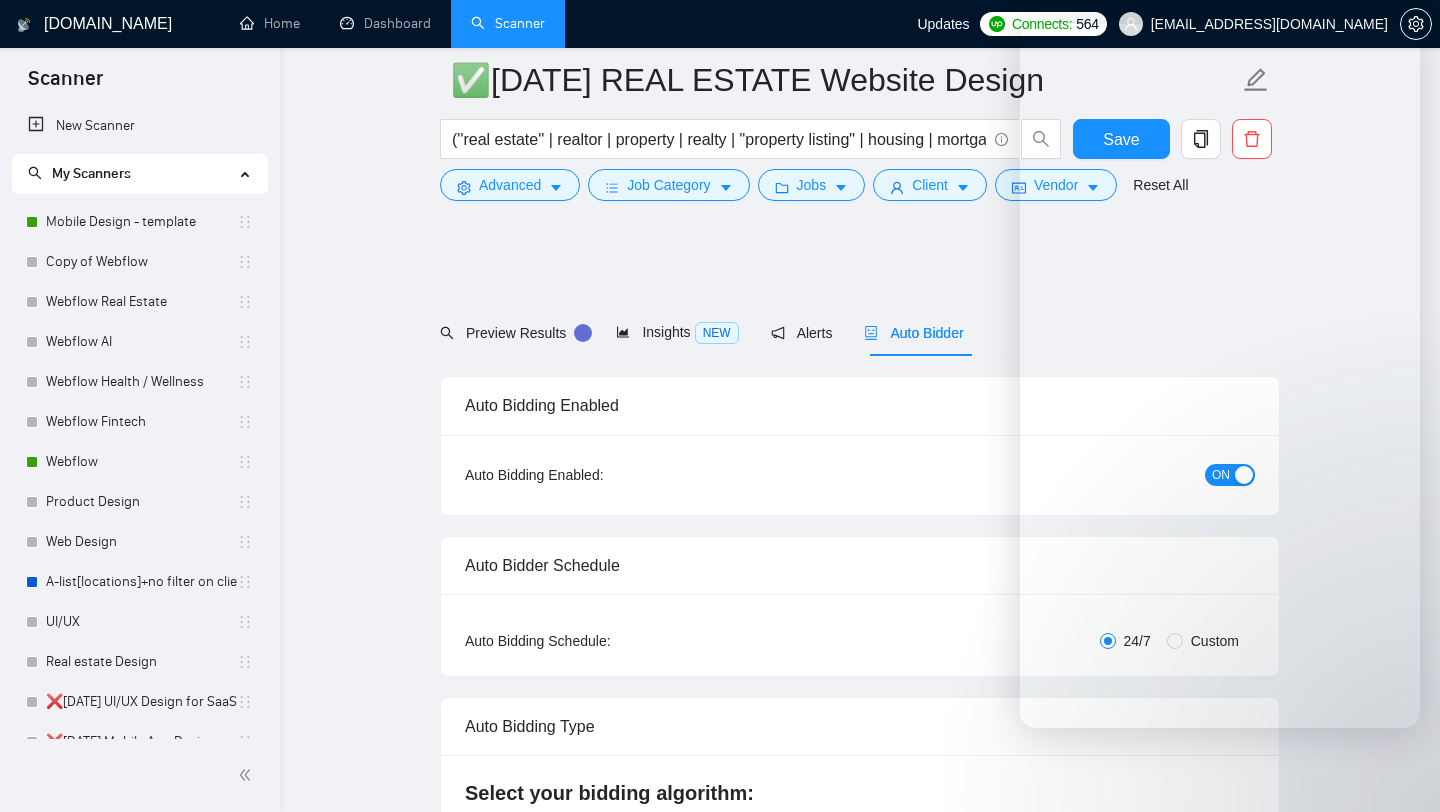scroll, scrollTop: 1380, scrollLeft: 0, axis: vertical 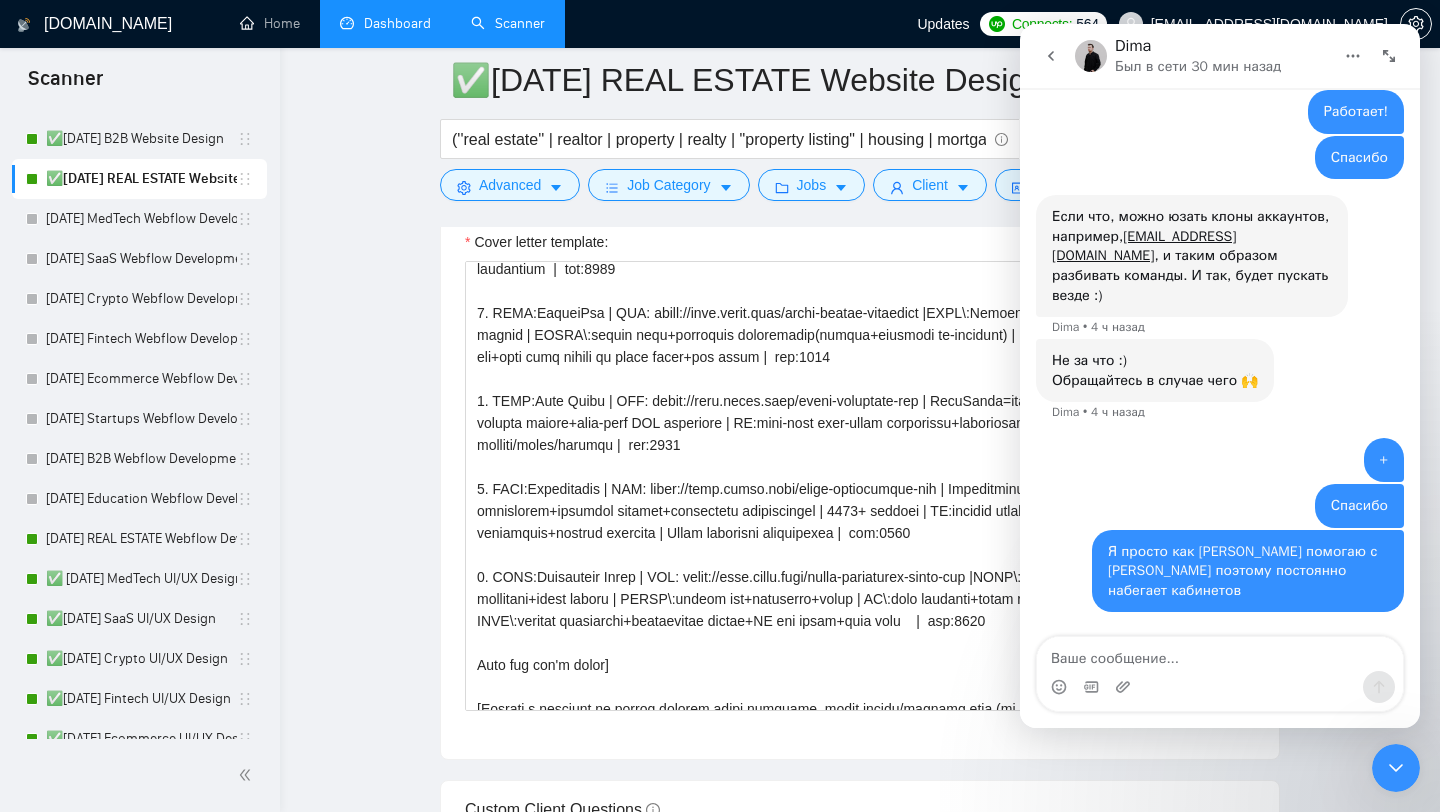 click on "Dashboard" at bounding box center (385, 23) 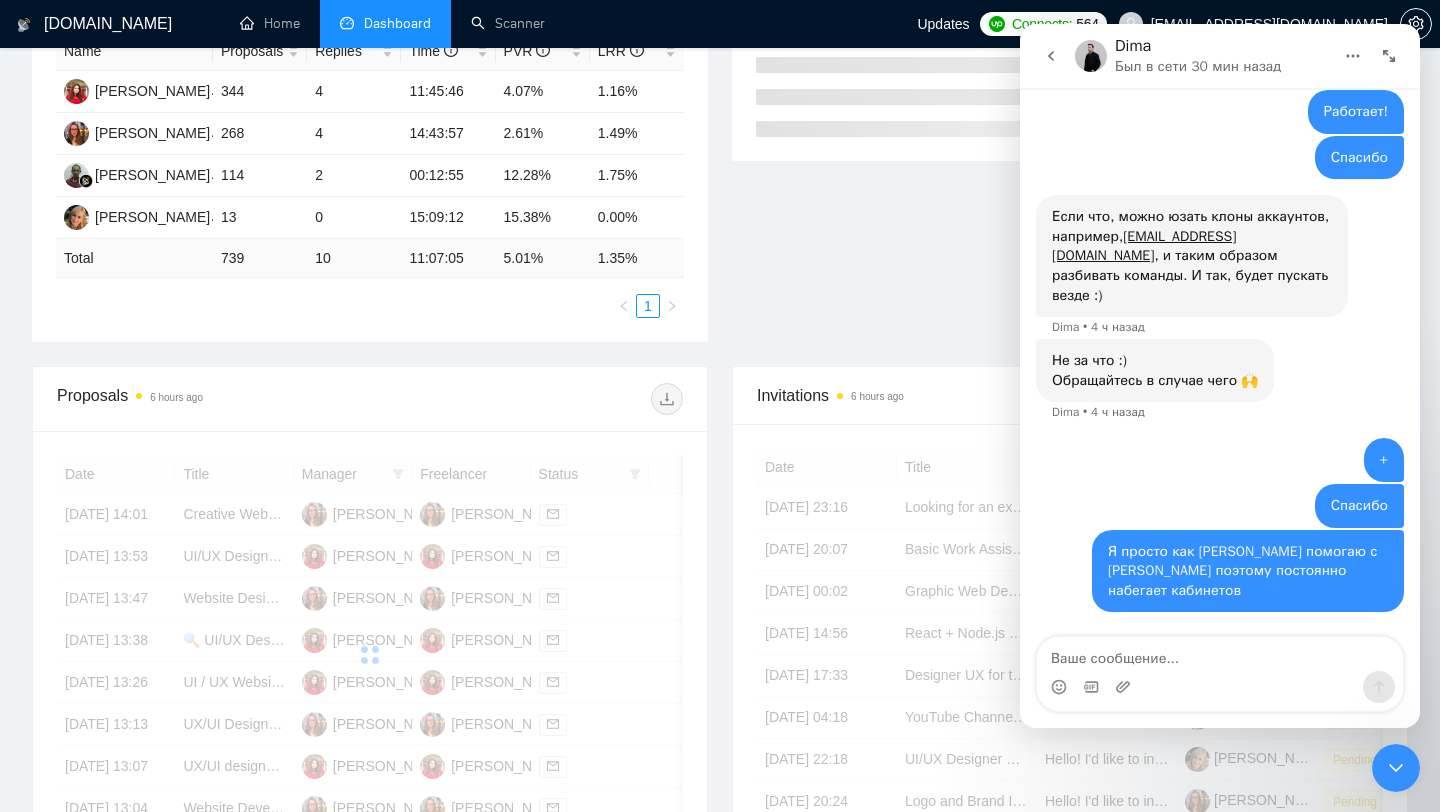scroll, scrollTop: 408, scrollLeft: 0, axis: vertical 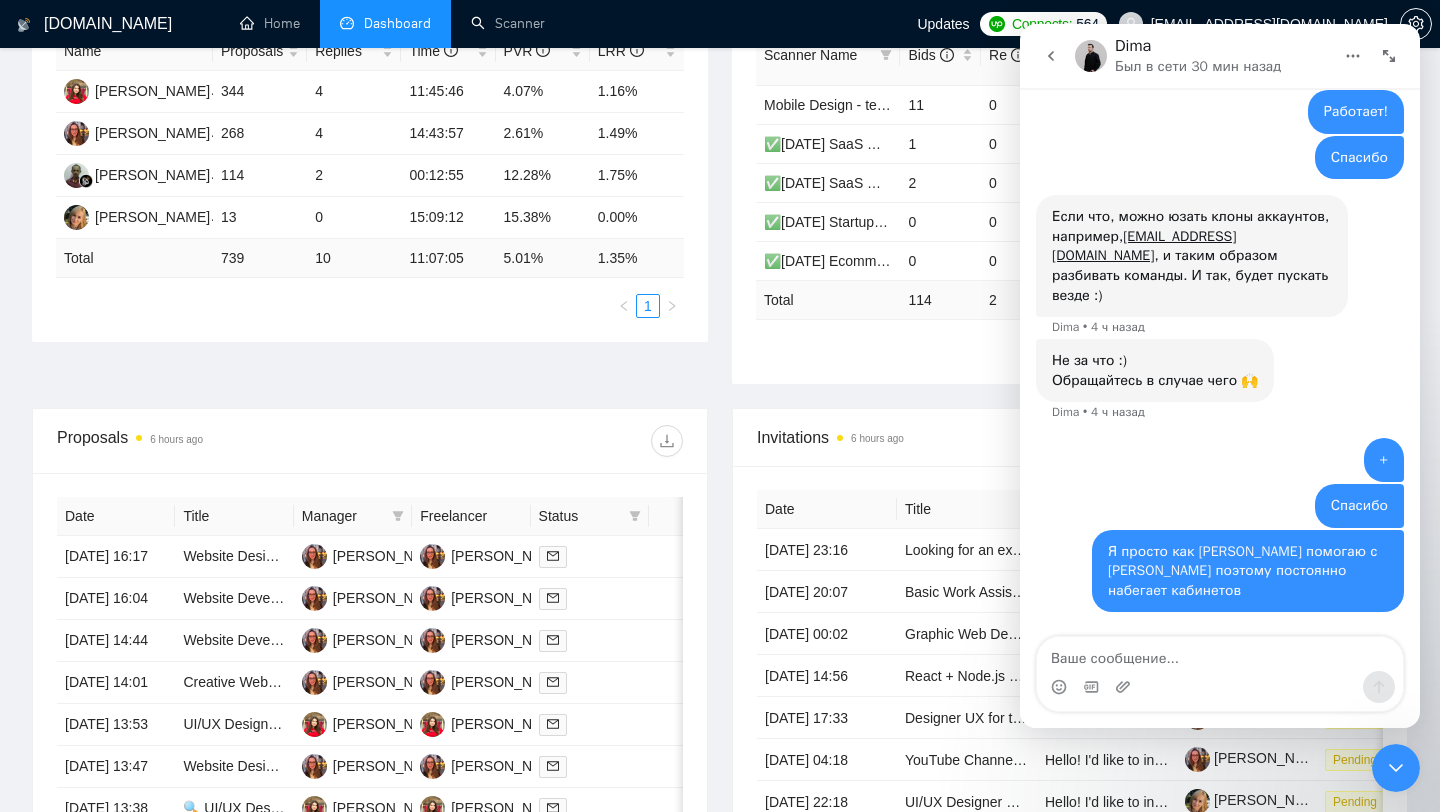 click 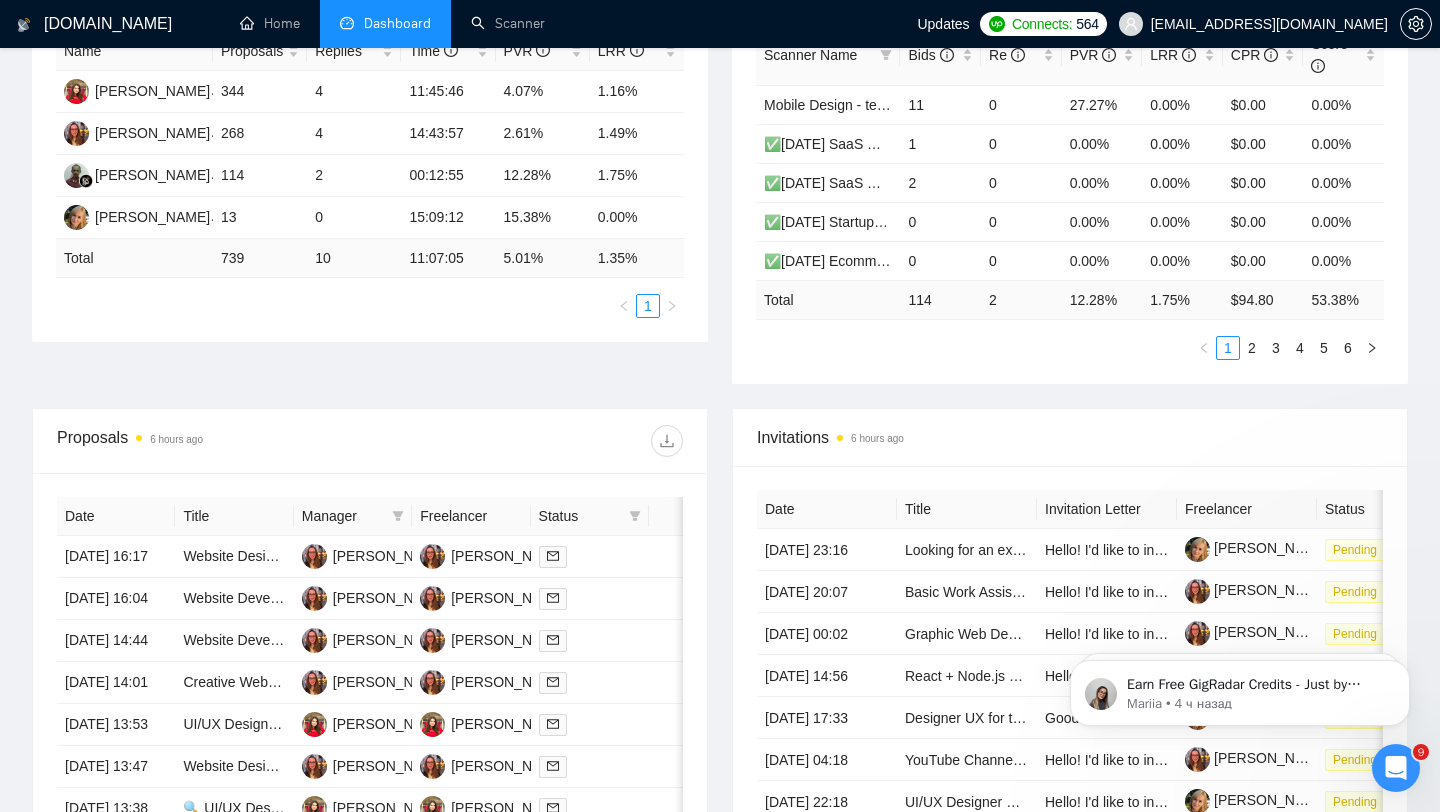 scroll, scrollTop: 0, scrollLeft: 0, axis: both 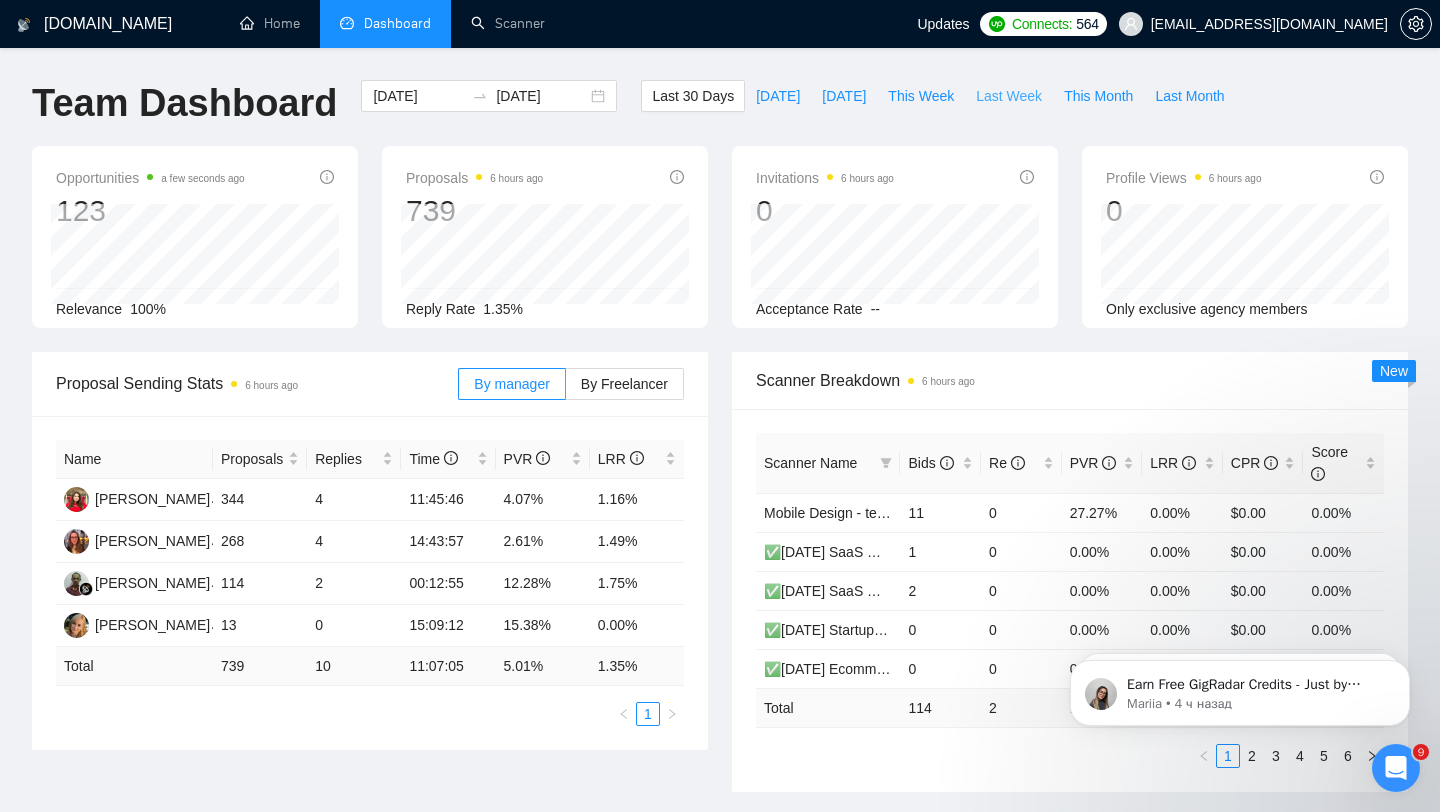 click on "Last Week" at bounding box center (1009, 96) 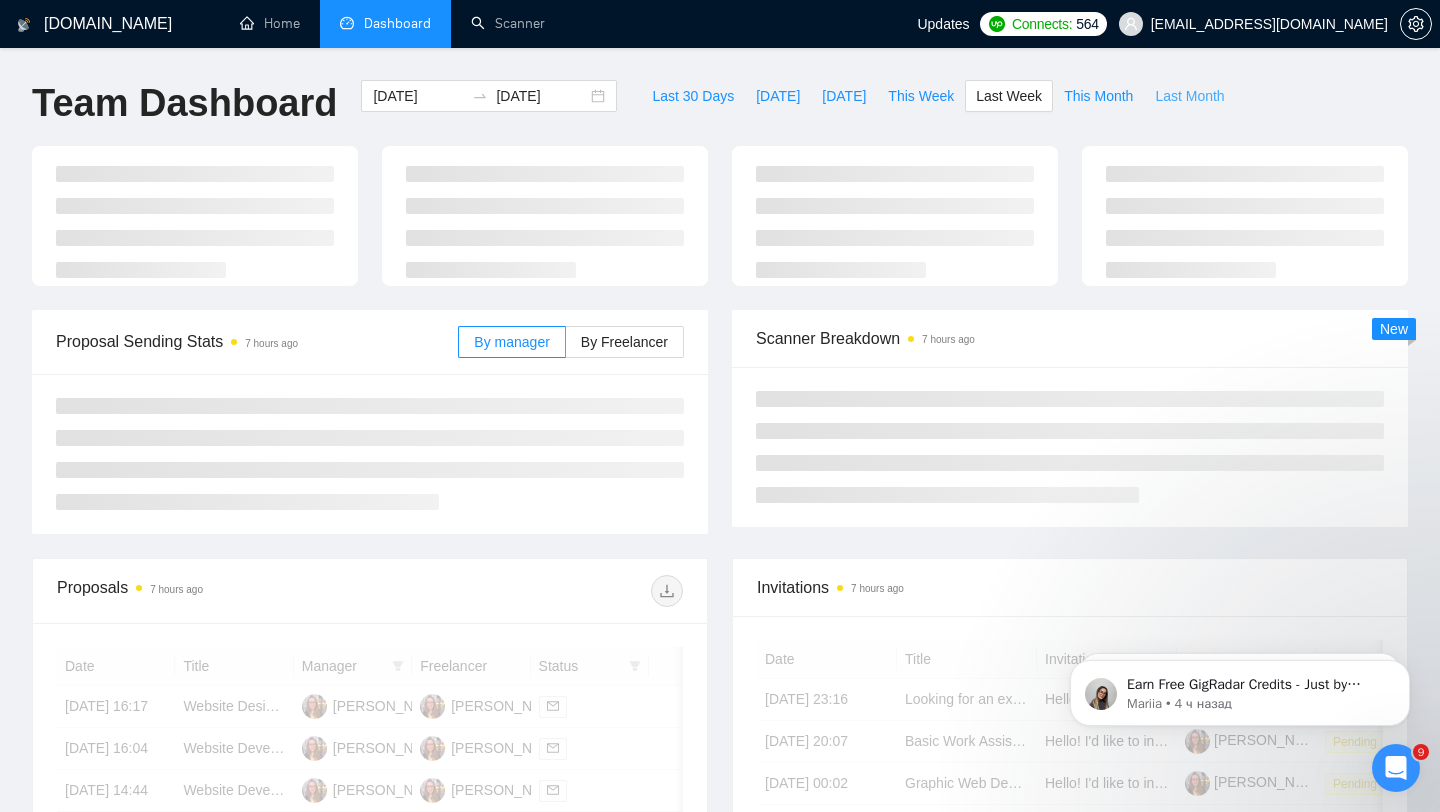 click on "Last Month" at bounding box center [1189, 96] 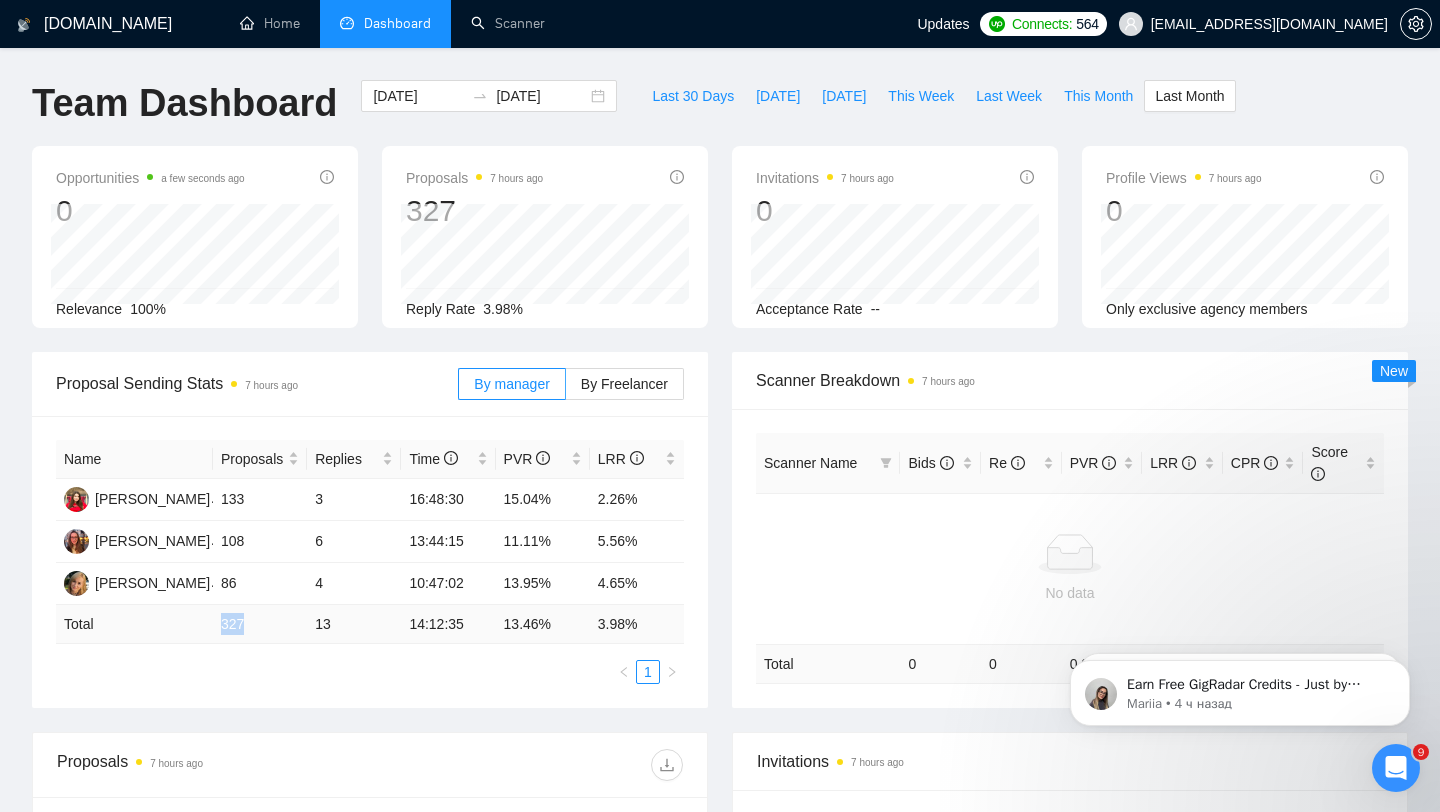 drag, startPoint x: 221, startPoint y: 623, endPoint x: 264, endPoint y: 622, distance: 43.011627 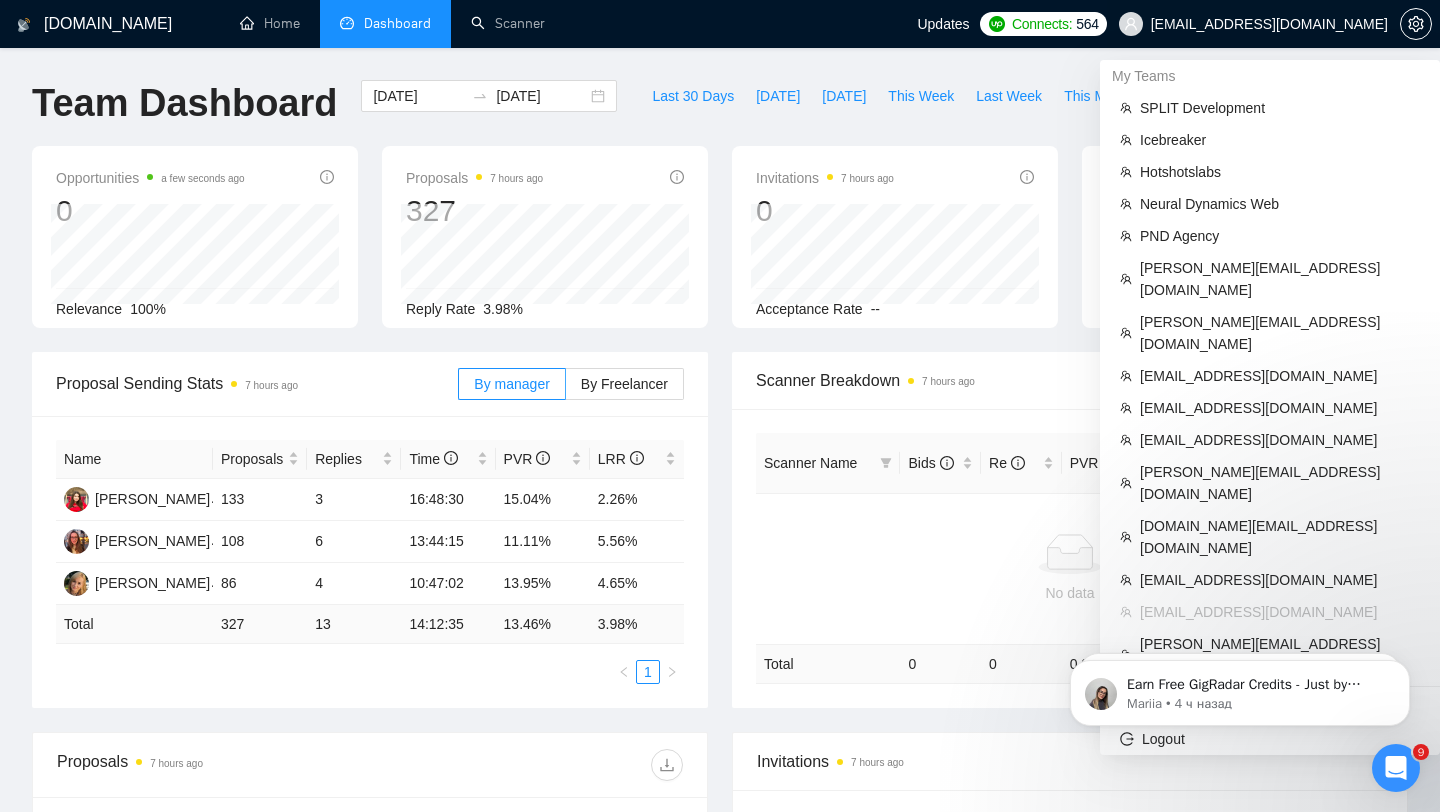 click on "oks@anoda.mobi" at bounding box center (1269, 24) 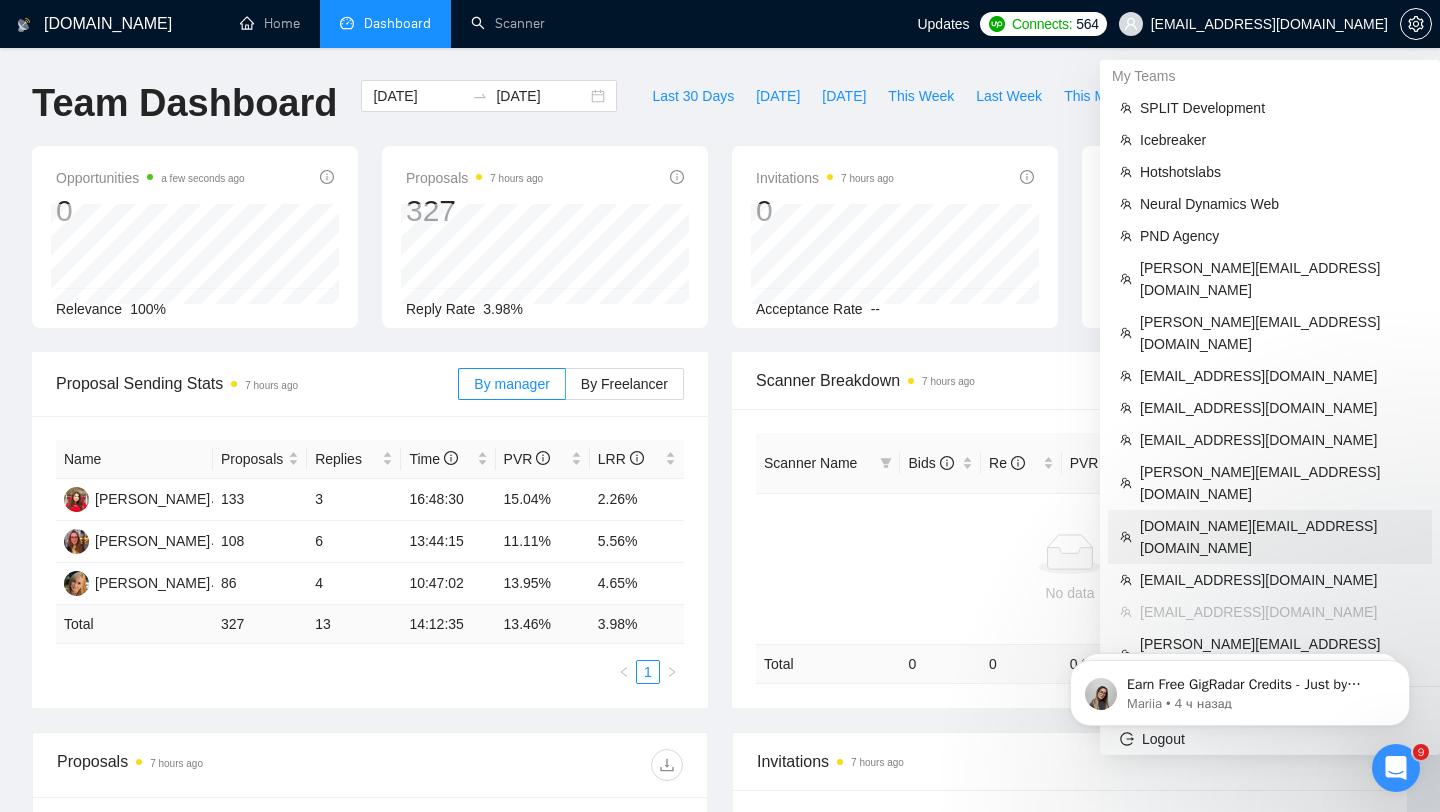 click on "zholob.design@gmail.com" at bounding box center (1280, 537) 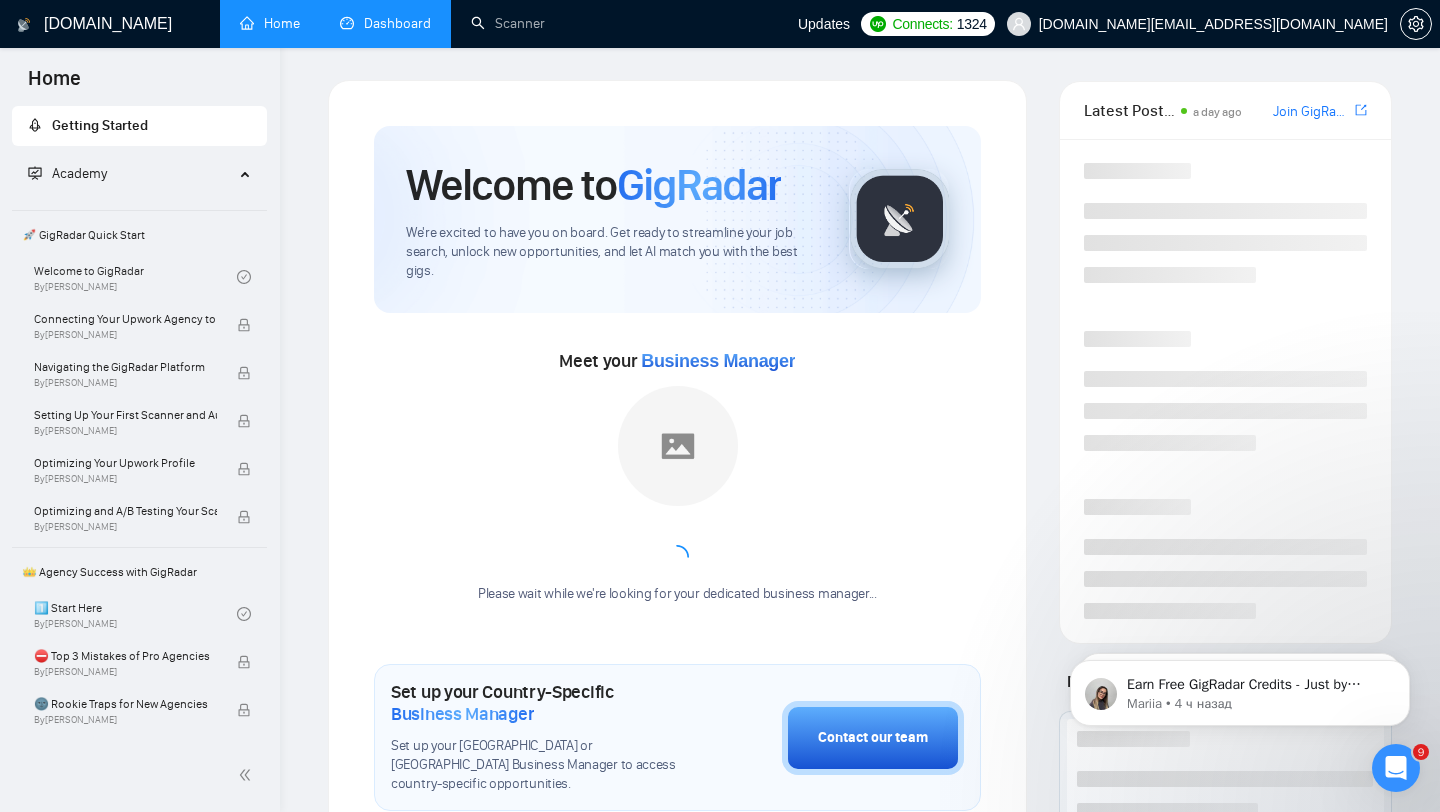 click on "Dashboard" at bounding box center [385, 23] 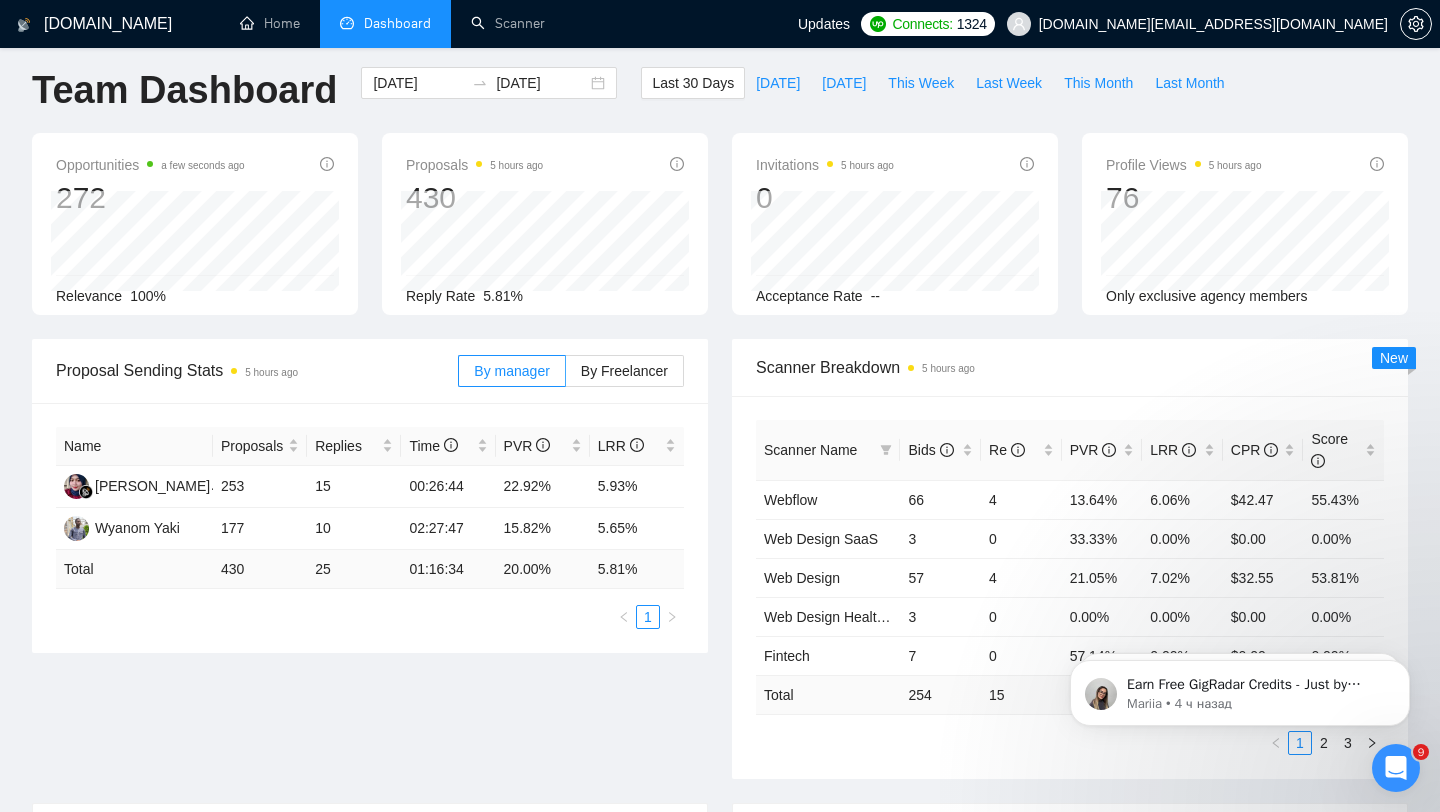 scroll, scrollTop: 0, scrollLeft: 0, axis: both 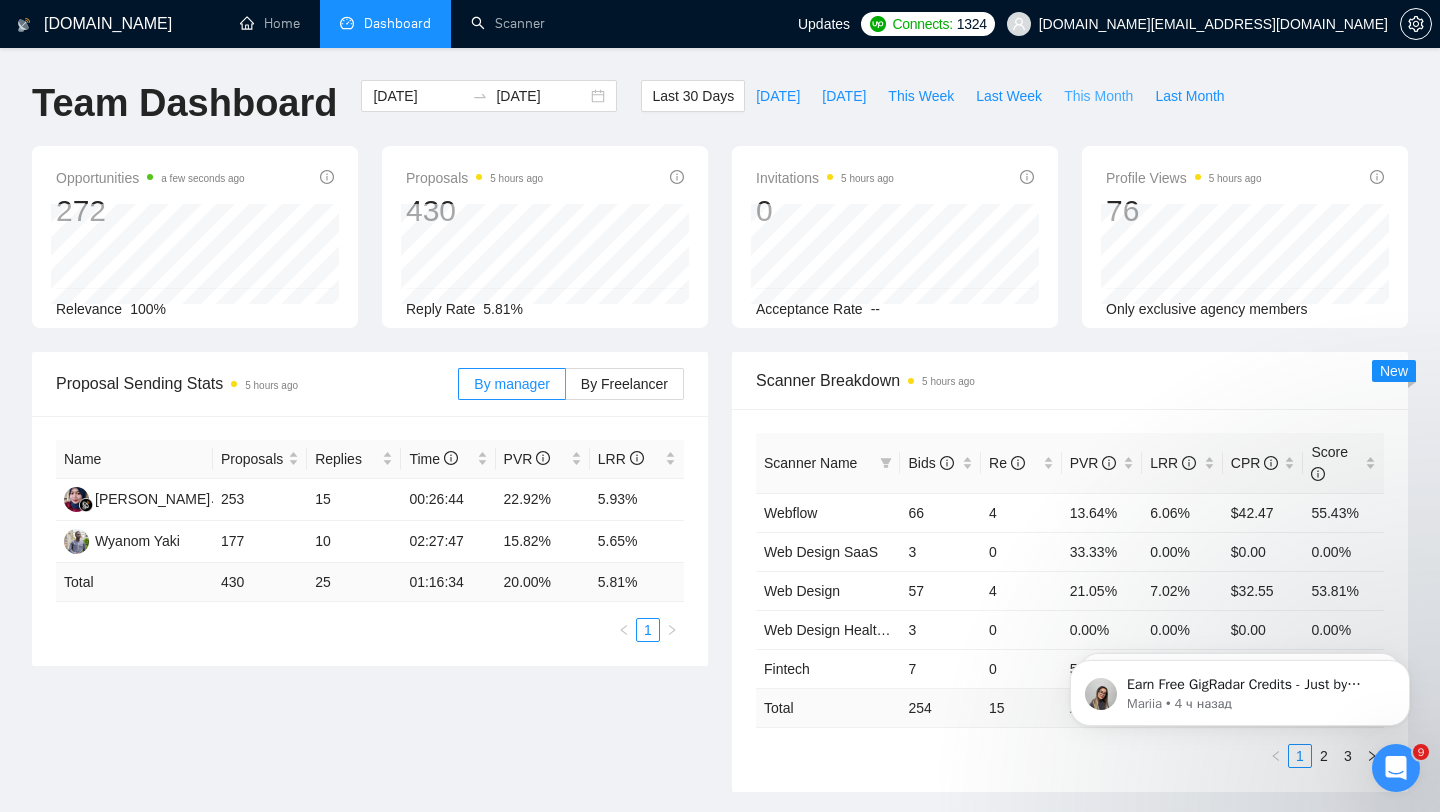 click on "This Month" at bounding box center [1098, 96] 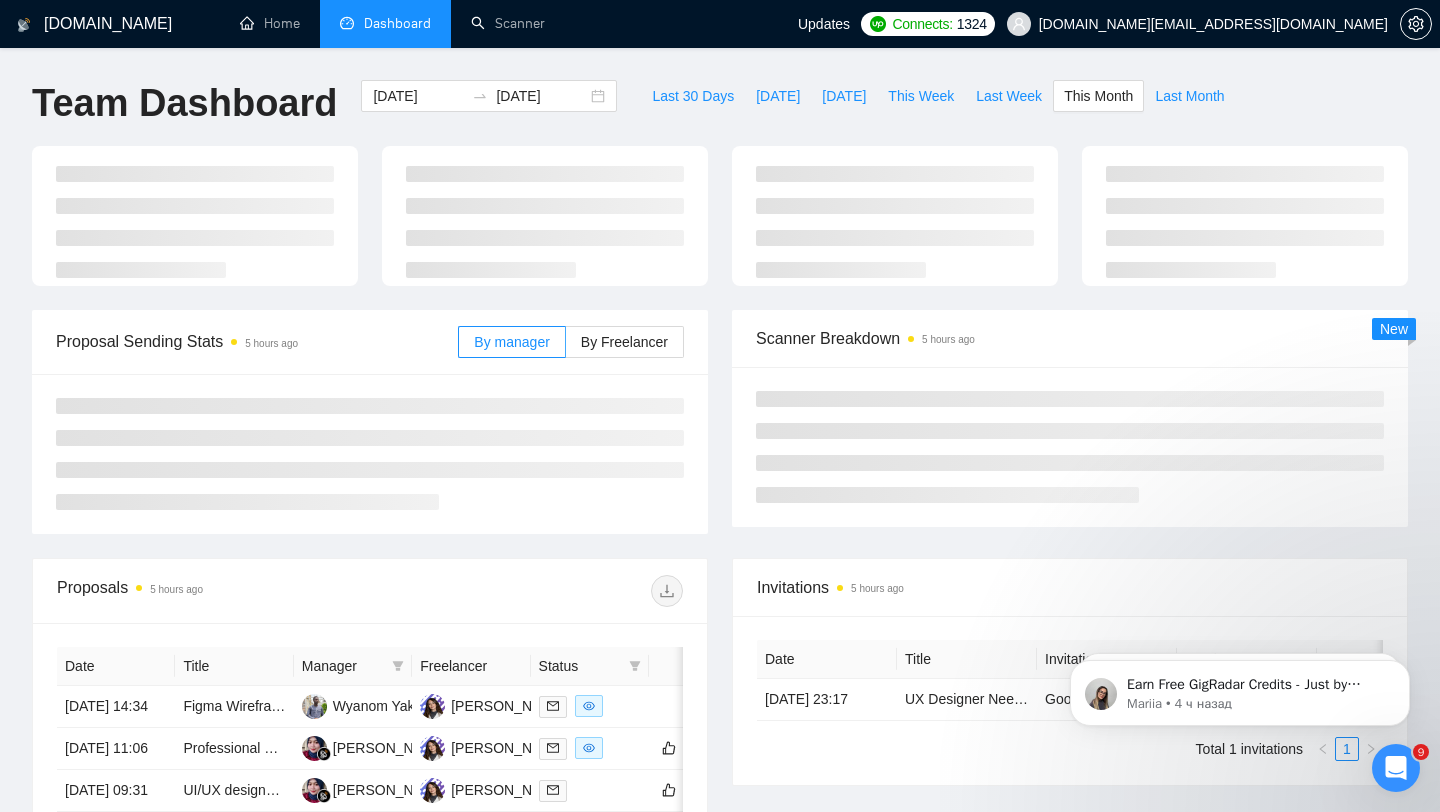 type on "2025-07-01" 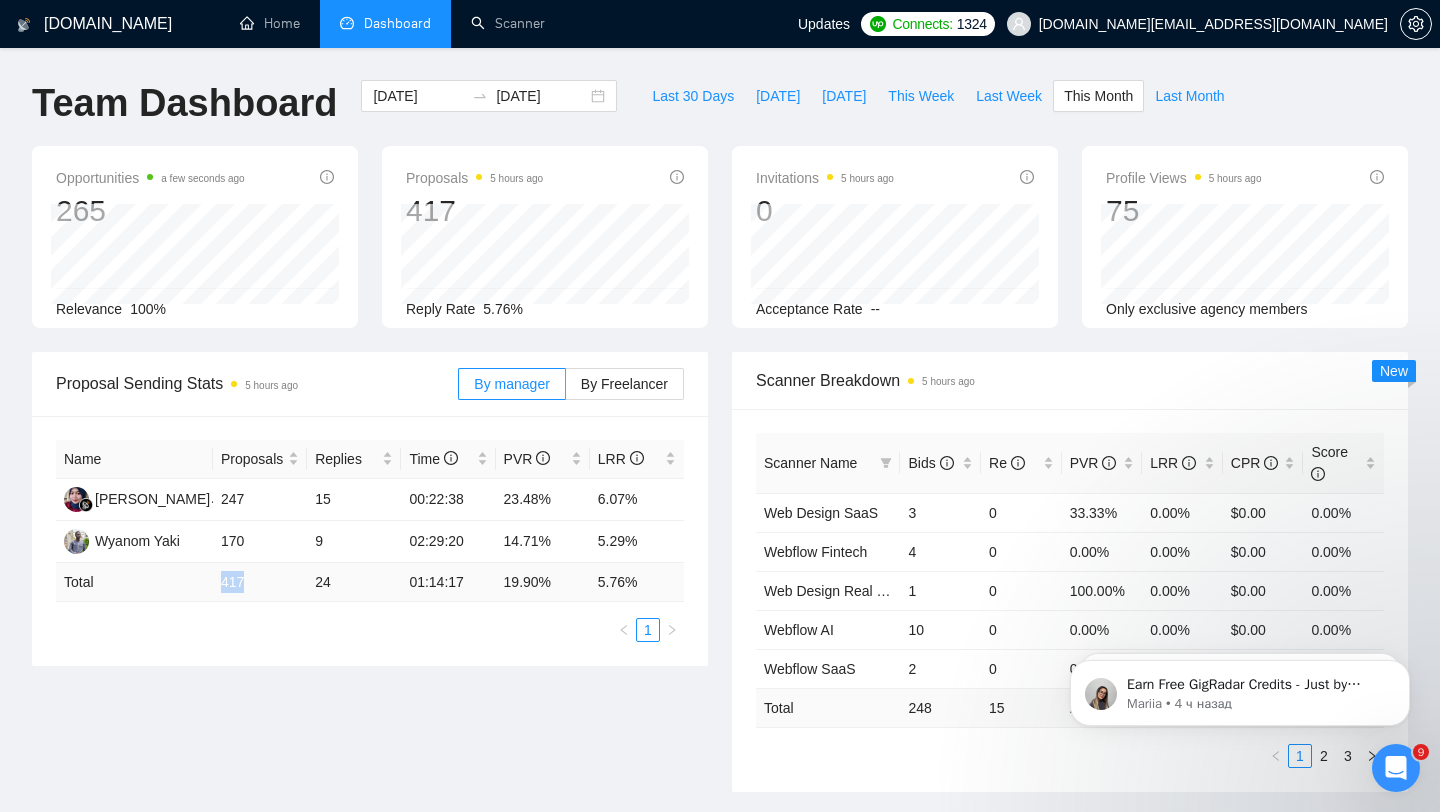 drag, startPoint x: 222, startPoint y: 577, endPoint x: 303, endPoint y: 586, distance: 81.49847 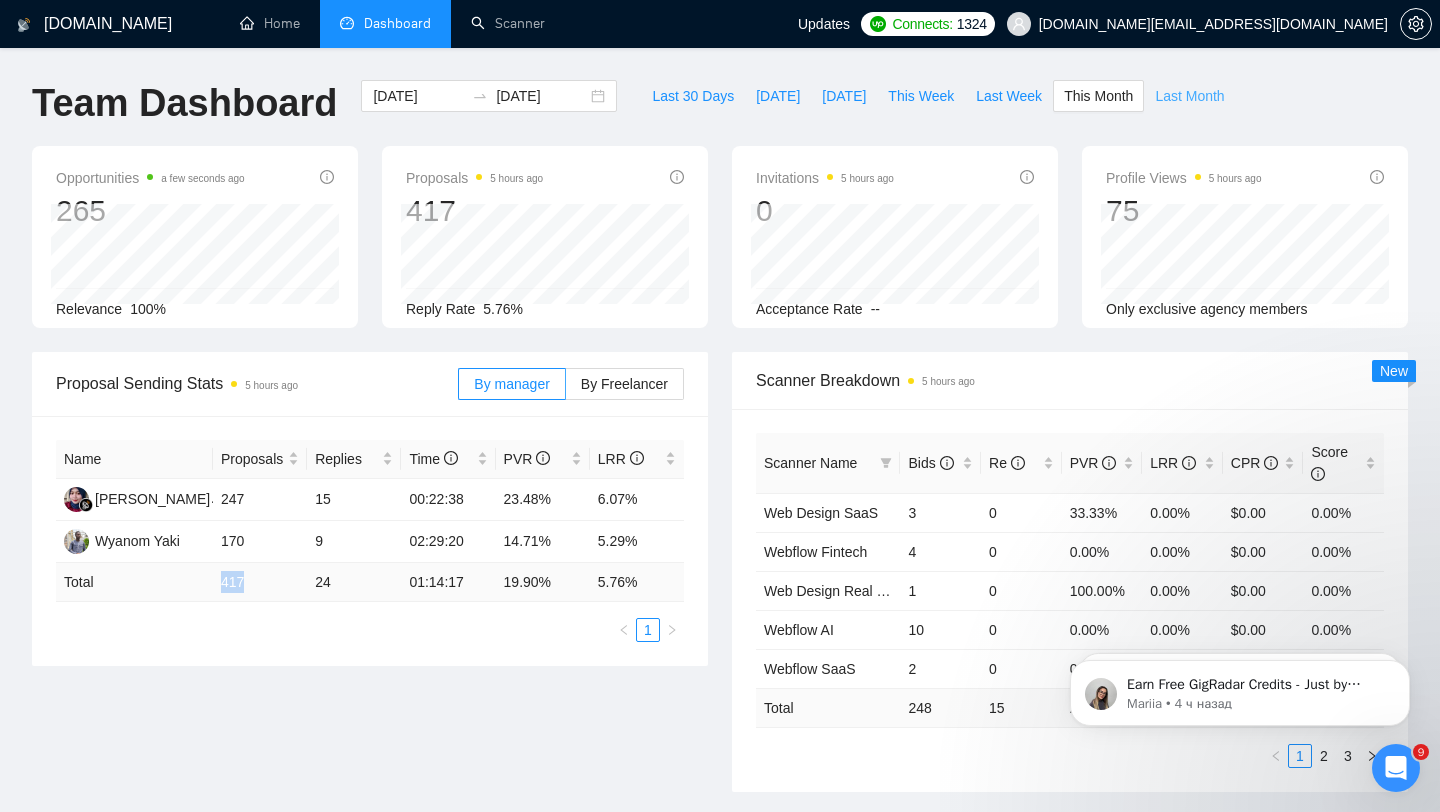 click on "Last Month" at bounding box center (1189, 96) 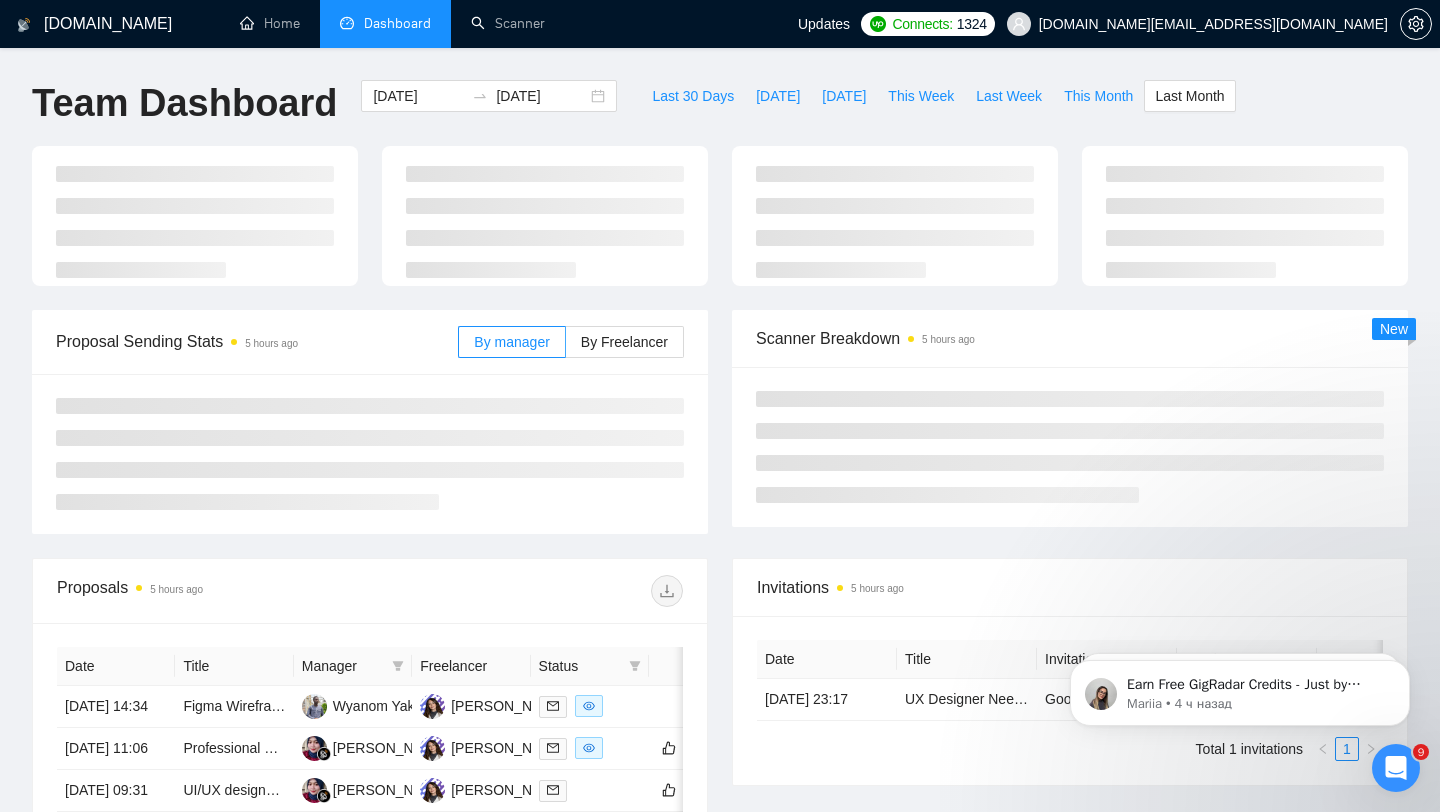 type on "2025-06-01" 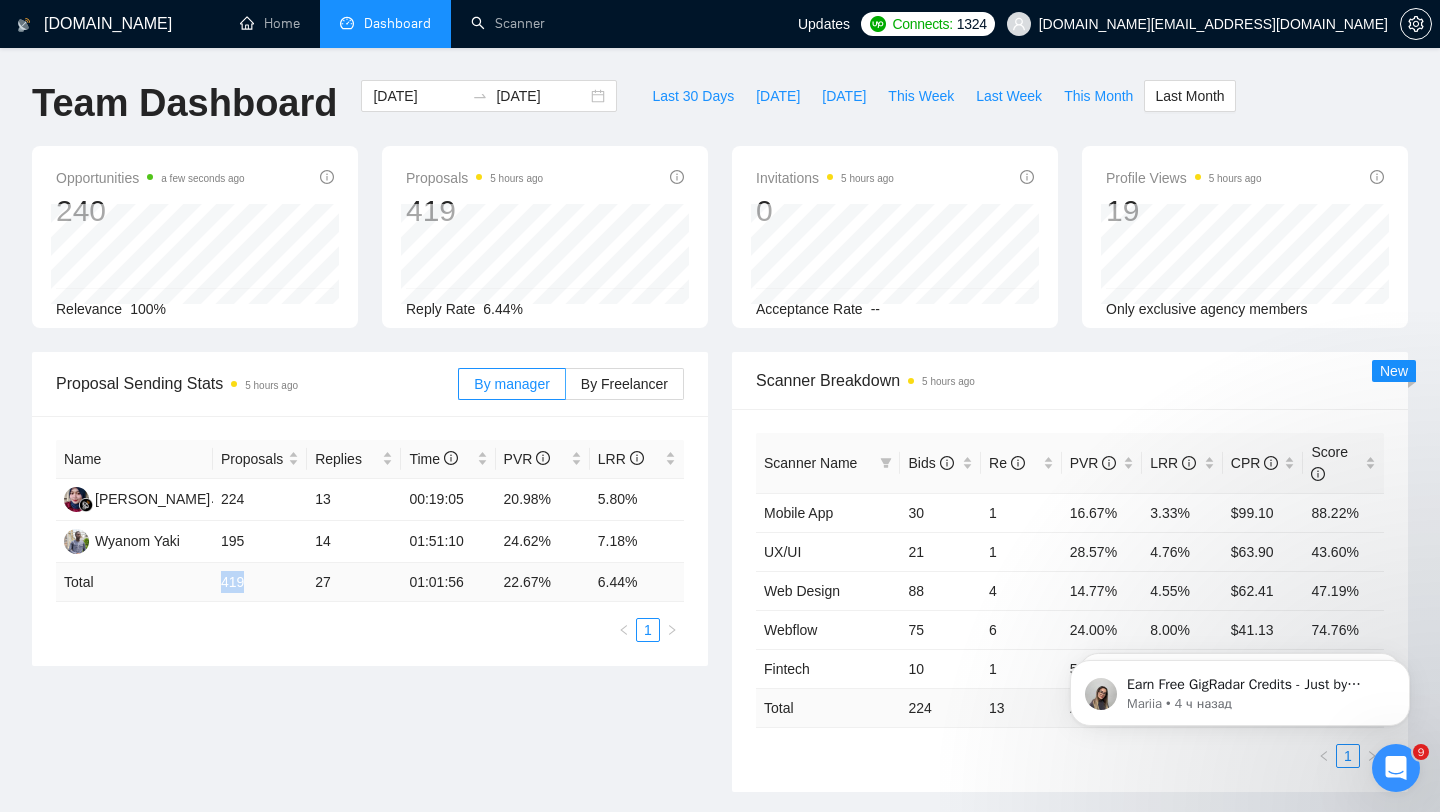 drag, startPoint x: 204, startPoint y: 593, endPoint x: 276, endPoint y: 586, distance: 72.33948 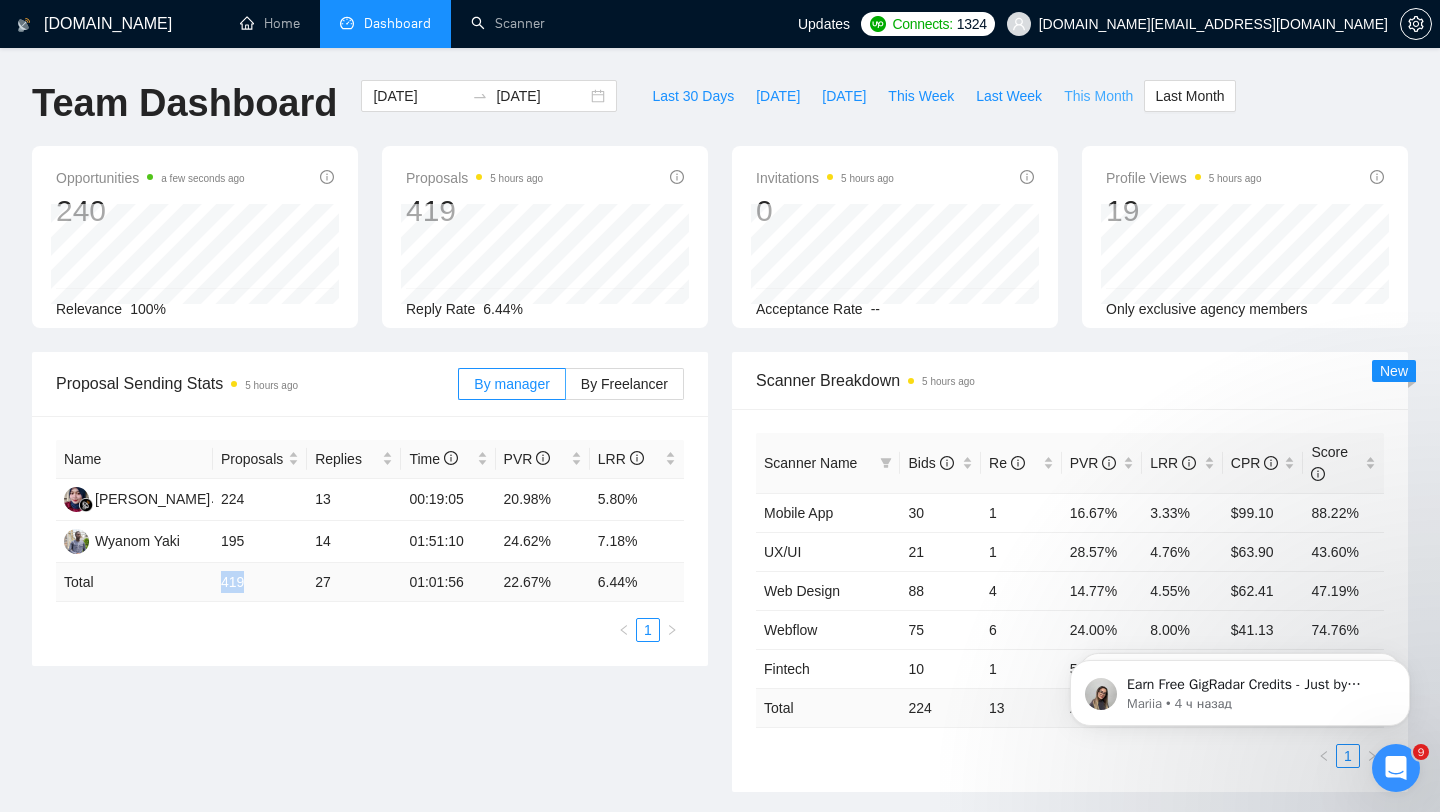 click on "This Month" at bounding box center [1098, 96] 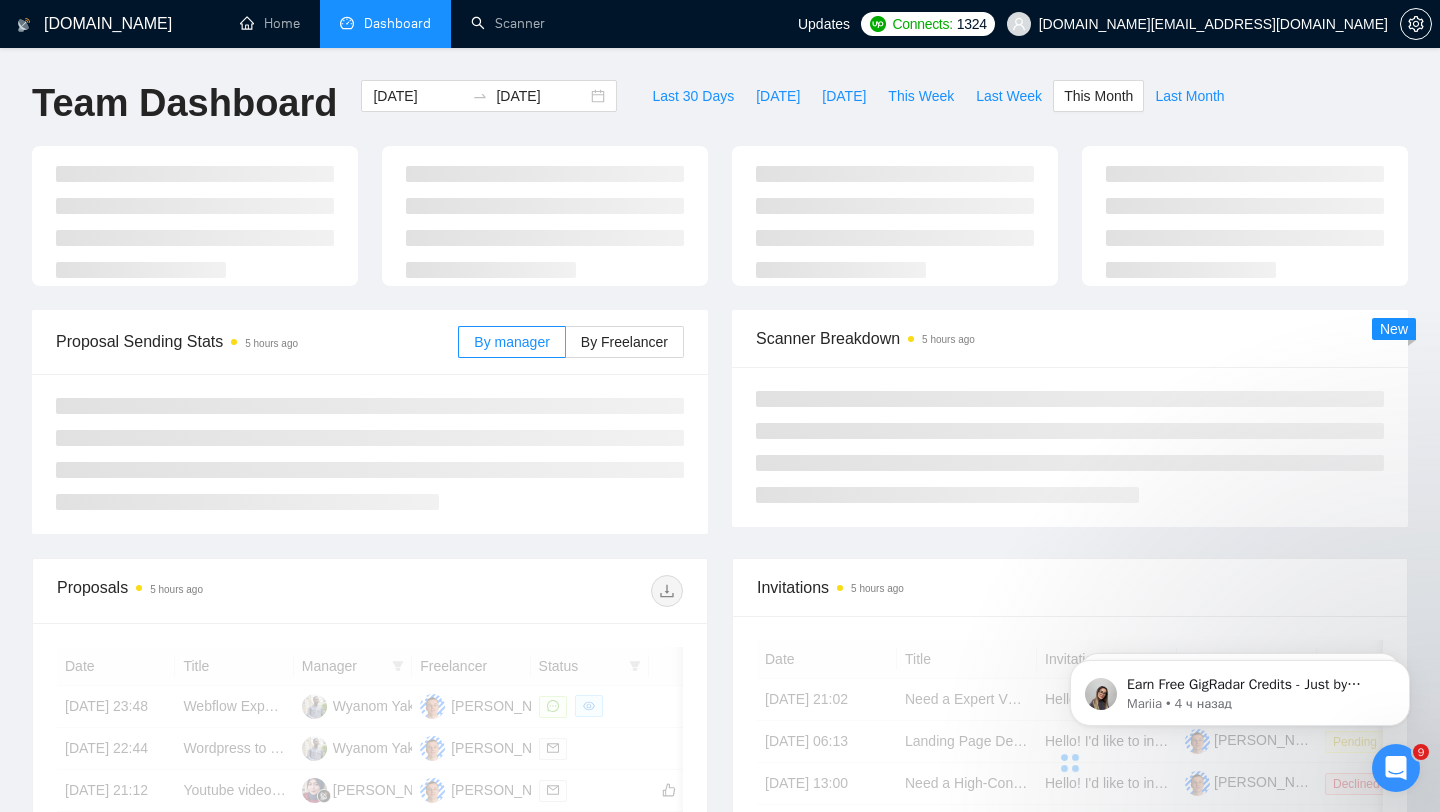 type on "2025-07-01" 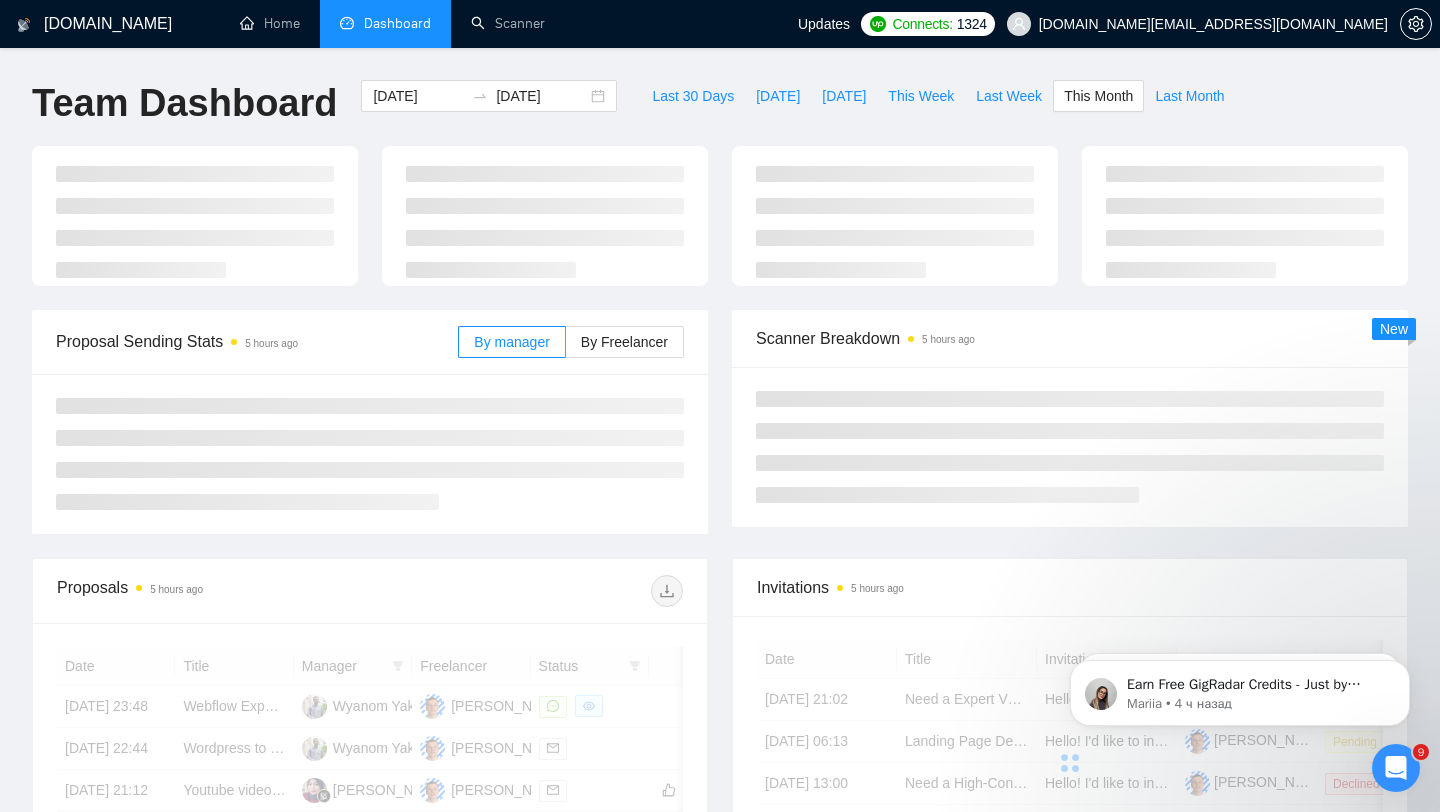 type on "2025-07-31" 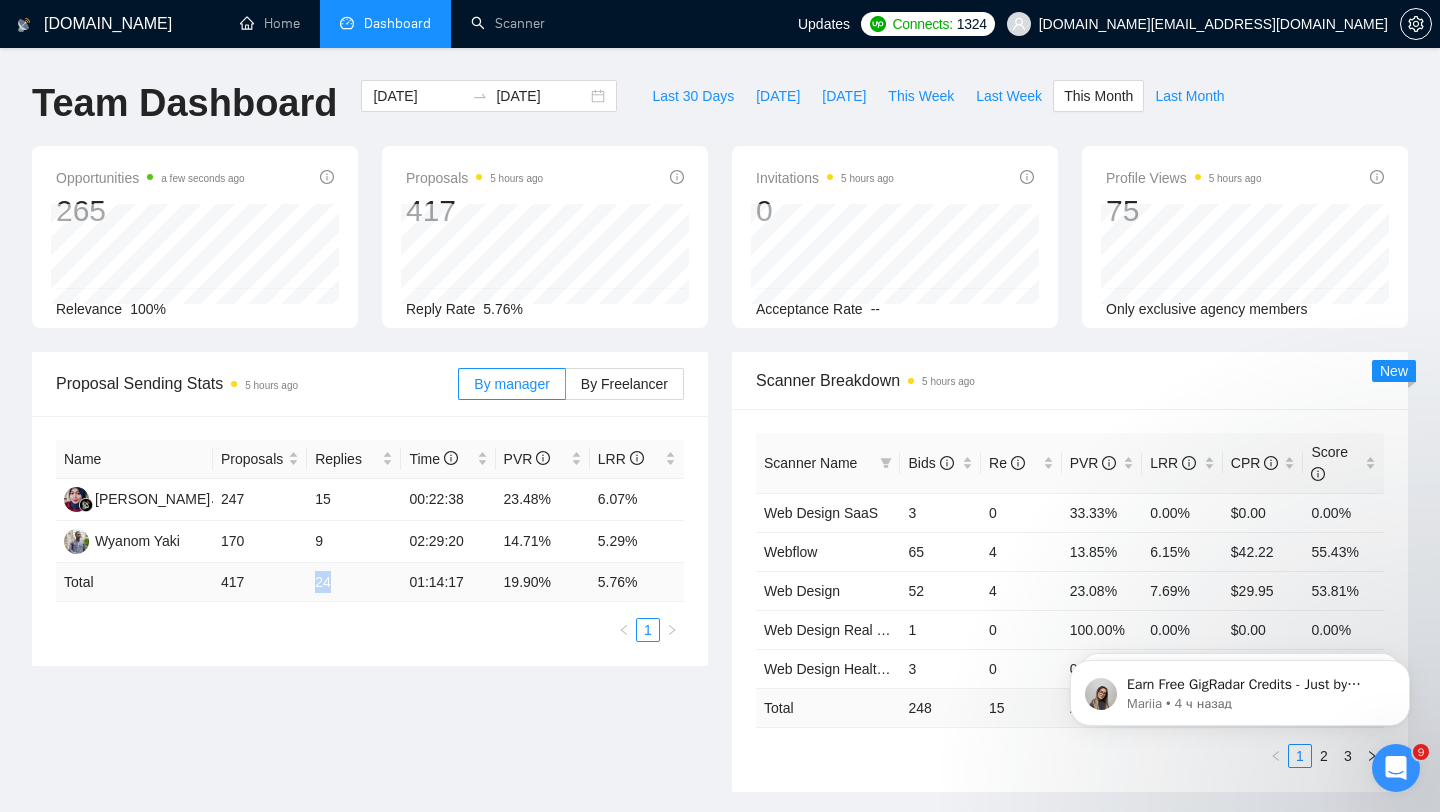 drag, startPoint x: 315, startPoint y: 583, endPoint x: 359, endPoint y: 583, distance: 44 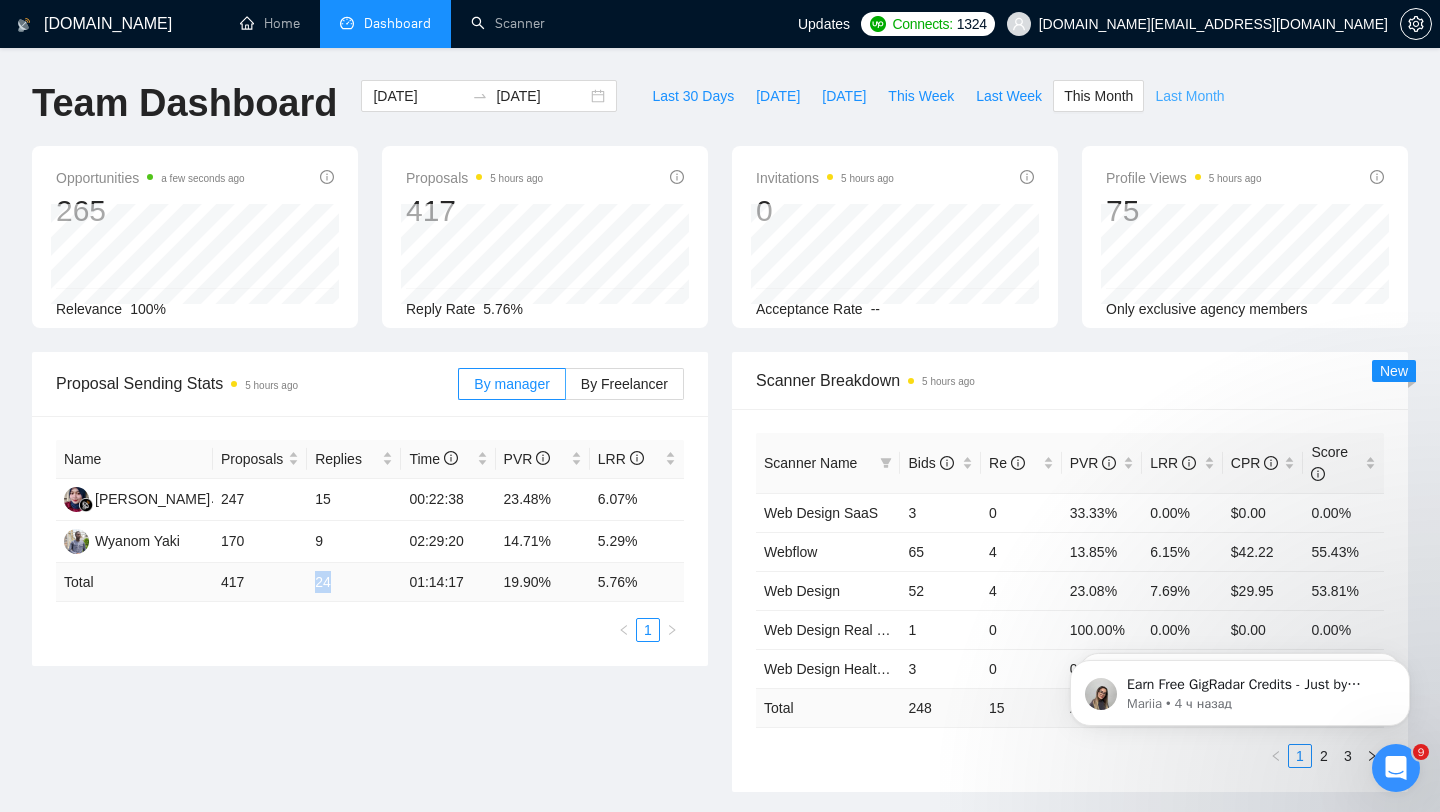 click on "Last Month" at bounding box center [1189, 96] 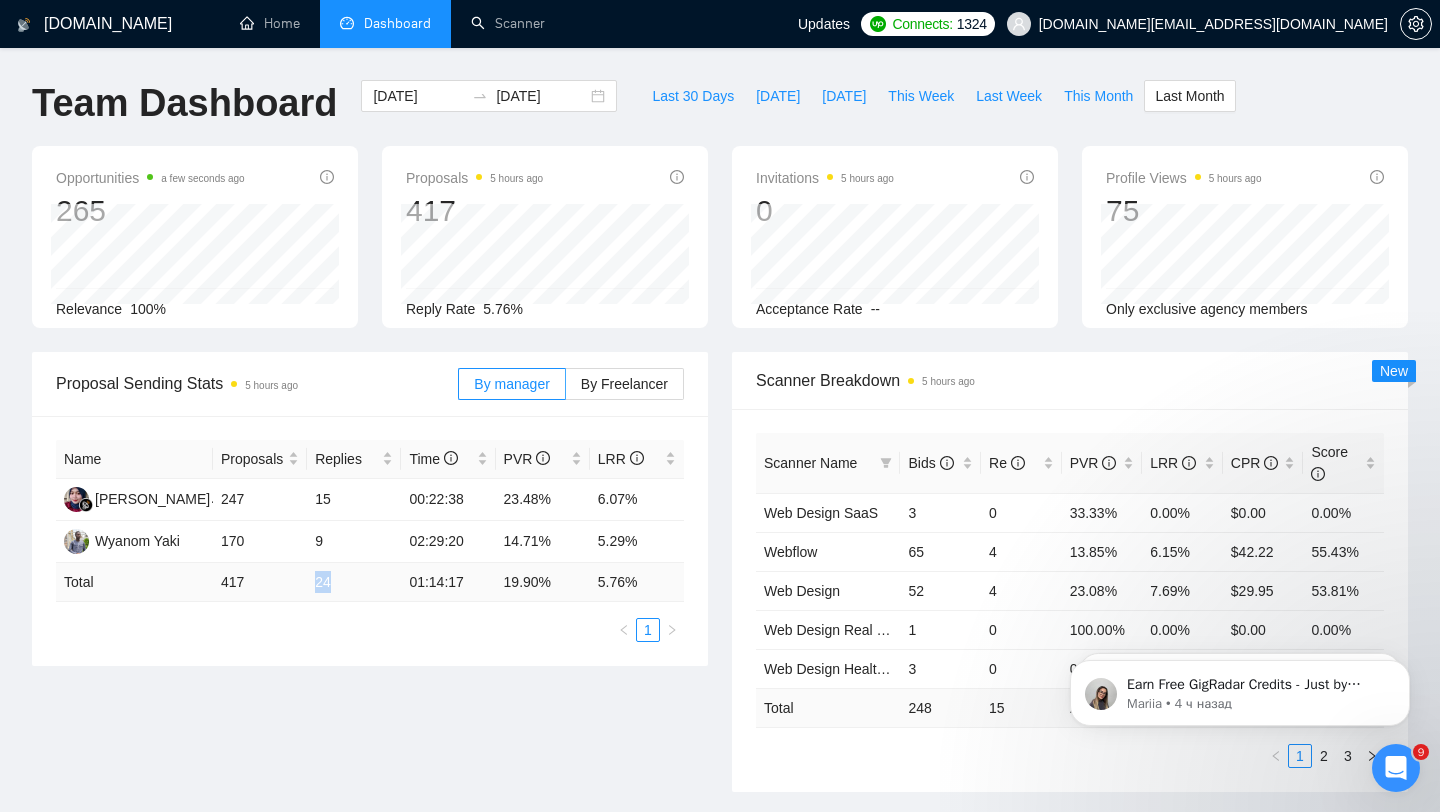 type on "2025-06-01" 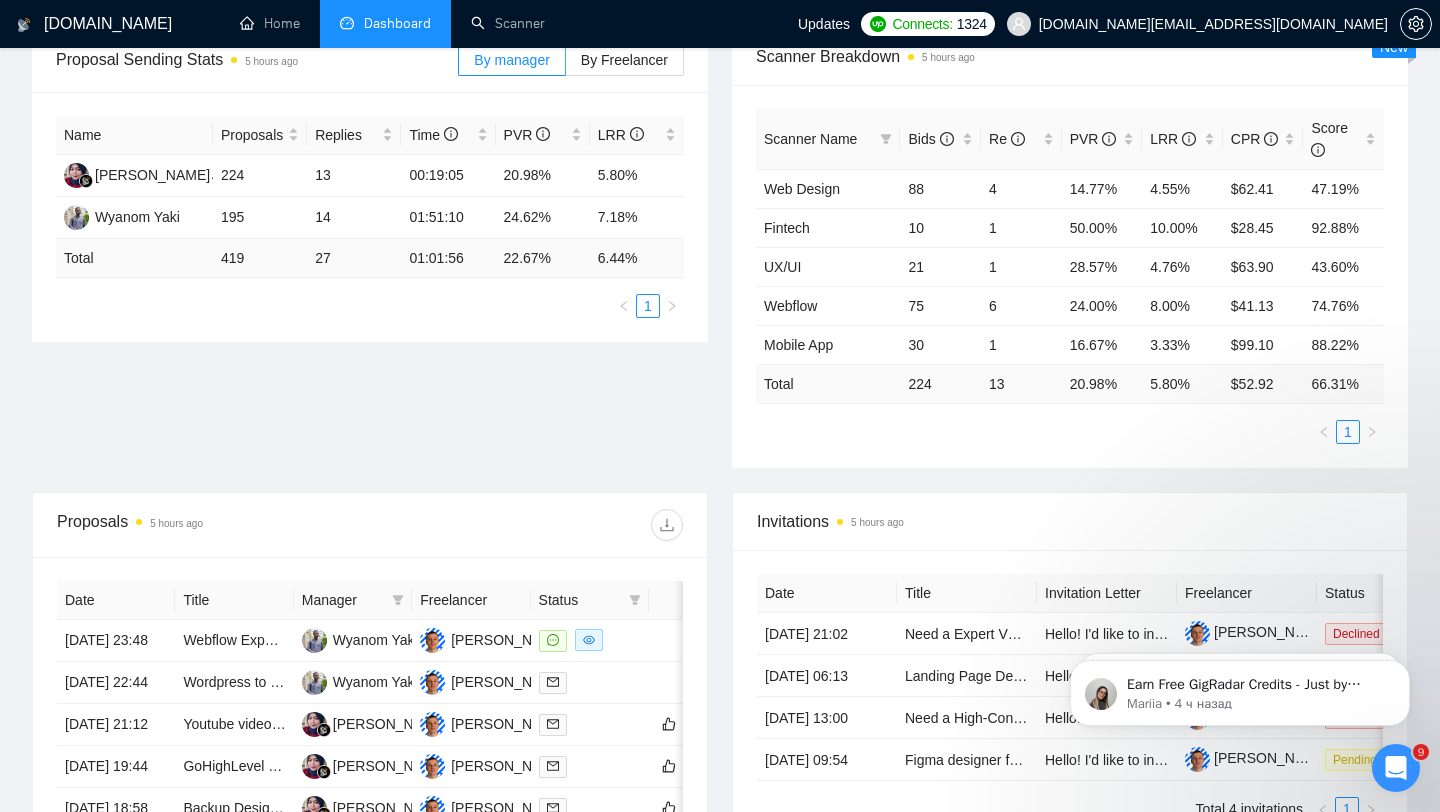 scroll, scrollTop: 0, scrollLeft: 0, axis: both 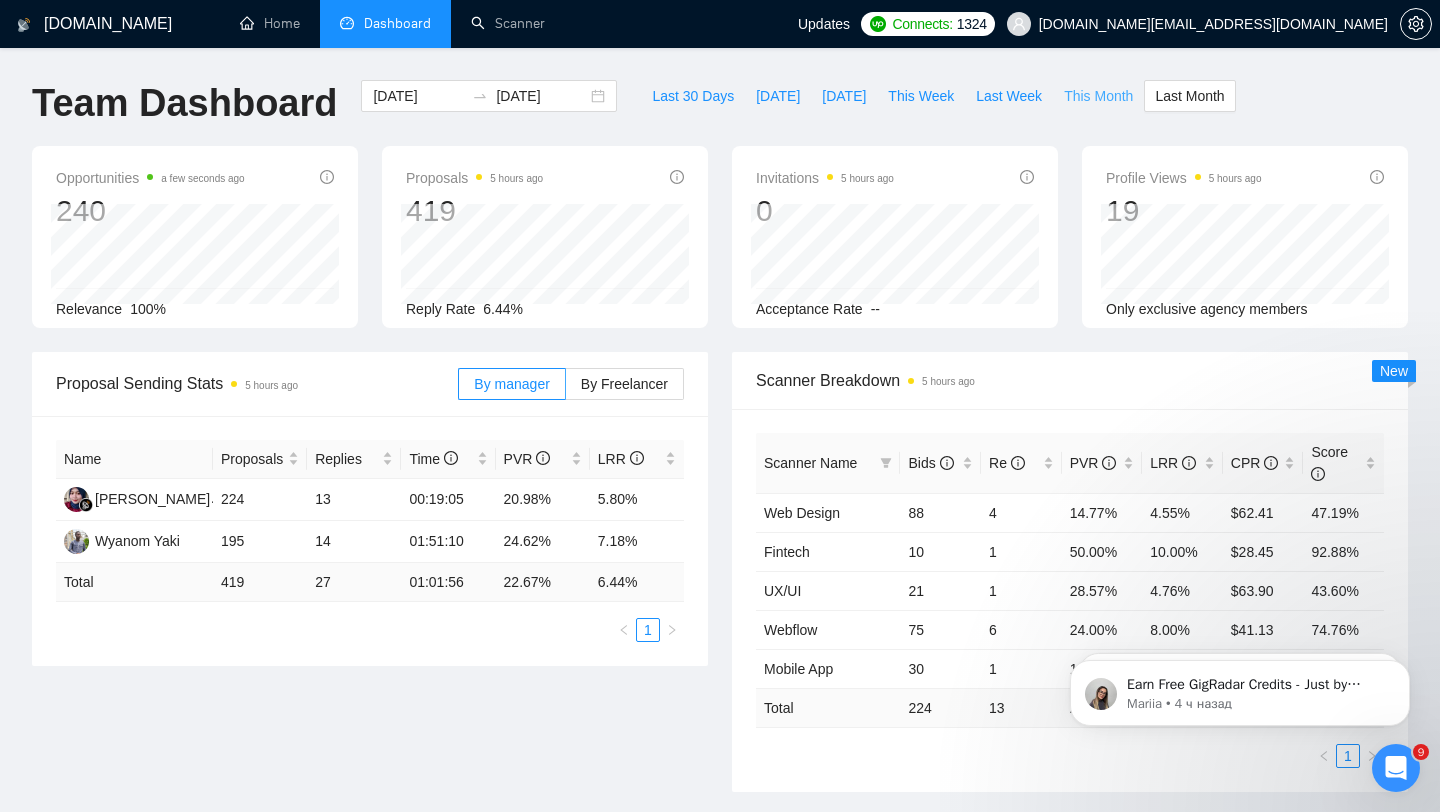 click on "This Month" at bounding box center [1098, 96] 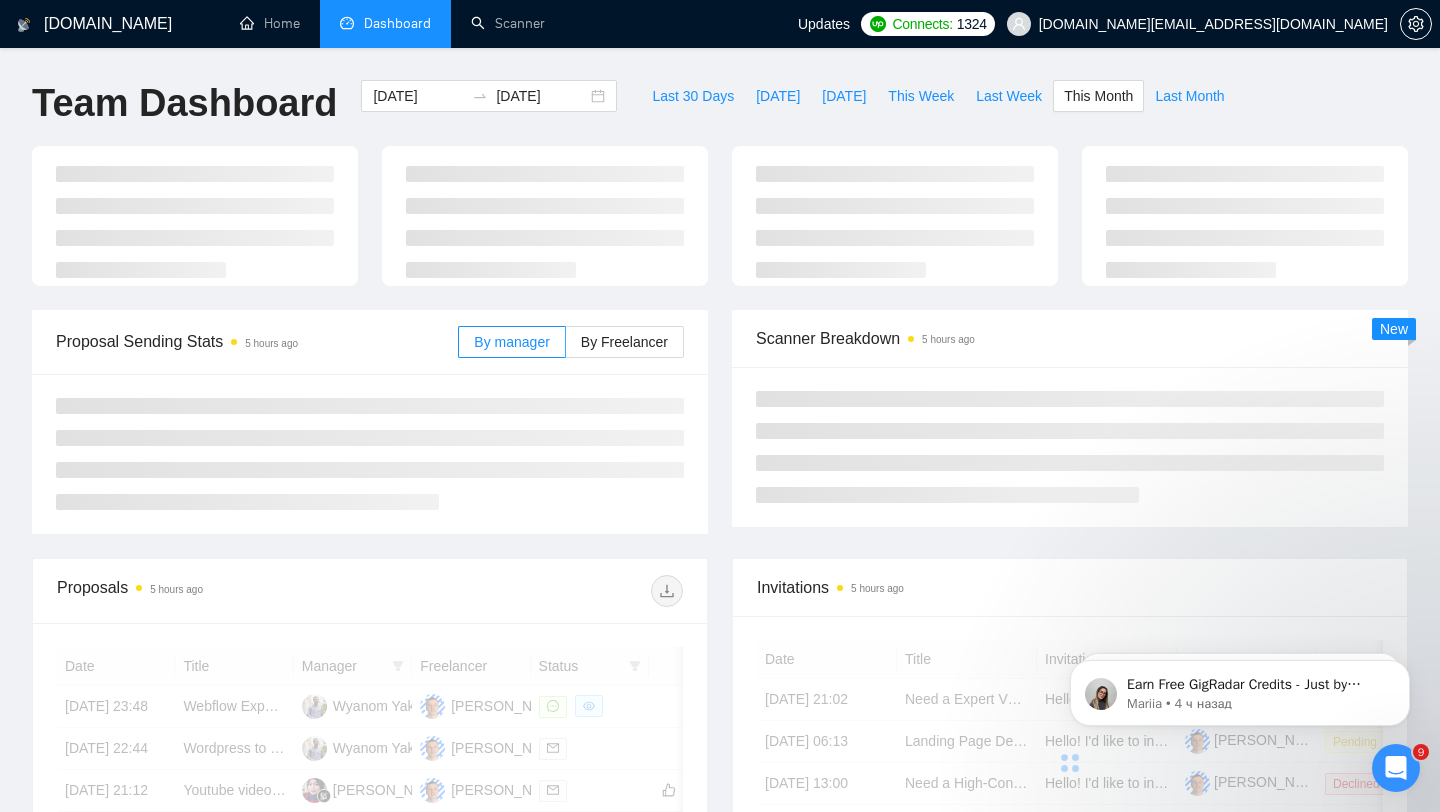 type on "2025-07-01" 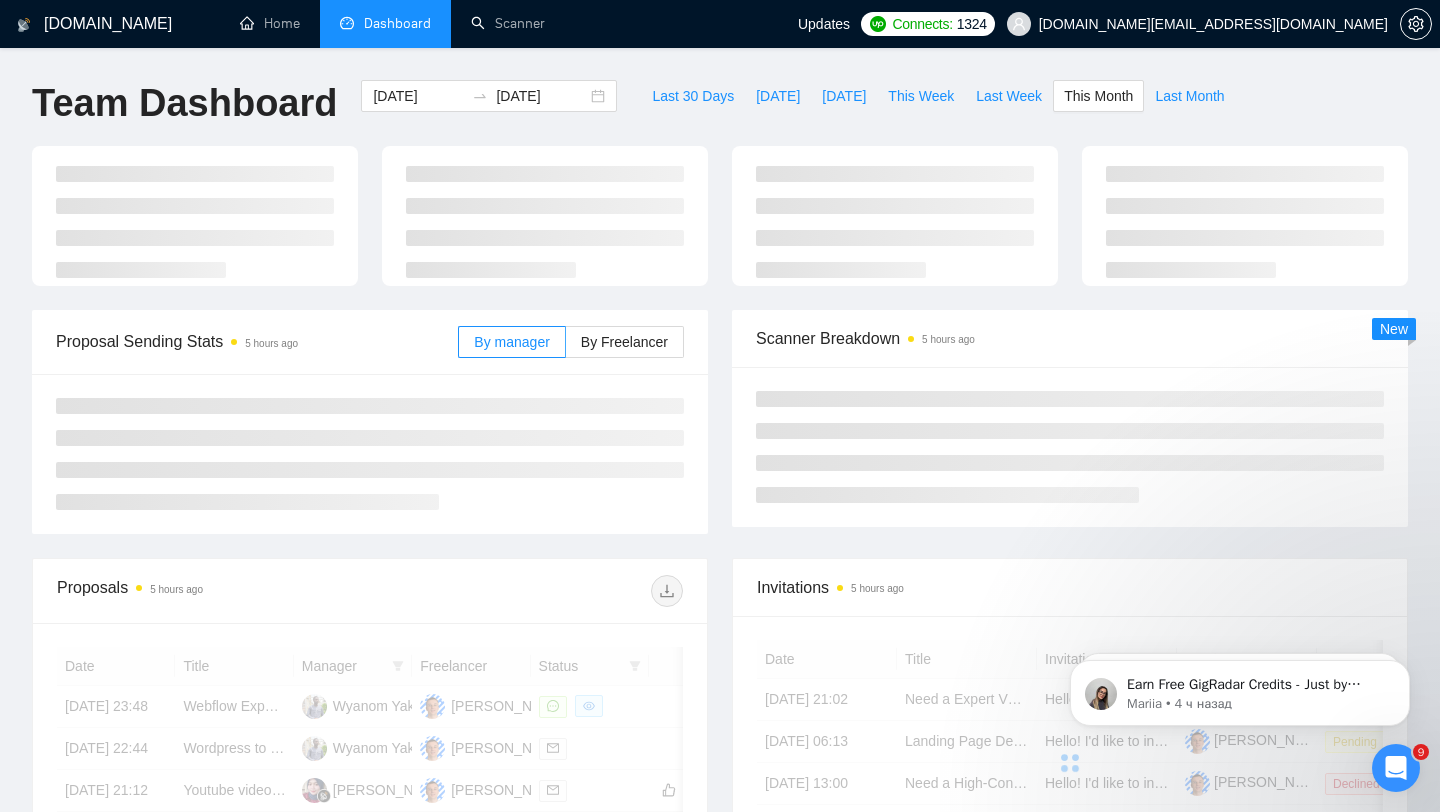 type on "2025-07-31" 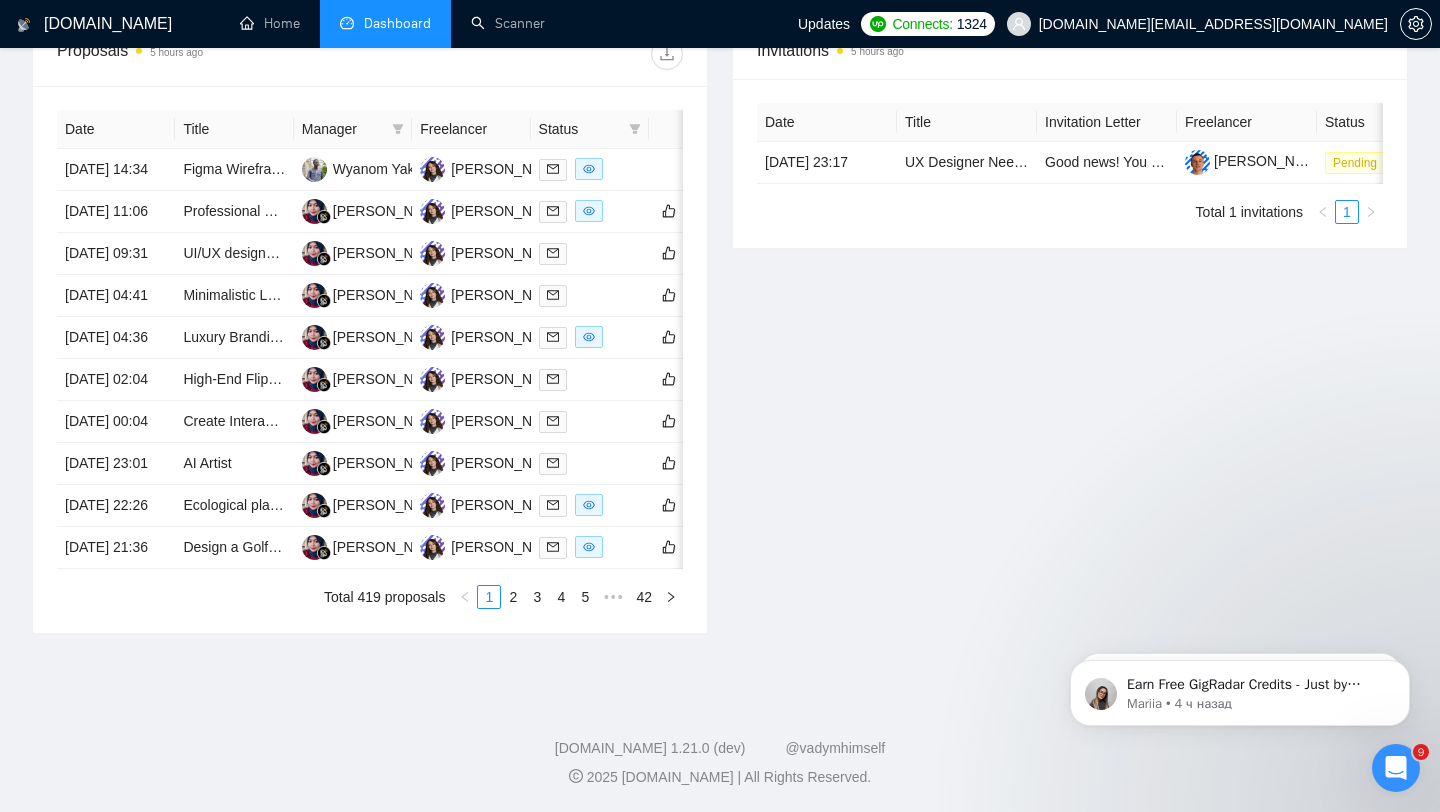 scroll, scrollTop: 533, scrollLeft: 0, axis: vertical 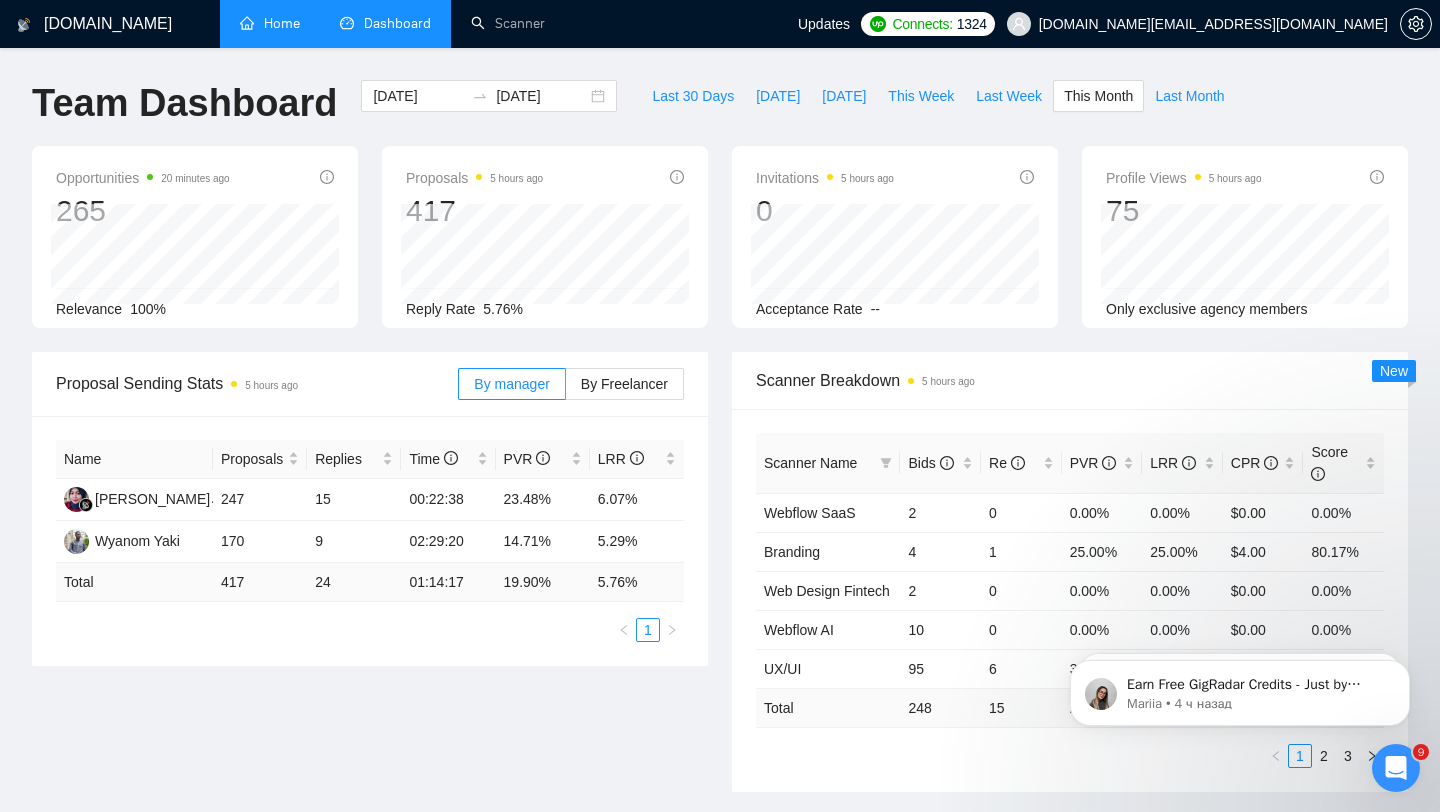 click on "Home" at bounding box center [270, 23] 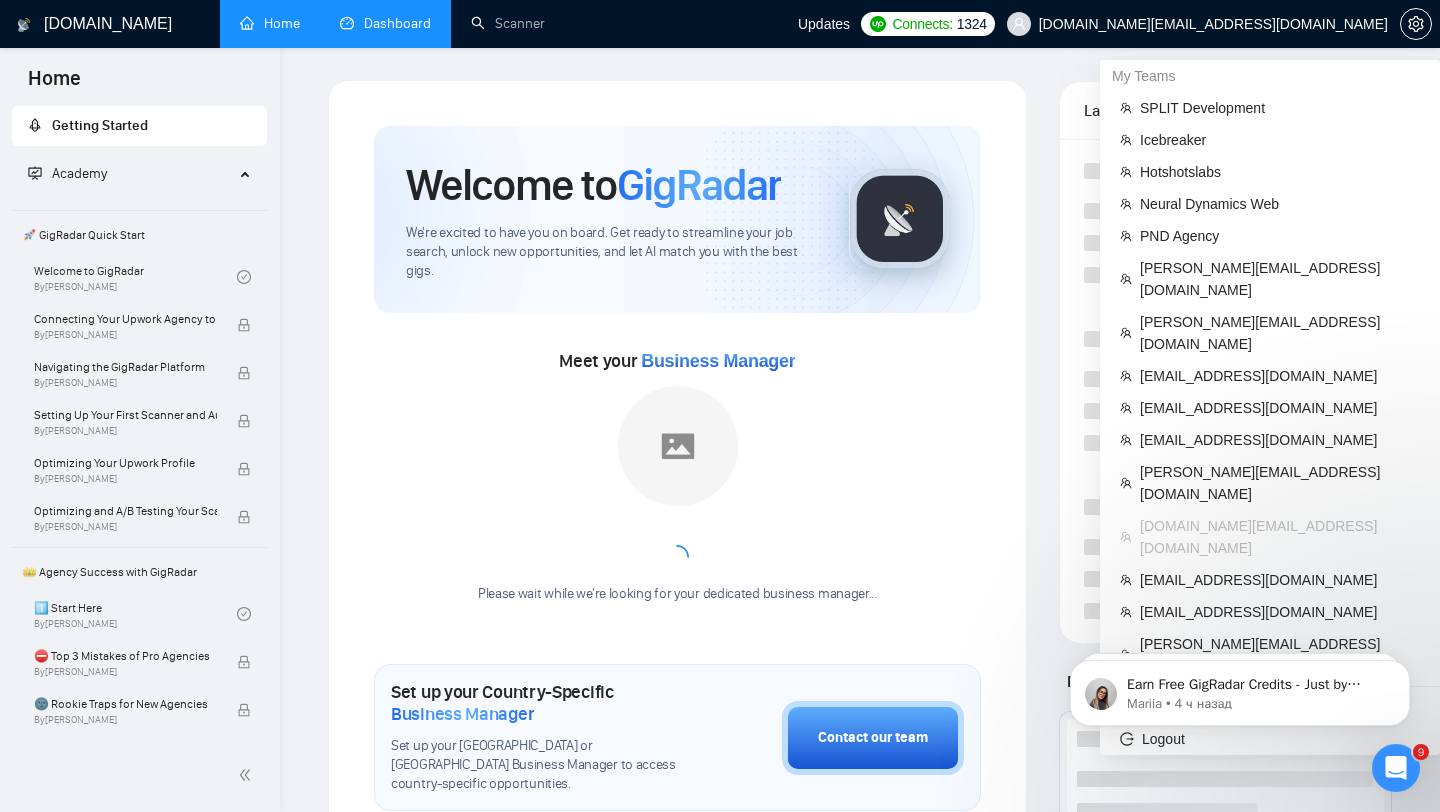click on "zholob.design@gmail.com" at bounding box center (1197, 24) 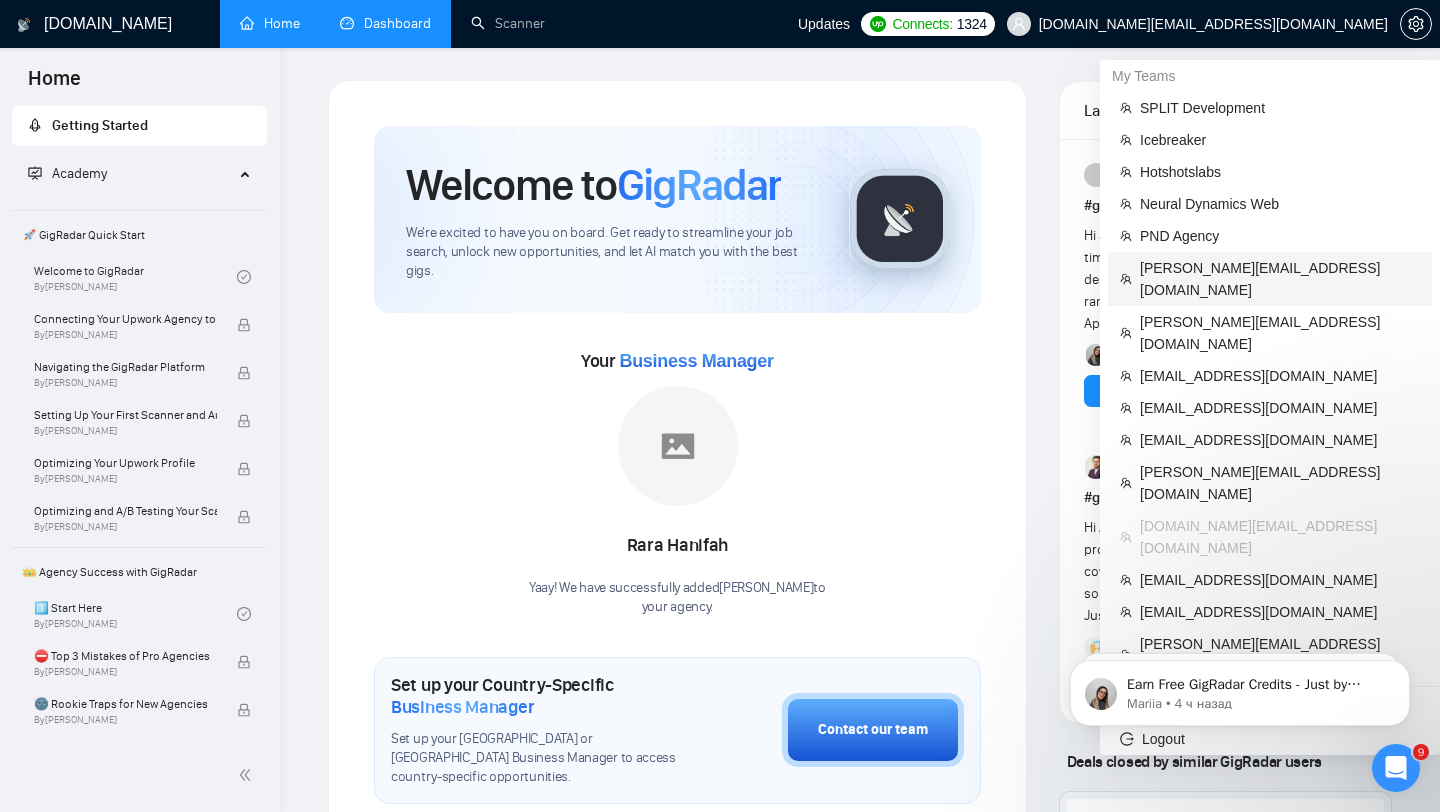 click on "vladyslav.olefir@zagroza.agency" at bounding box center (1280, 279) 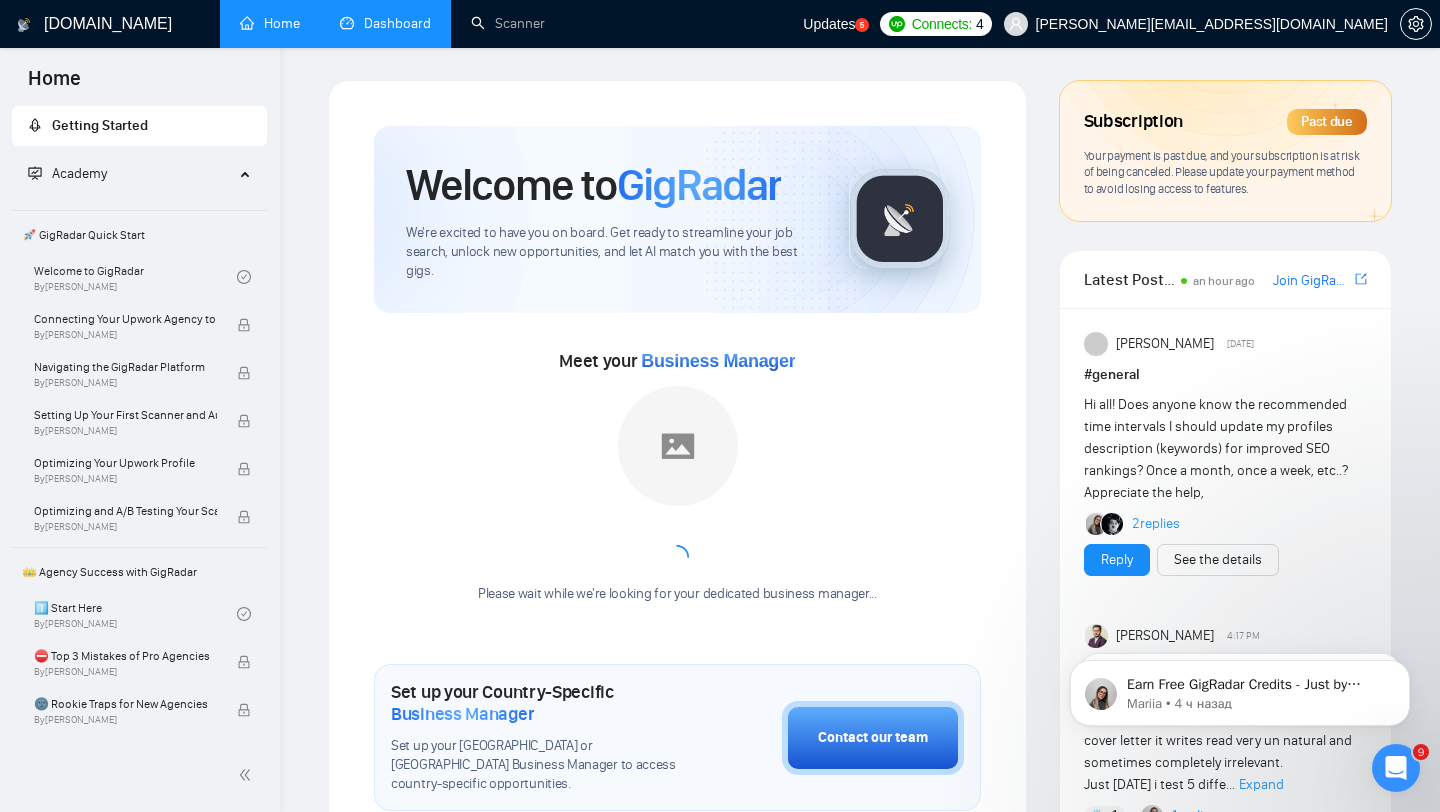 click on "Dashboard" at bounding box center [385, 23] 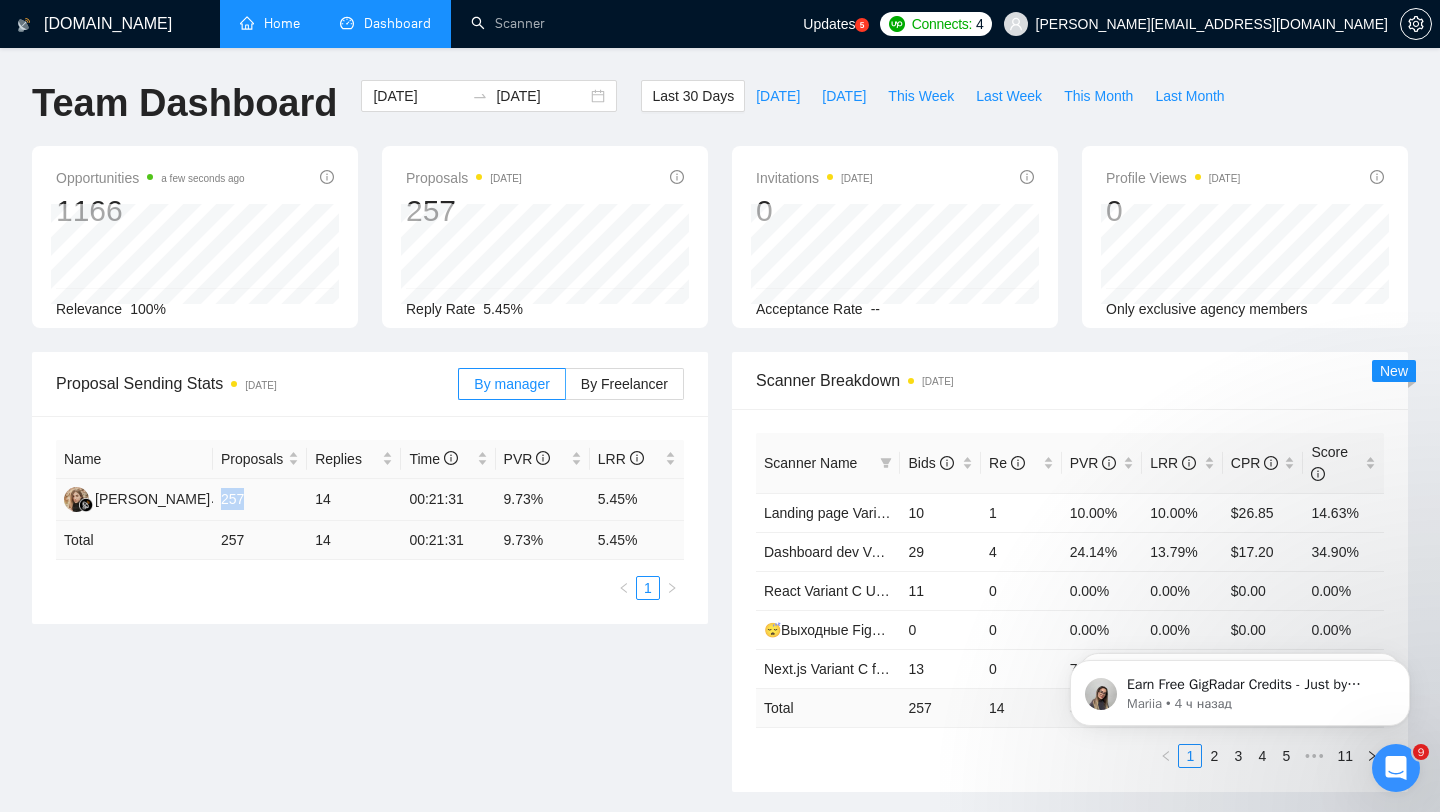 drag, startPoint x: 224, startPoint y: 491, endPoint x: 260, endPoint y: 500, distance: 37.107952 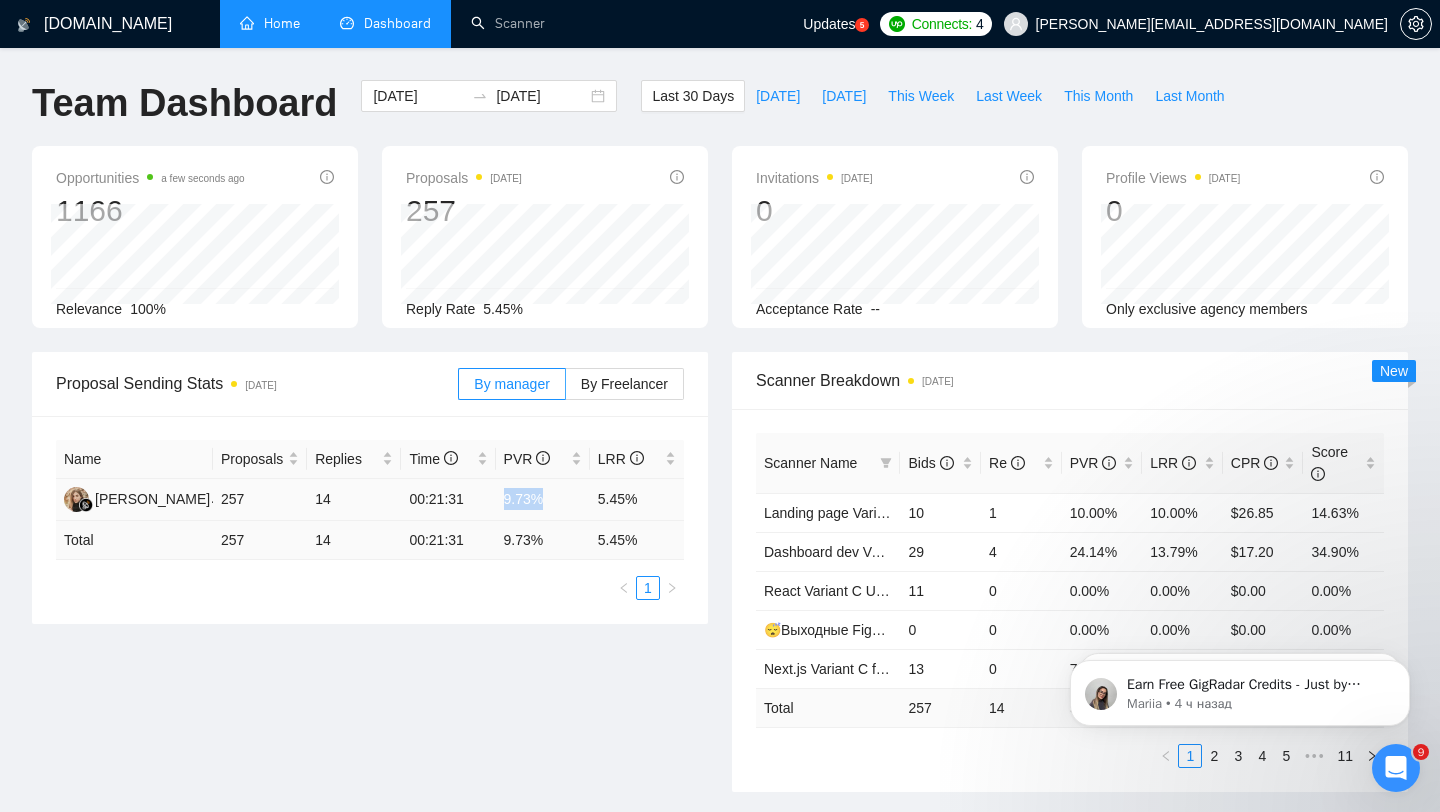 drag, startPoint x: 504, startPoint y: 495, endPoint x: 546, endPoint y: 496, distance: 42.0119 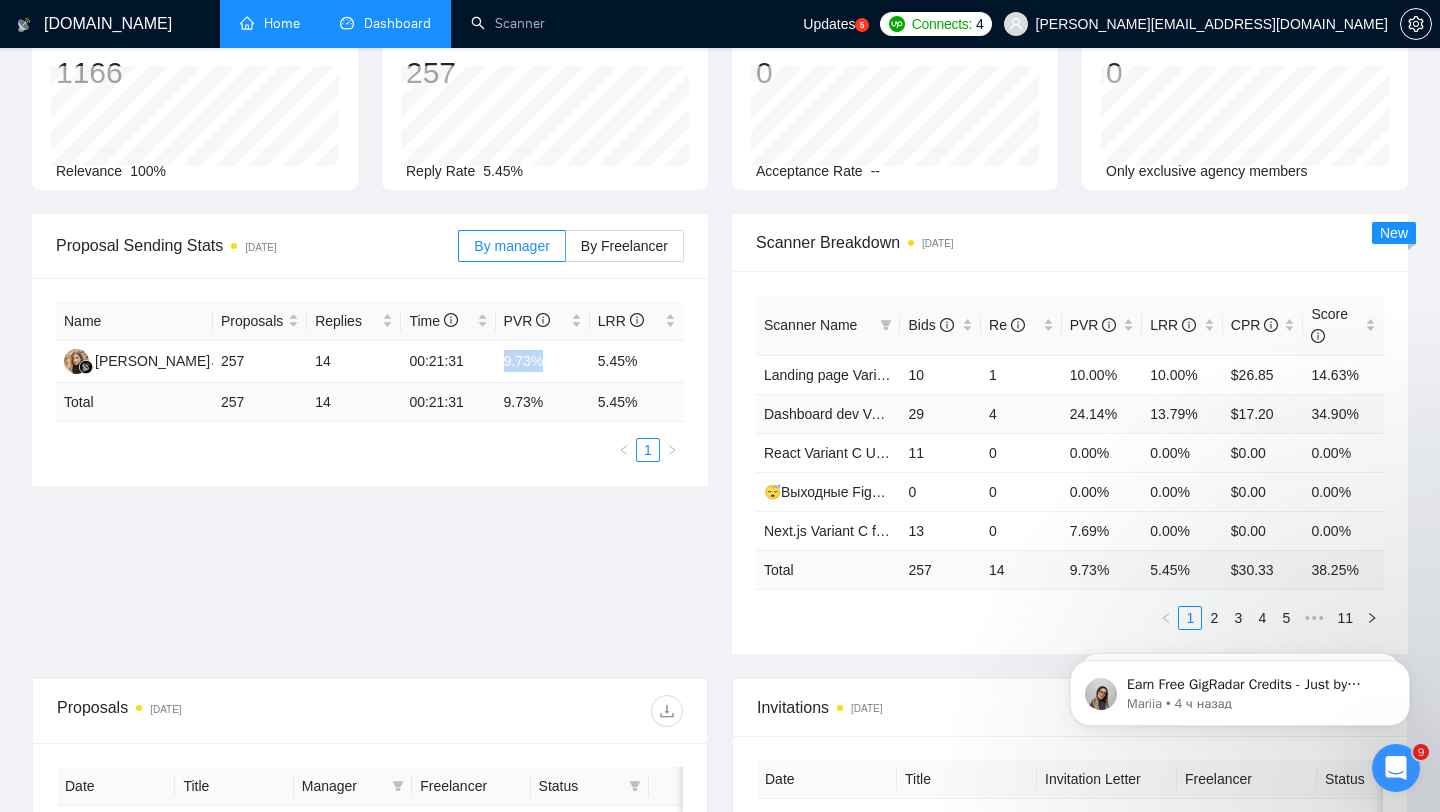 scroll, scrollTop: 146, scrollLeft: 0, axis: vertical 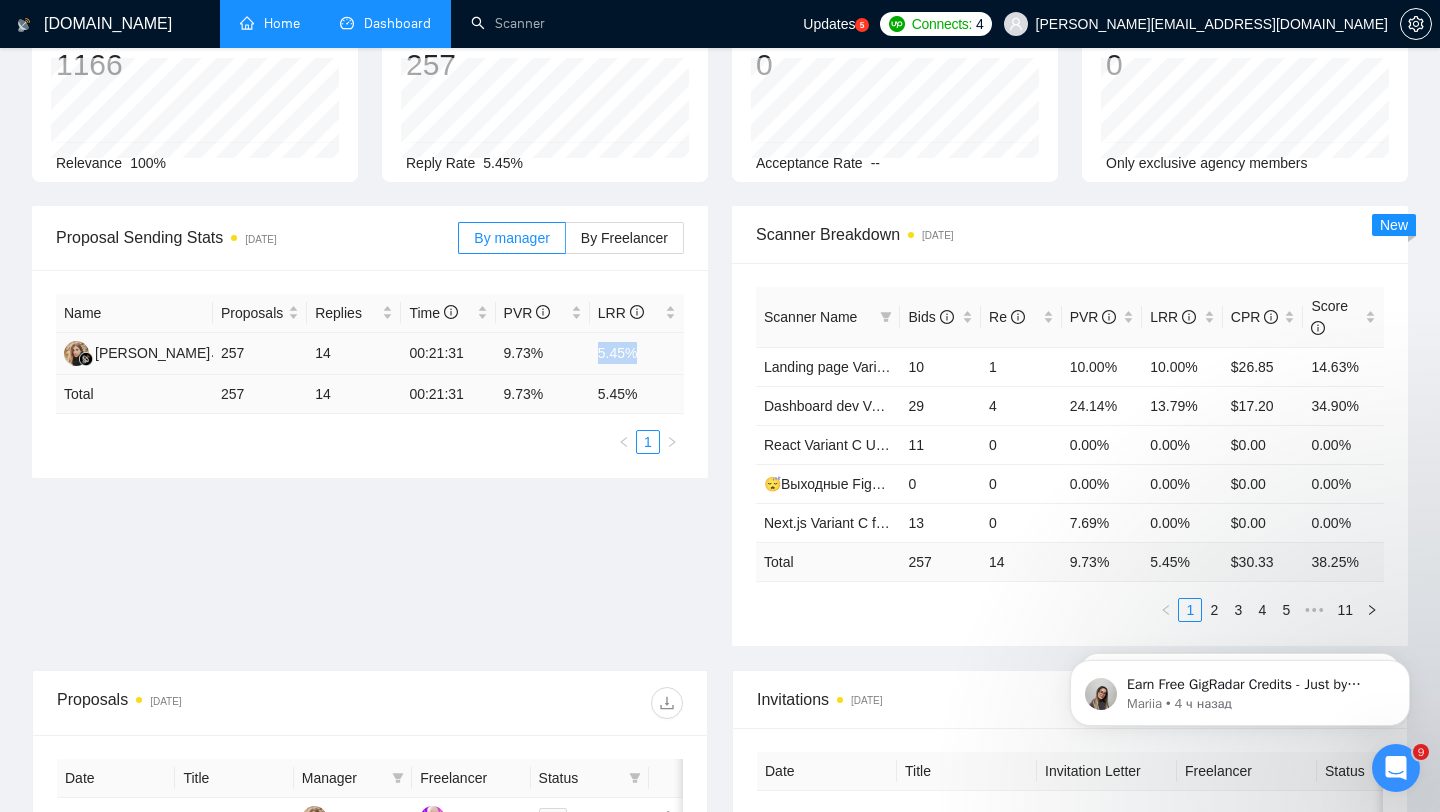 drag, startPoint x: 598, startPoint y: 356, endPoint x: 661, endPoint y: 356, distance: 63 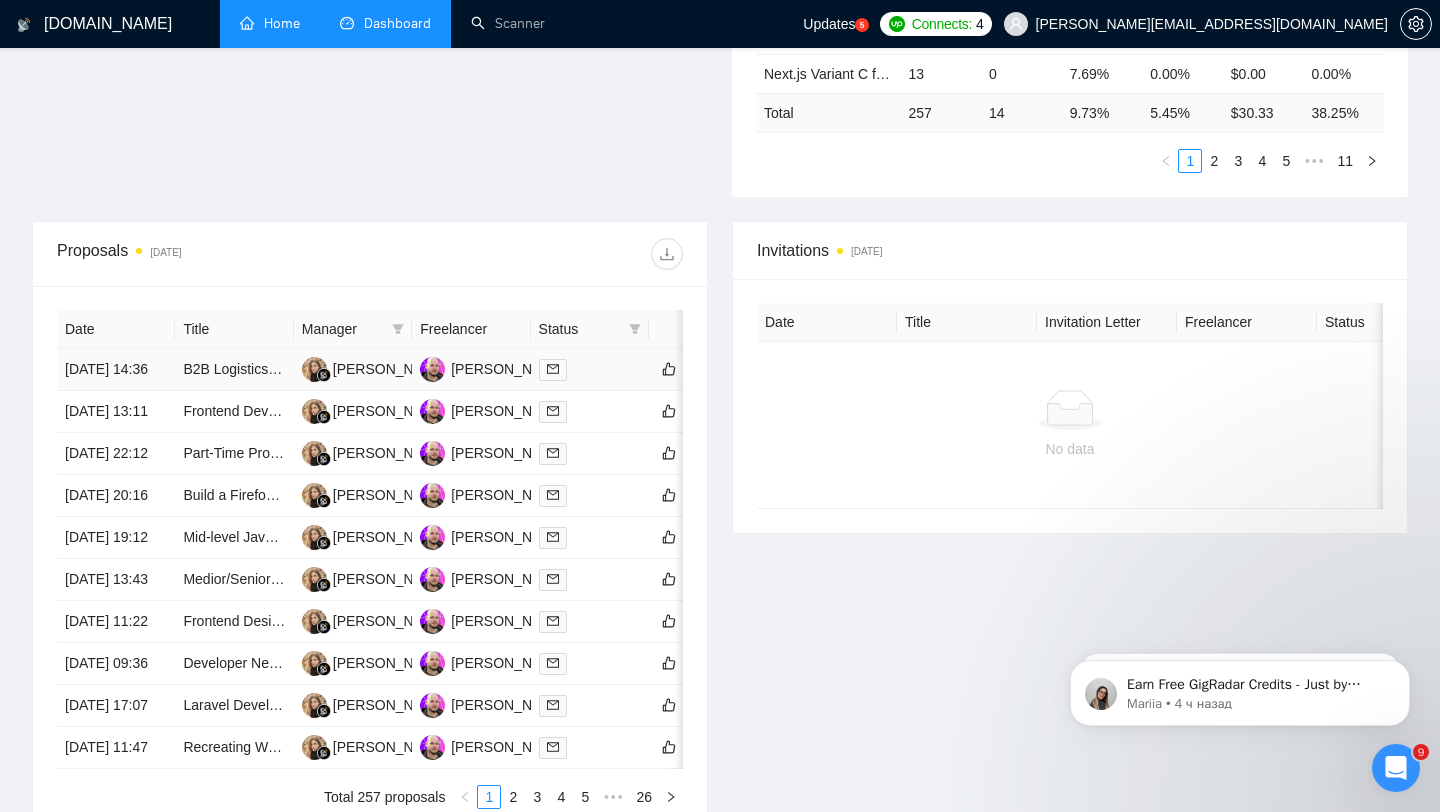 scroll, scrollTop: 601, scrollLeft: 0, axis: vertical 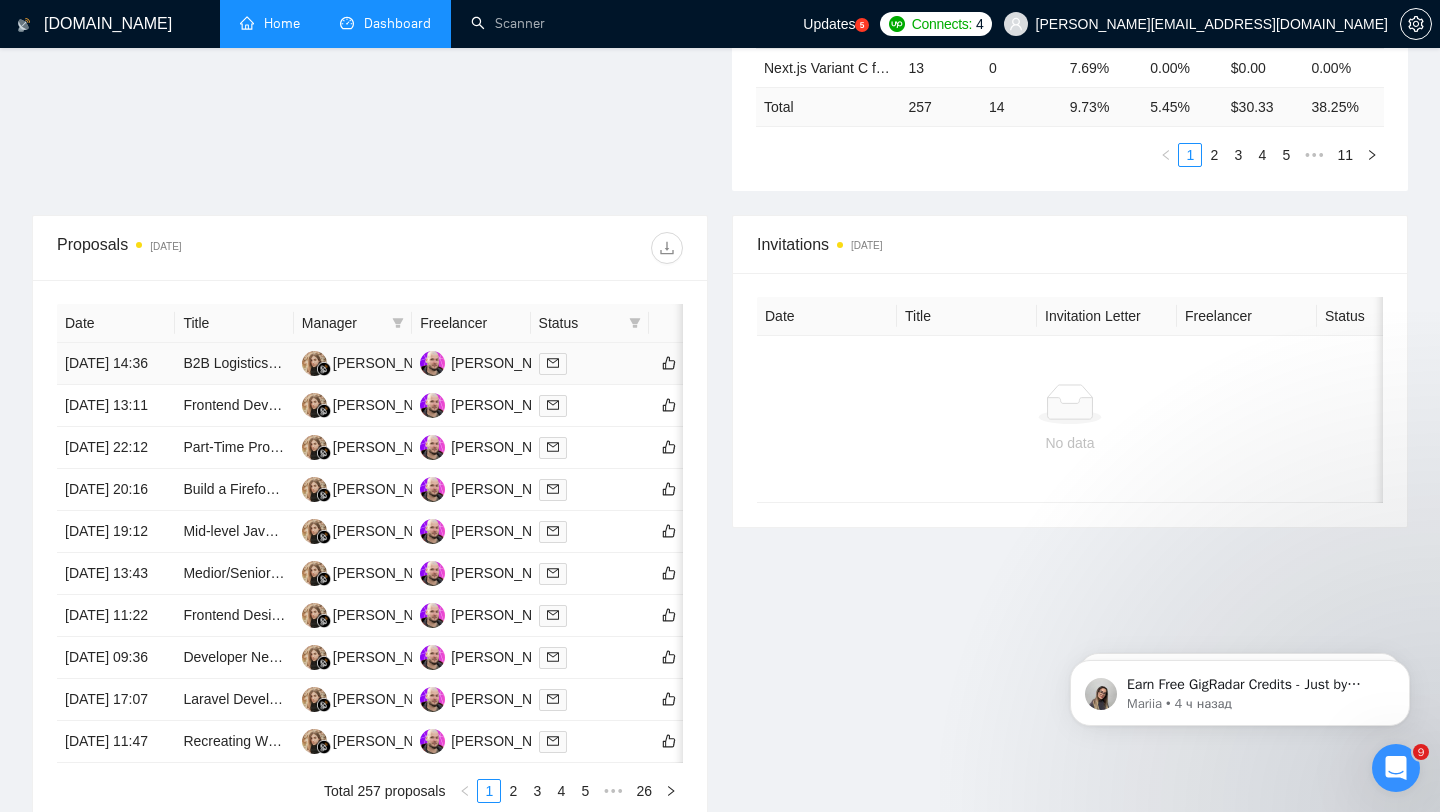 click at bounding box center (590, 363) 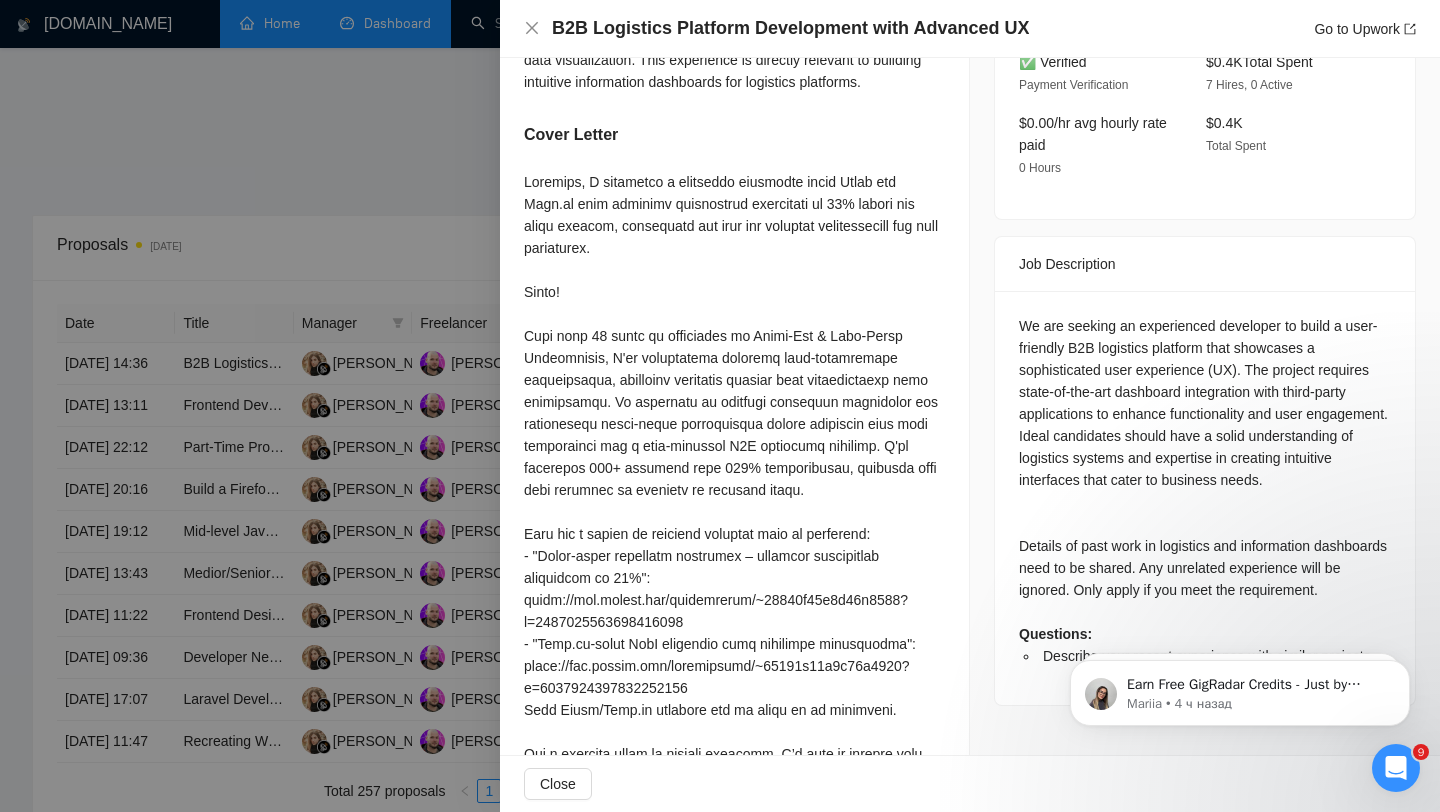 scroll, scrollTop: 672, scrollLeft: 0, axis: vertical 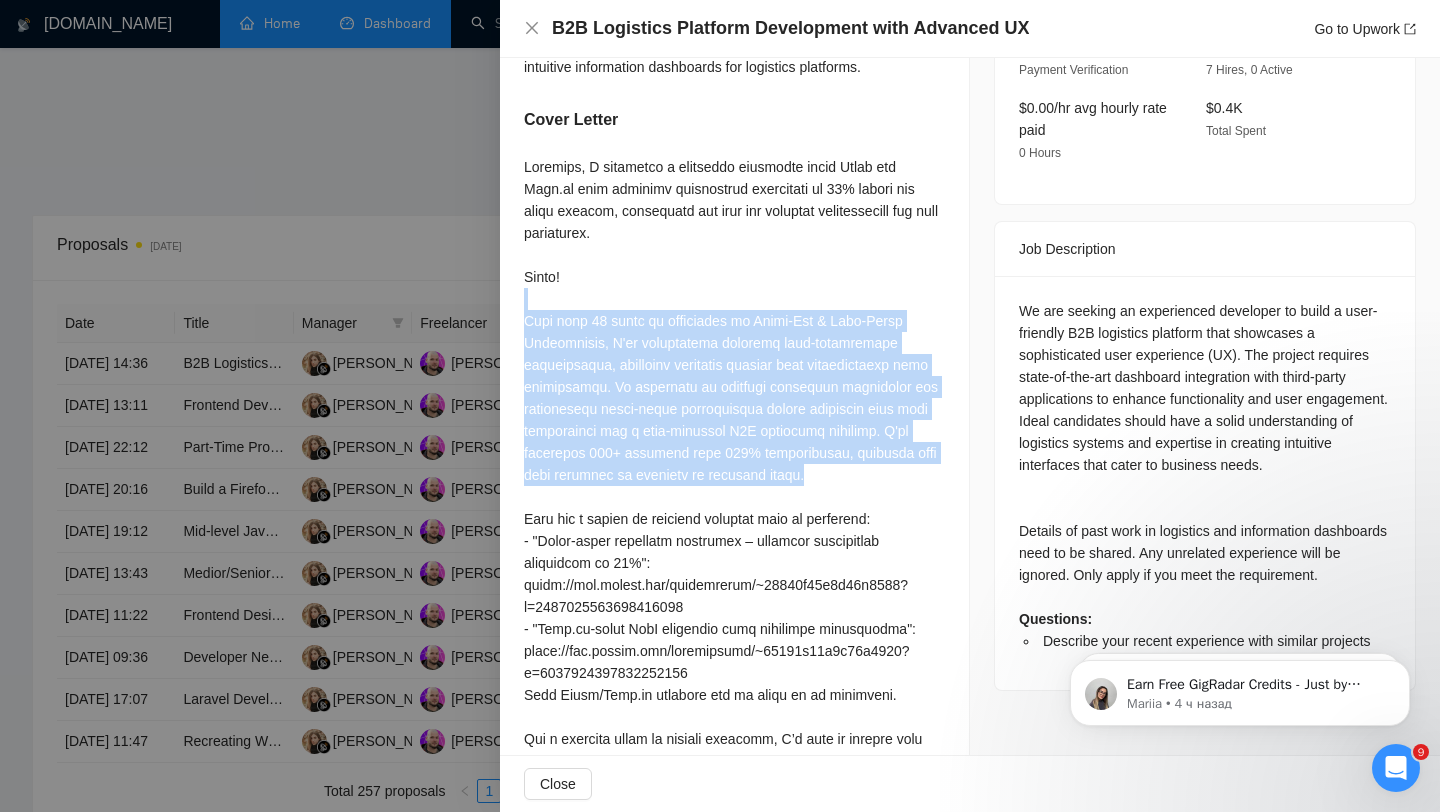 drag, startPoint x: 823, startPoint y: 495, endPoint x: 508, endPoint y: 327, distance: 357 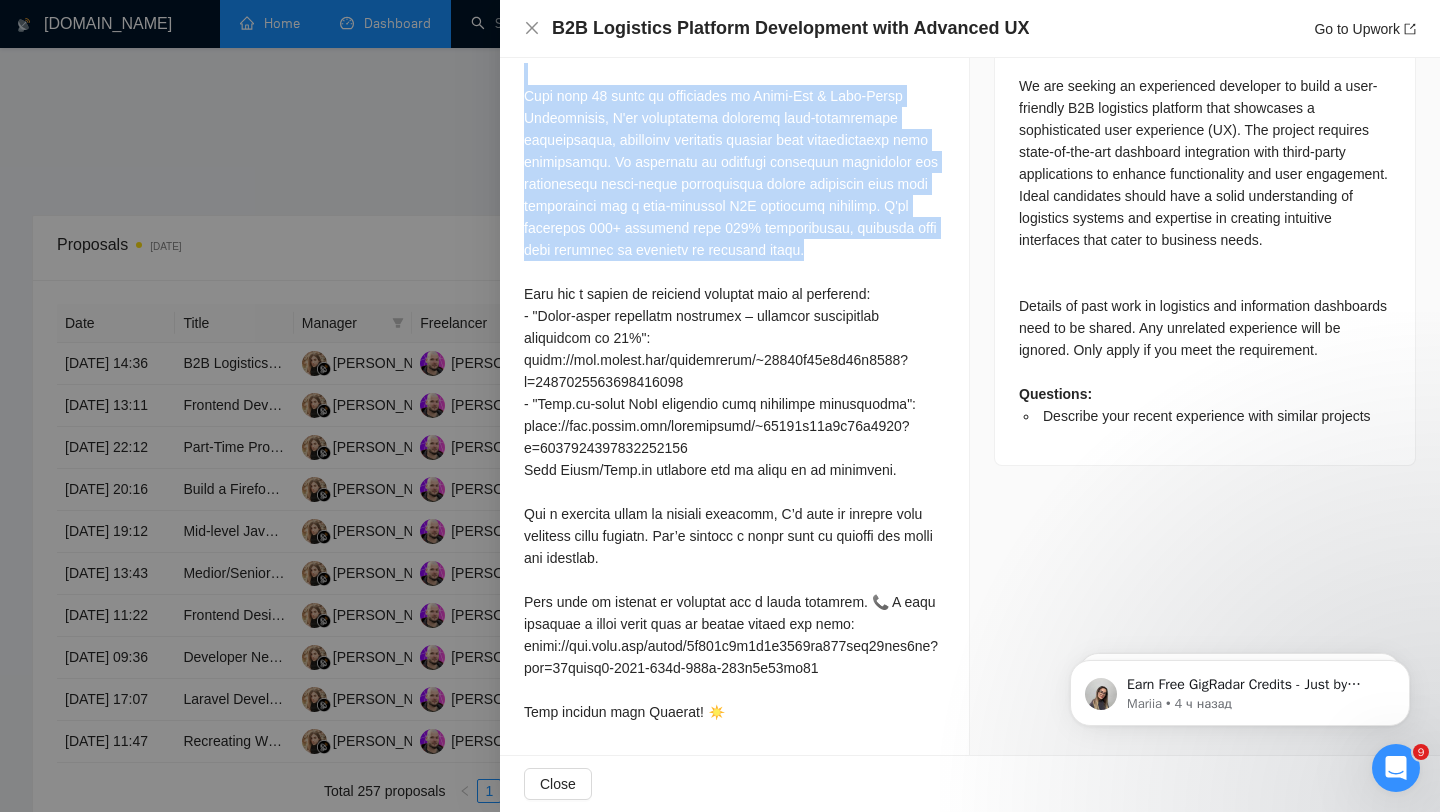 scroll, scrollTop: 918, scrollLeft: 0, axis: vertical 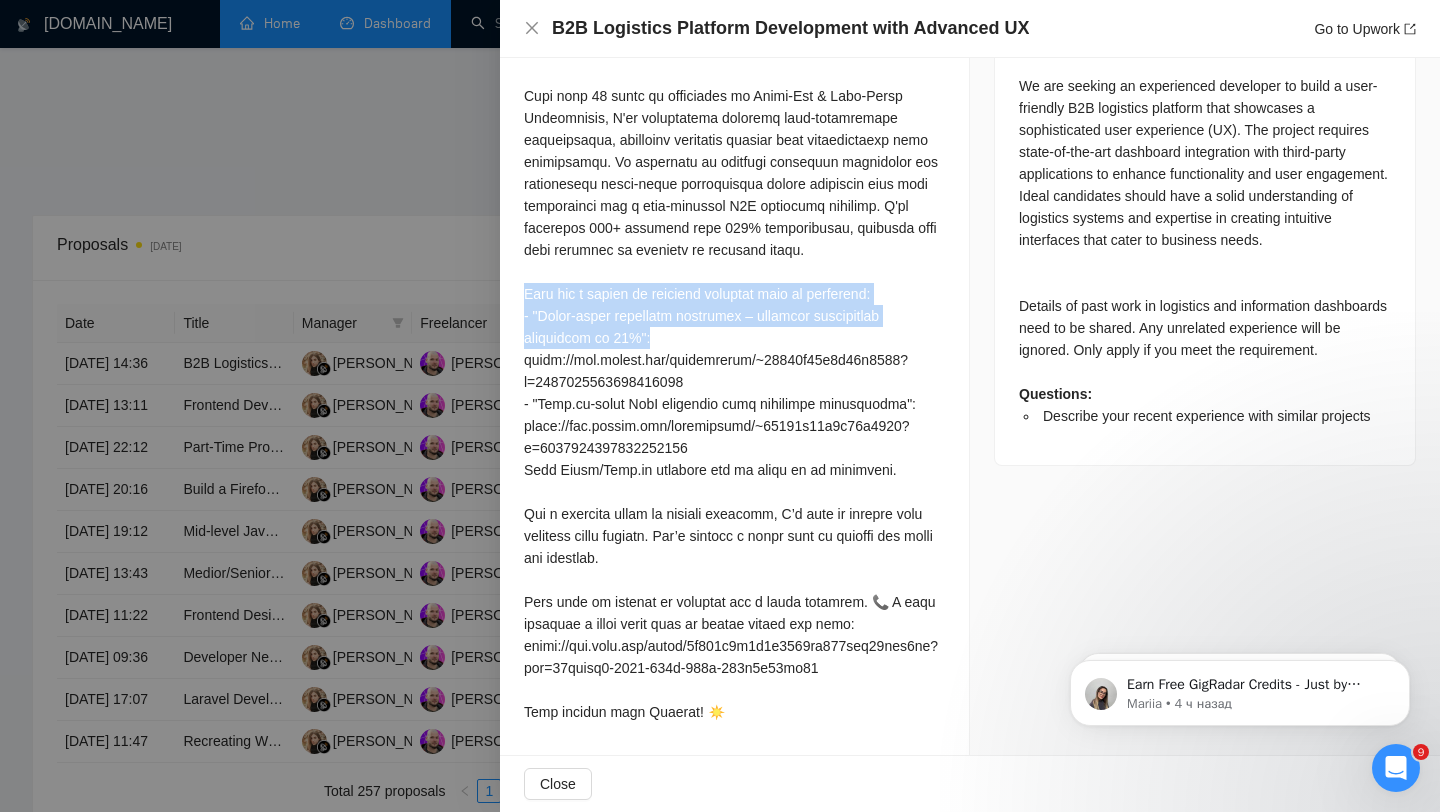 drag, startPoint x: 694, startPoint y: 344, endPoint x: 526, endPoint y: 297, distance: 174.45056 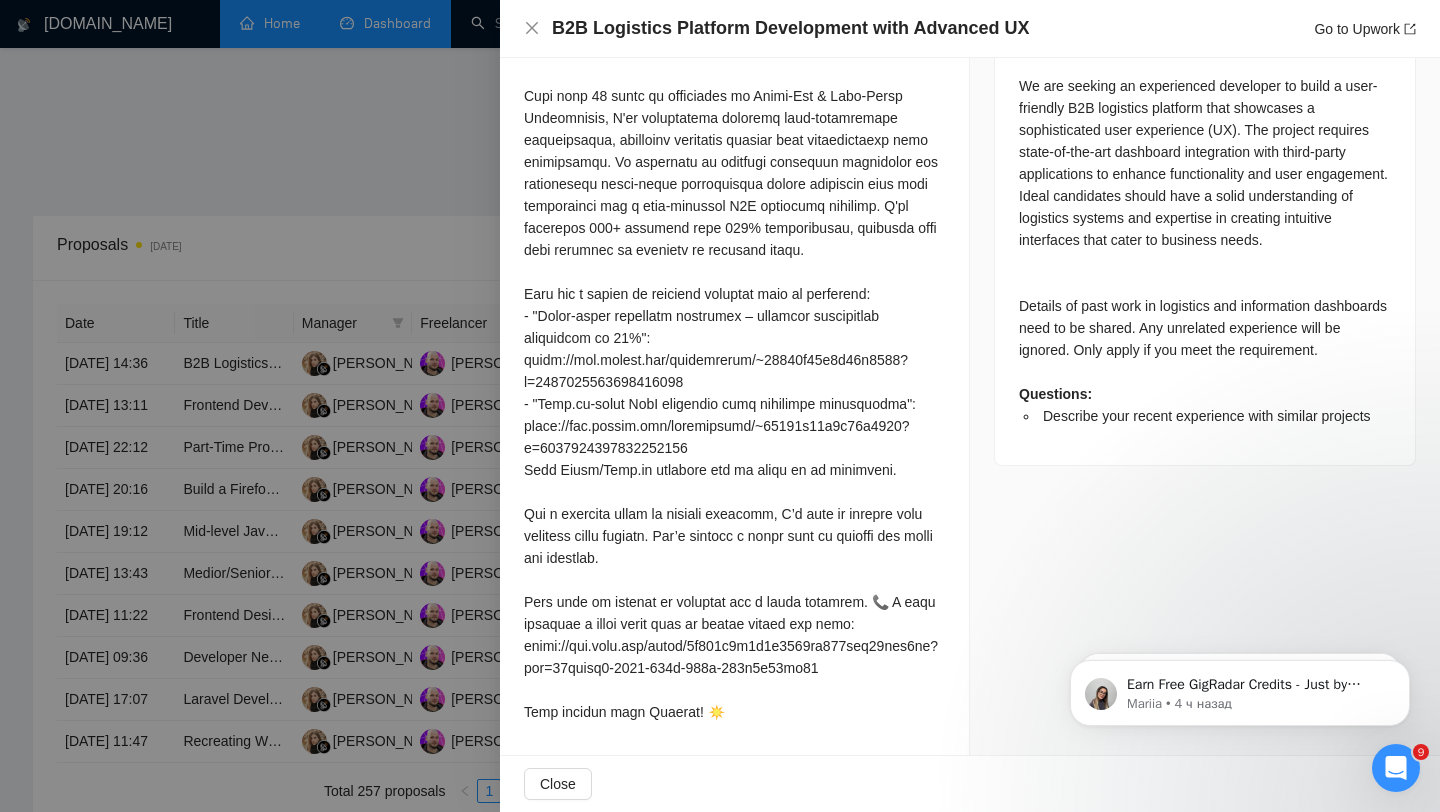 click at bounding box center (720, 406) 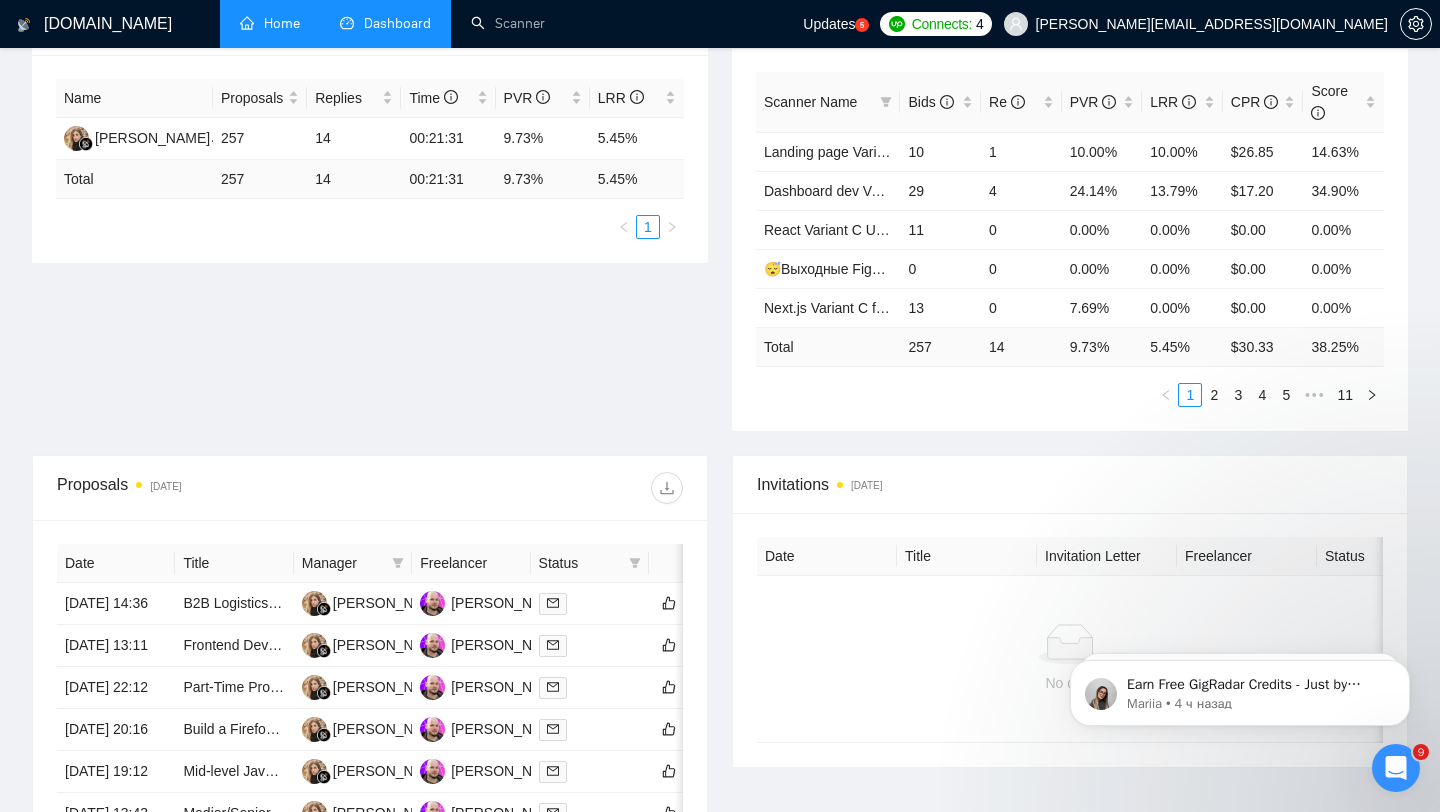 scroll, scrollTop: 0, scrollLeft: 0, axis: both 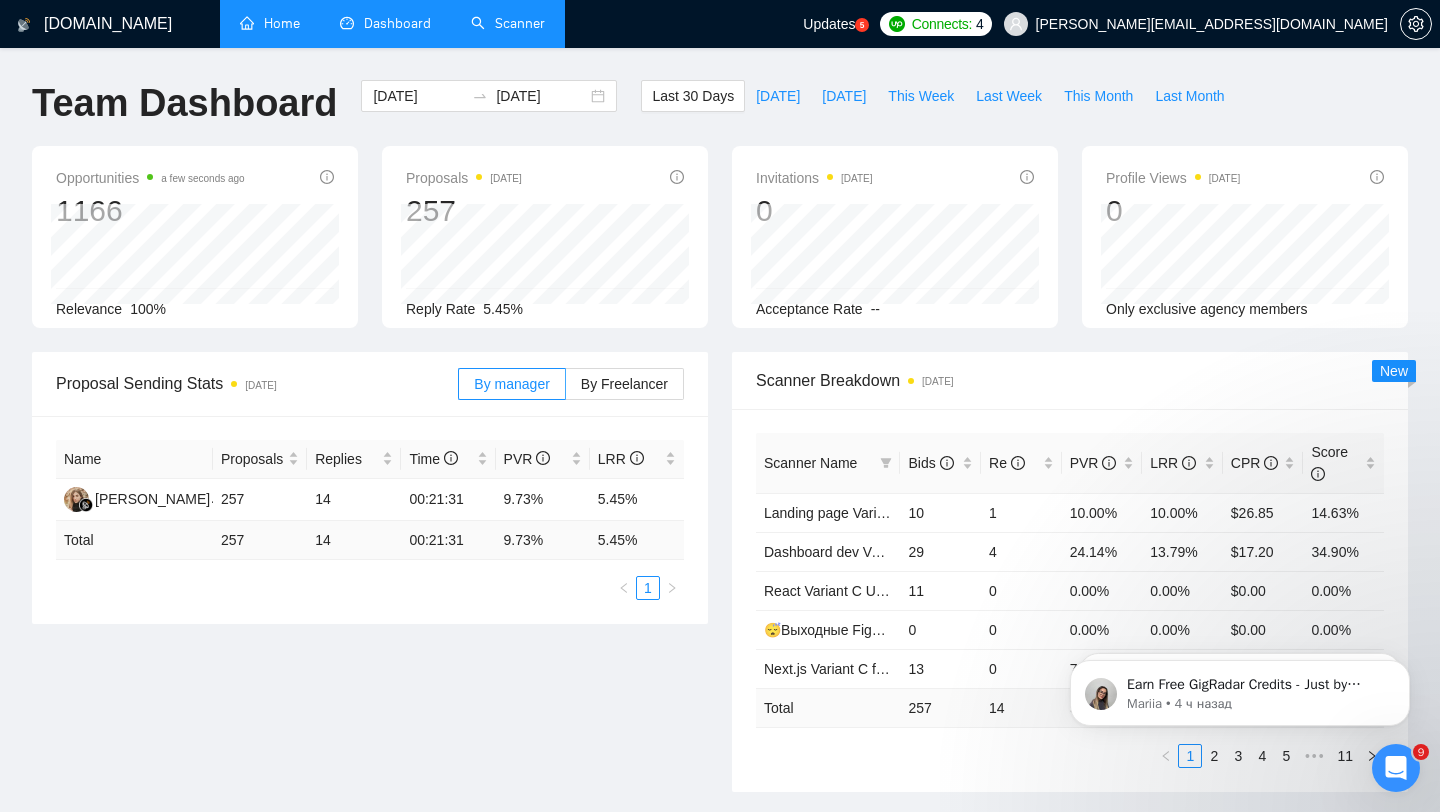 click on "Scanner" at bounding box center [508, 23] 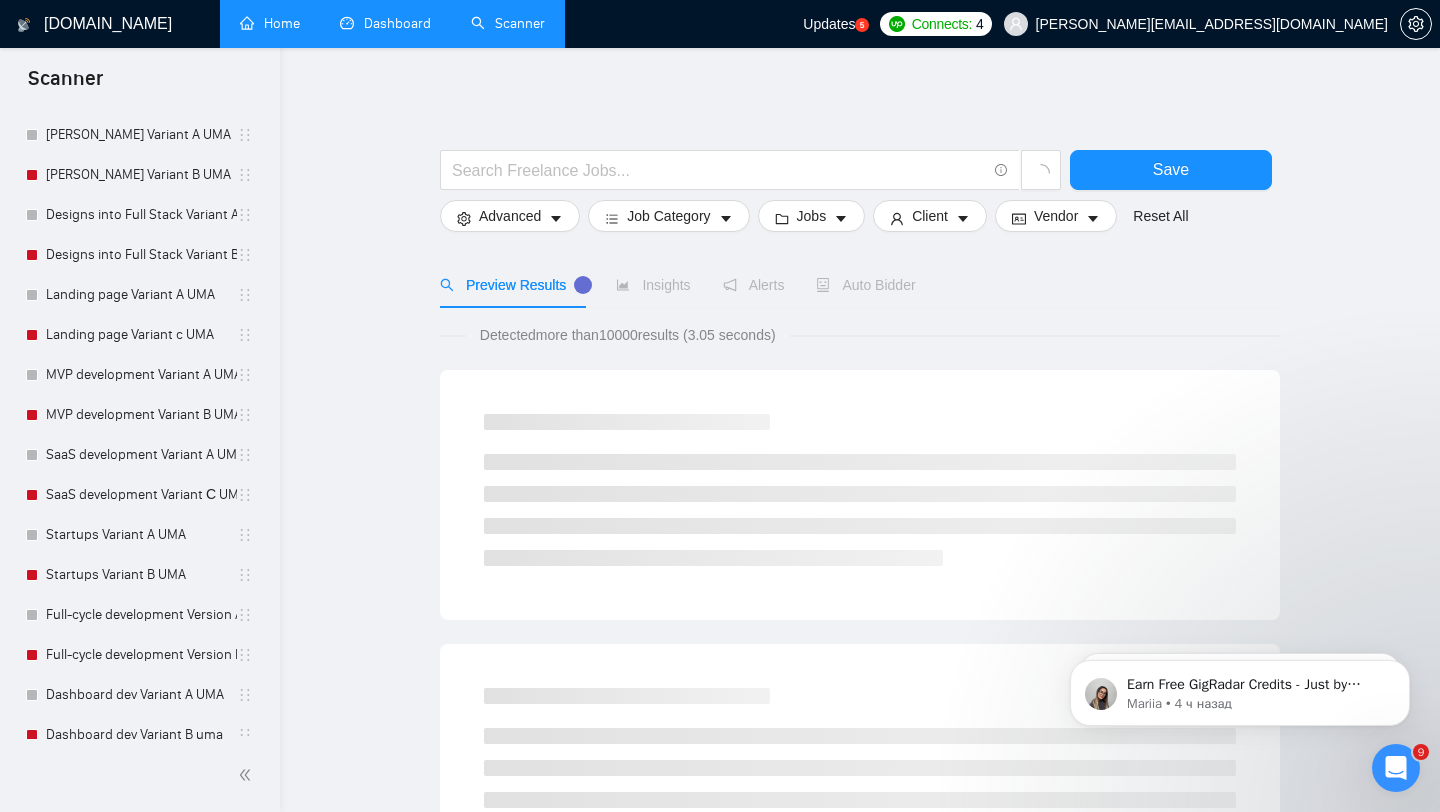 scroll, scrollTop: 0, scrollLeft: 0, axis: both 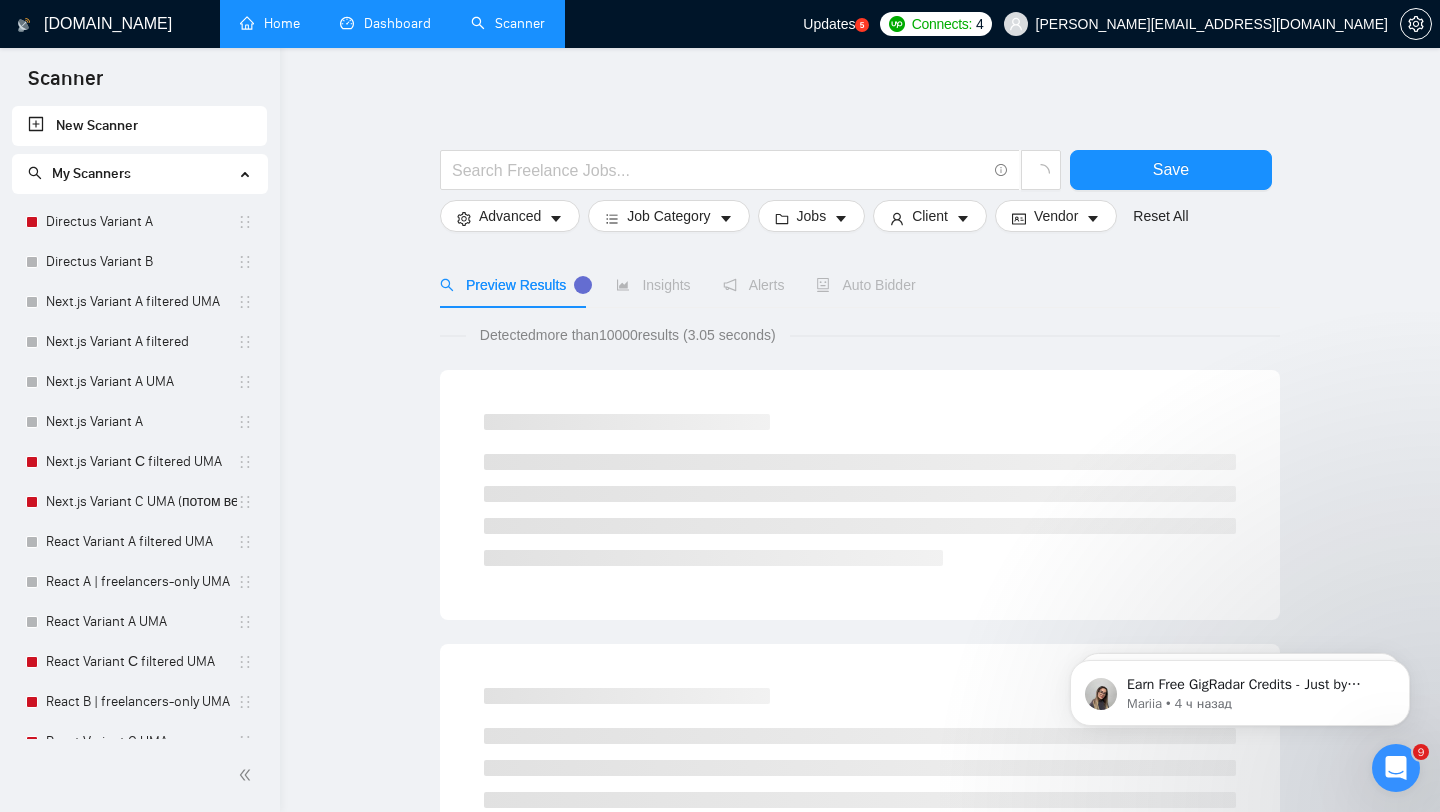 click on "New Scanner" at bounding box center [139, 126] 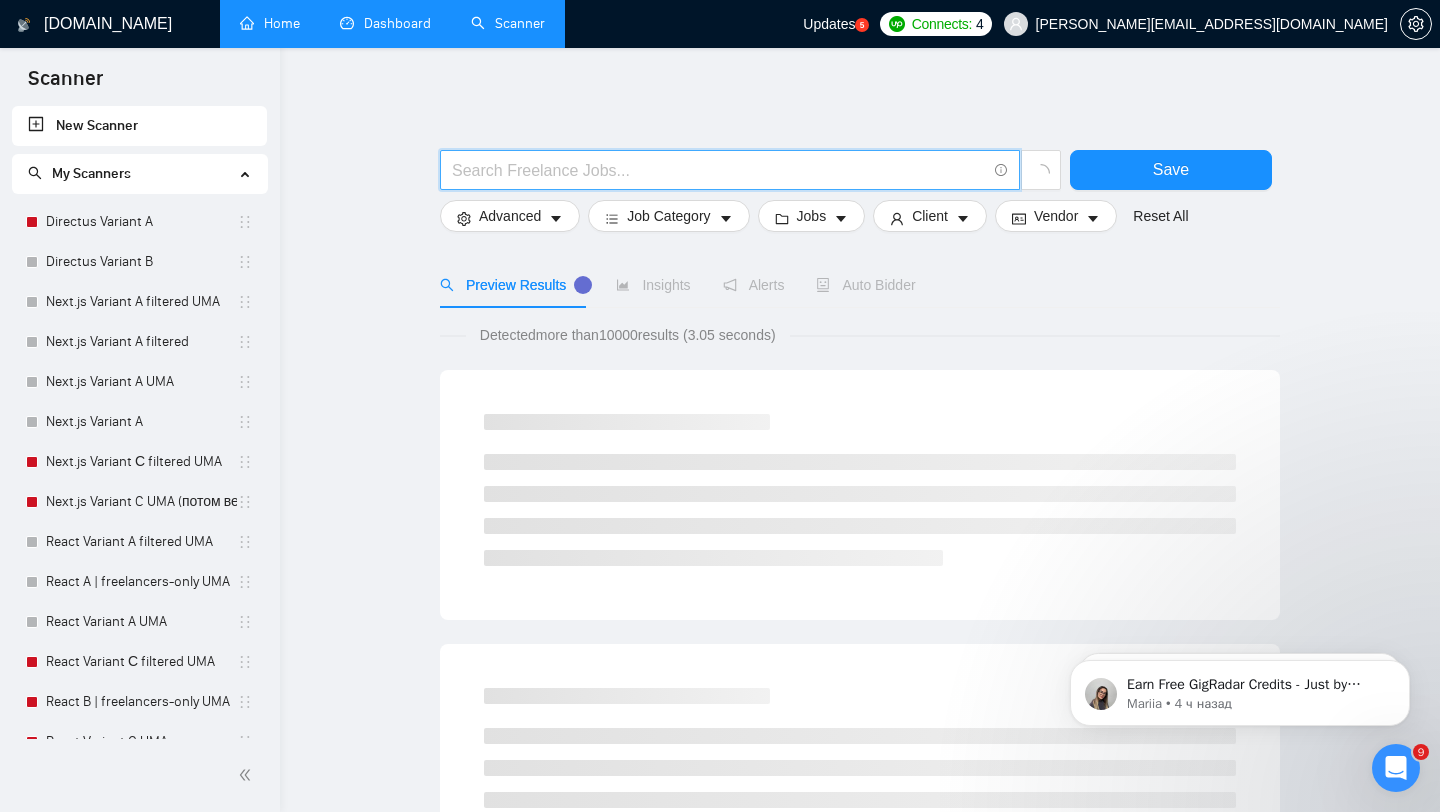 click at bounding box center [719, 170] 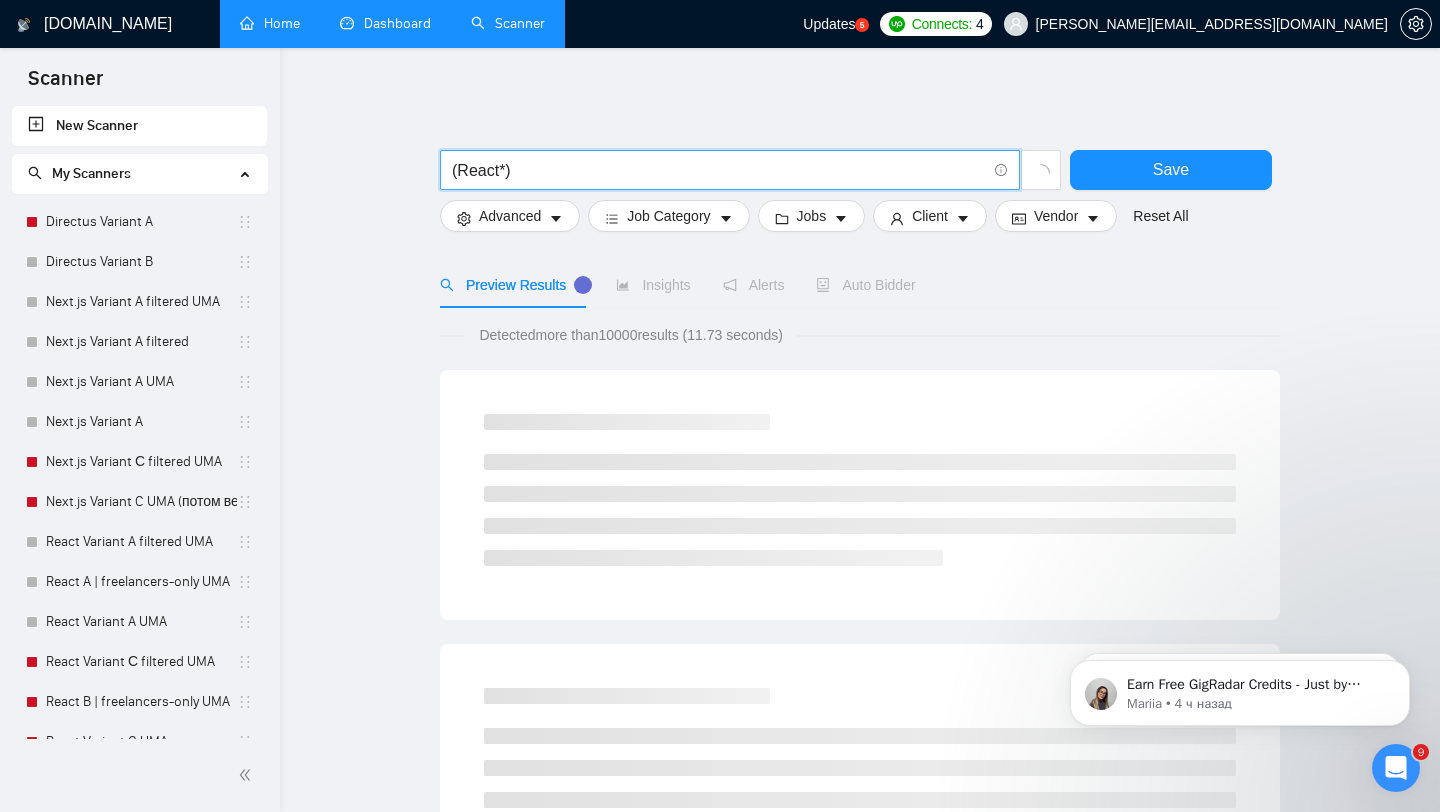 click on "(React*)" at bounding box center [719, 170] 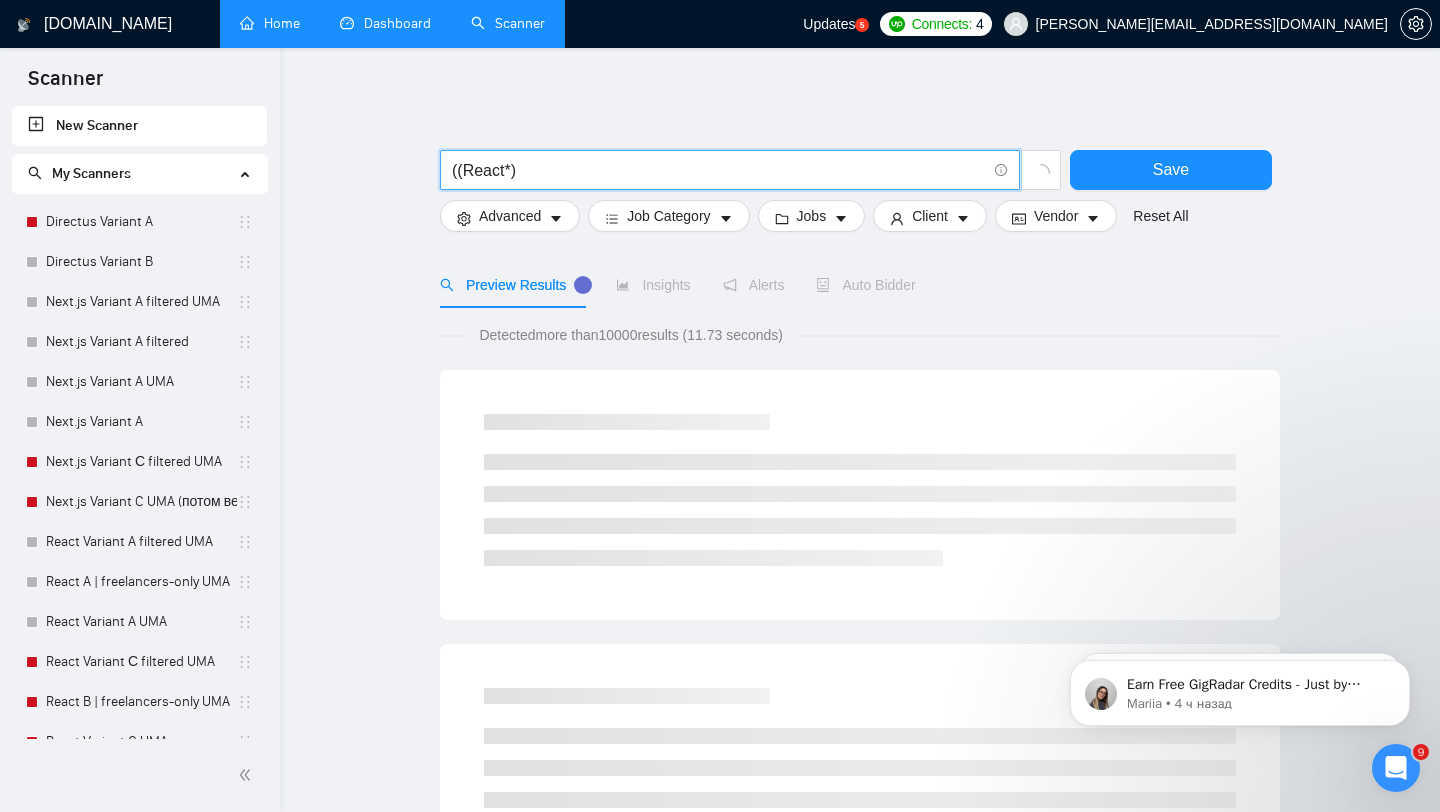 click on "((React*)" at bounding box center (719, 170) 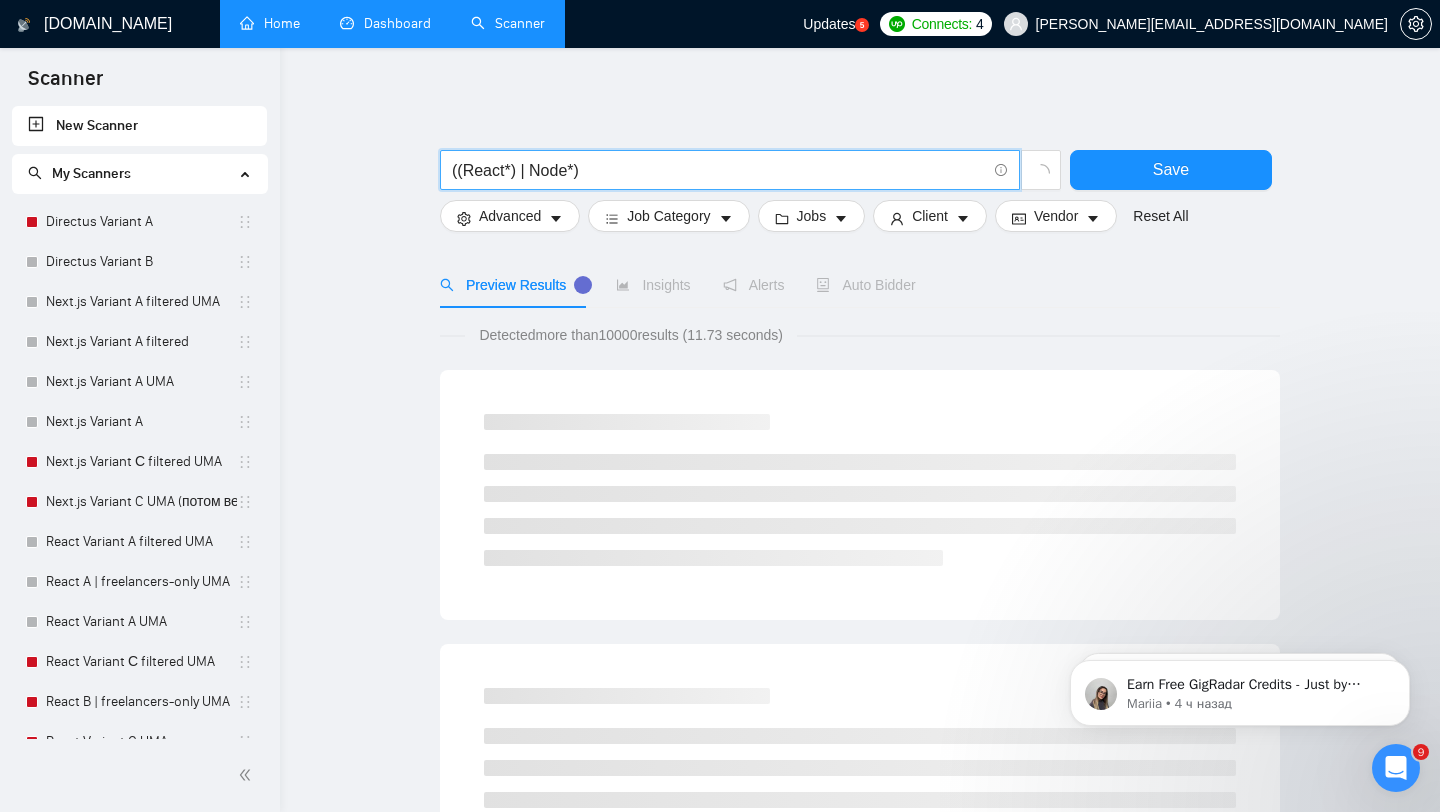click on "((React*) | Node*)" at bounding box center (719, 170) 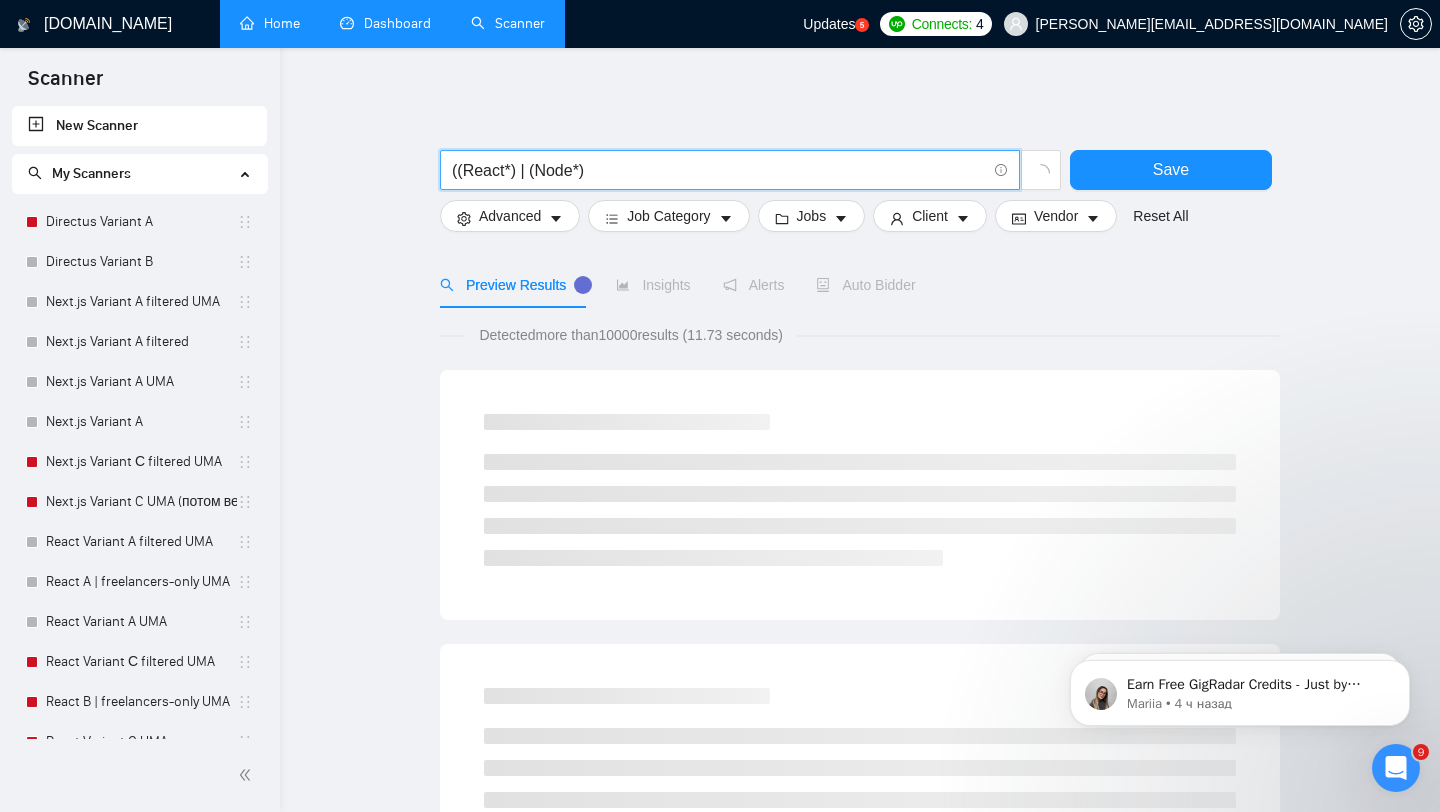 click on "((React*) | (Node*)" at bounding box center [719, 170] 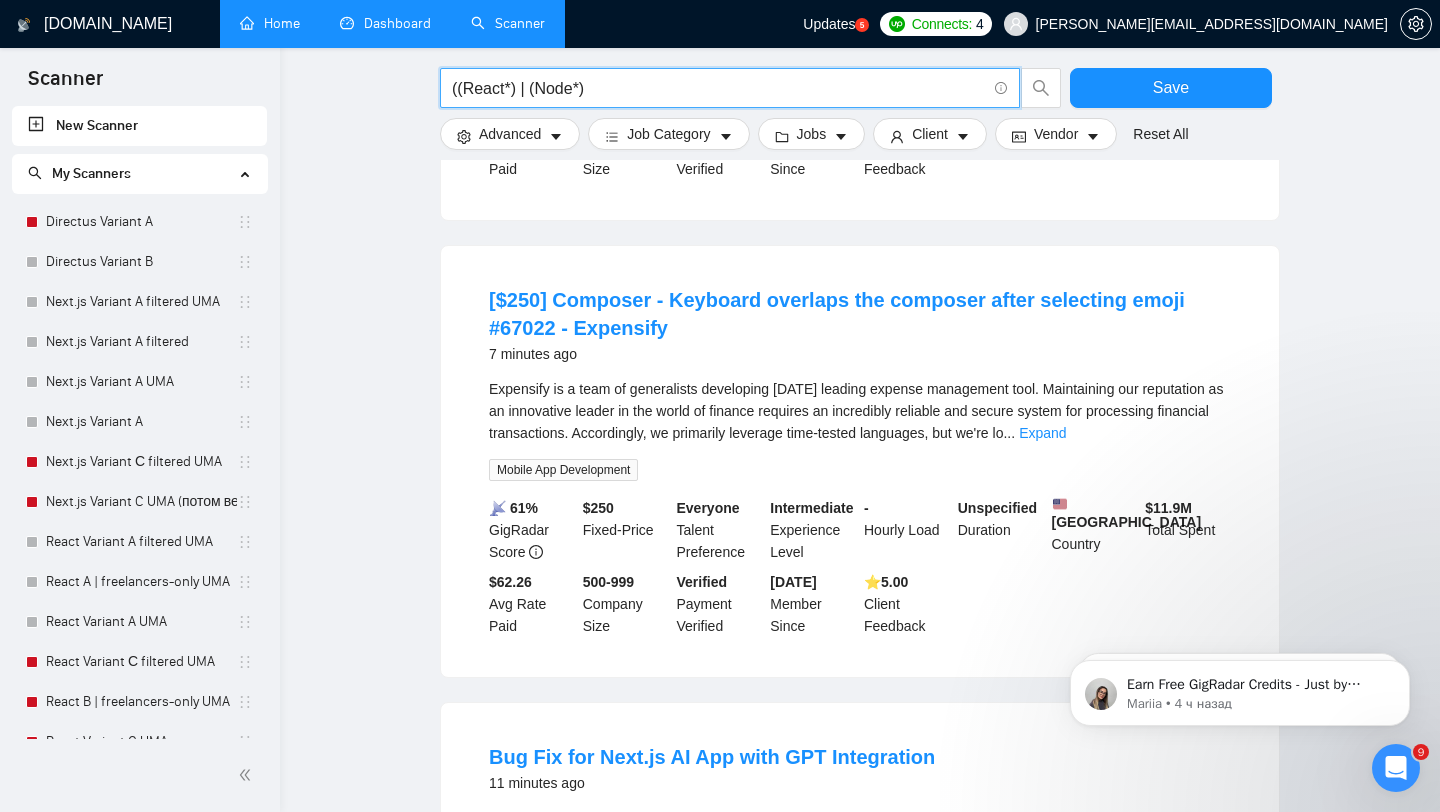 scroll, scrollTop: 0, scrollLeft: 0, axis: both 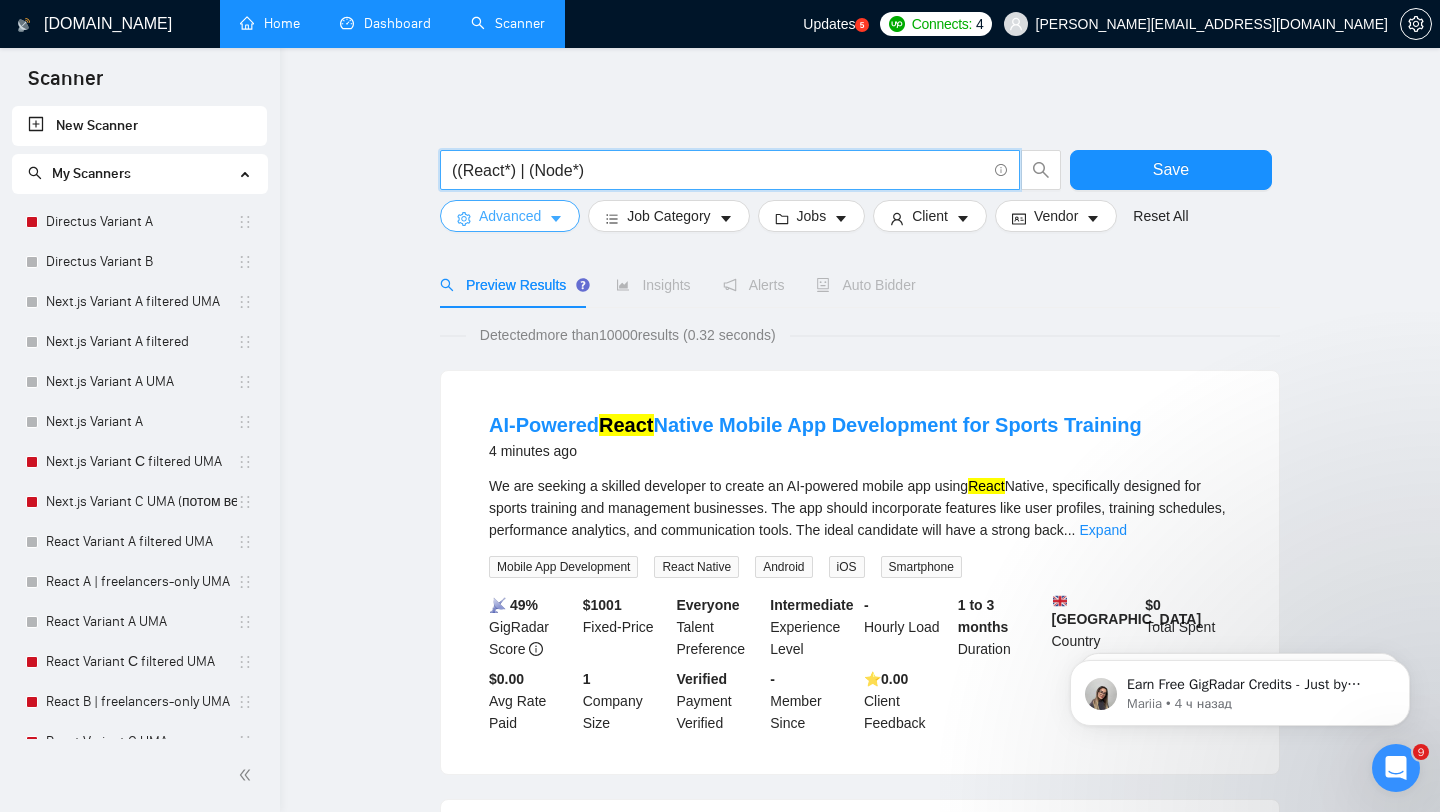 type on "((React*) | (Node*)" 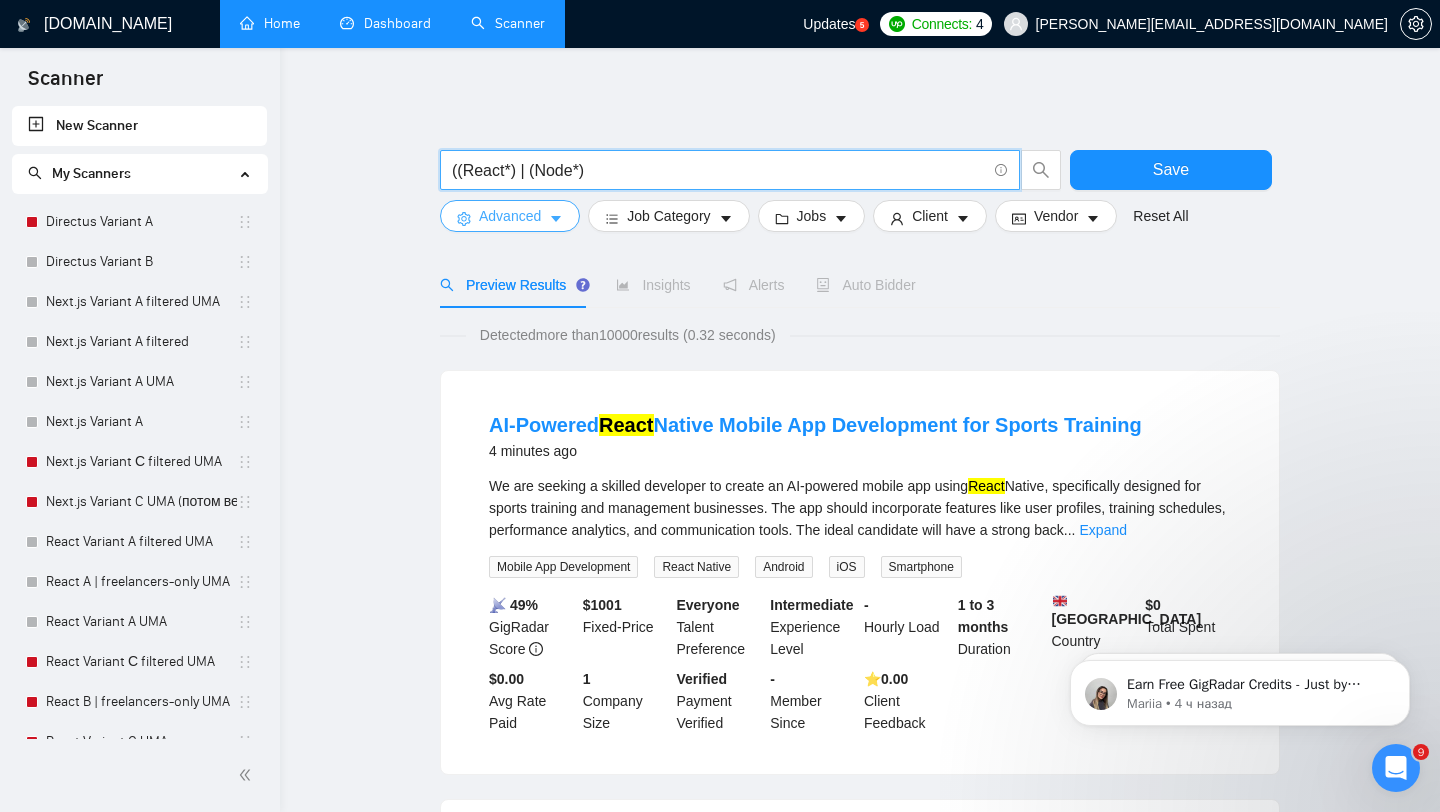 click 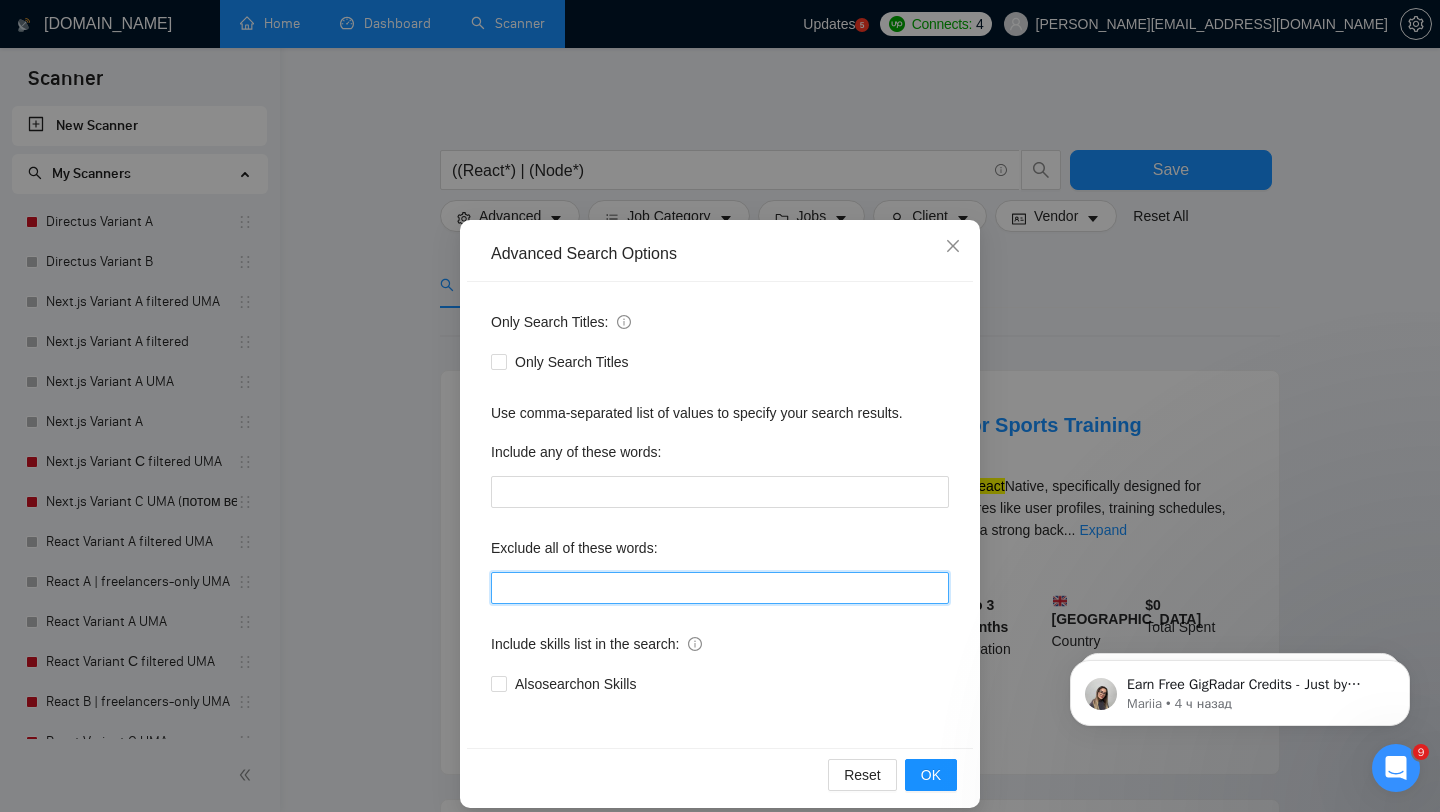 click at bounding box center [720, 588] 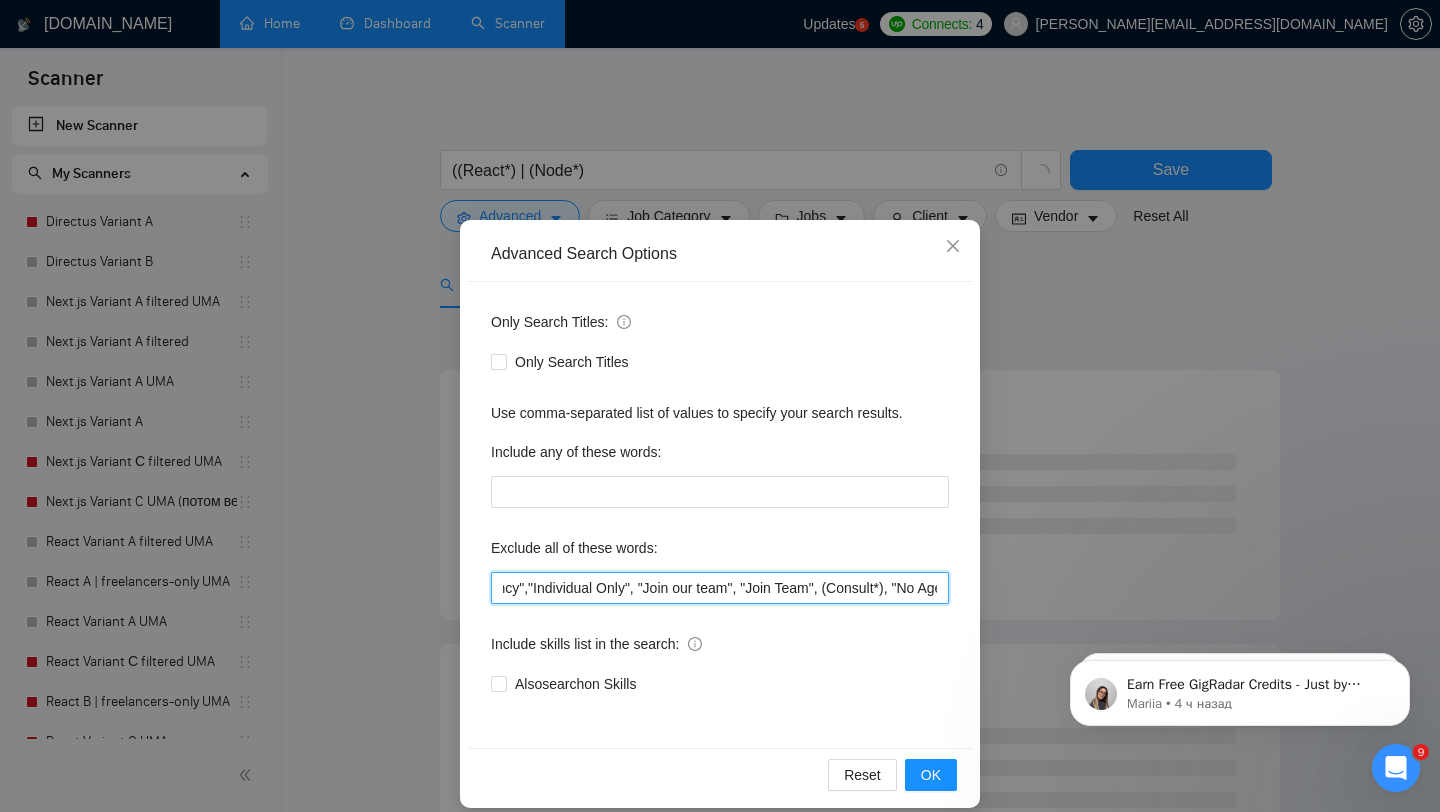scroll, scrollTop: 0, scrollLeft: 157, axis: horizontal 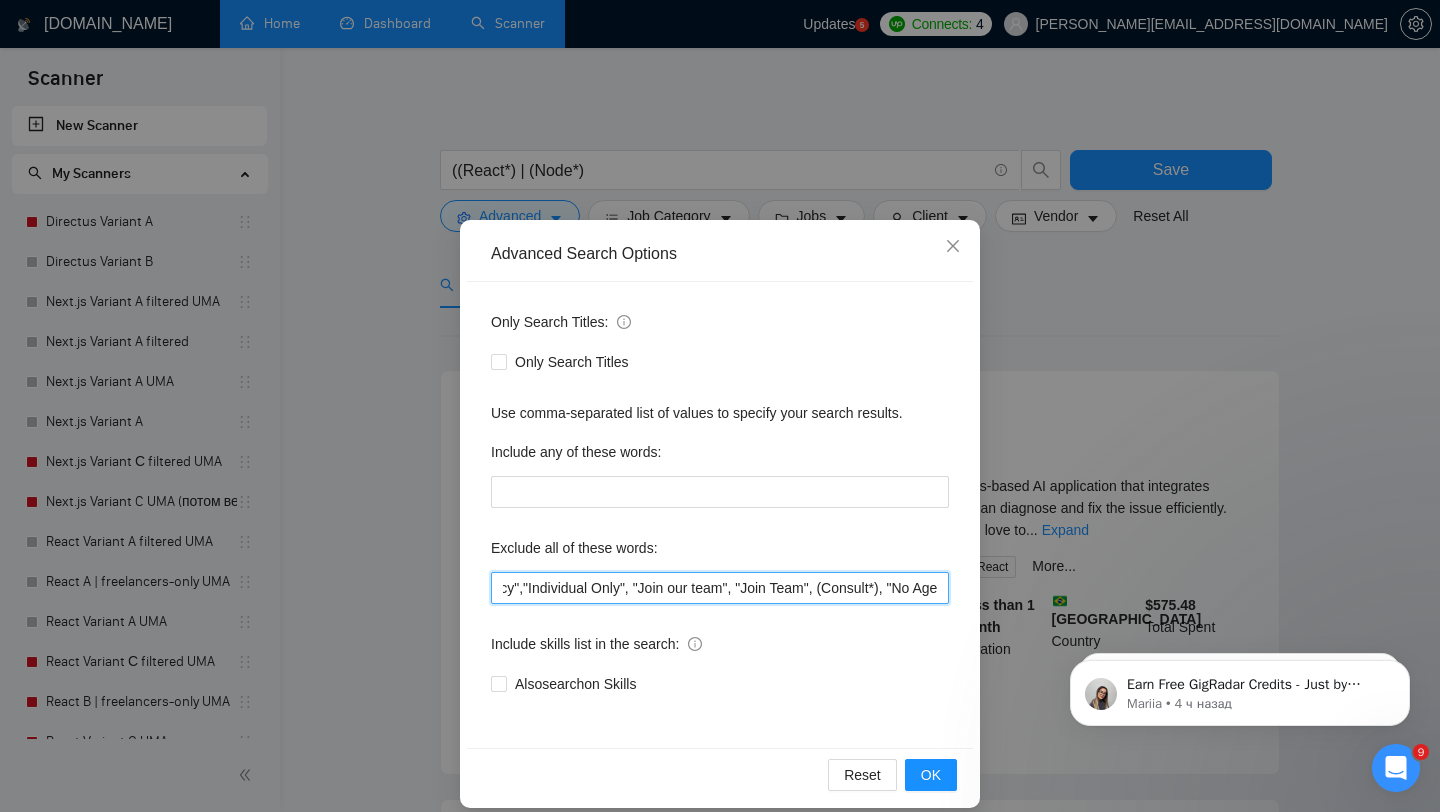 drag, startPoint x: 644, startPoint y: 587, endPoint x: 830, endPoint y: 577, distance: 186.26862 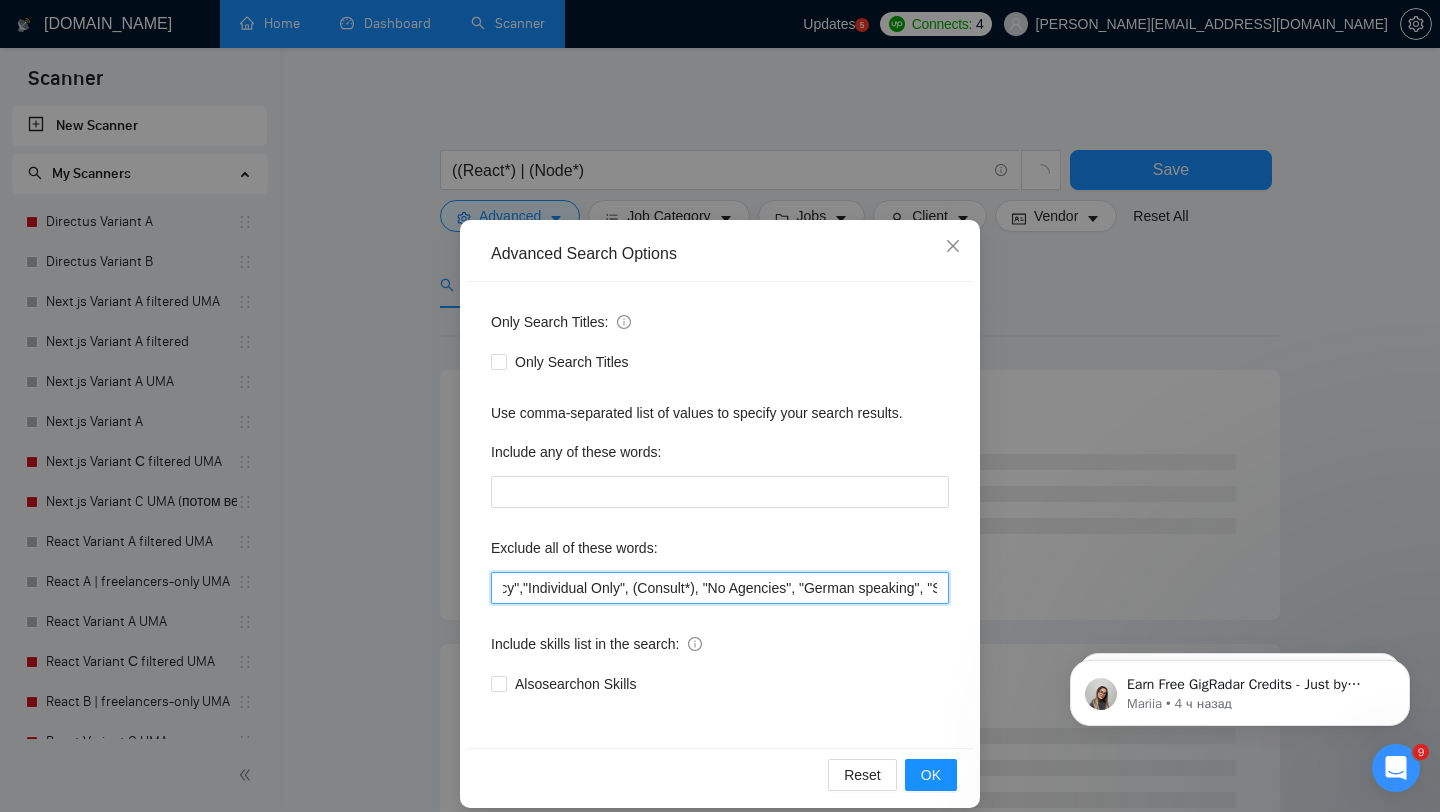 click on ""No agencies","Not Agency","Individual Only", (Consult*), "No Agencies", "German speaking", "Spanish Speaking", "to join a team", Closer, "HTML", "CSS", "web design", Python, Affiliate, "Bidder", funnels, "Marketing Strategy", "closing deals", "Optimizing workflows", "Instagram Management", Trainer, "appointment setter", "Media Buyer", Portuguese, "Appointment Setting", "cold caller", "follow up", PPC, SEO, "cold calls", "WordPress", meeting, "automation funnel", "Marketing automation experience", "Video Editing", "Direct Sales", "closing sales", "responsive design", "to join a dynamic team", "Follow-up", (meet*), "commission based", "up-sales", deploying, "to join our innovative team", "Prompt Engineer", DevOps, "to enhance our team", "join the team", PyTorch, "AI integration", "Data Analysis", "AI Development", "AI Influencers", "Prompt Engineering", "Android SDK", "integrat*", "Tax Account Advisor", "Web Design", "community manager",  "Business Plan", "Shopify Templates", "lea" at bounding box center [720, 588] 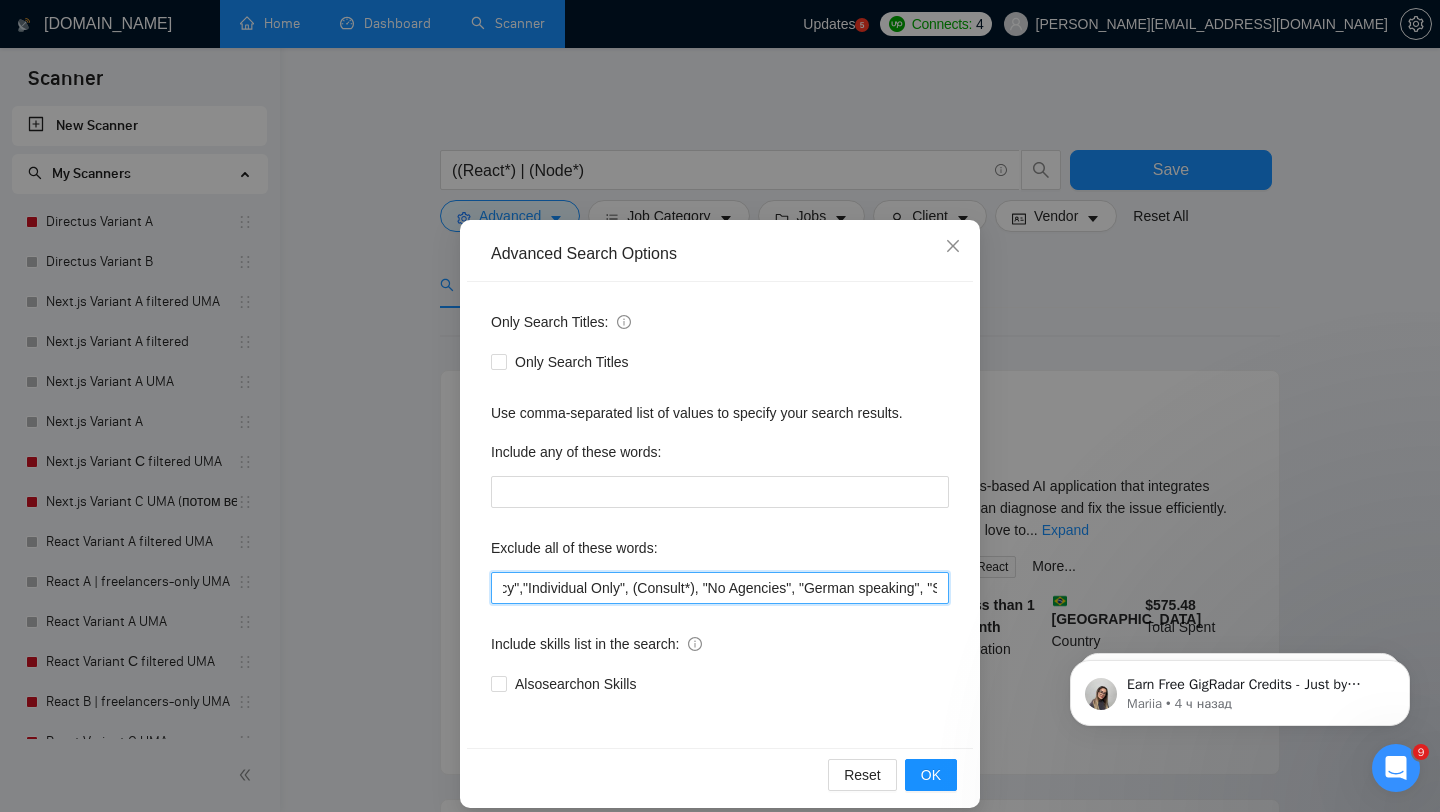 drag, startPoint x: 709, startPoint y: 595, endPoint x: 647, endPoint y: 594, distance: 62.008064 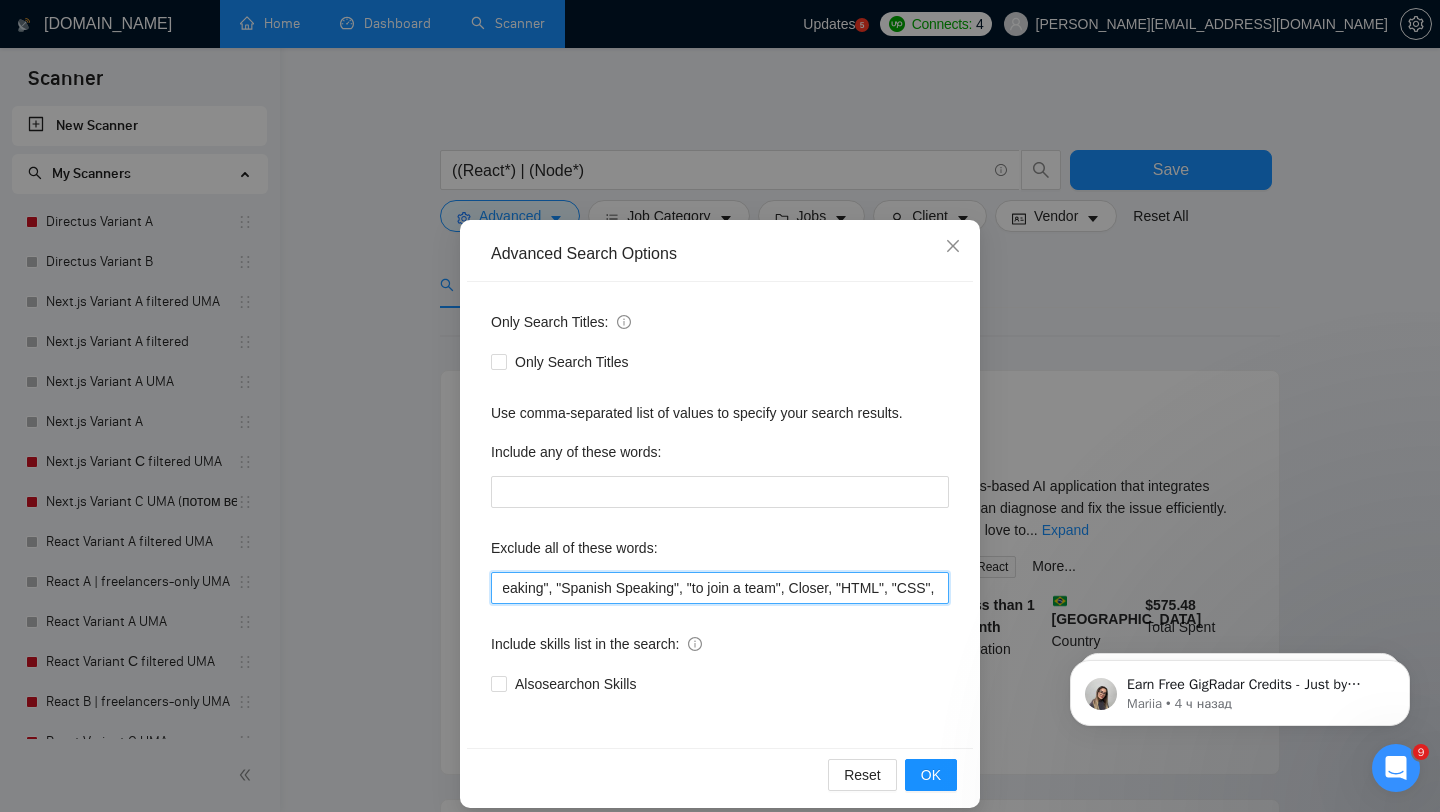 scroll, scrollTop: 0, scrollLeft: 534, axis: horizontal 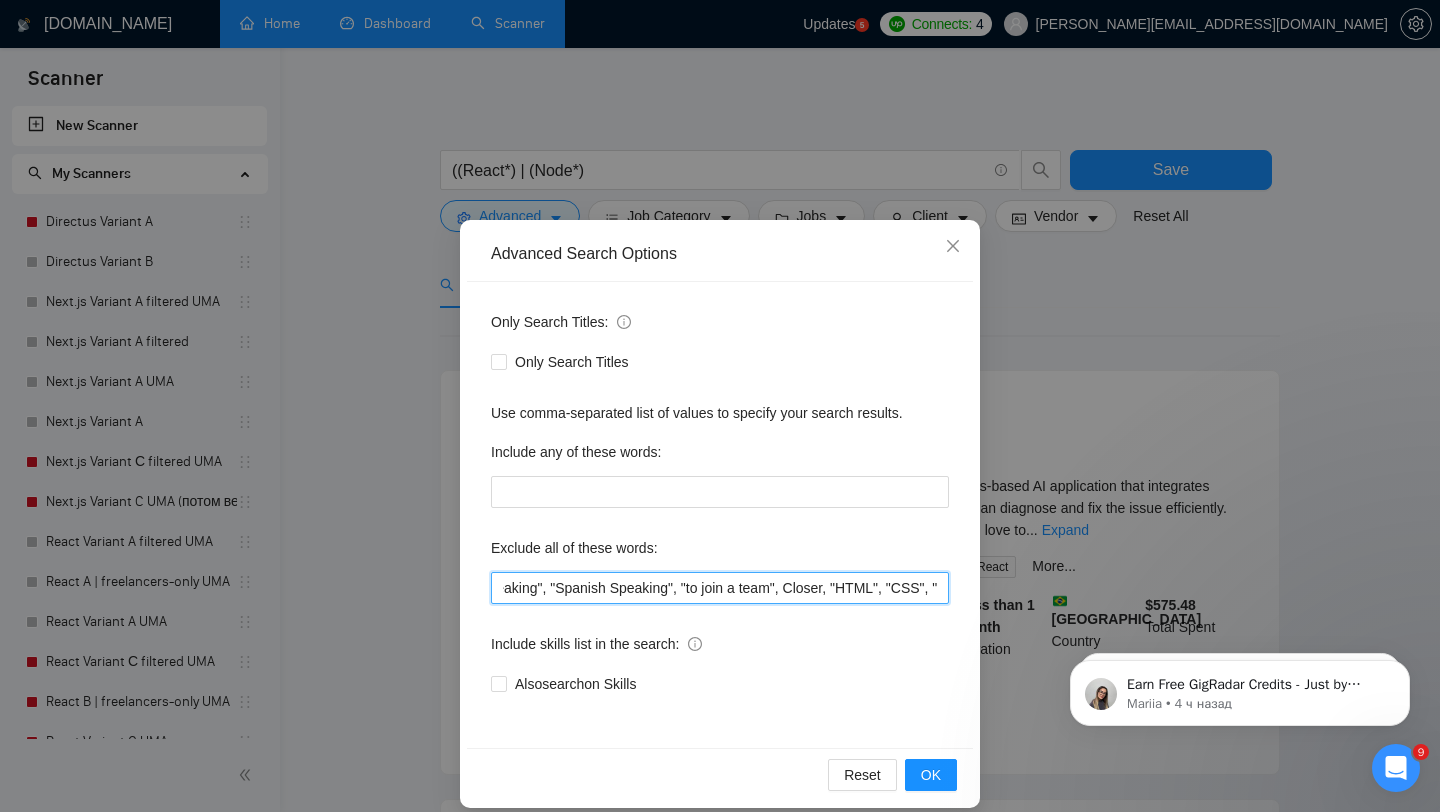 drag, startPoint x: 707, startPoint y: 587, endPoint x: 829, endPoint y: 585, distance: 122.016396 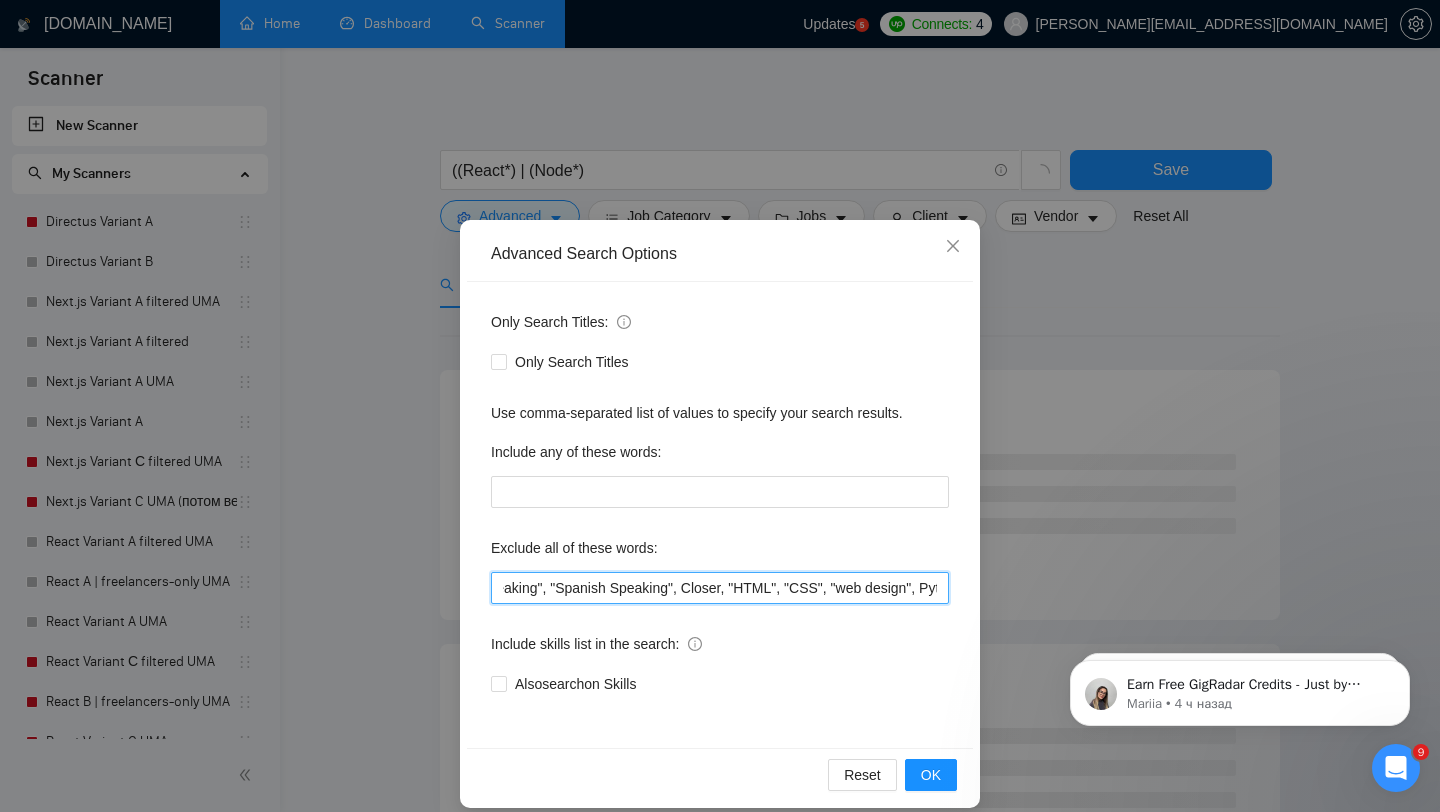 drag, startPoint x: 758, startPoint y: 589, endPoint x: 861, endPoint y: 584, distance: 103.121284 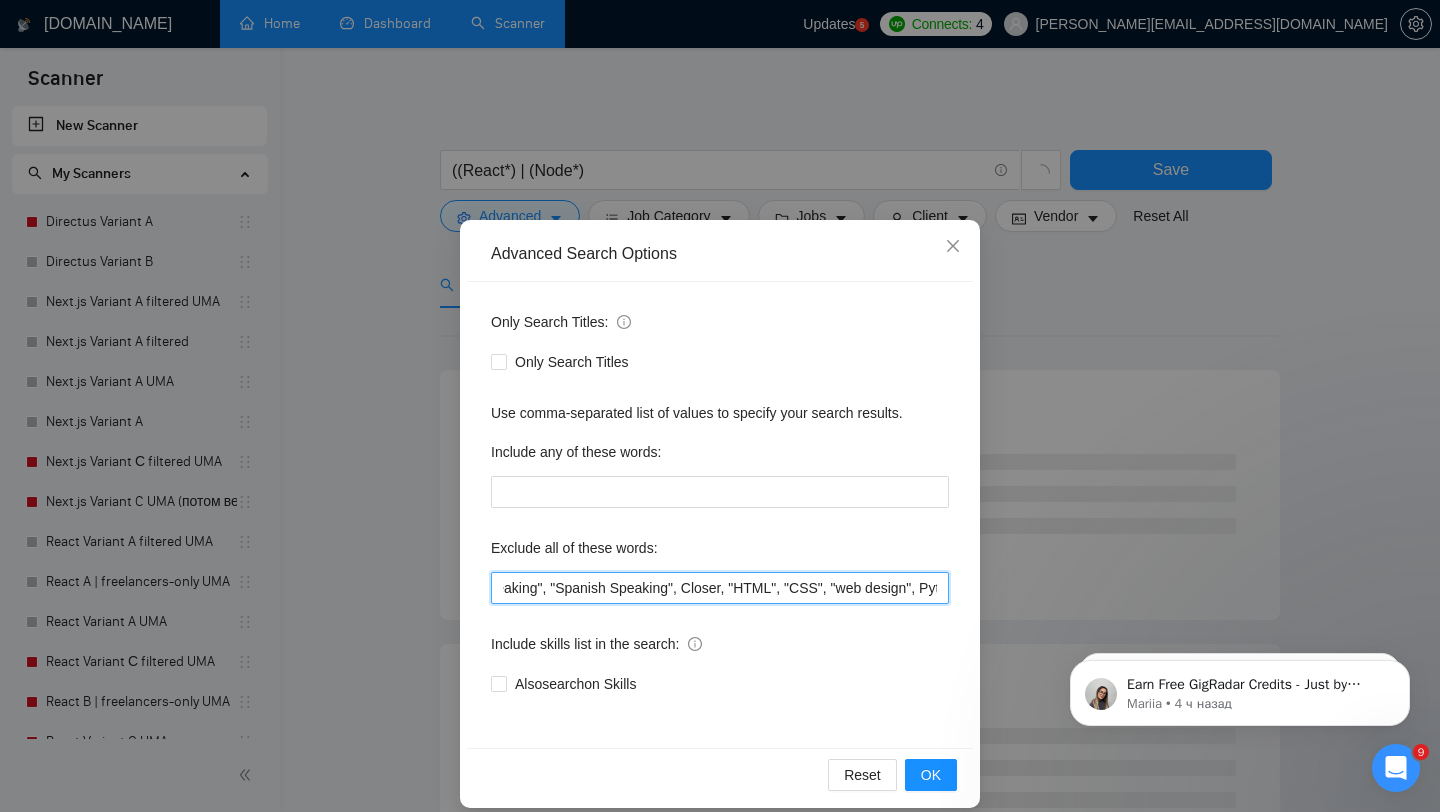 click on ""No agencies","Not Agency","Individual Only", (Consult*), "No Agencies", "German speaking", "Spanish Speaking", Closer, "HTML", "CSS", "web design", Python, Affiliate, "Bidder", funnels, "Marketing Strategy", "closing deals", "Optimizing workflows", "Instagram Management", Trainer, "appointment setter", "Media Buyer", Portuguese, "Appointment Setting", "cold caller", "follow up", PPC, SEO, "cold calls", "WordPress", meeting, "automation funnel", "Marketing automation experience", "Video Editing", "Direct Sales", "closing sales", "responsive design", "to join a dynamic team", "Follow-up", (meet*), "commission based", "up-sales", deploying, "to join our innovative team", "Prompt Engineer", DevOps, "to enhance our team", "join the team", PyTorch, "AI integration", "Data Analysis", "AI Development", "AI Influencers", "Prompt Engineering", "Android SDK", "integrat*", "Tax Account Advisor", "Web Design", "community manager",  "Business Plan", "Shopify Templates", "lea" at bounding box center (720, 588) 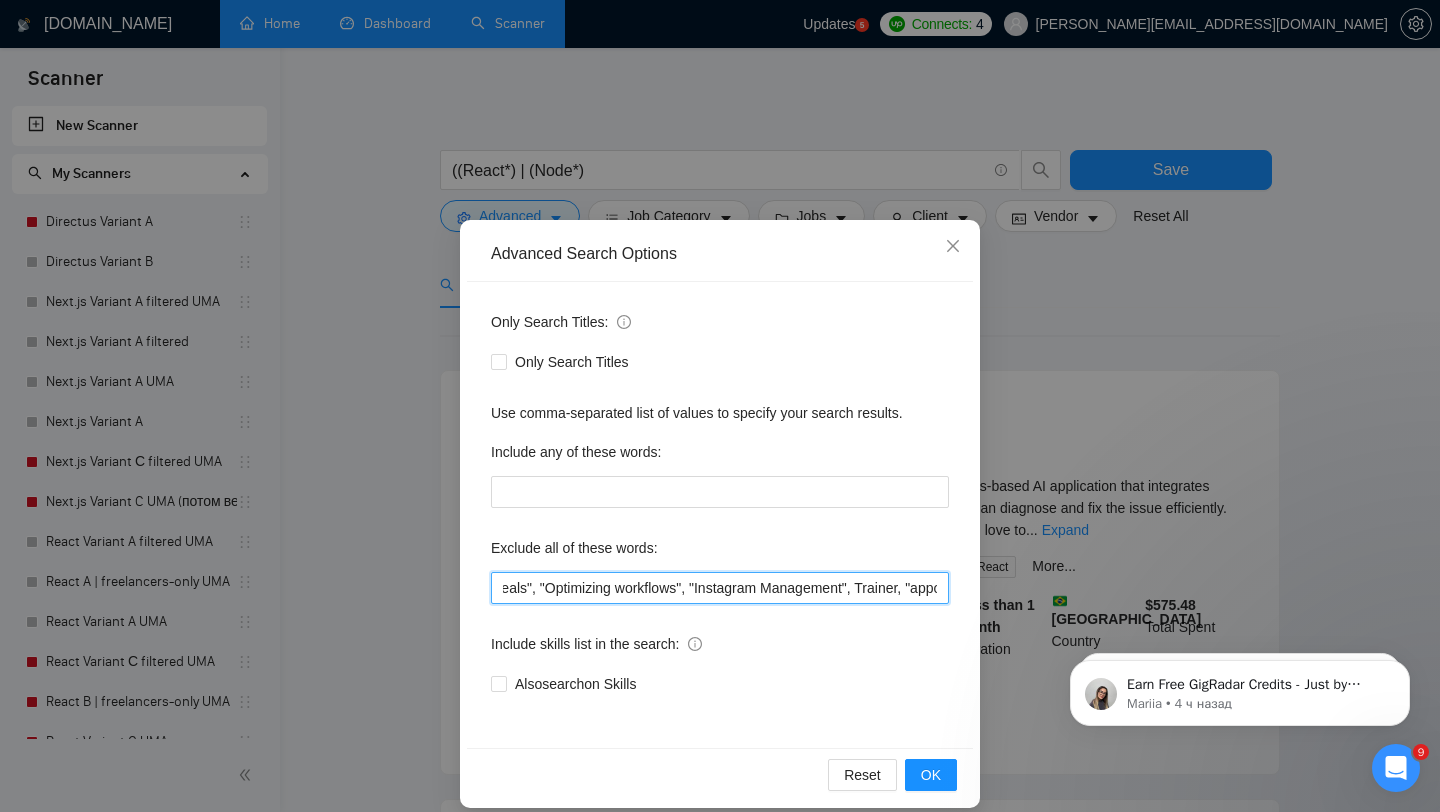 scroll, scrollTop: 0, scrollLeft: 1265, axis: horizontal 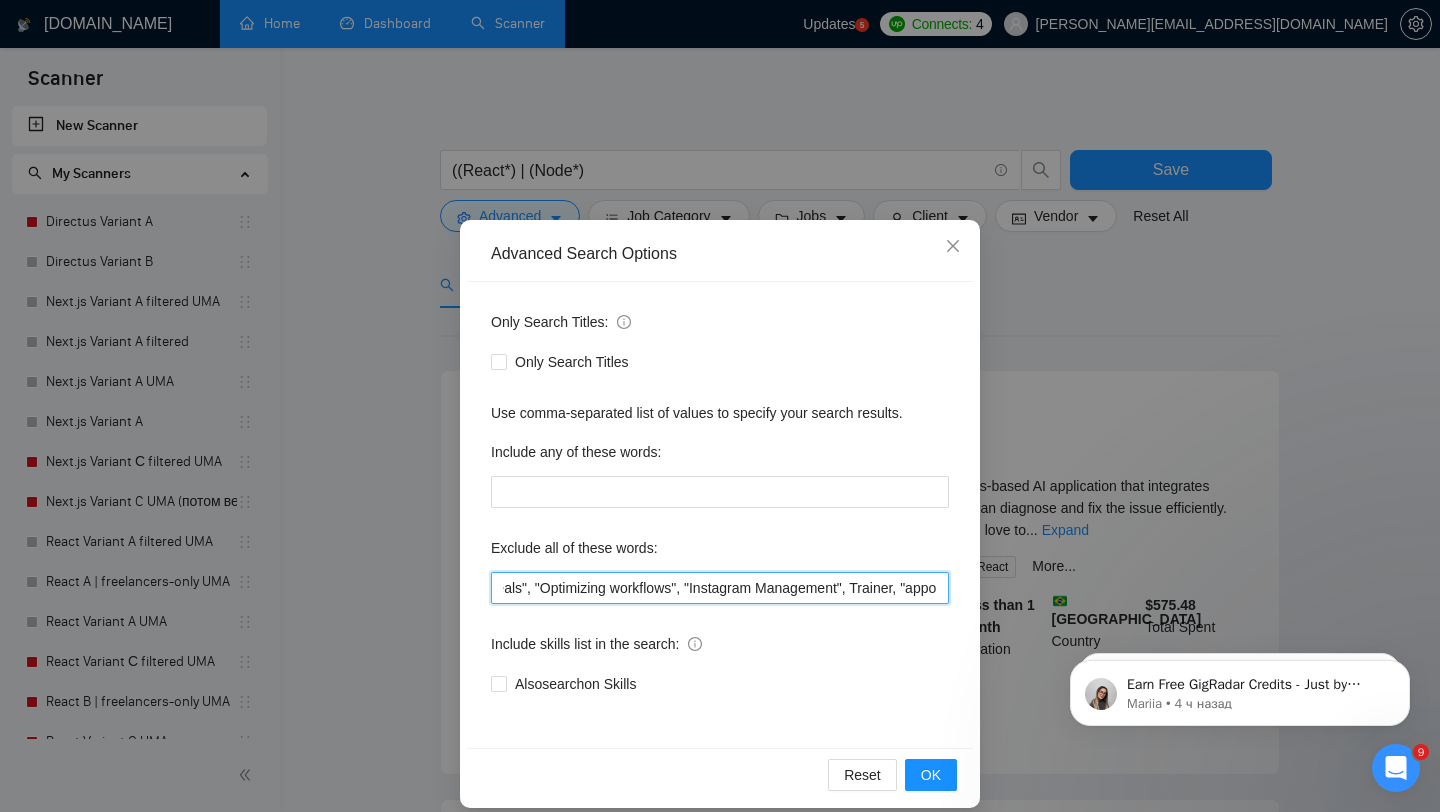 drag, startPoint x: 750, startPoint y: 591, endPoint x: 595, endPoint y: 595, distance: 155.0516 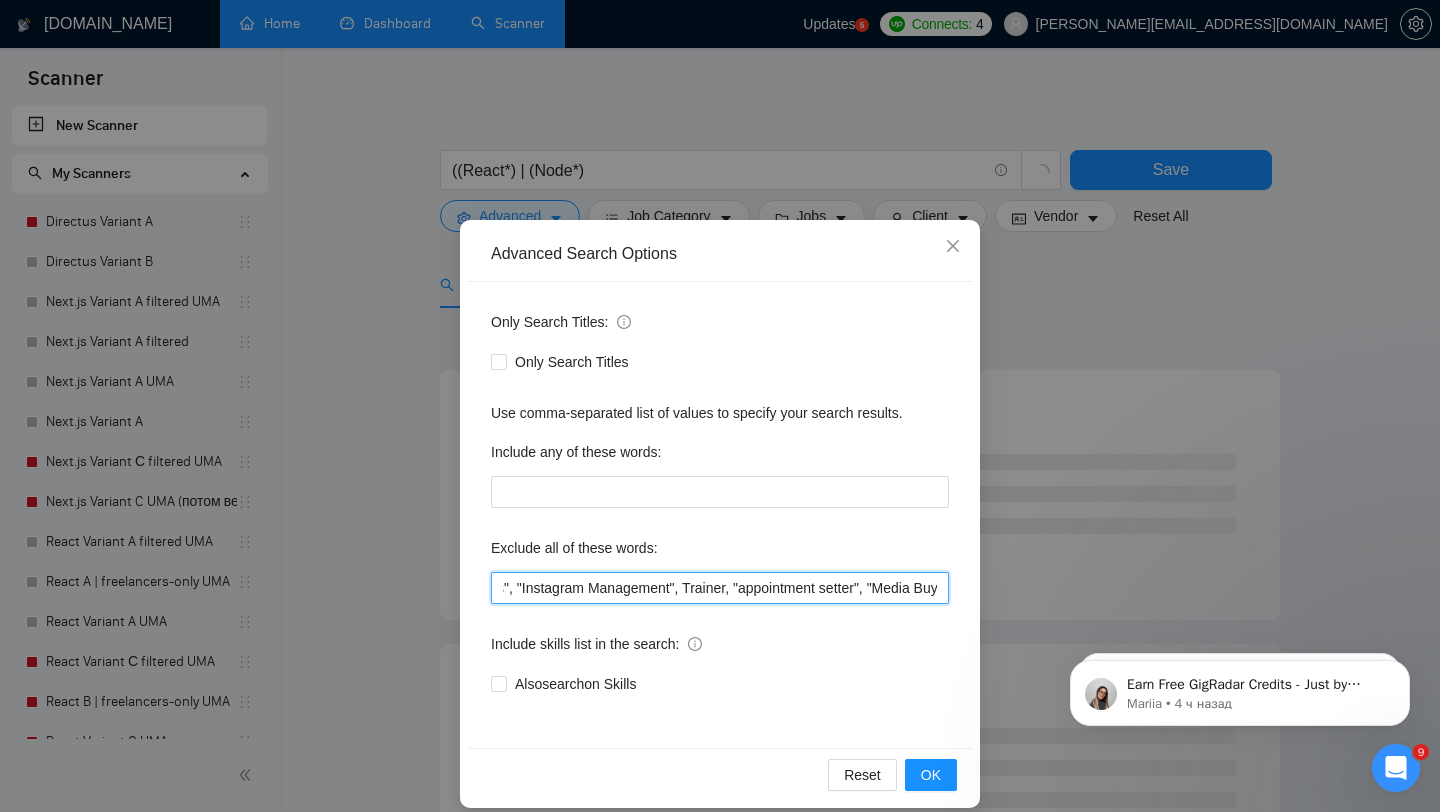 scroll, scrollTop: 0, scrollLeft: 1285, axis: horizontal 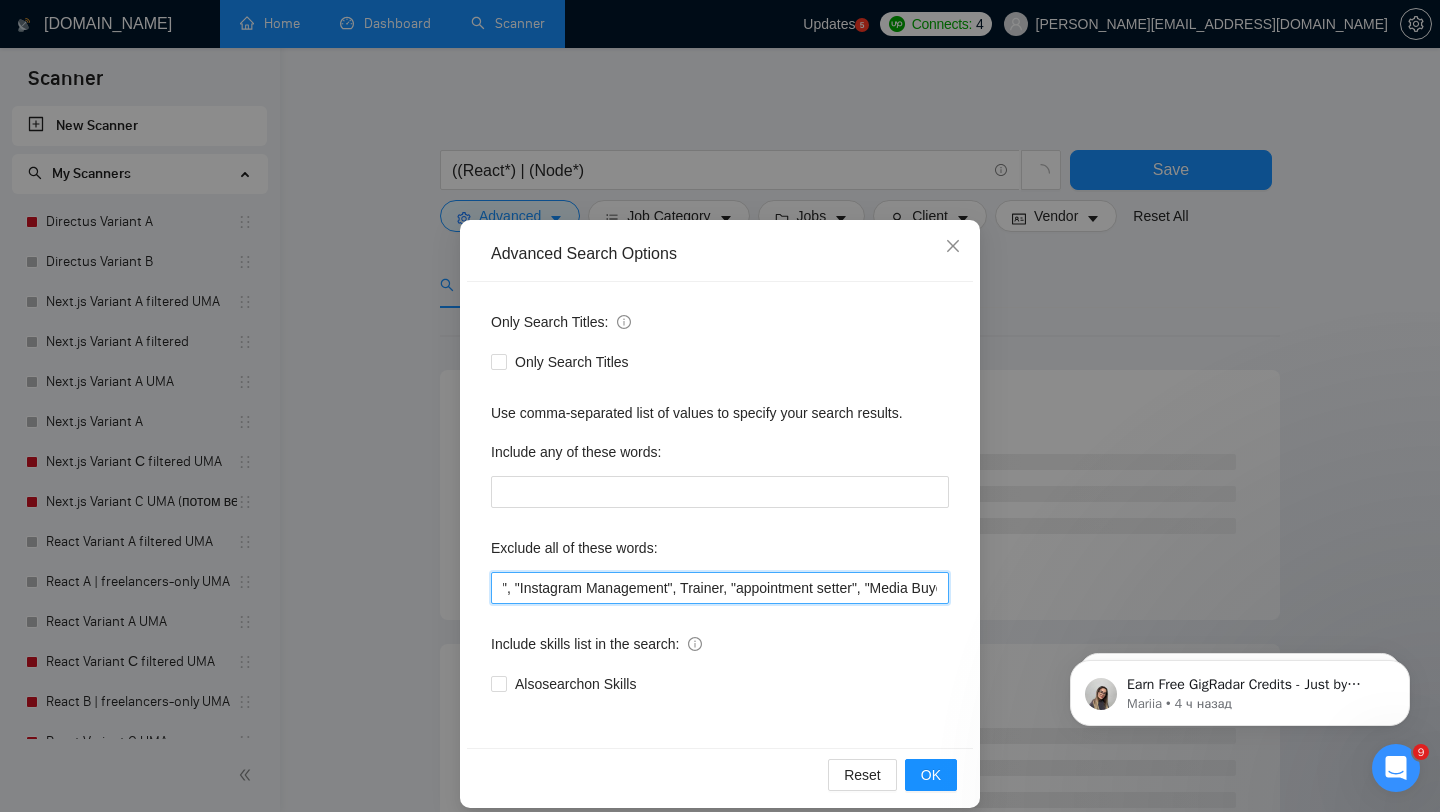 drag, startPoint x: 795, startPoint y: 593, endPoint x: 747, endPoint y: 592, distance: 48.010414 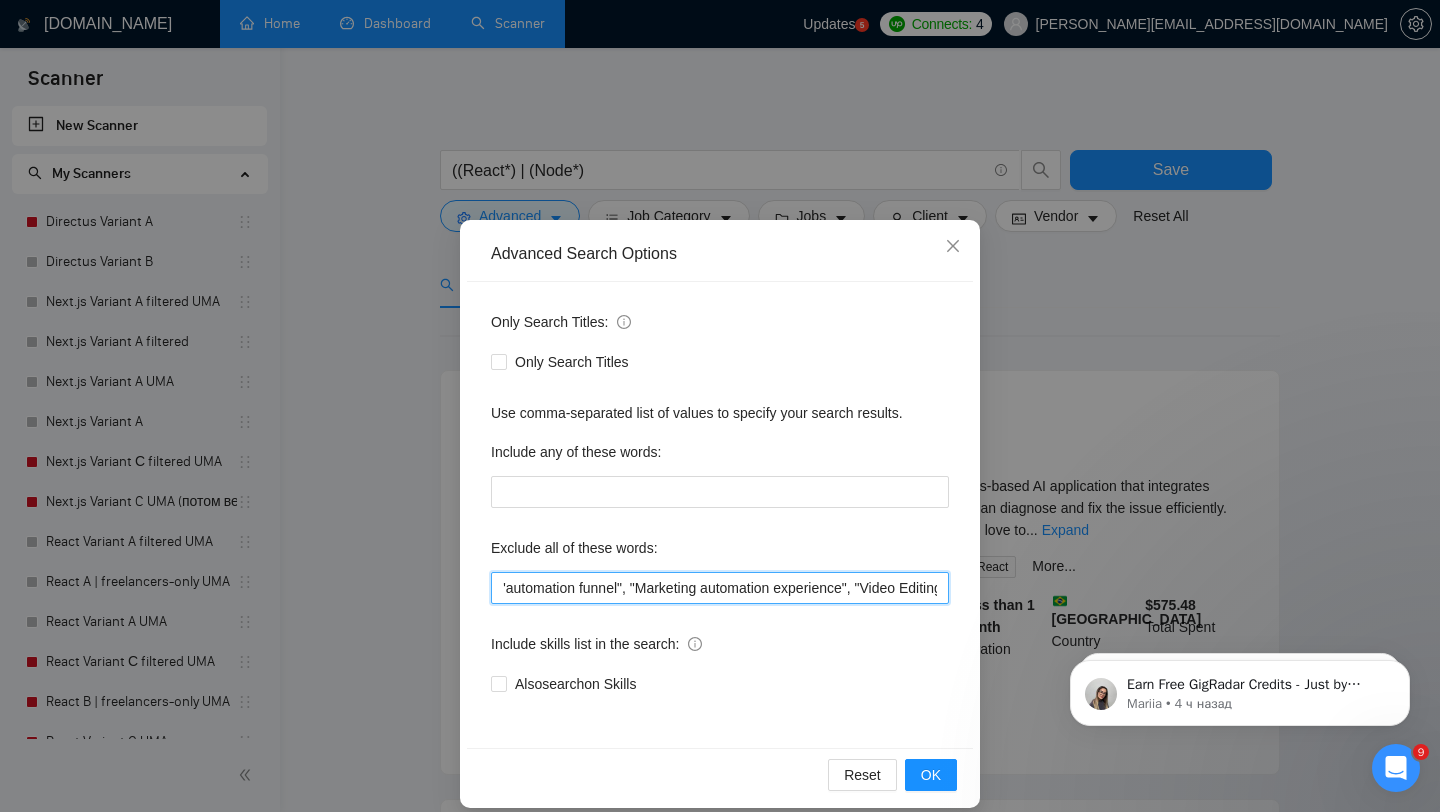 scroll, scrollTop: 0, scrollLeft: 2373, axis: horizontal 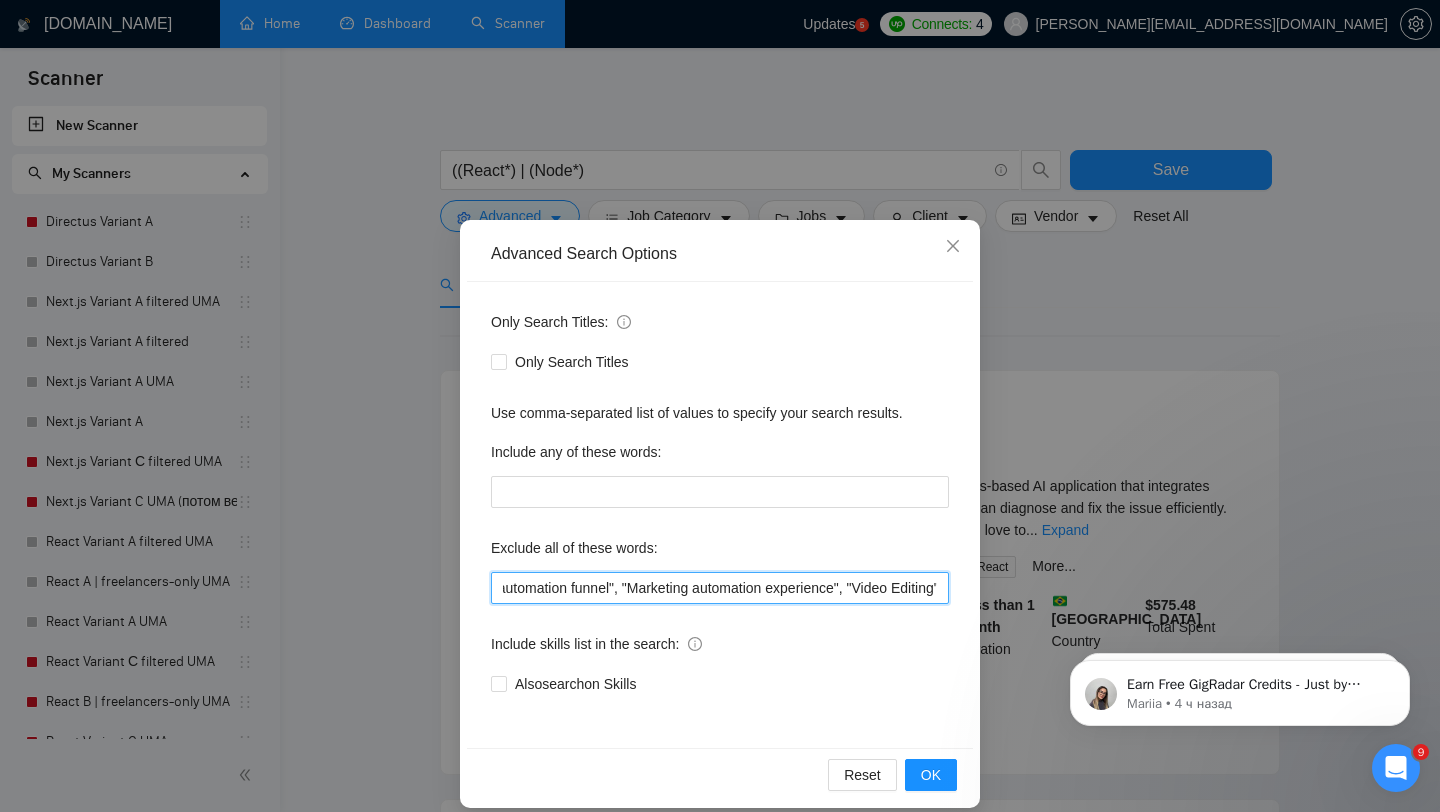 drag, startPoint x: 731, startPoint y: 587, endPoint x: 601, endPoint y: 582, distance: 130.09612 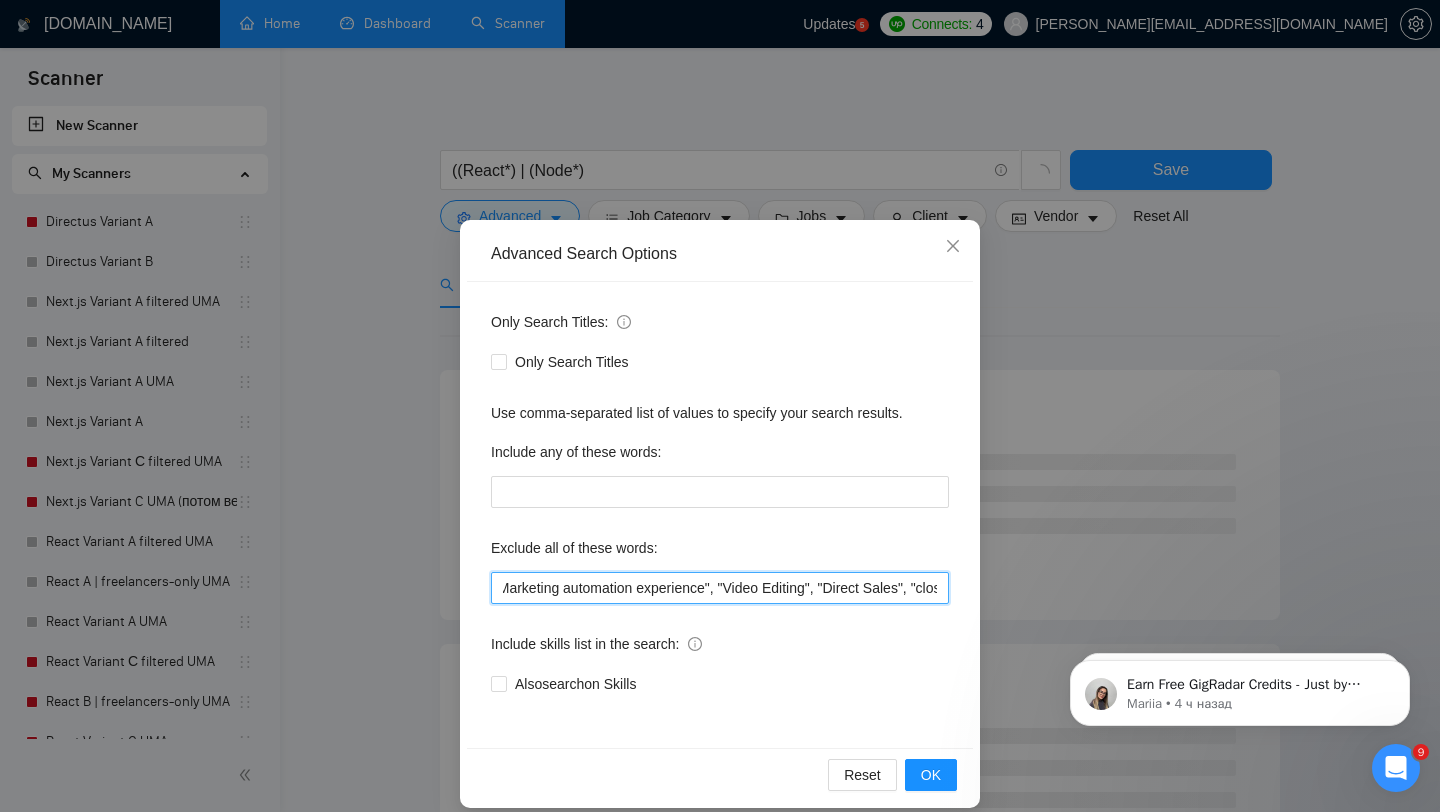 drag, startPoint x: 602, startPoint y: 588, endPoint x: 811, endPoint y: 591, distance: 209.02153 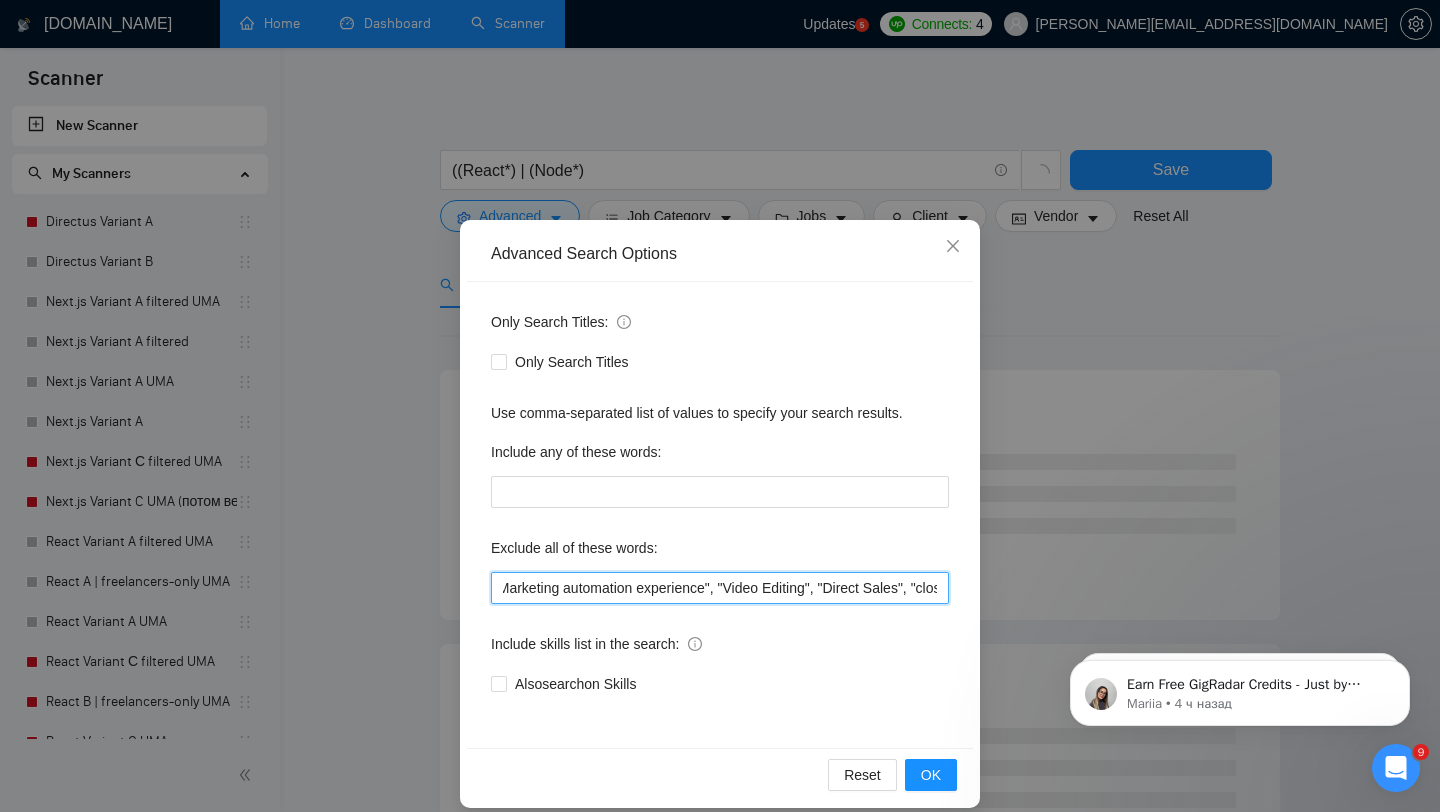 click on ""No agencies","Not Agency","Individual Only", (Consult*), "No Agencies", "German speaking", "Spanish Speaking", Closer, "web design", Python, Affiliate, "Bidder", funnels, "Marketing Strategy", "closing deals", "Instagram Management", "appointment setter", "Media Buyer", Portuguese, "Appointment Setting", "cold caller", "follow up", PPC, SEO, "cold calls", "WordPress", meeting, "Marketing automation experience", "Video Editing", "Direct Sales", "closing sales", "responsive design", "to join a dynamic team", "Follow-up", (meet*), "commission based", "up-sales", deploying, "to join our innovative team", "Prompt Engineer", DevOps, "to enhance our team", "join the team", PyTorch, "AI integration", "Data Analysis", "AI Development", "AI Influencers", "Prompt Engineering", "Android SDK", "integrat*", "Tax Account Advisor", "Web Design", "community manager",  "Business Plan", "Shopify Templates", "lea" at bounding box center (720, 588) 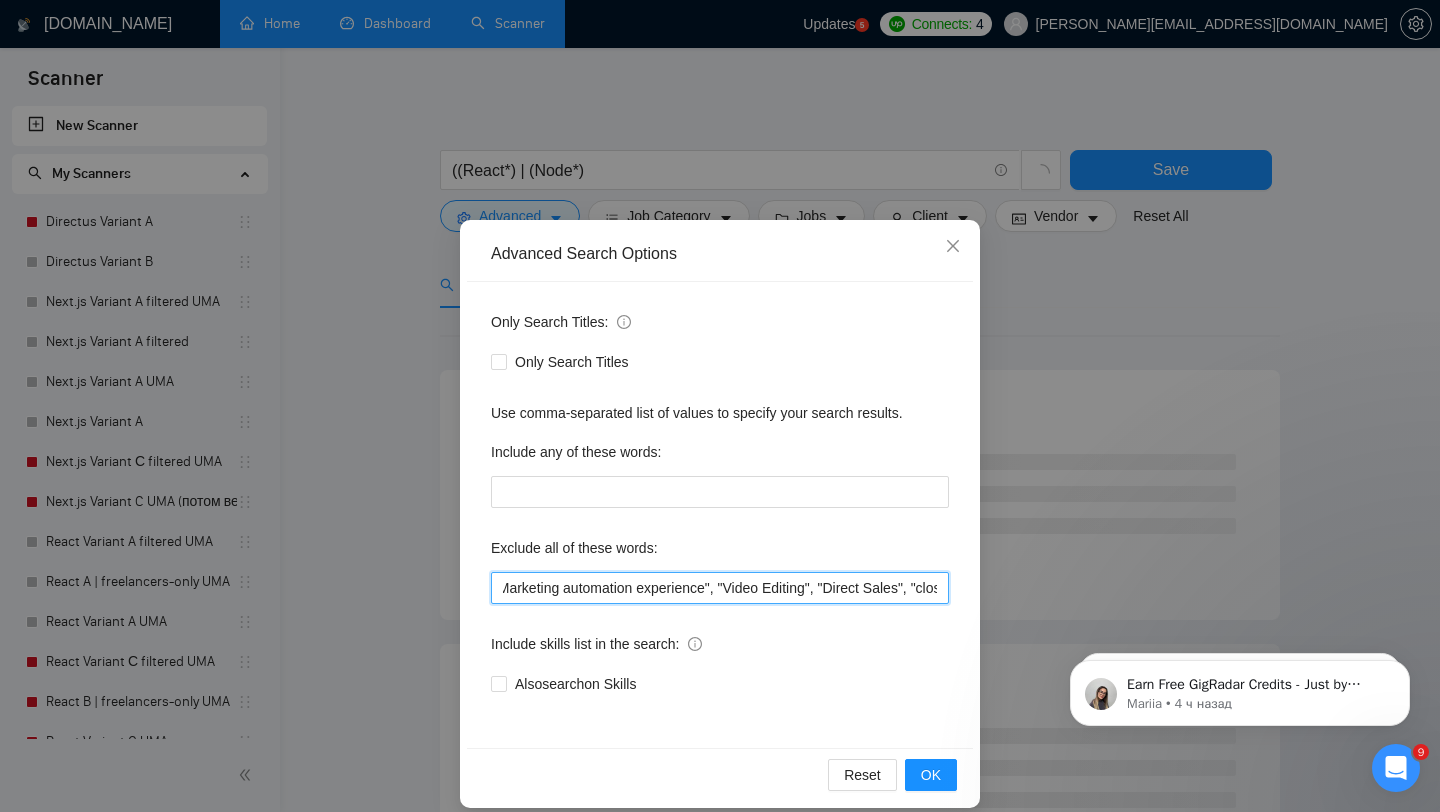 drag, startPoint x: 828, startPoint y: 592, endPoint x: 597, endPoint y: 588, distance: 231.03462 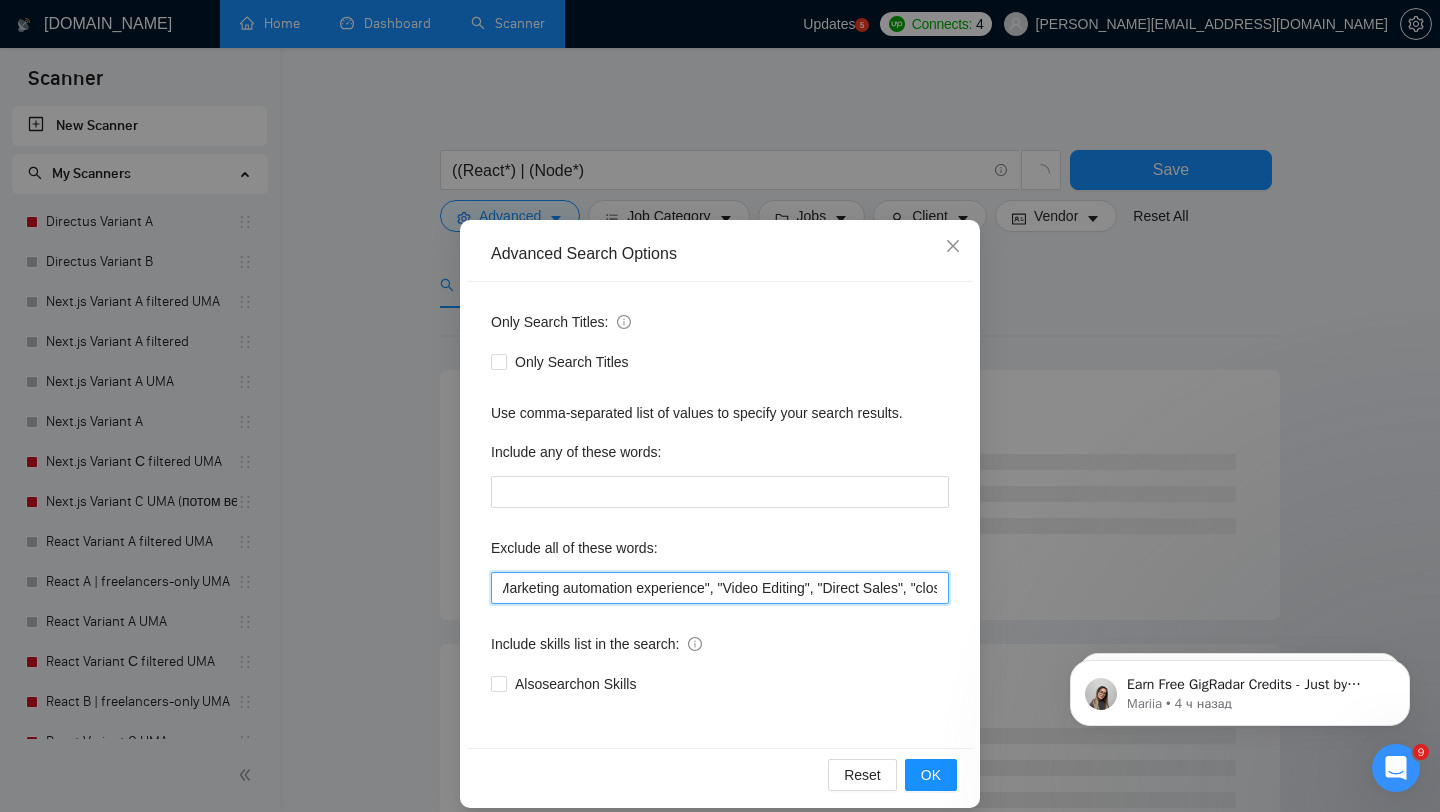 click on ""No agencies","Not Agency","Individual Only", (Consult*), "No Agencies", "German speaking", "Spanish Speaking", Closer, "web design", Python, Affiliate, "Bidder", funnels, "Marketing Strategy", "closing deals", "Instagram Management", "appointment setter", "Media Buyer", Portuguese, "Appointment Setting", "cold caller", "follow up", PPC, SEO, "cold calls", "WordPress", meeting, "Marketing automation experience", "Video Editing", "Direct Sales", "closing sales", "responsive design", "to join a dynamic team", "Follow-up", (meet*), "commission based", "up-sales", deploying, "to join our innovative team", "Prompt Engineer", DevOps, "to enhance our team", "join the team", PyTorch, "AI integration", "Data Analysis", "AI Development", "AI Influencers", "Prompt Engineering", "Android SDK", "integrat*", "Tax Account Advisor", "Web Design", "community manager",  "Business Plan", "Shopify Templates", "lea" at bounding box center [720, 588] 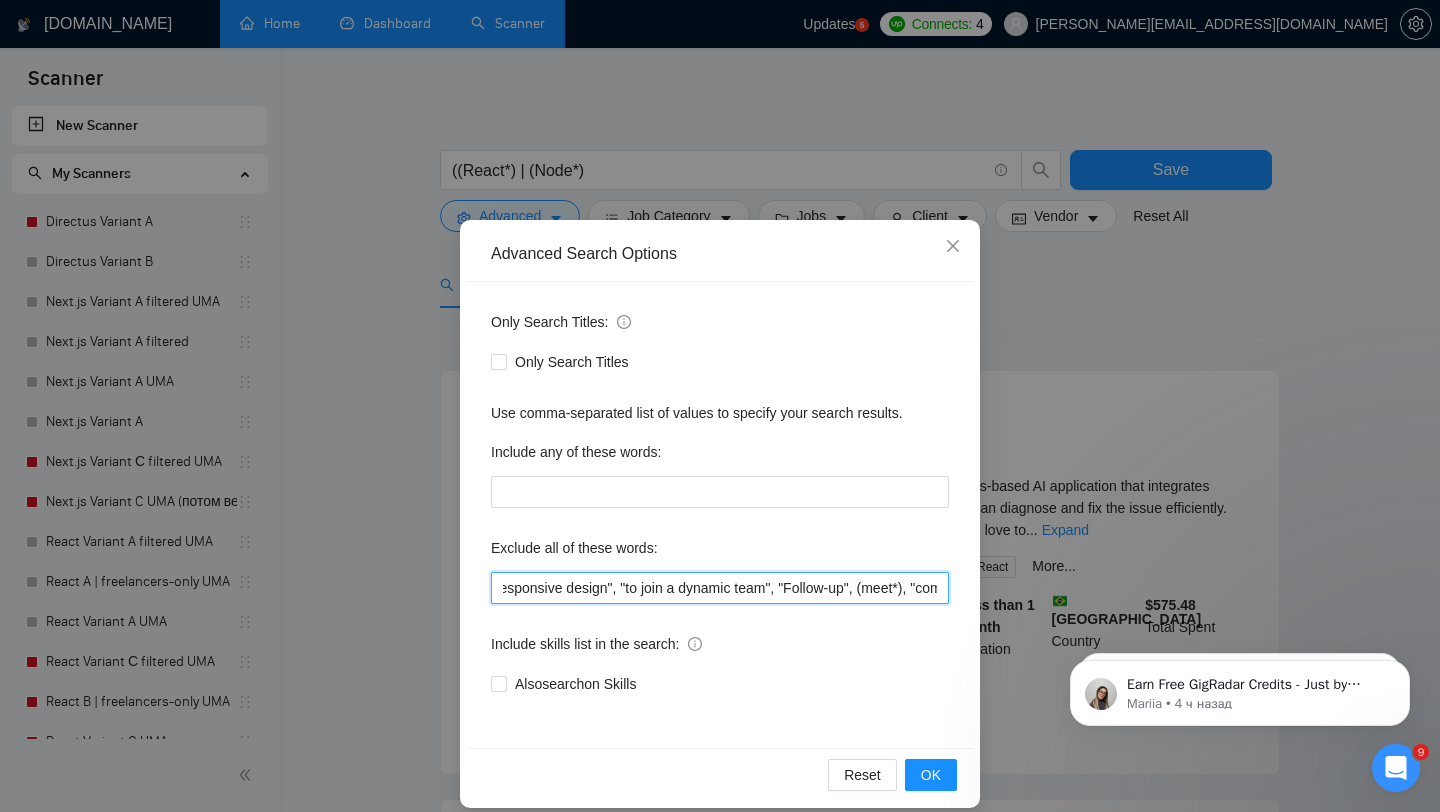 scroll, scrollTop: 0, scrollLeft: 2670, axis: horizontal 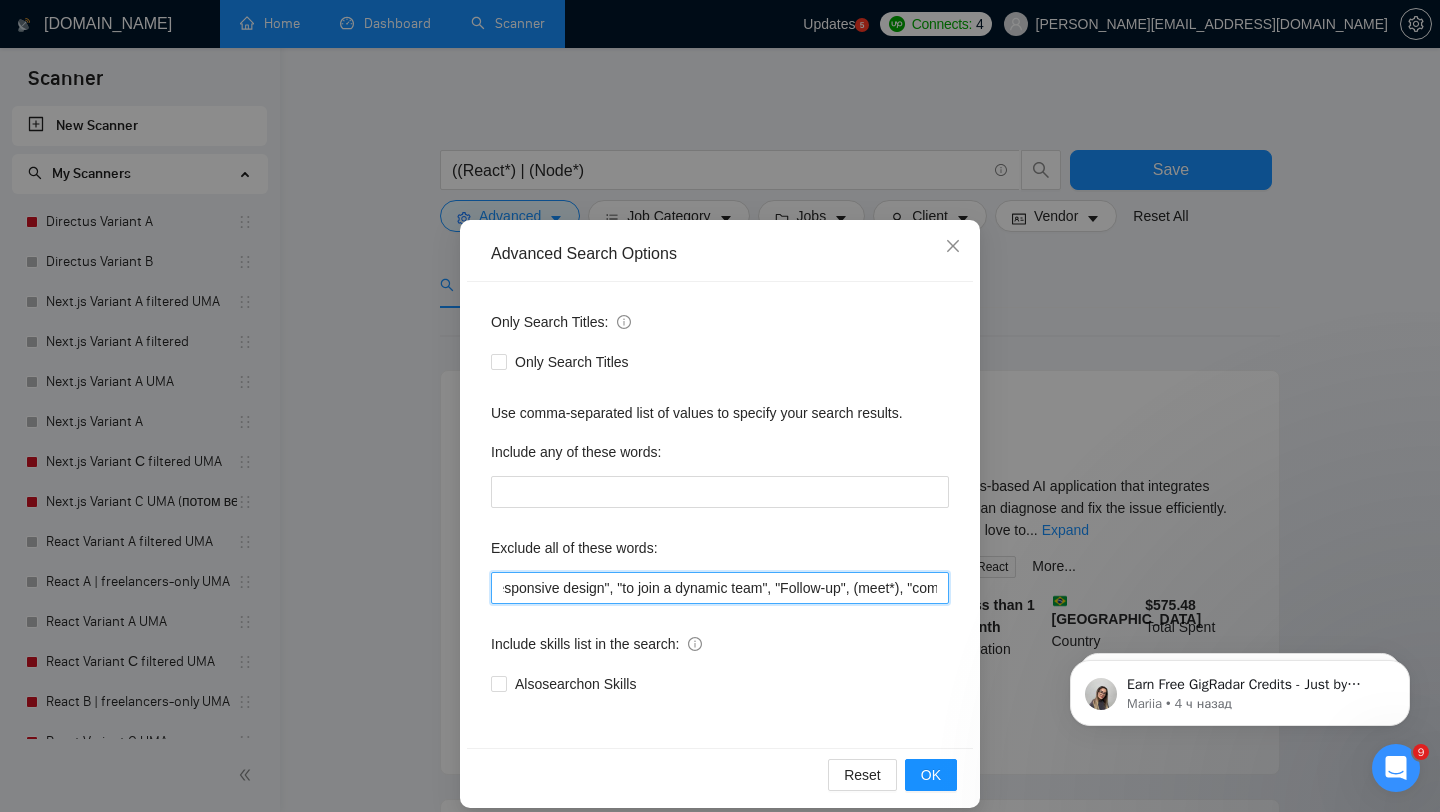 drag, startPoint x: 605, startPoint y: 589, endPoint x: 902, endPoint y: 586, distance: 297.01514 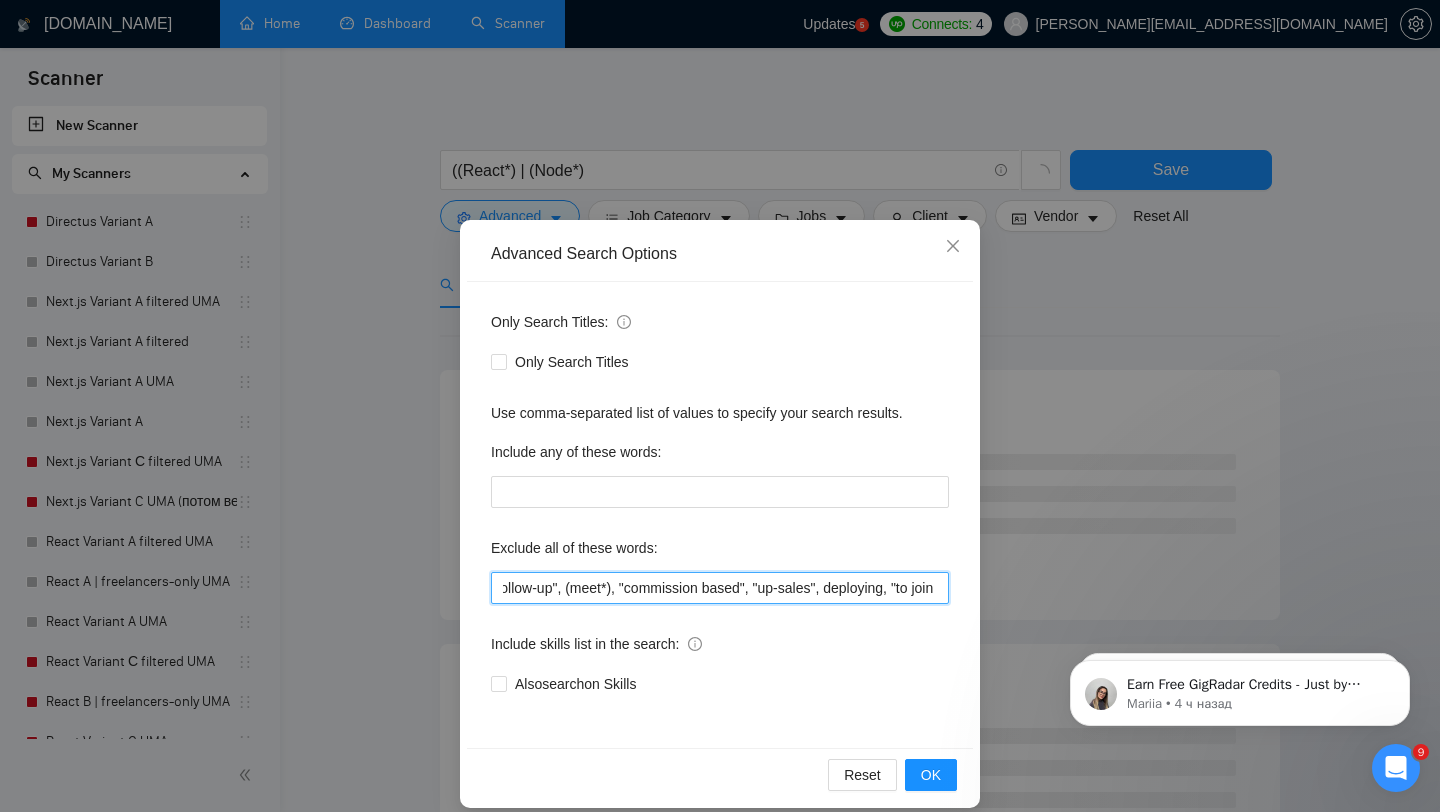 scroll, scrollTop: 0, scrollLeft: 2683, axis: horizontal 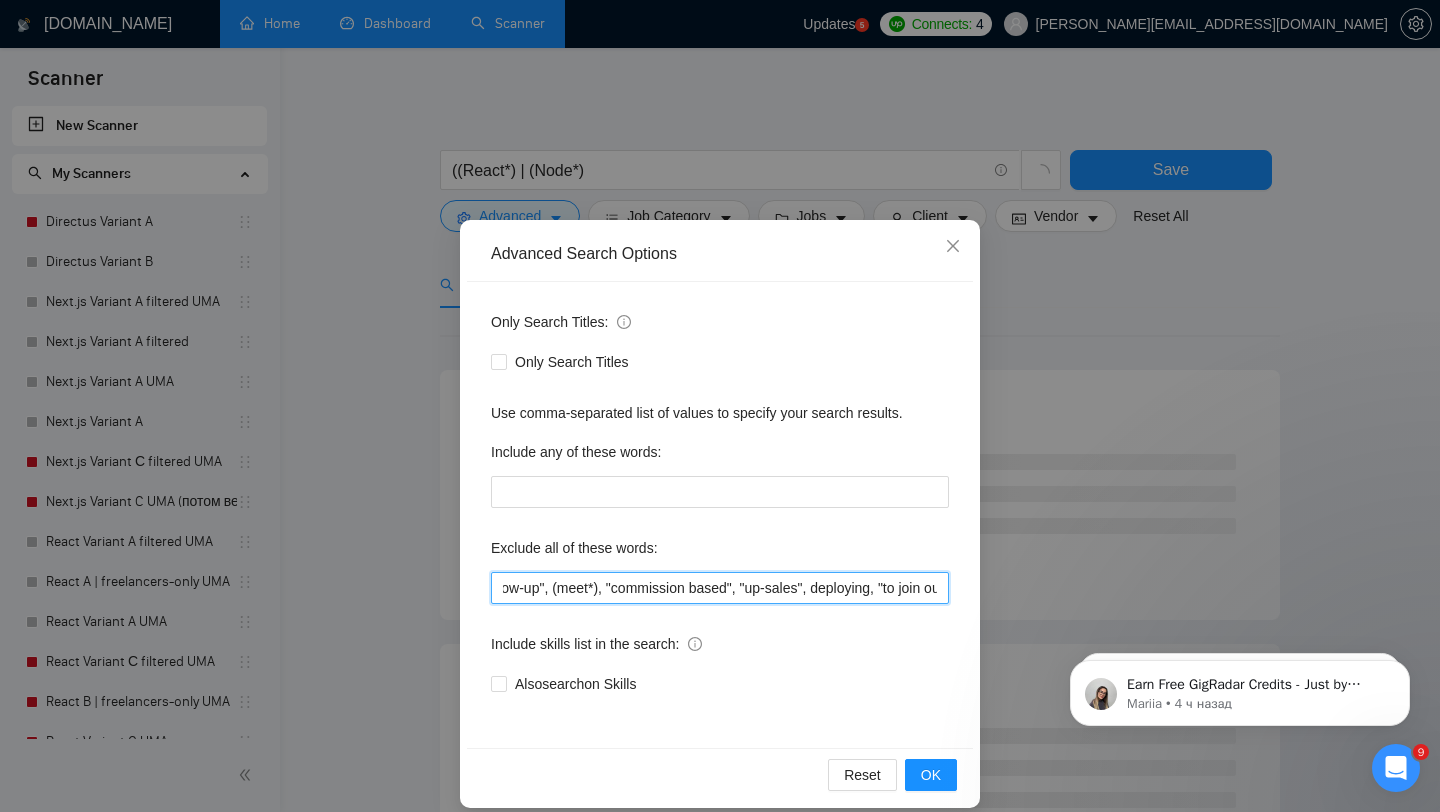 drag, startPoint x: 727, startPoint y: 588, endPoint x: 678, endPoint y: 586, distance: 49.0408 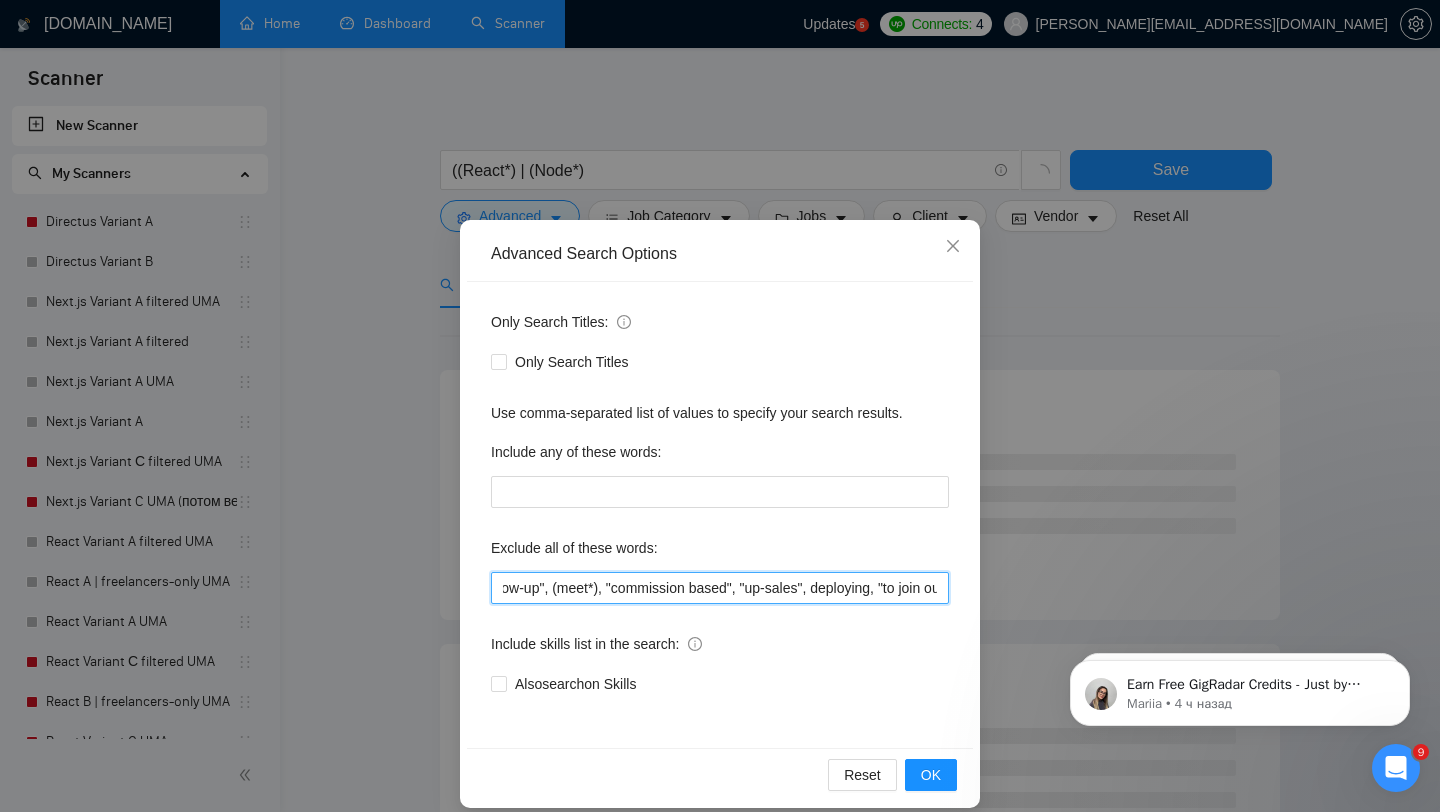 click on ""No agencies","Not Agency","Individual Only", (Consult*), "No Agencies", "German speaking", "Spanish Speaking", Closer, "web design", Python, Affiliate, "Bidder", funnels, "Marketing Strategy", "closing deals", "Instagram Management", "appointment setter", "Media Buyer", Portuguese, "Appointment Setting", "cold caller", "follow up", PPC, SEO, "cold calls", "WordPress", meeting, "Video Editing", "Direct Sales", "closing sales", "Follow-up", (meet*), "commission based", "up-sales", deploying, "to join our innovative team", "Prompt Engineer", DevOps, "to enhance our team", "join the team", PyTorch, "AI integration", "Data Analysis", "AI Development", "AI Influencers", "Prompt Engineering", "Android SDK", "integrat*", "Tax Account Advisor", "Web Design", "community manager",  "Business Plan", "Shopify Templates", "lea" at bounding box center (720, 588) 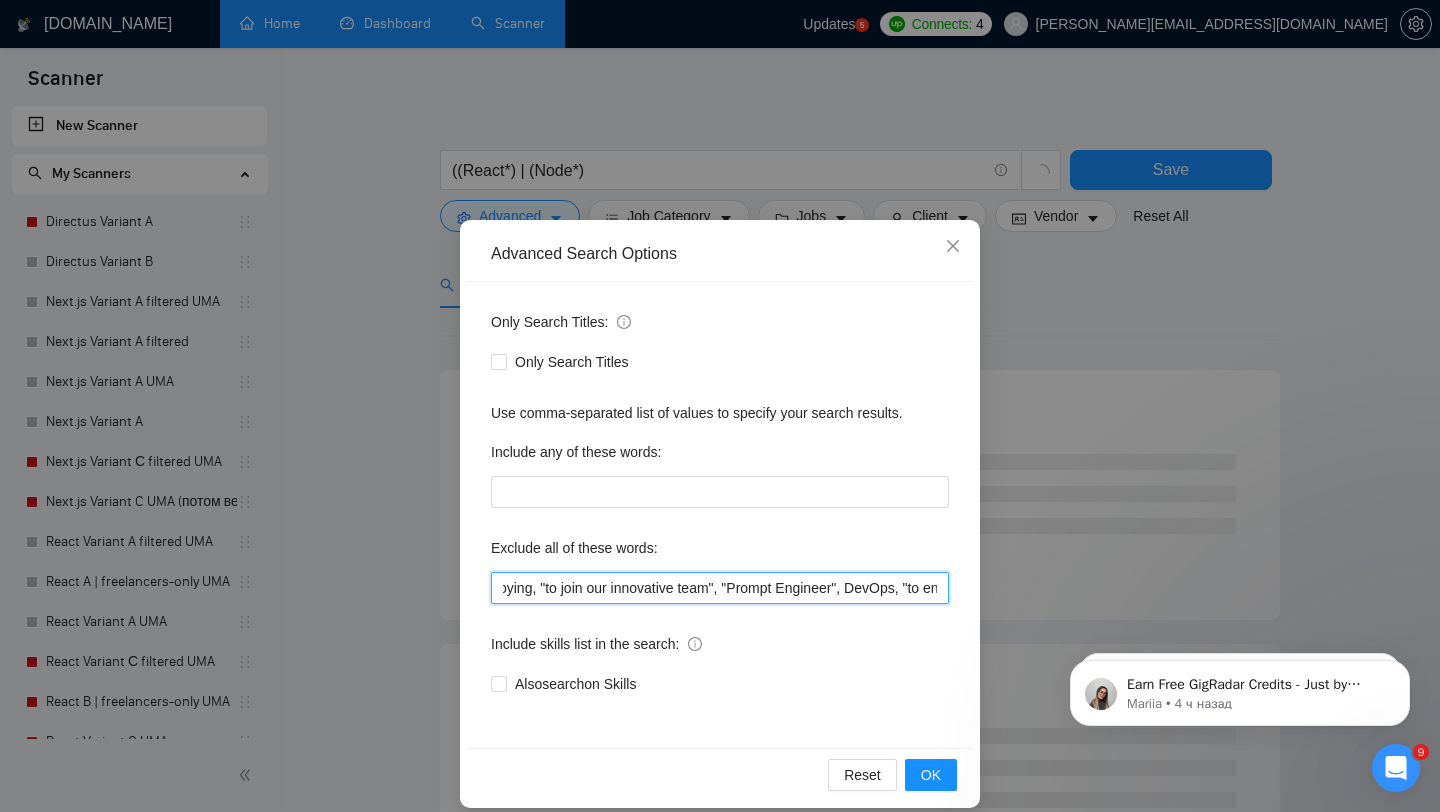 scroll, scrollTop: 0, scrollLeft: 2977, axis: horizontal 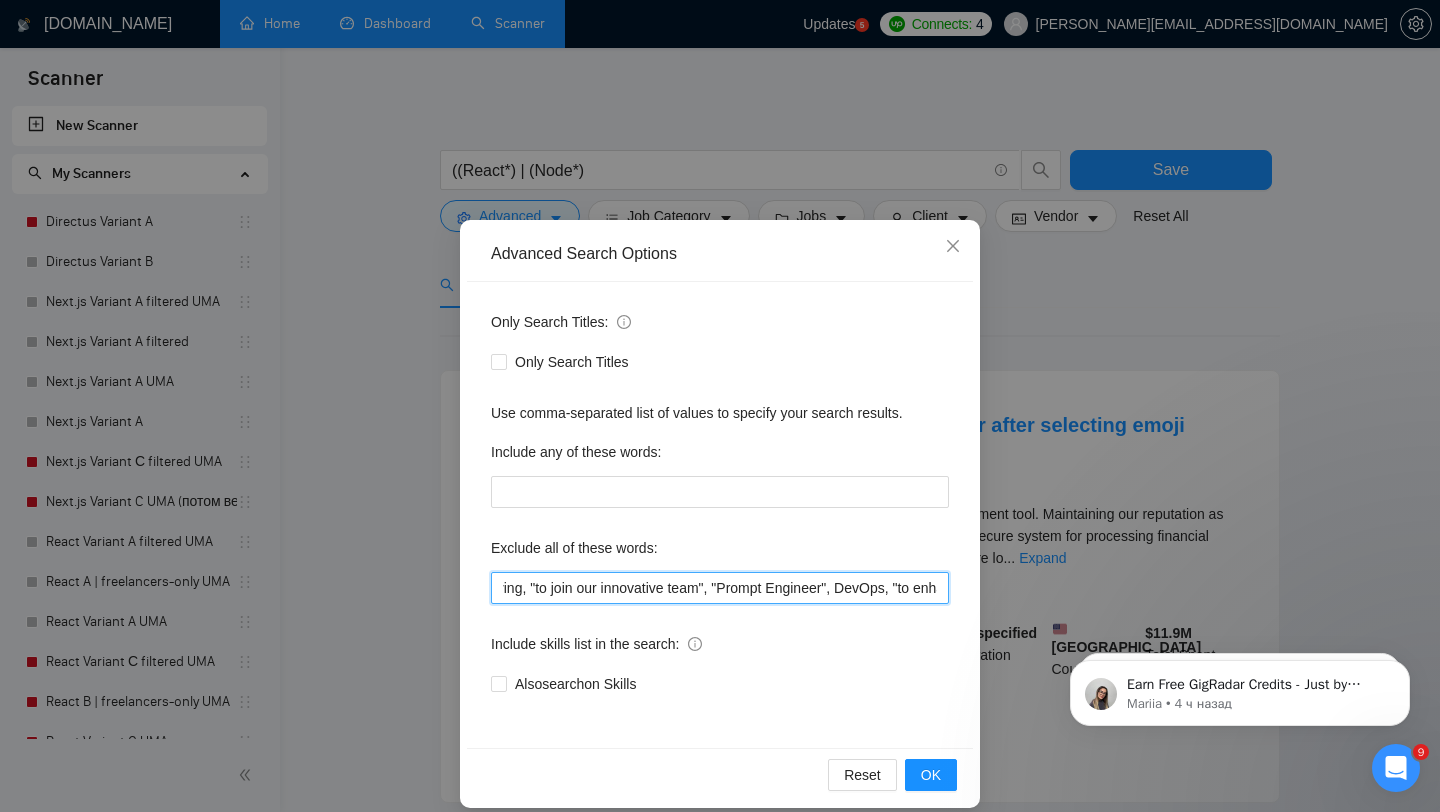 drag, startPoint x: 669, startPoint y: 591, endPoint x: 858, endPoint y: 583, distance: 189.16924 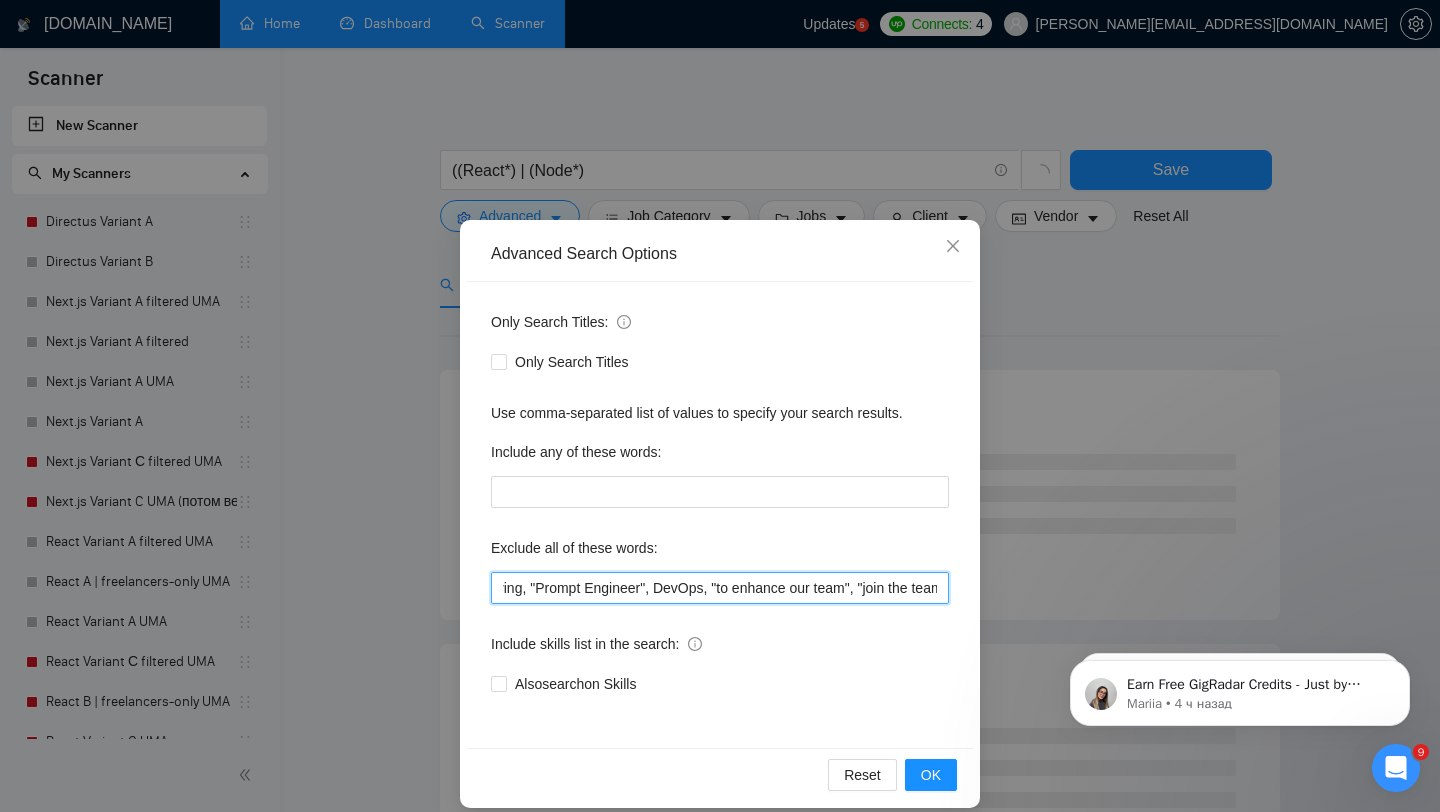 click on ""No agencies","Not Agency","Individual Only", (Consult*), "No Agencies", "German speaking", "Spanish Speaking", Closer, "web design", Python, Affiliate, "Bidder", funnels, "Marketing Strategy", "closing deals", "Instagram Management", "appointment setter", "Media Buyer", Portuguese, "Appointment Setting", "cold caller", "follow up", PPC, SEO, "cold calls", "WordPress", meeting, "Video Editing", "Direct Sales", "closing sales", "Follow-up", "commission based", "up-sales", deploying, "Prompt Engineer", DevOps, "to enhance our team", "join the team", PyTorch, "AI integration", "Data Analysis", "AI Development", "AI Influencers", "Prompt Engineering", "Android SDK", "integrat*", "Tax Account Advisor", "Web Design", "community manager",  "Business Plan", "Shopify Templates", "lea" at bounding box center [720, 588] 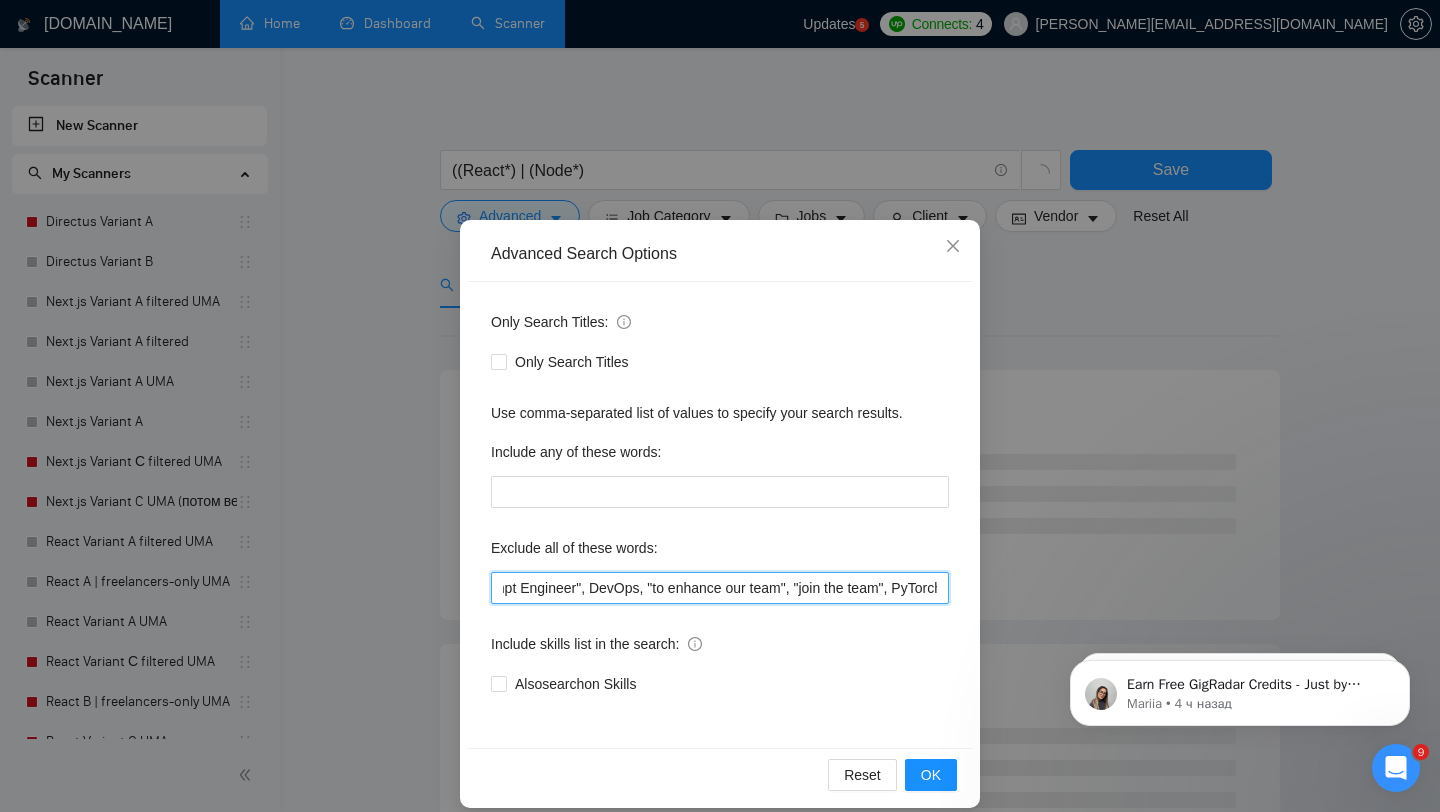 scroll, scrollTop: 0, scrollLeft: 3100, axis: horizontal 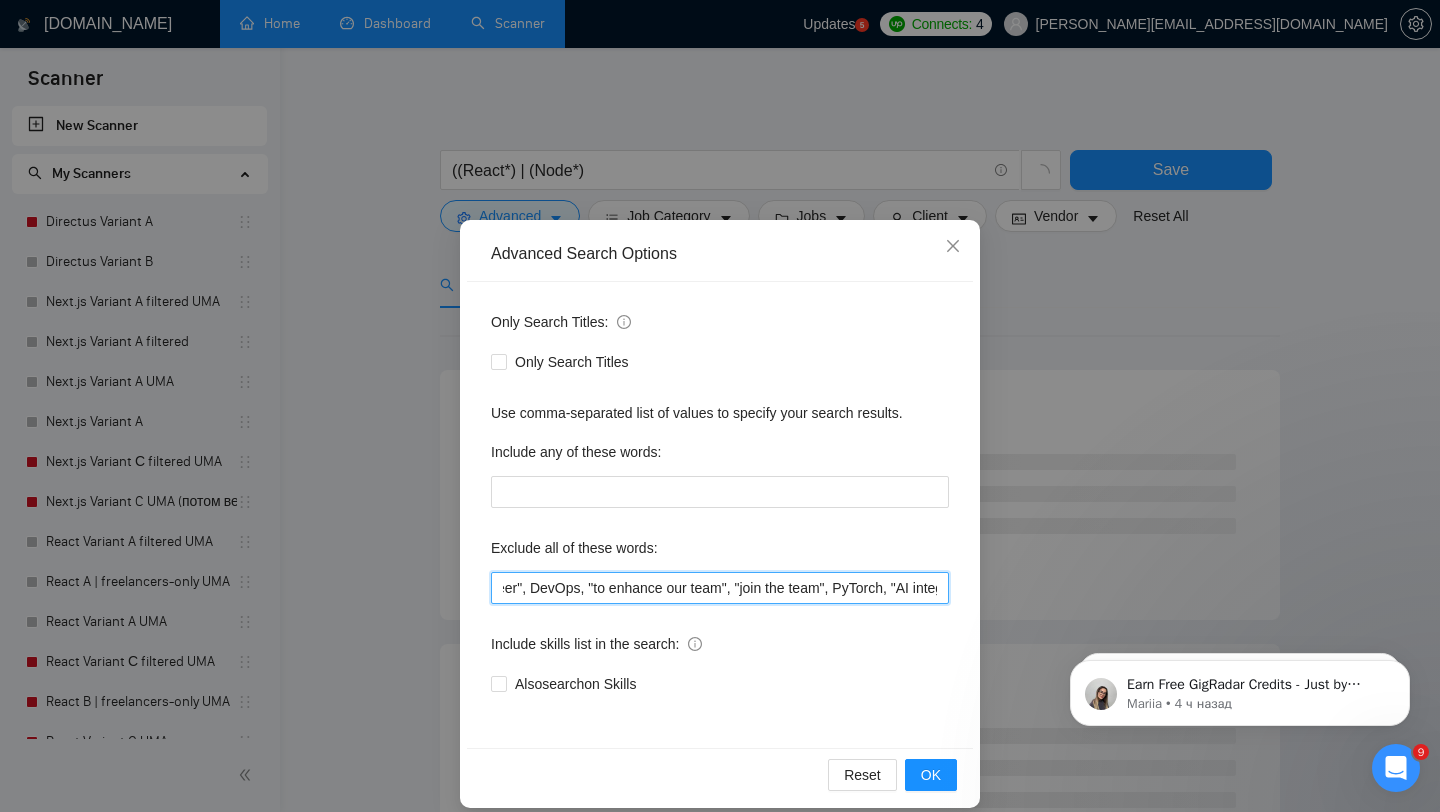 click on ""No agencies","Not Agency","Individual Only", (Consult*), "No Agencies", "German speaking", "Spanish Speaking", Closer, "web design", Python, Affiliate, "Bidder", funnels, "Marketing Strategy", "closing deals", "Instagram Management", "appointment setter", "Media Buyer", Portuguese, "Appointment Setting", "cold caller", "follow up", PPC, SEO, "cold calls", "WordPress", meeting, "Video Editing", "Direct Sales", "closing sales", "Follow-up", "commission based", "up-sales", deploying, "Prompt Engineer", DevOps, "to enhance our team", "join the team", PyTorch, "AI integration", "Data Analysis", "AI Development", "AI Influencers", "Prompt Engineering", "Android SDK", "integrat*", "Tax Account Advisor", "Web Design", "community manager",  "Business Plan", "Shopify Templates", "lea" at bounding box center [720, 588] 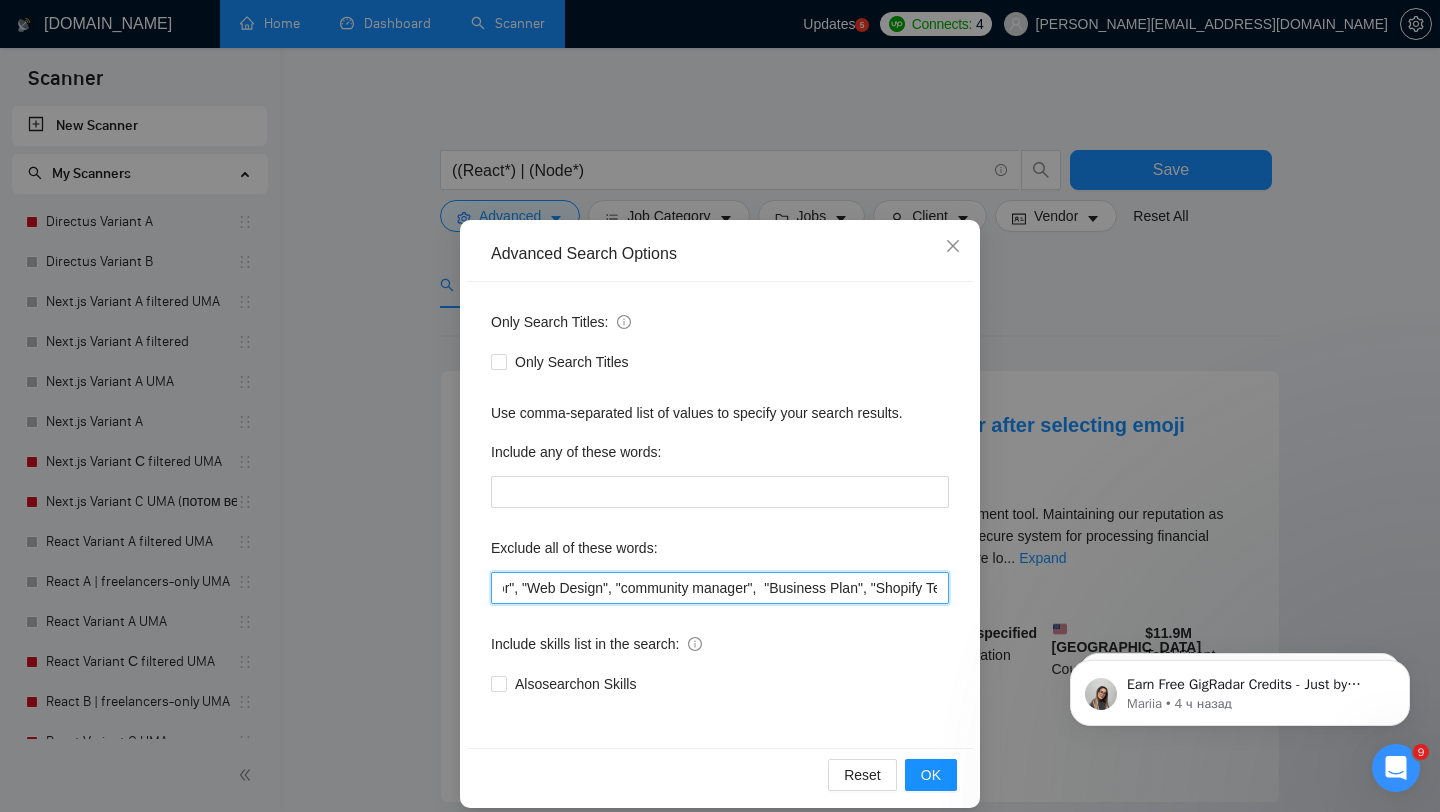 scroll, scrollTop: 0, scrollLeft: 4649, axis: horizontal 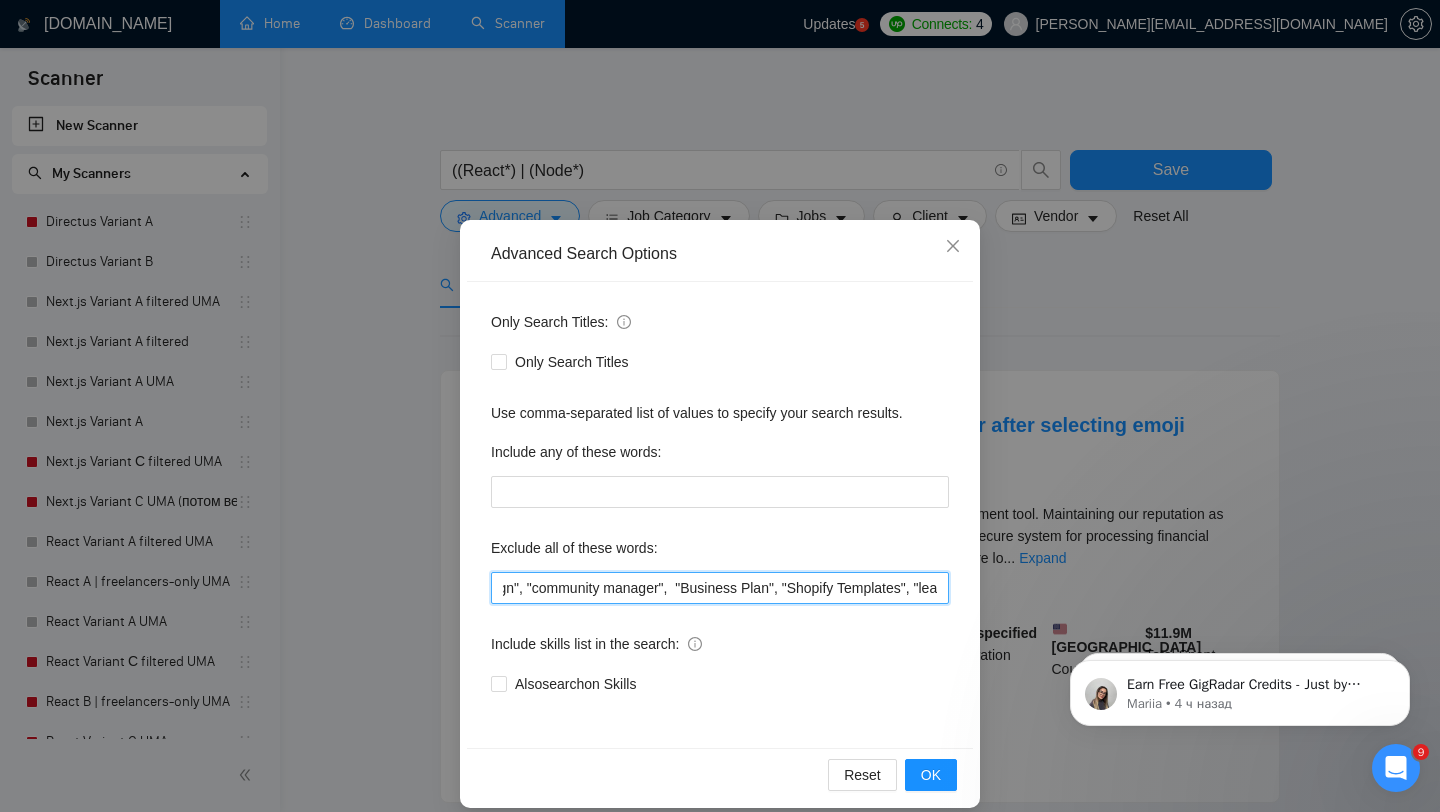drag, startPoint x: 548, startPoint y: 589, endPoint x: 1060, endPoint y: 602, distance: 512.16504 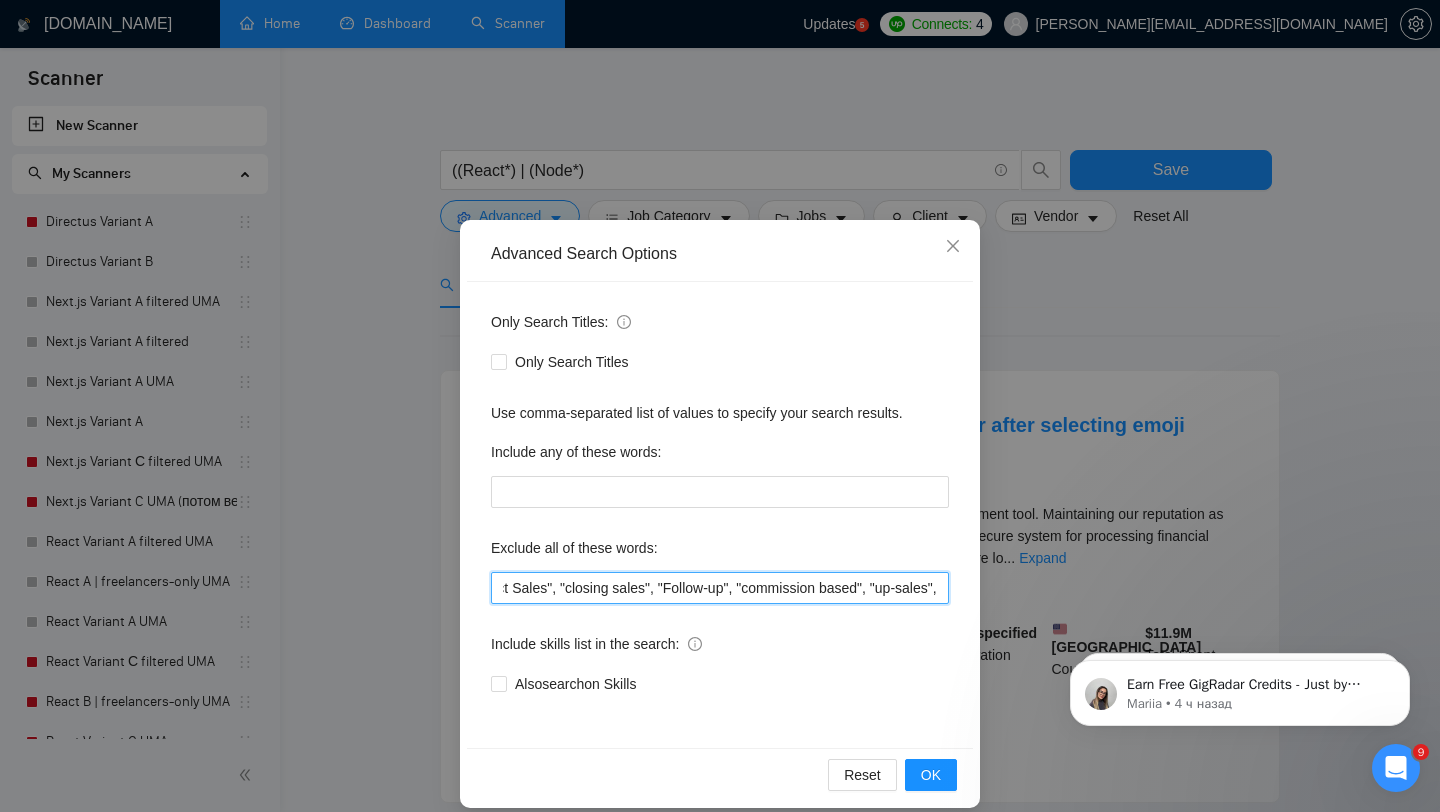 scroll, scrollTop: 0, scrollLeft: 2638, axis: horizontal 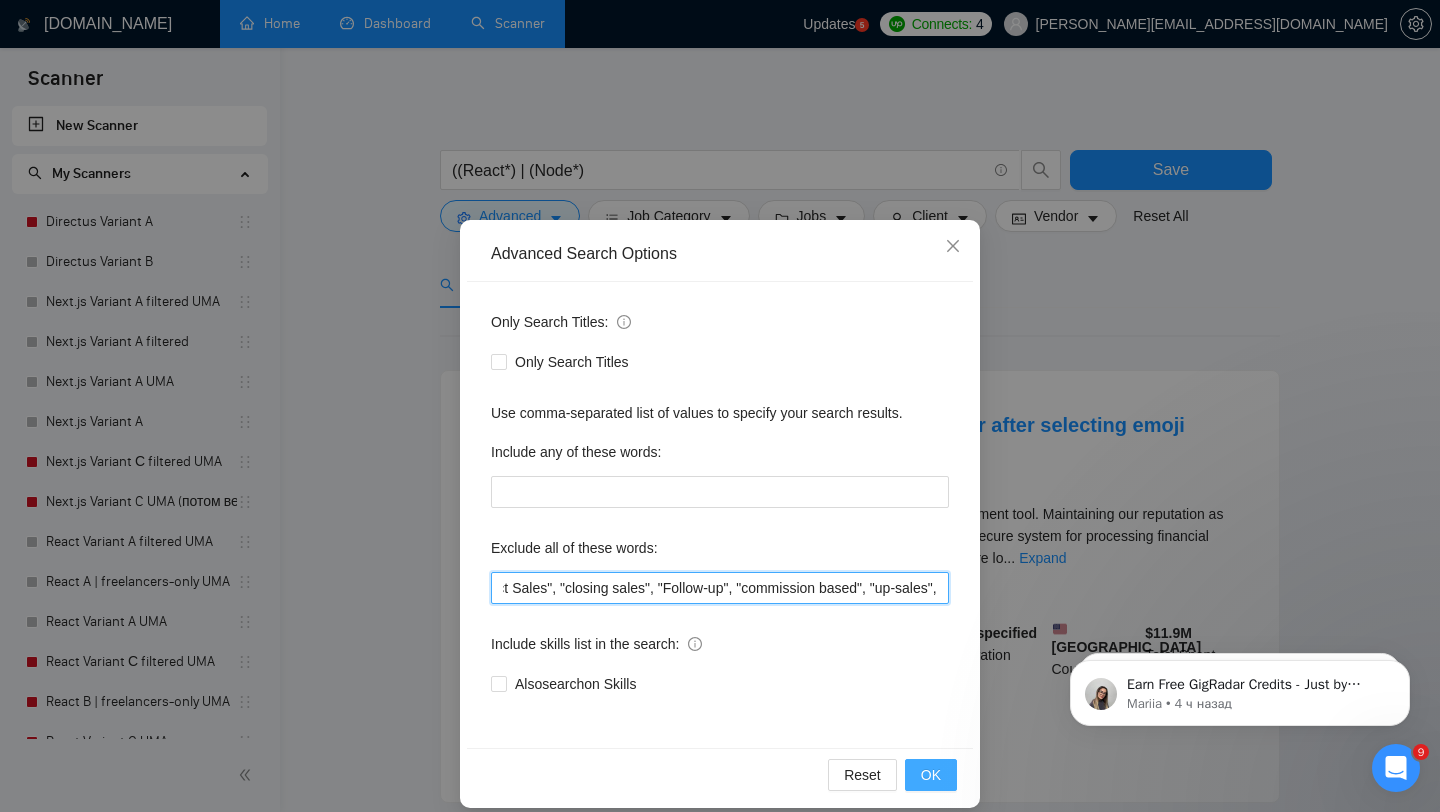 type on ""No agencies","Not Agency","Individual Only", (Consult*), "No Agencies", "German speaking", "Spanish Speaking", Closer, "web design", Python, Affiliate, "Bidder", funnels, "Marketing Strategy", "closing deals", "Instagram Management", "appointment setter", "Media Buyer", Portuguese, "Appointment Setting", "cold caller", "follow up", PPC, SEO, "cold calls", "WordPress", meeting, "Video Editing", "Direct Sales", "closing sales", "Follow-up", "commission based", "up-sales"," 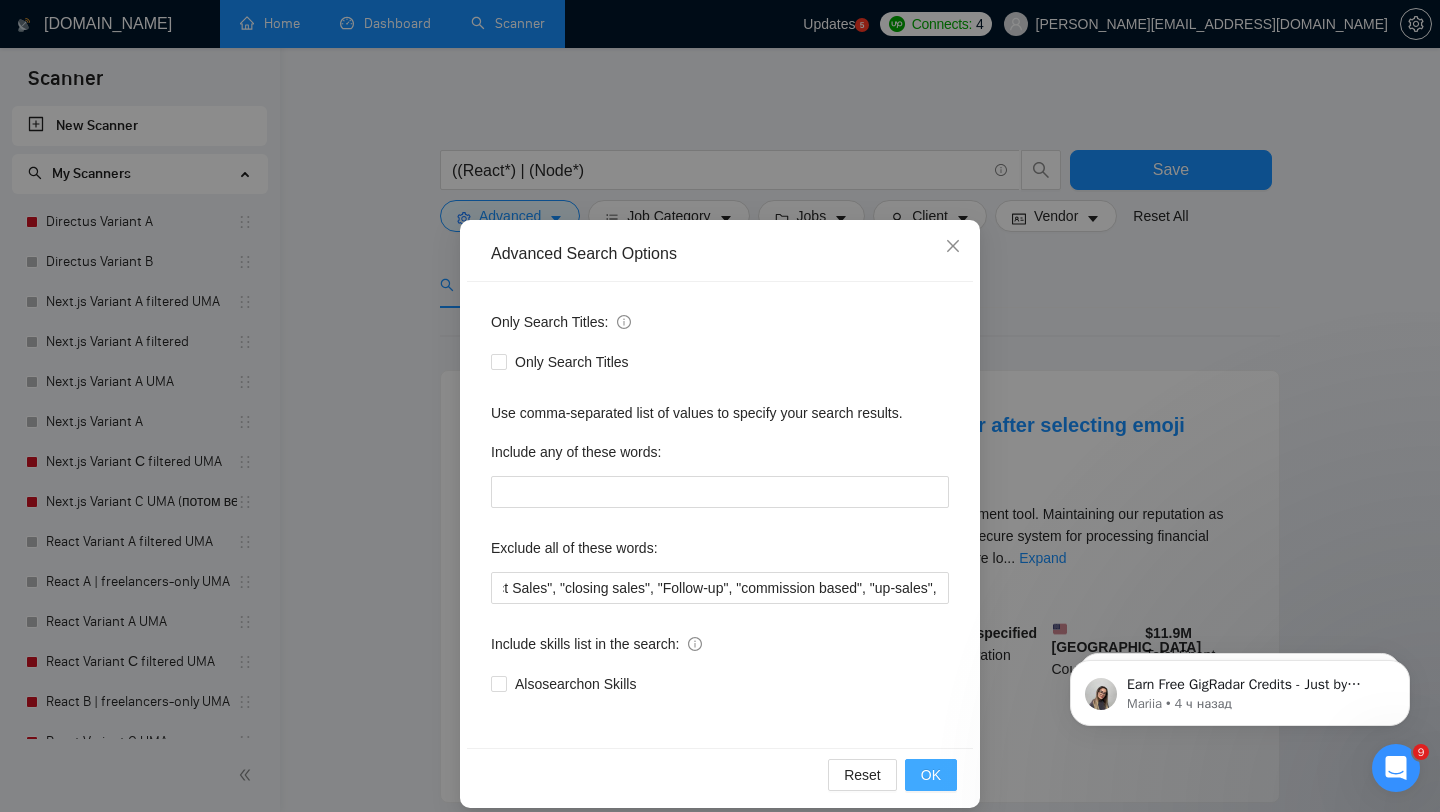 scroll, scrollTop: 0, scrollLeft: 0, axis: both 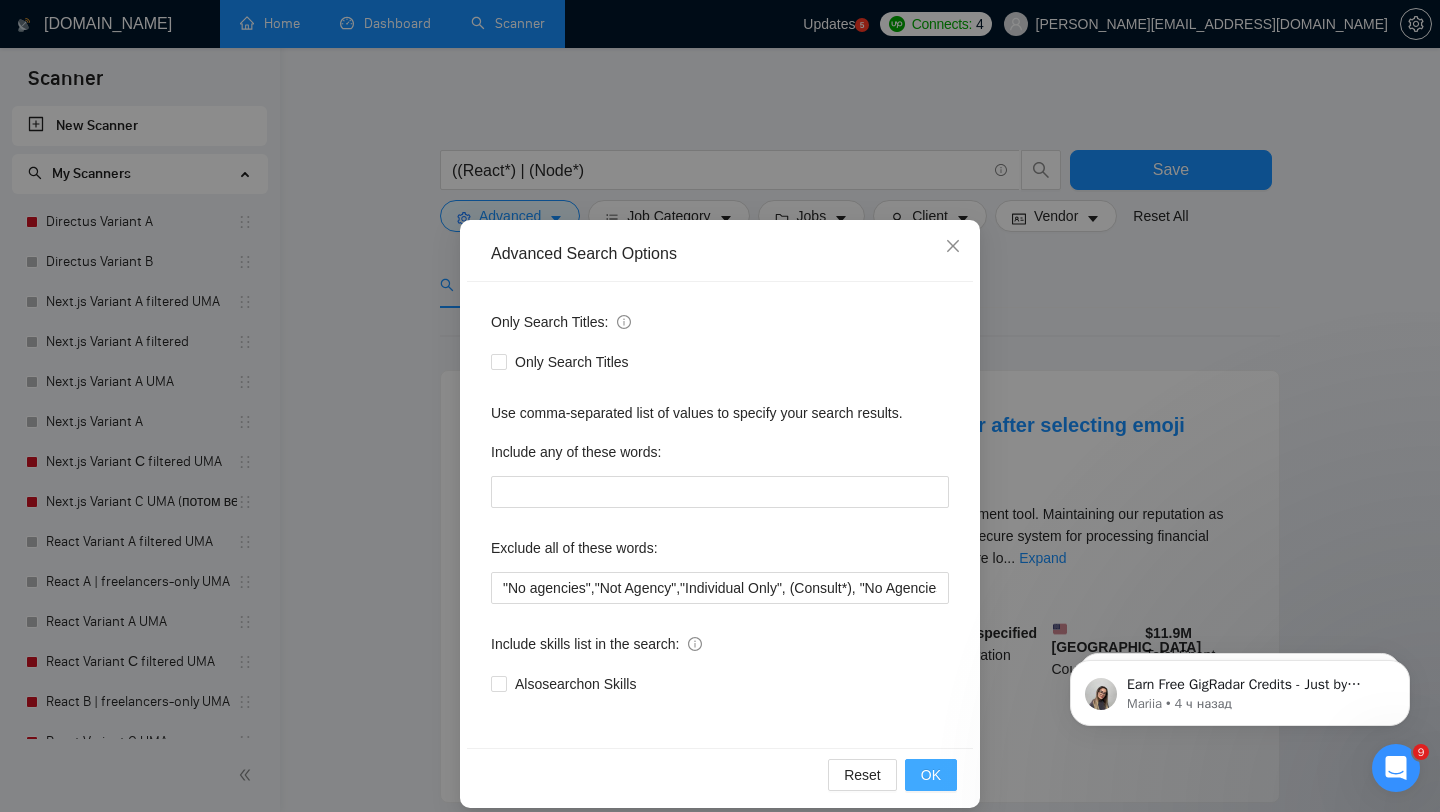 click on "OK" at bounding box center (931, 775) 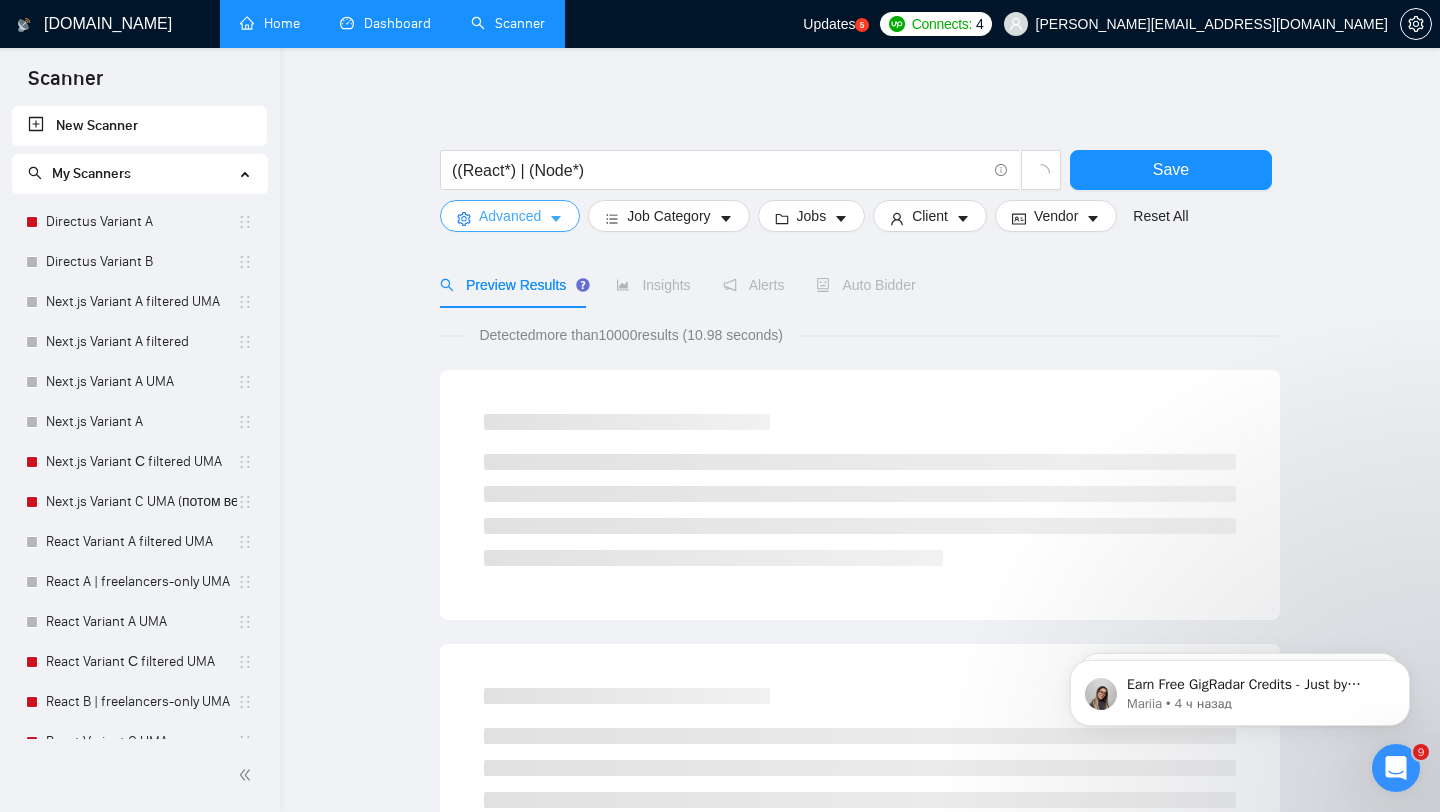 click on "Advanced" at bounding box center [510, 216] 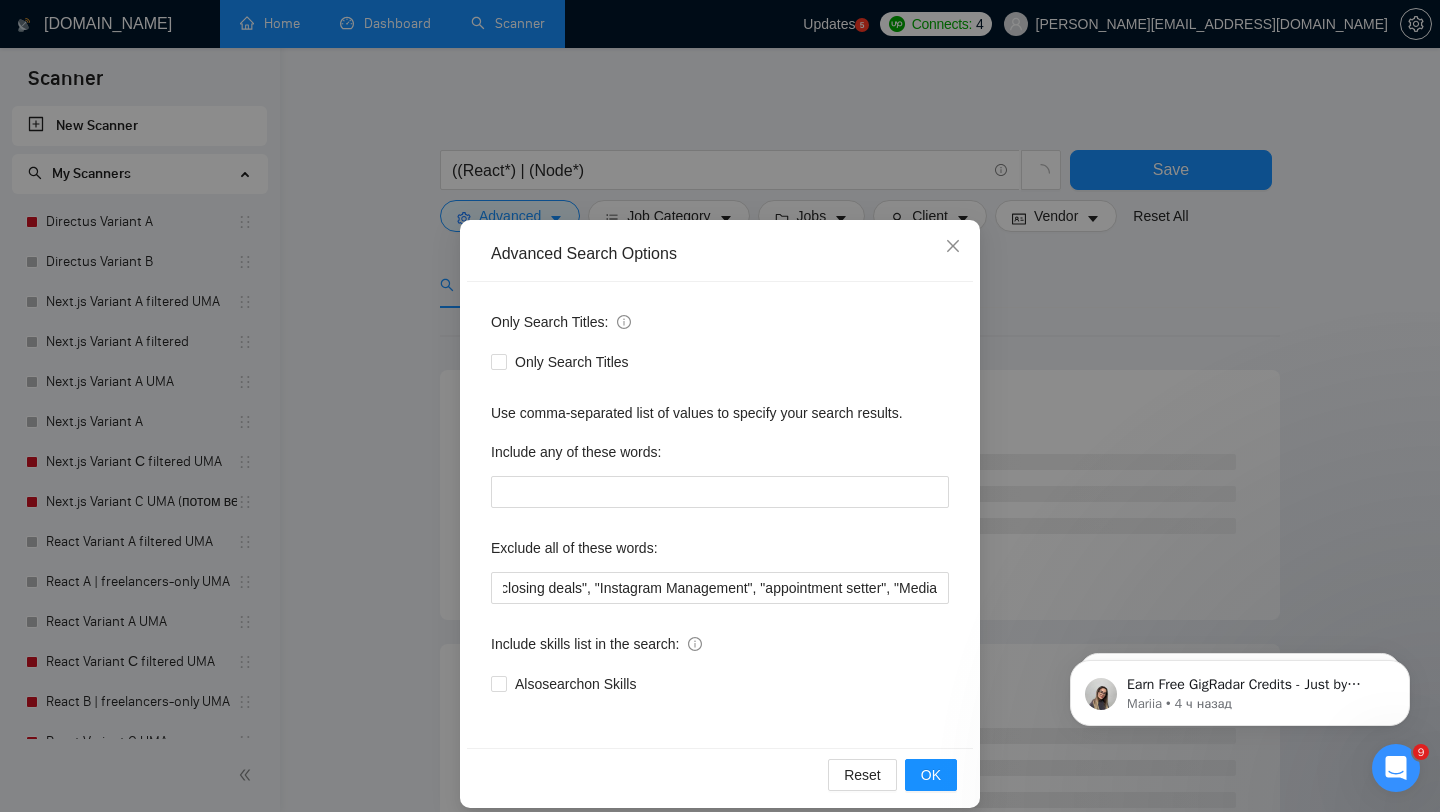 scroll, scrollTop: 0, scrollLeft: 1207, axis: horizontal 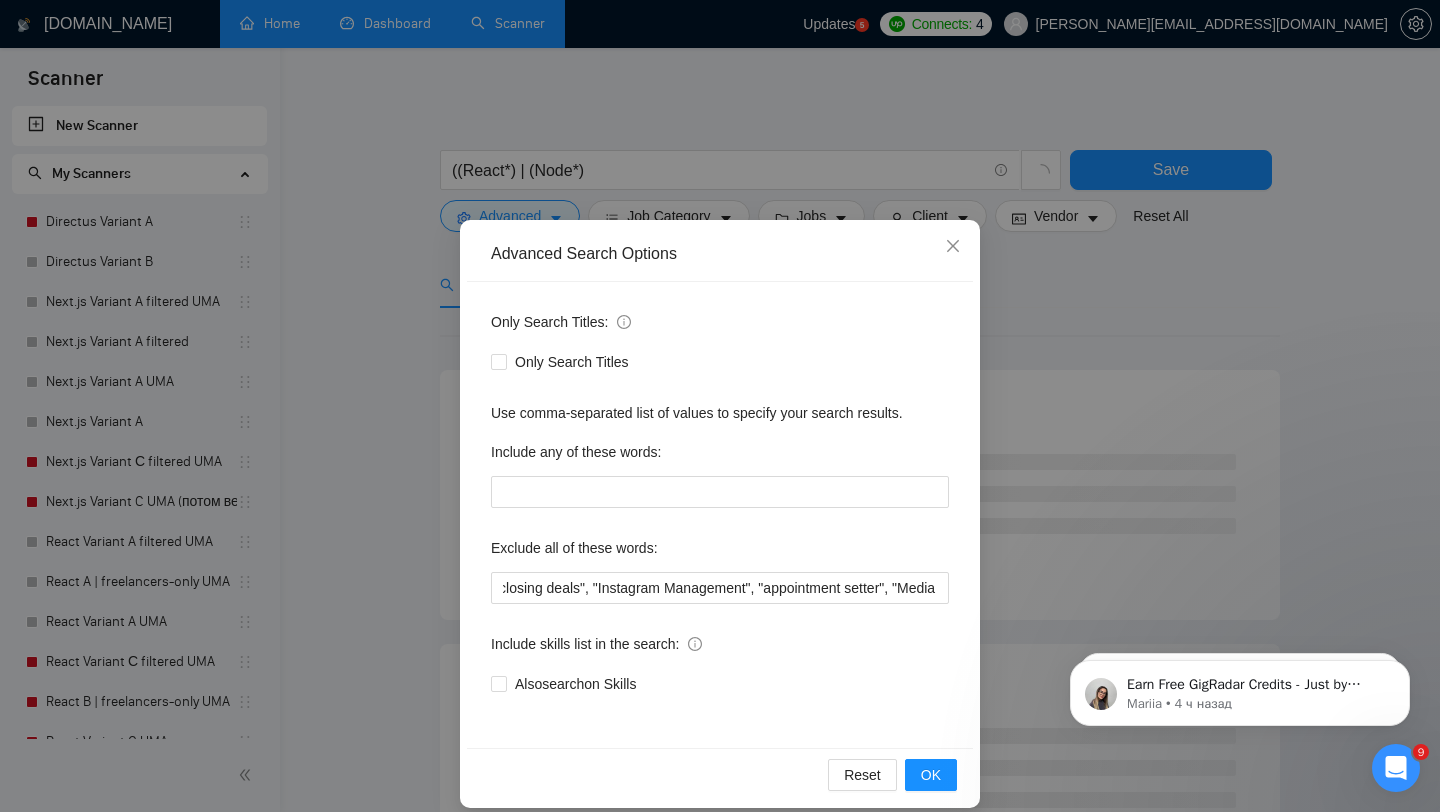 click on "Advanced Search Options Only Search Titles:   Only Search Titles Use comma-separated list of values to specify your search results. Include any of these words: Exclude all of these words: "No agencies","Not Agency","Individual Only", (Consult*), "No Agencies", "German speaking", "Spanish Speaking", Closer, "web design", Python, Affiliate, "Bidder", funnels, "Marketing Strategy", "closing deals", "Instagram Management", "appointment setter", "Media Buyer", Portuguese, "Appointment Setting", "cold caller", "follow up", PPC, SEO, "cold calls", "WordPress", meeting, "Video Editing", "Direct Sales", "closing sales", "Follow-up", "commission based", "up-sales", Include skills list in the search:   Also  search  on Skills Reset OK" at bounding box center [720, 406] 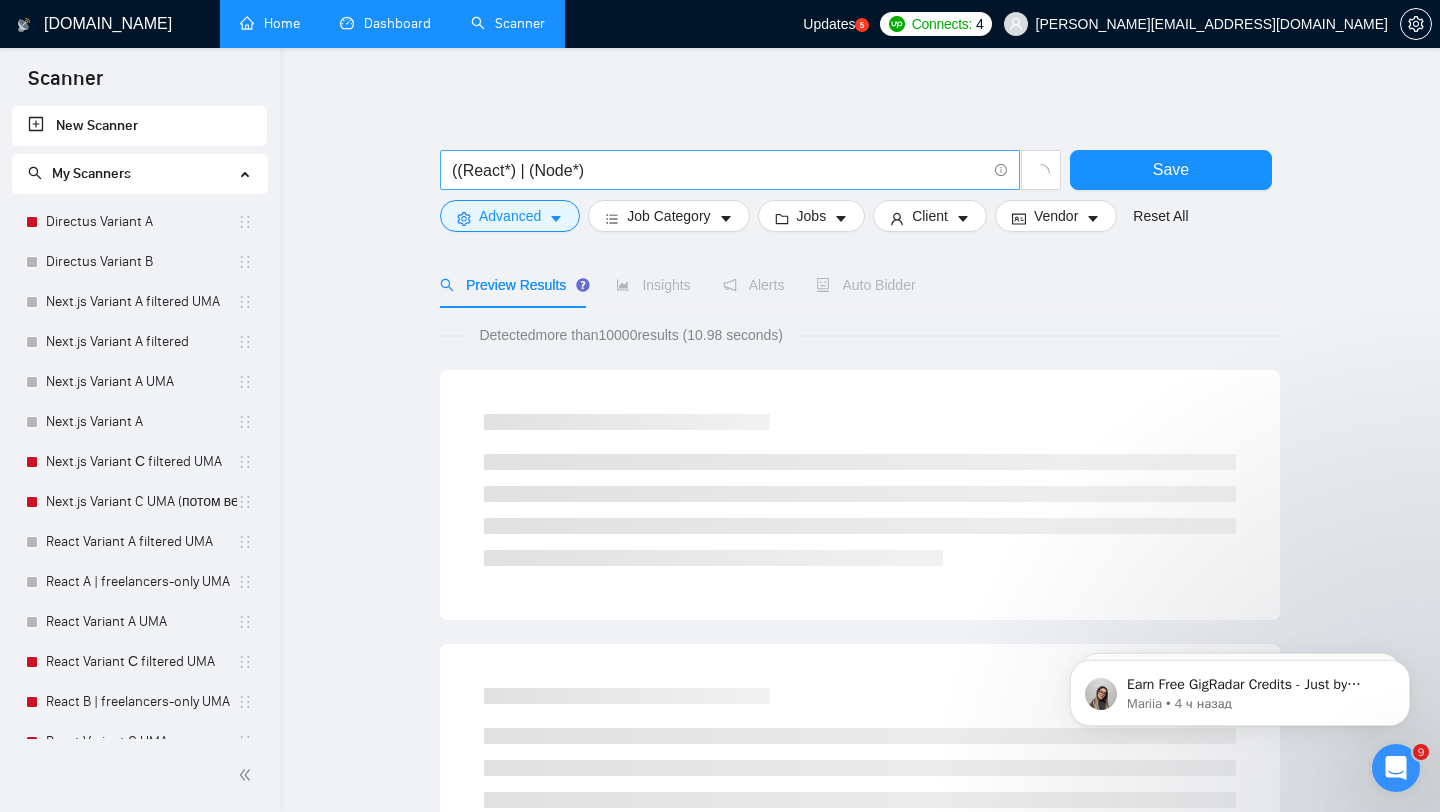 click on "((React*) | (Node*)" at bounding box center [719, 170] 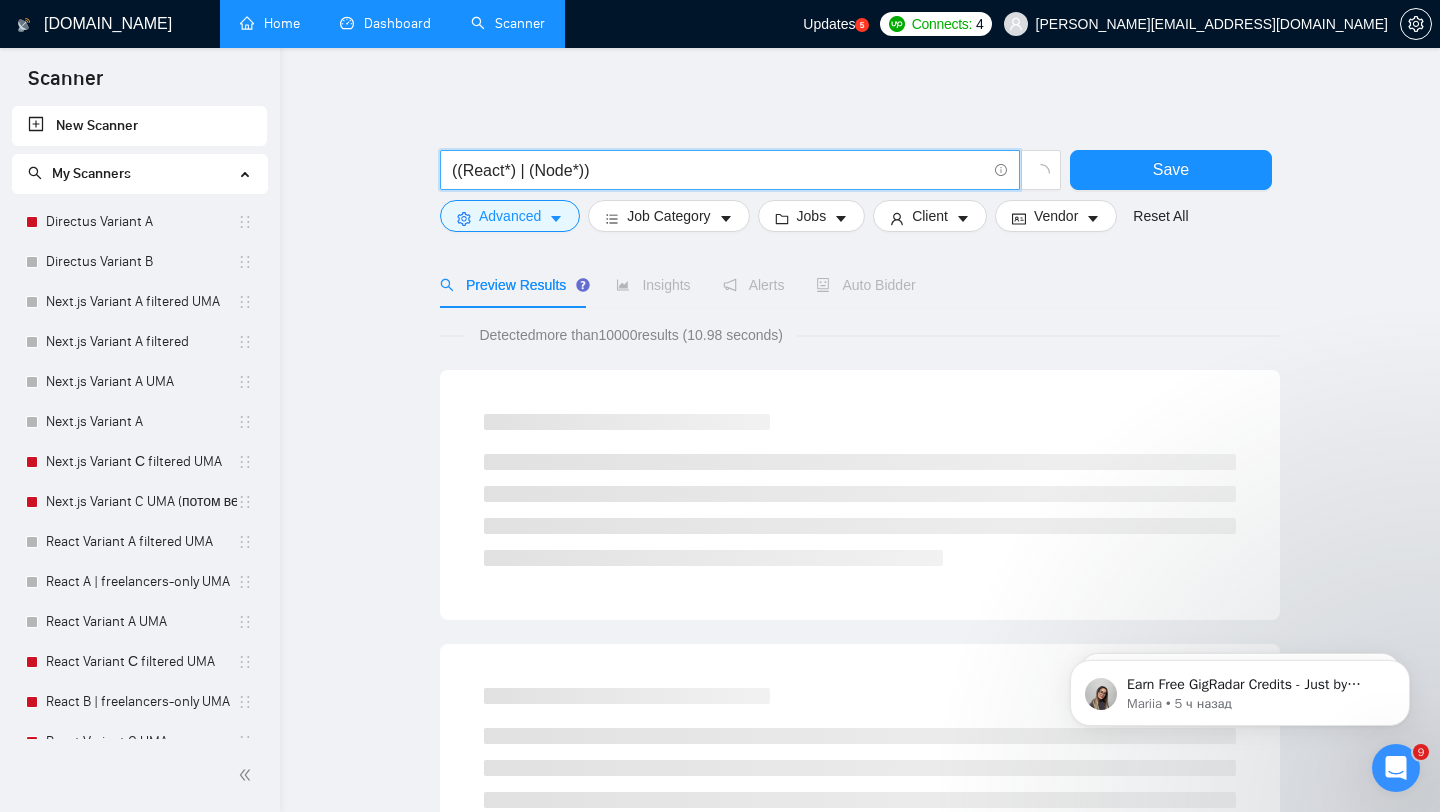click on "((React*) | (Node*))" at bounding box center (719, 170) 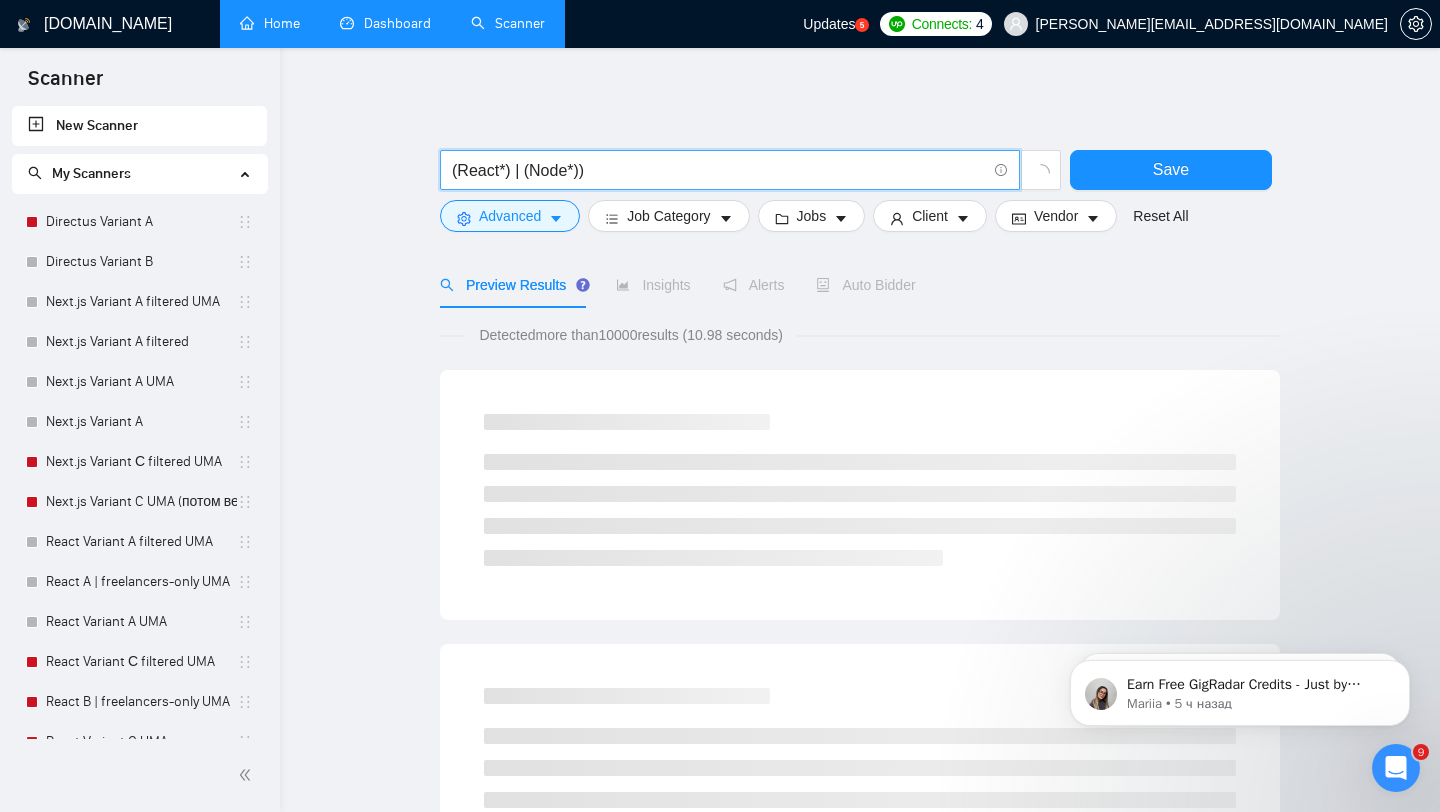 click on "(React*) | (Node*))" at bounding box center (719, 170) 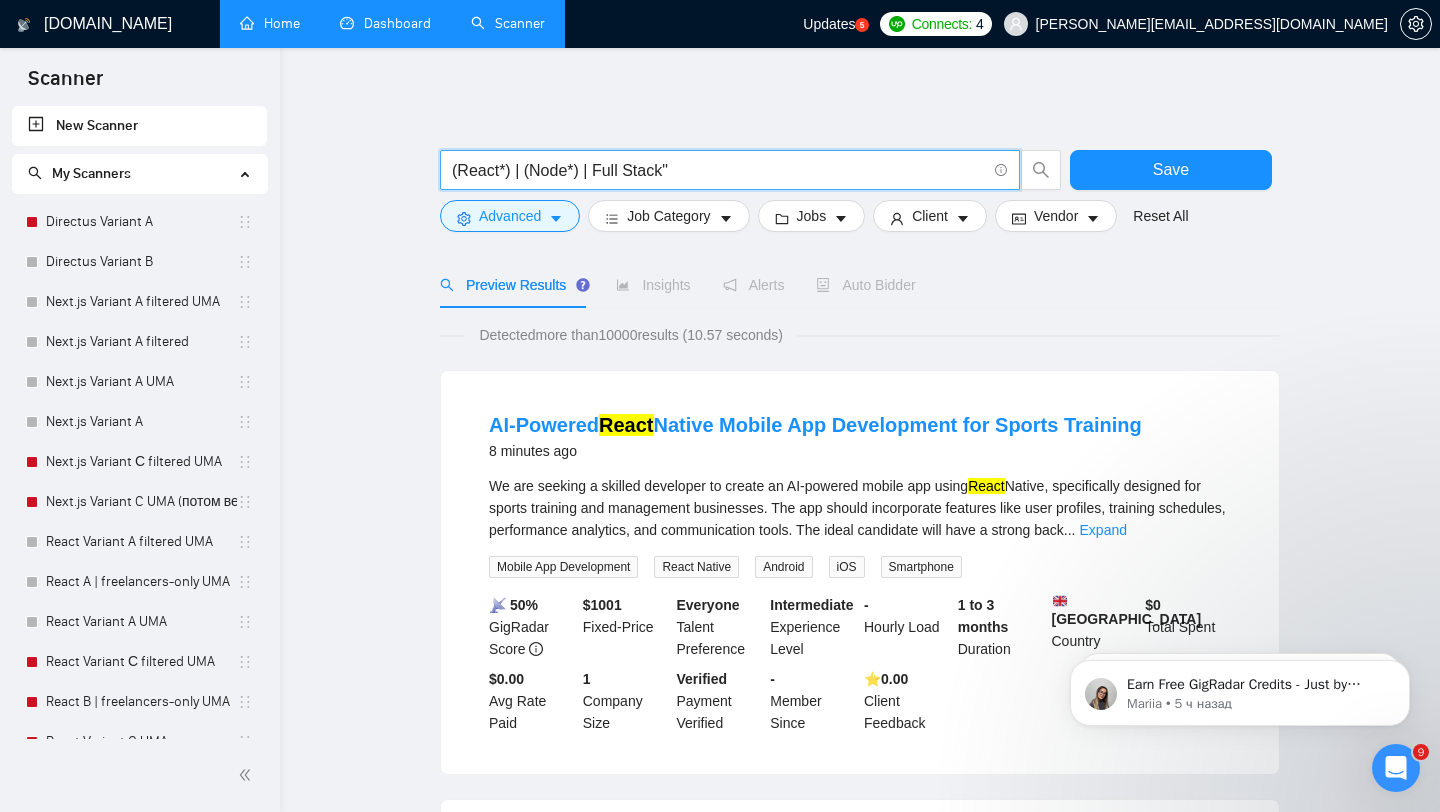 click on "(React*) | (Node*) | Full Stack"" at bounding box center [719, 170] 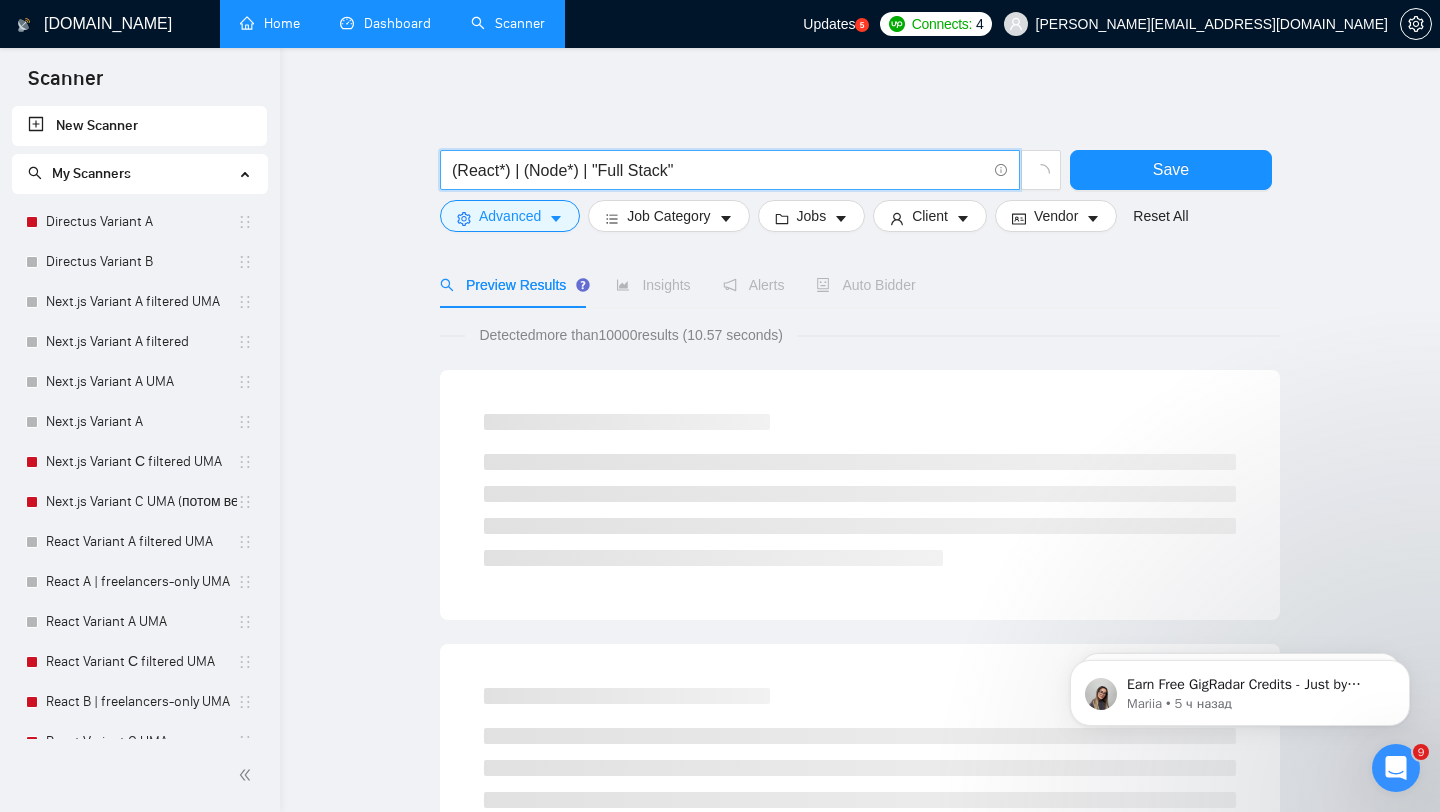 click on "(React*) | (Node*) | "Full Stack"" at bounding box center [719, 170] 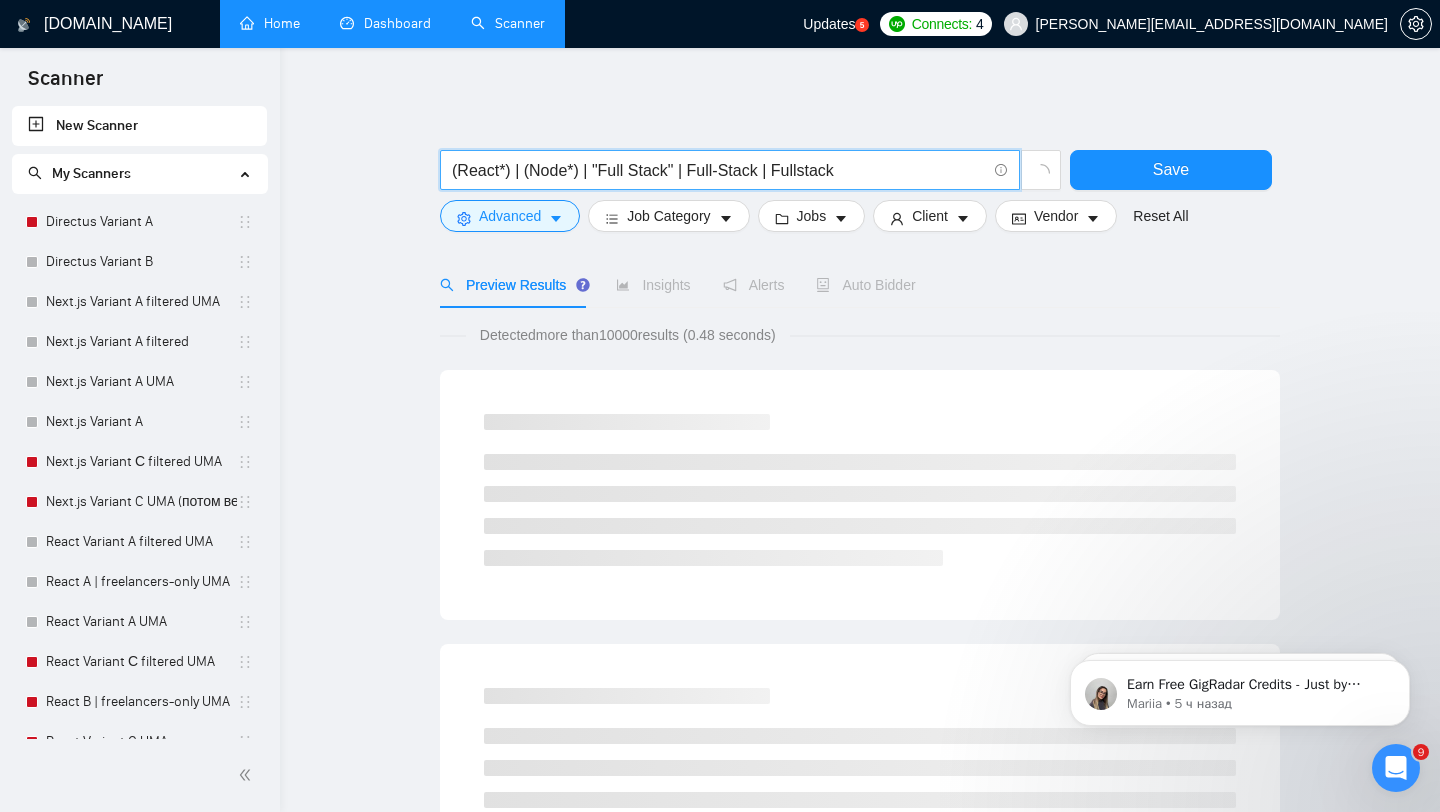 type on "(React*) | (Node*) | "Full Stack" | Full-Stack | Fullstack" 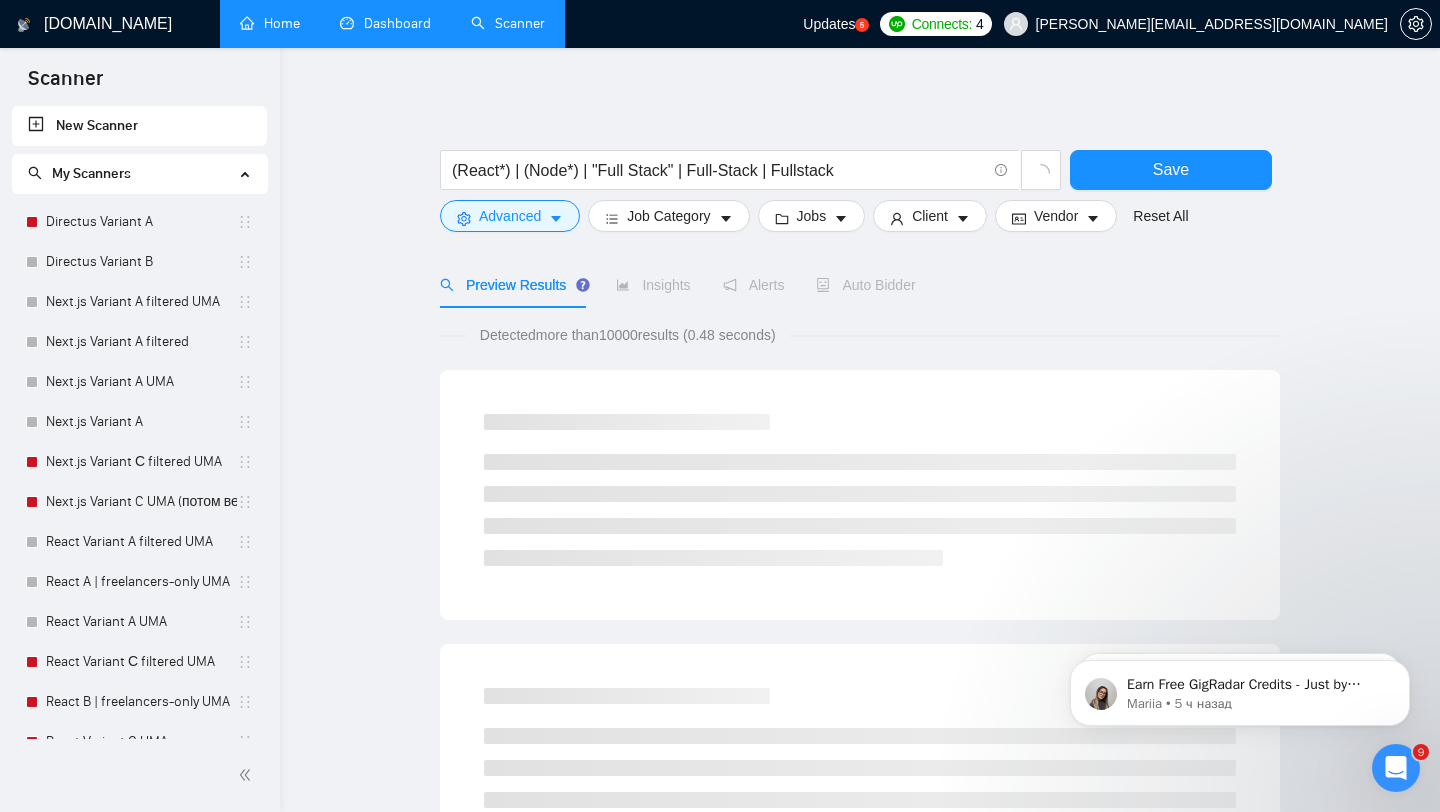 click on "Detected  more than   10000  results   (0.48 seconds) Loading..." at bounding box center (860, 1036) 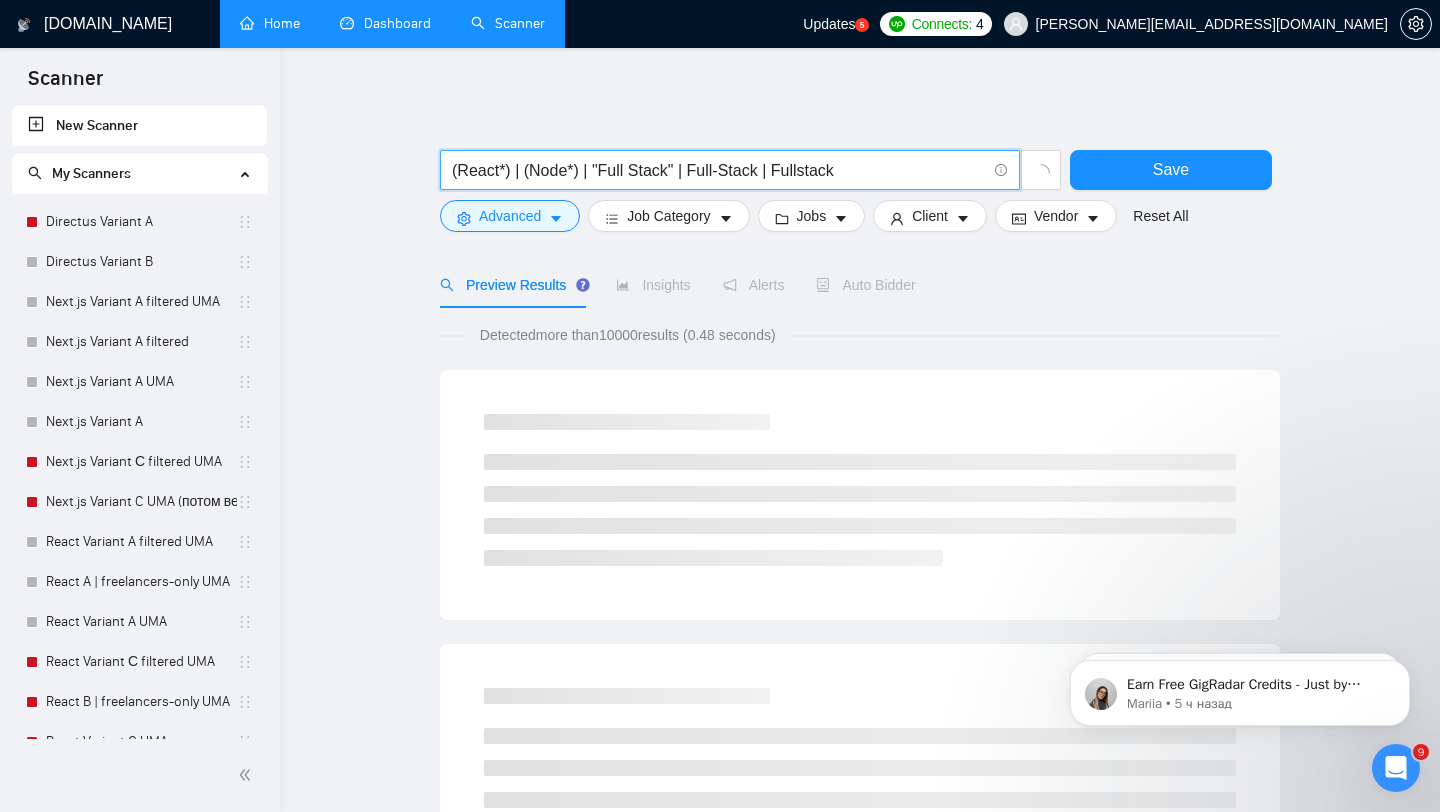 click on "(React*) | (Node*) | "Full Stack" | Full-Stack | Fullstack" at bounding box center (719, 170) 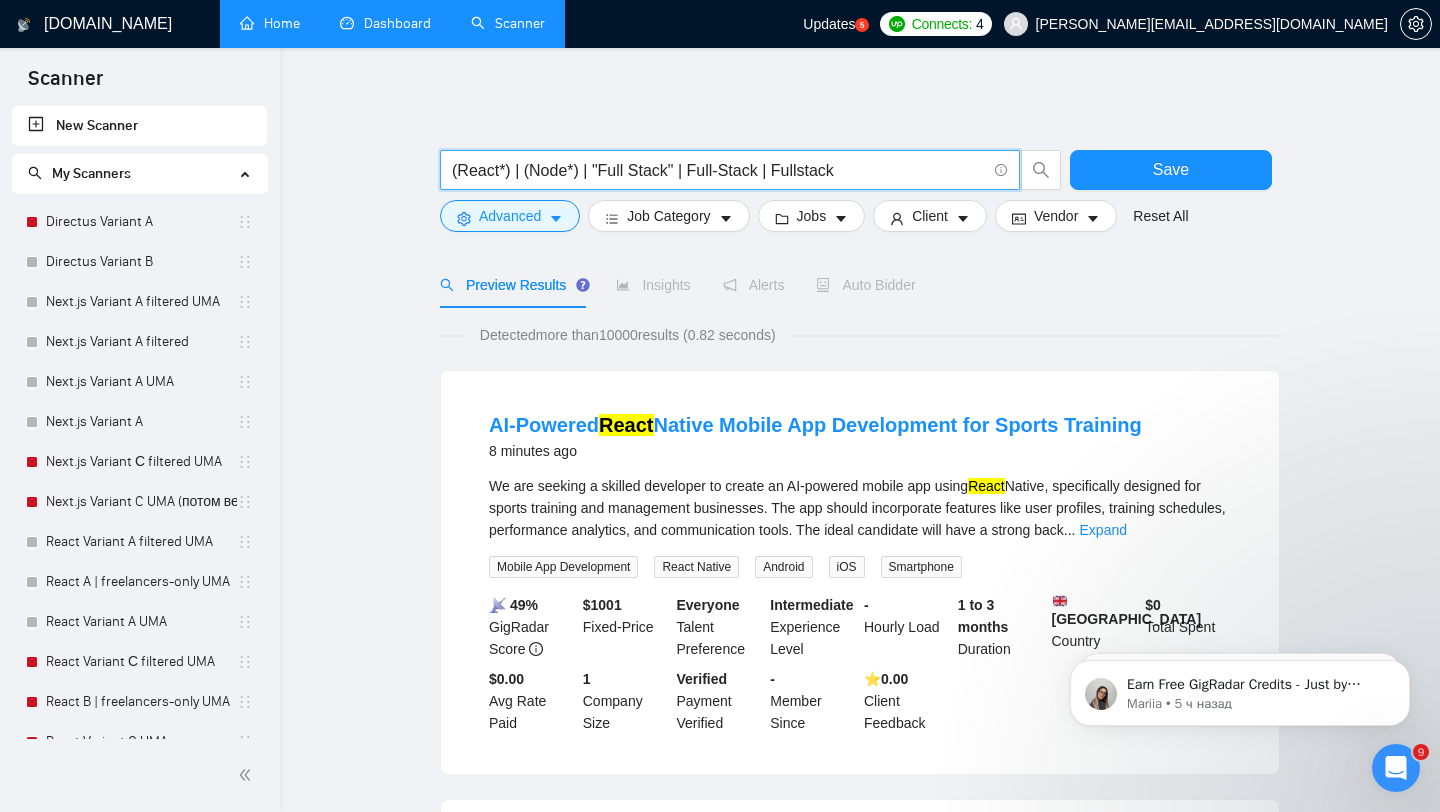 scroll, scrollTop: 58, scrollLeft: 0, axis: vertical 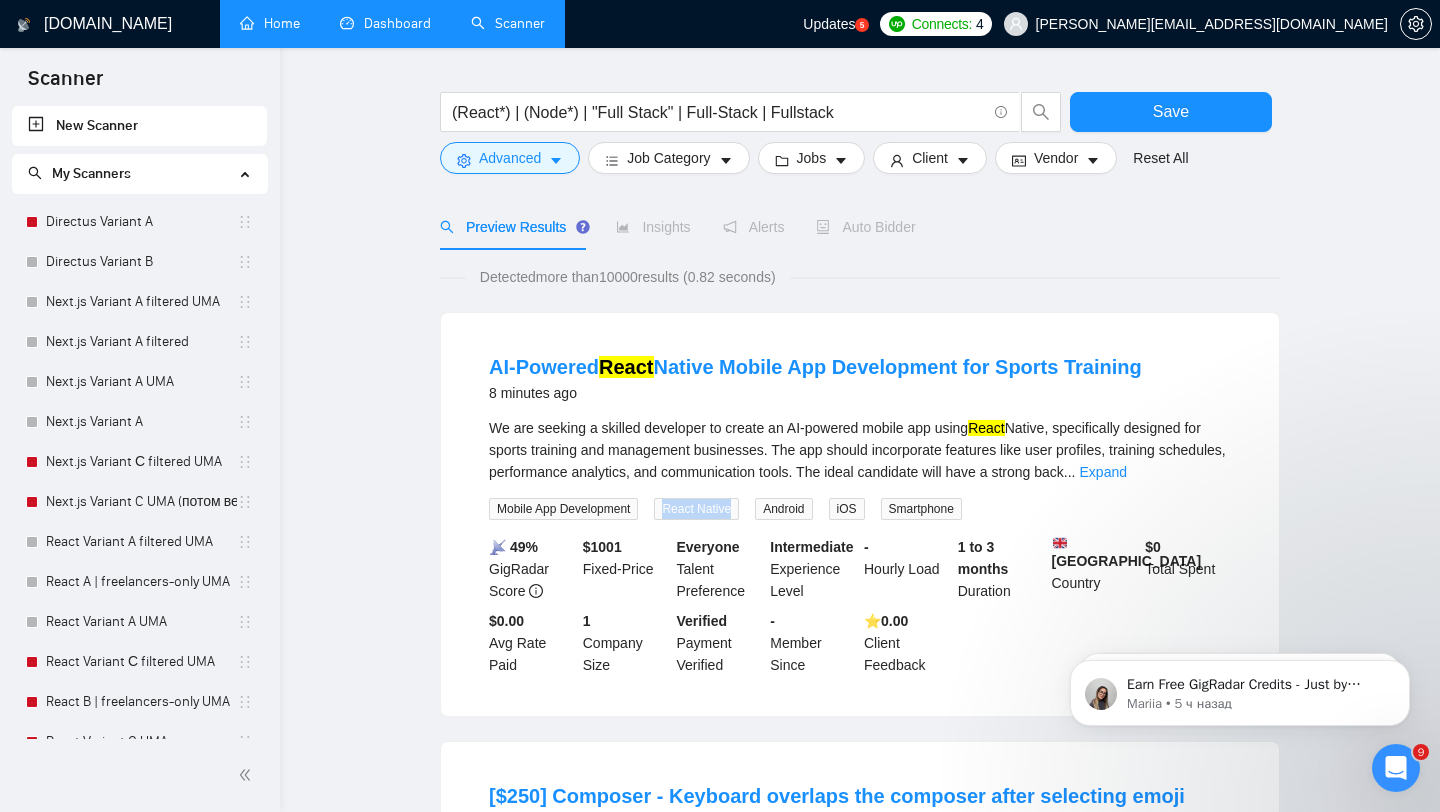 drag, startPoint x: 670, startPoint y: 513, endPoint x: 764, endPoint y: 513, distance: 94 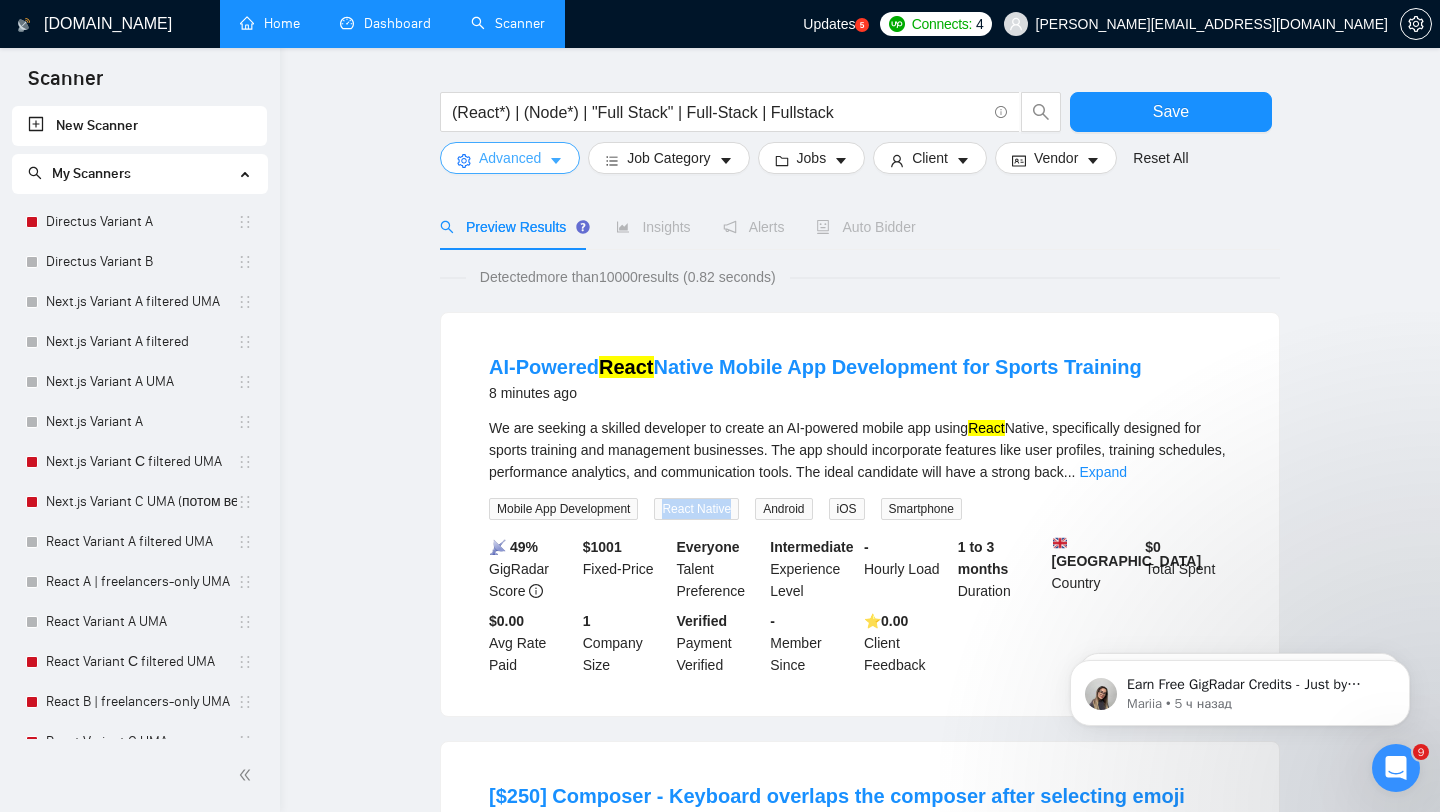 click on "Advanced" at bounding box center (510, 158) 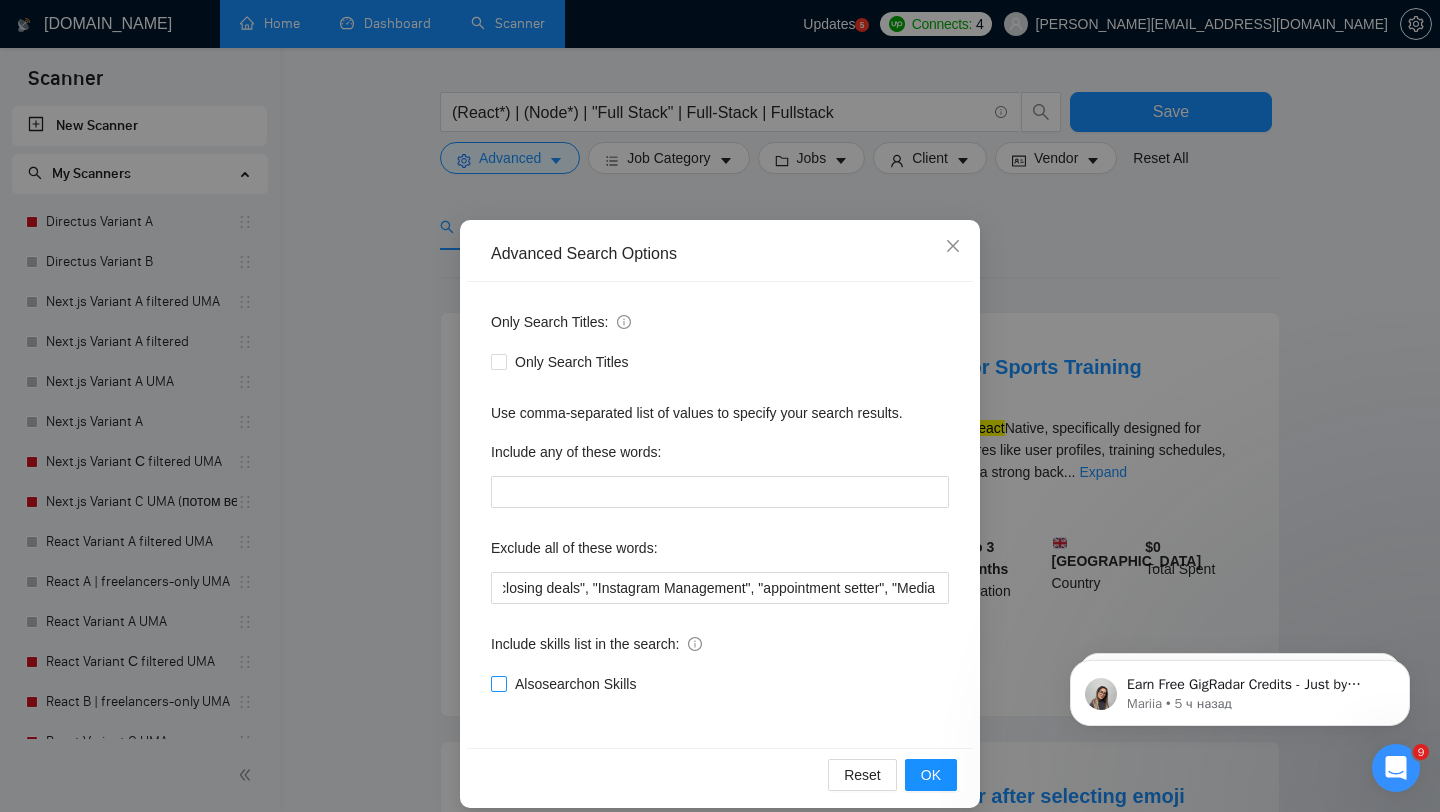 click on "Also  search  on Skills" at bounding box center (575, 684) 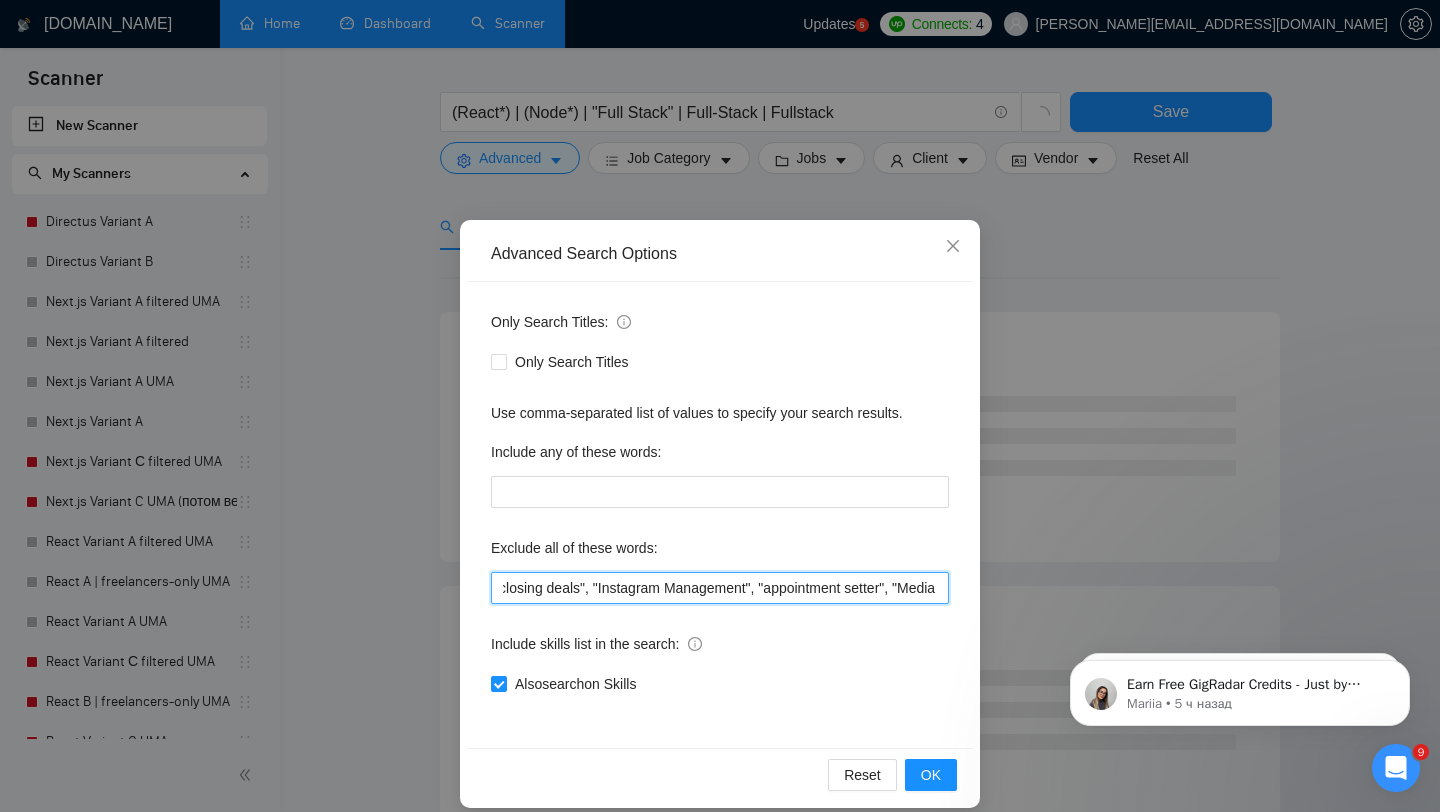 click on ""No agencies","Not Agency","Individual Only", (Consult*), "No Agencies", "German speaking", "Spanish Speaking", Closer, "web design", Python, Affiliate, "Bidder", funnels, "Marketing Strategy", "closing deals", "Instagram Management", "appointment setter", "Media Buyer", Portuguese, "Appointment Setting", "cold caller", "follow up", PPC, SEO, "cold calls", "WordPress", meeting, "Video Editing", "Direct Sales", "closing sales", "Follow-up", "commission based", "up-sales"," at bounding box center (720, 588) 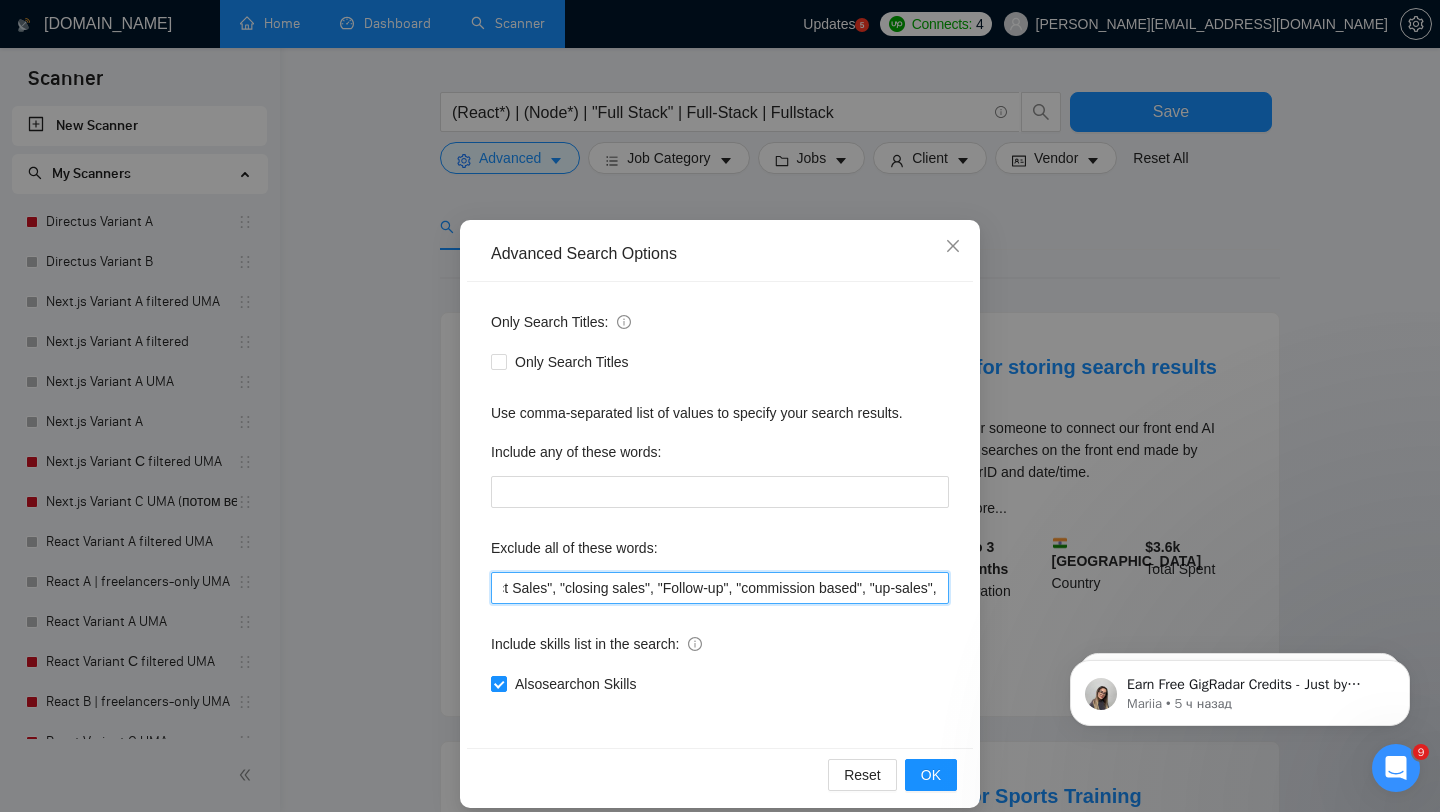 scroll, scrollTop: 0, scrollLeft: 2638, axis: horizontal 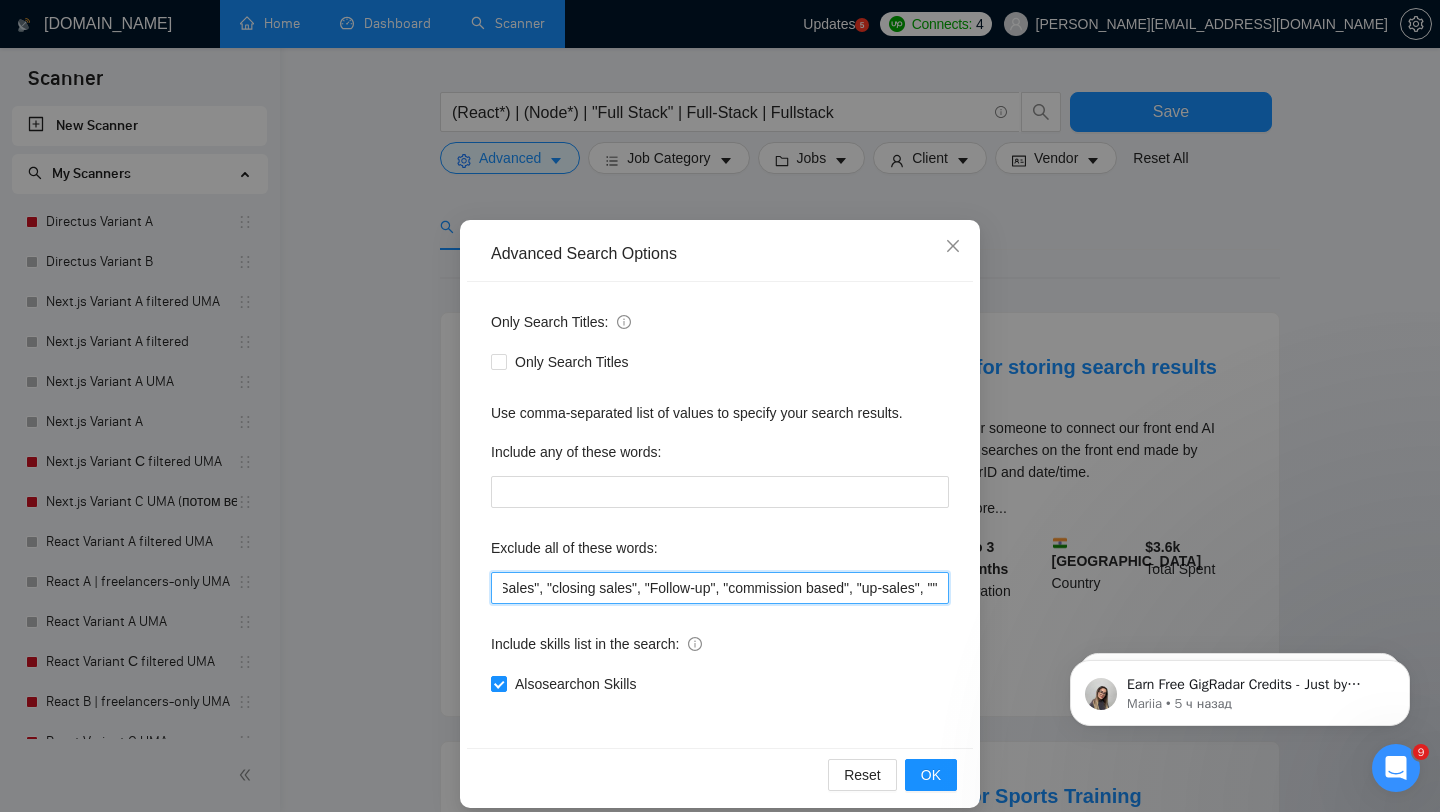 paste on "React Native" 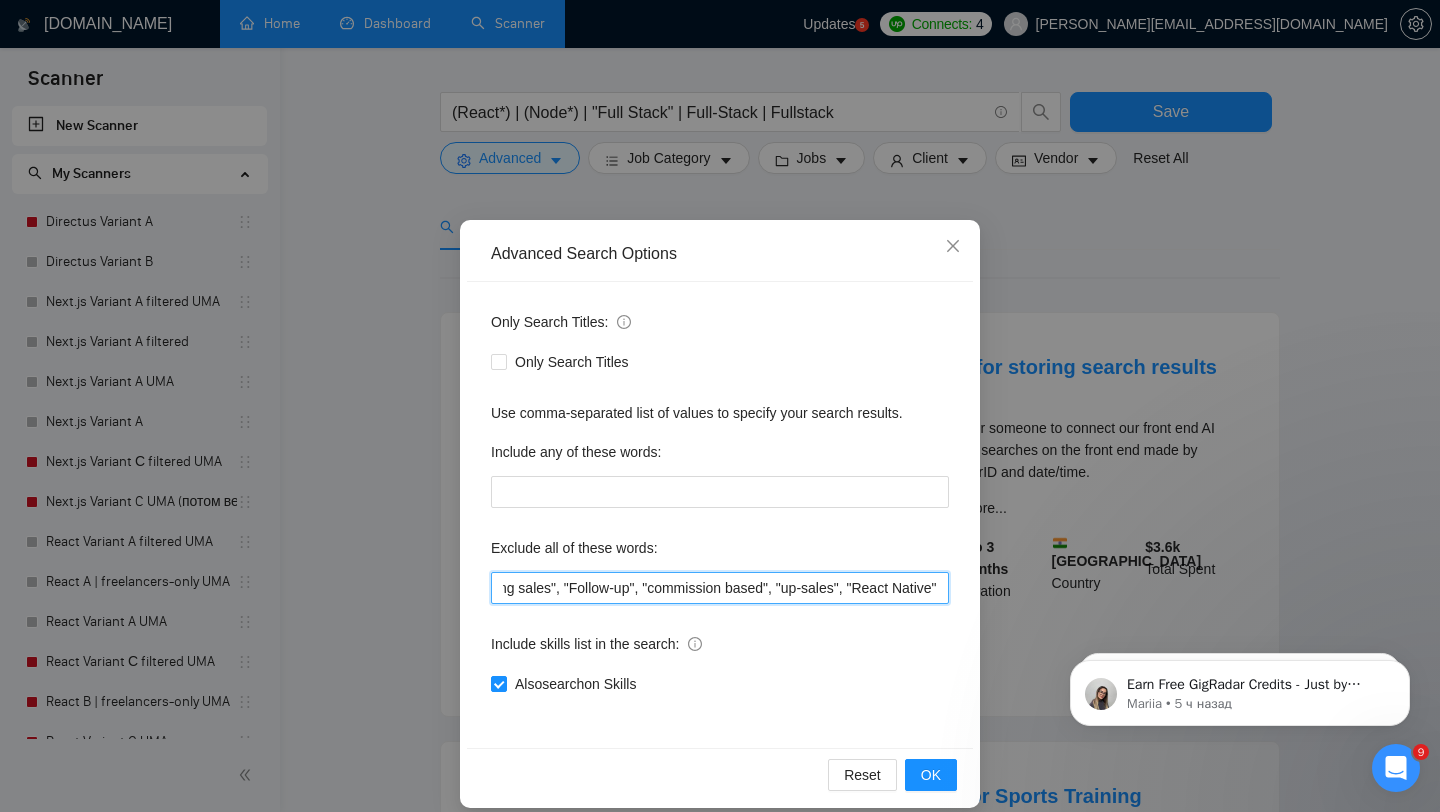scroll, scrollTop: 0, scrollLeft: 2727, axis: horizontal 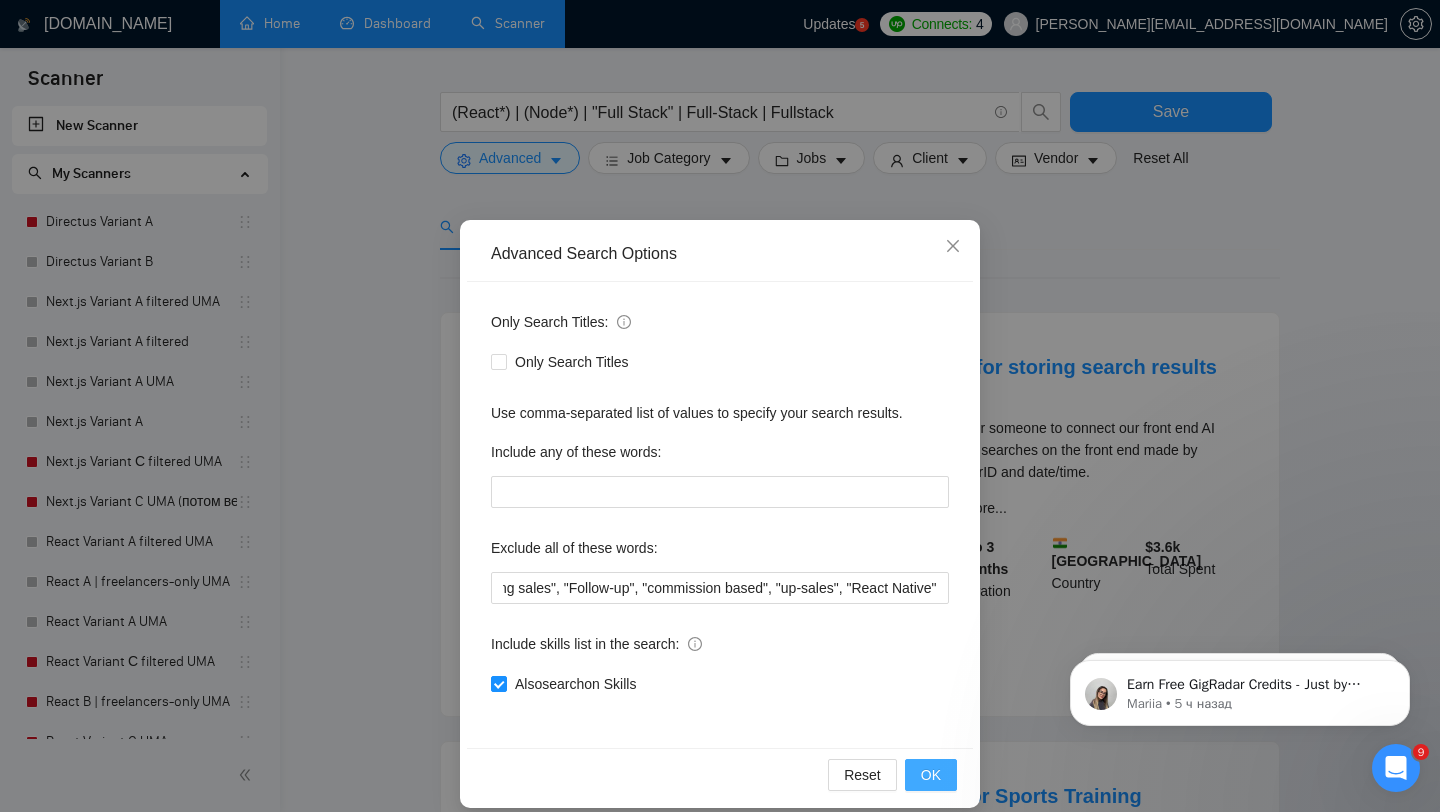 click on "OK" at bounding box center [931, 775] 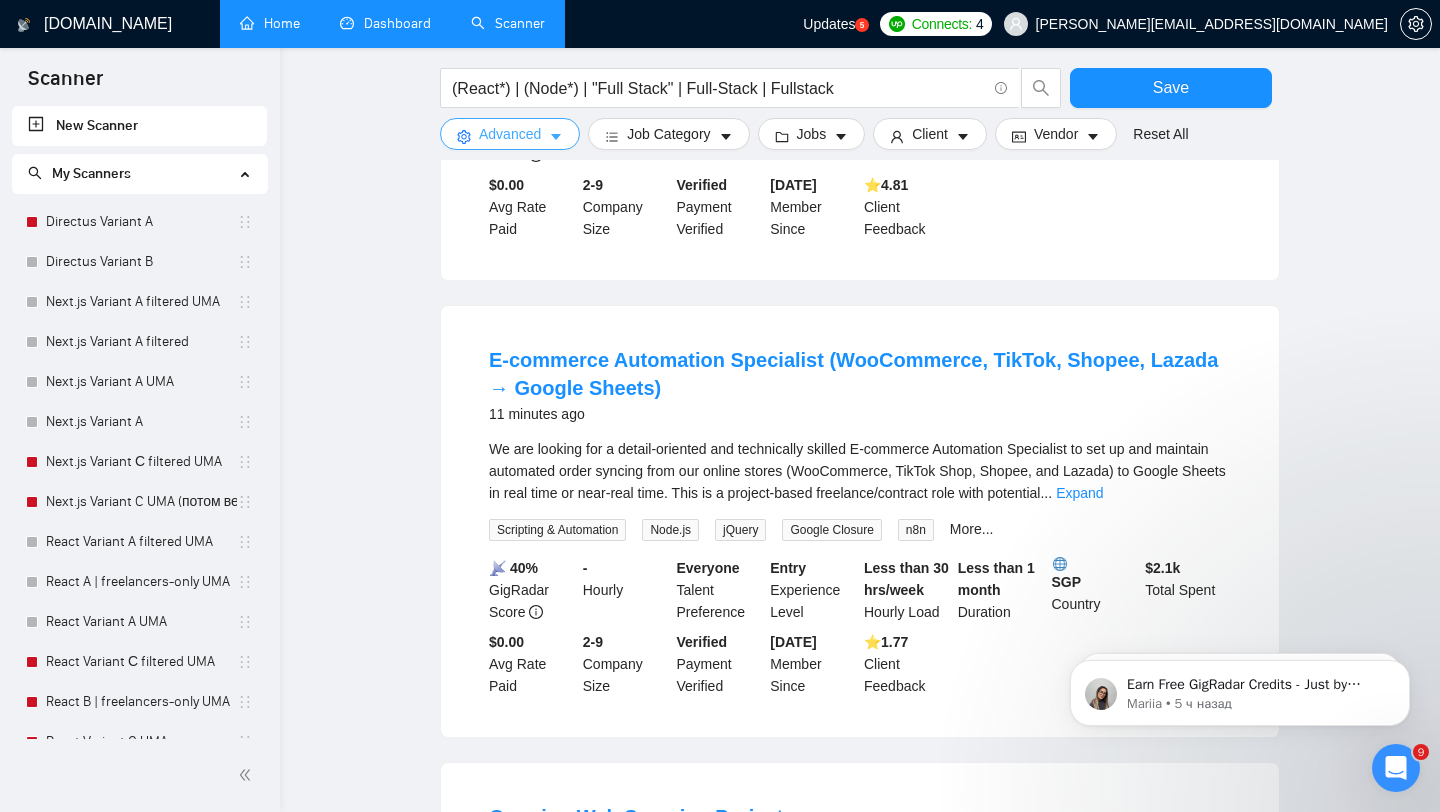 scroll, scrollTop: 509, scrollLeft: 0, axis: vertical 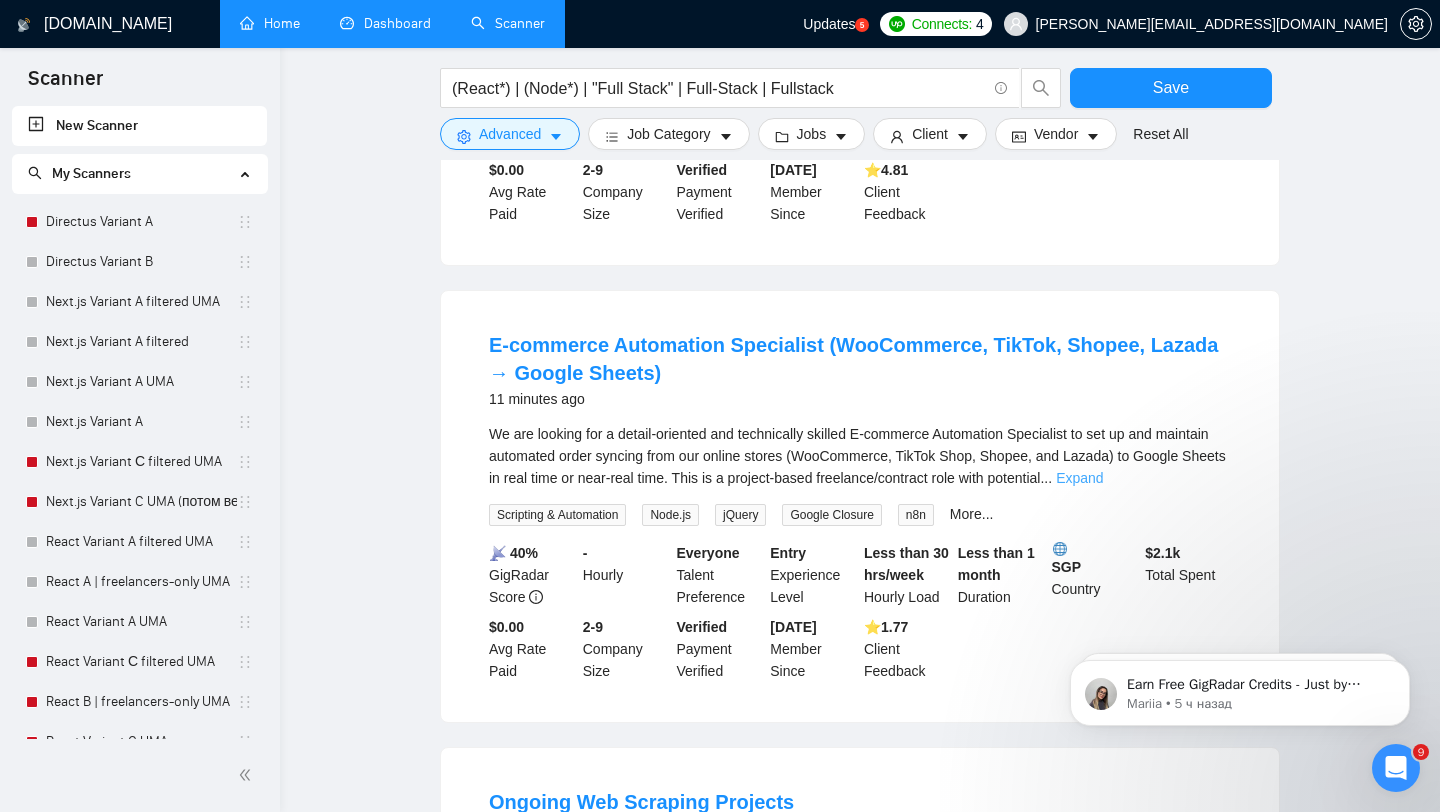 click on "Expand" at bounding box center [1079, 478] 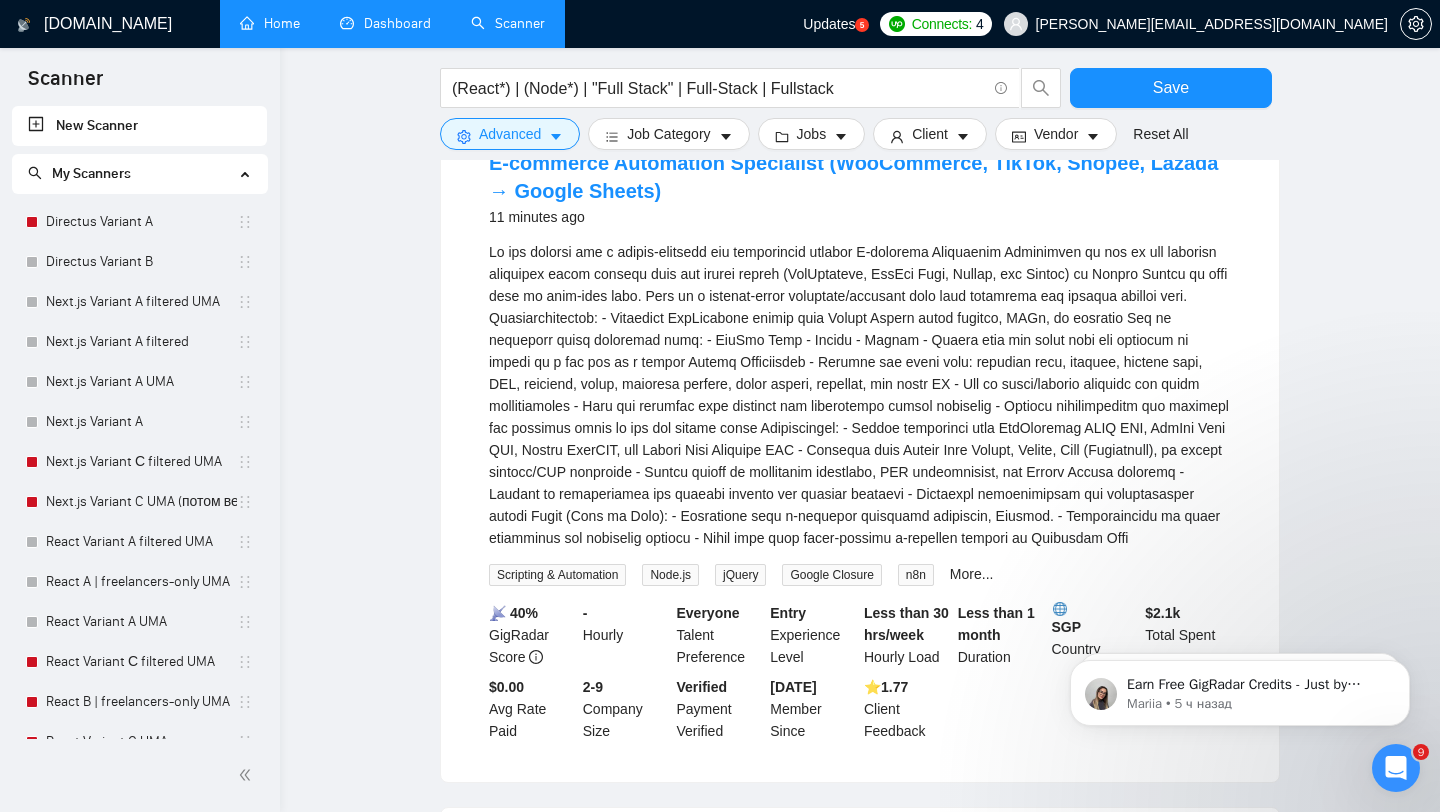 scroll, scrollTop: 890, scrollLeft: 0, axis: vertical 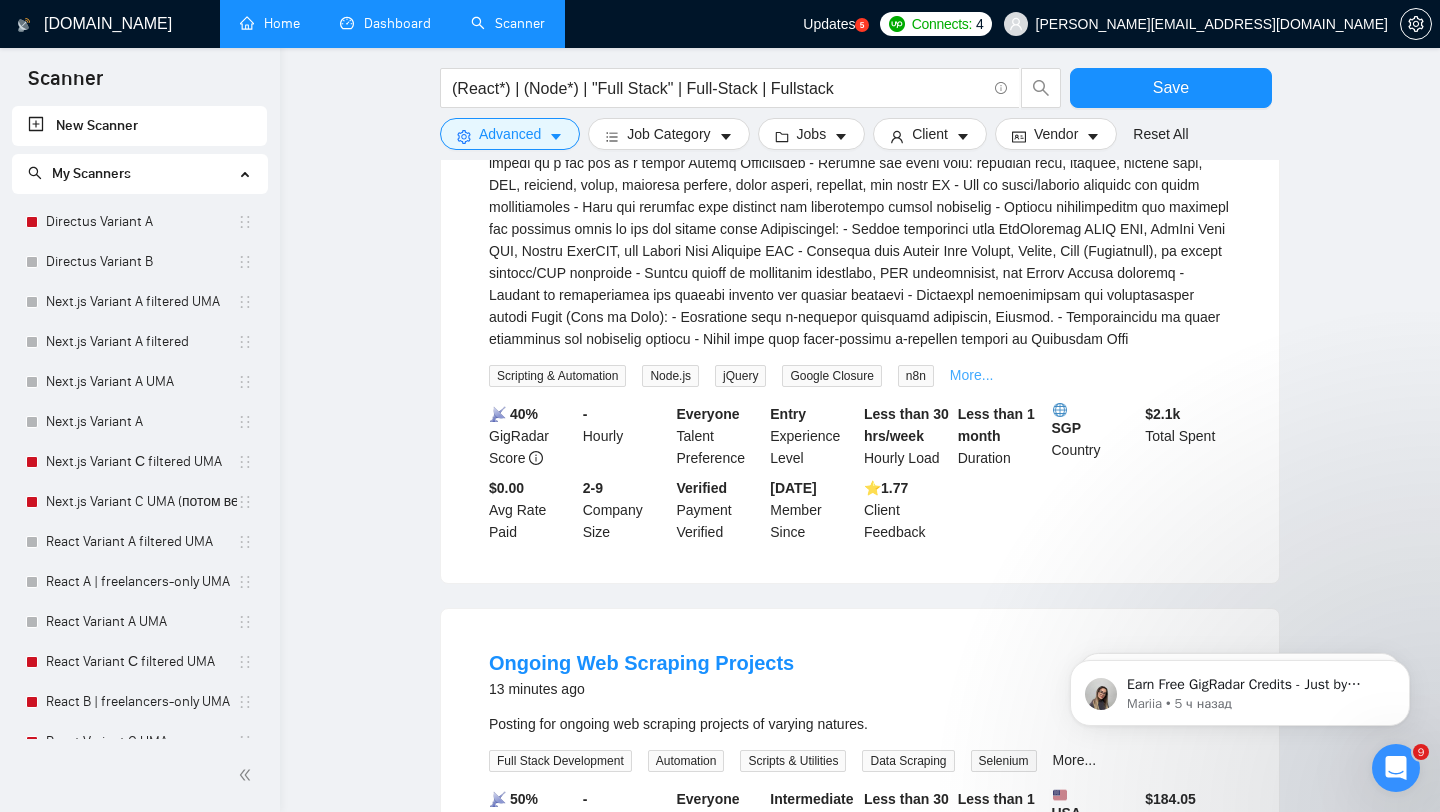 click on "More..." at bounding box center (972, 375) 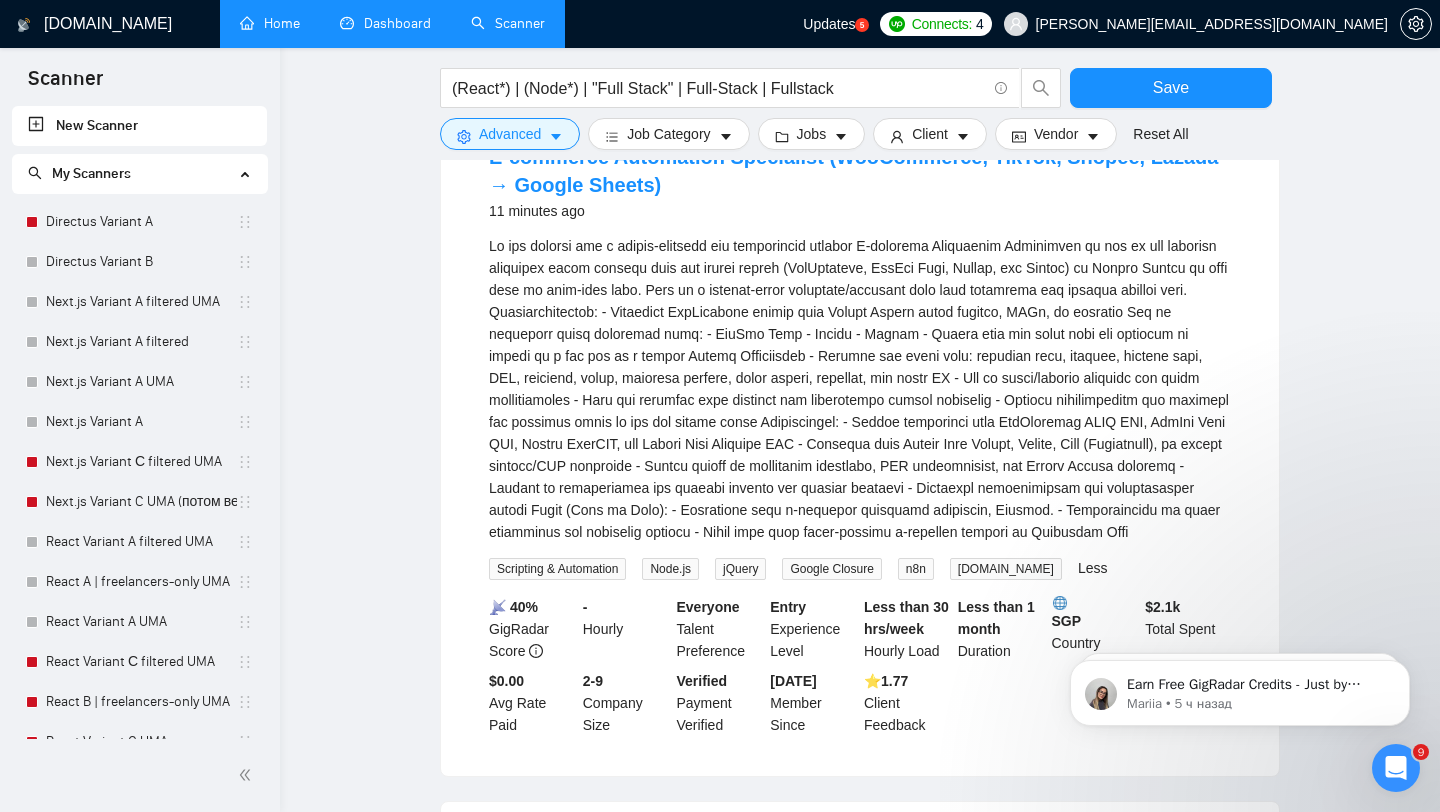 scroll, scrollTop: 664, scrollLeft: 0, axis: vertical 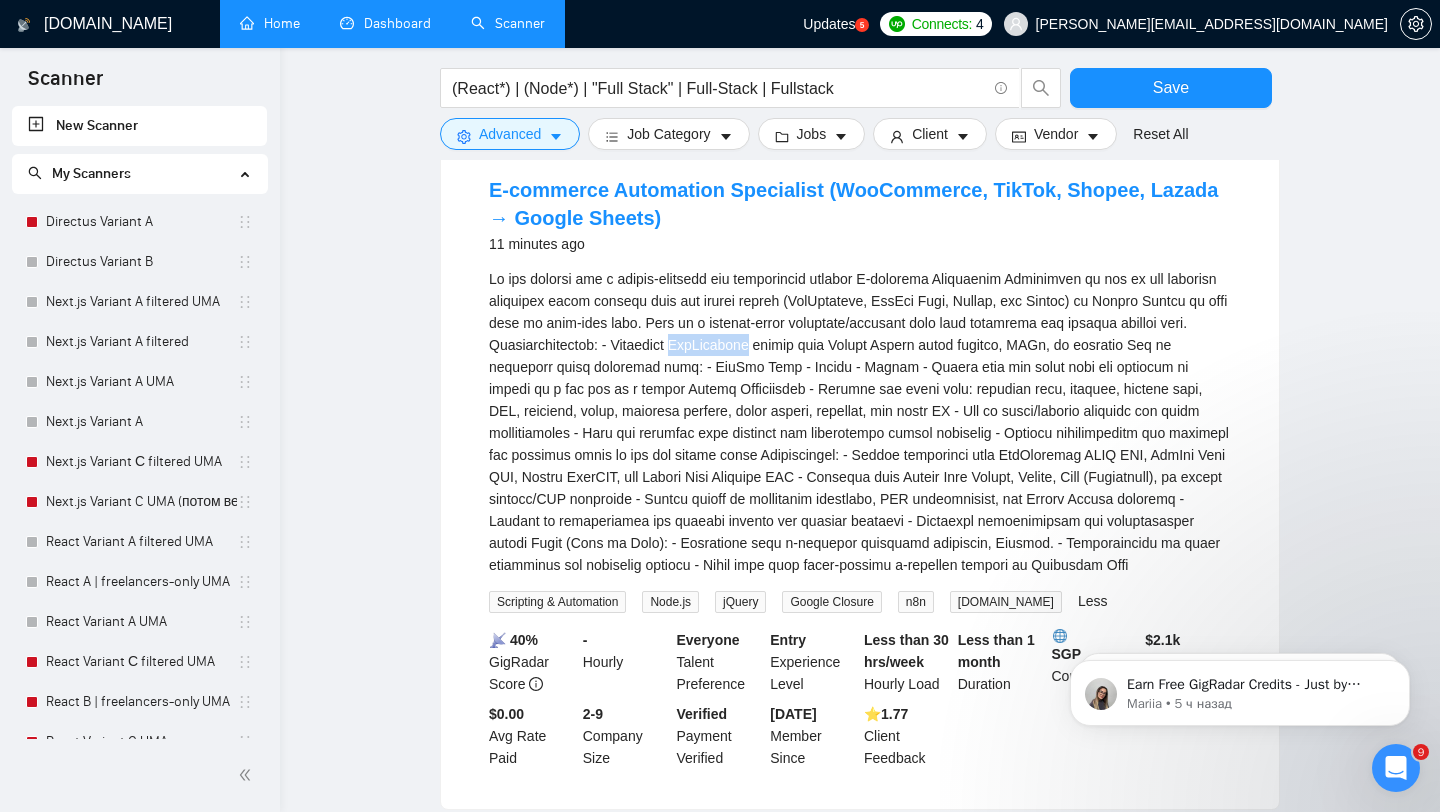 drag, startPoint x: 916, startPoint y: 343, endPoint x: 818, endPoint y: 341, distance: 98.02041 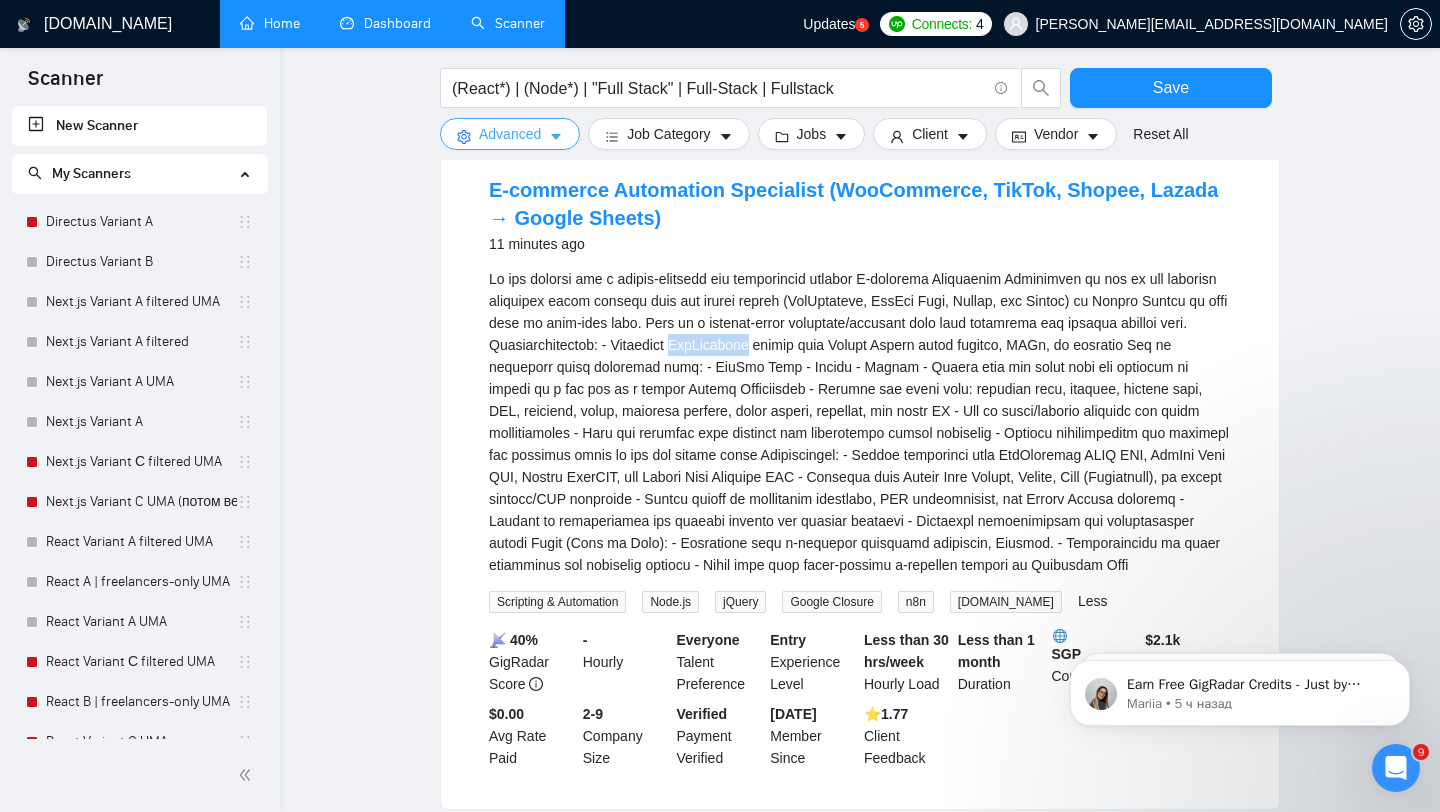 click on "Advanced" at bounding box center (510, 134) 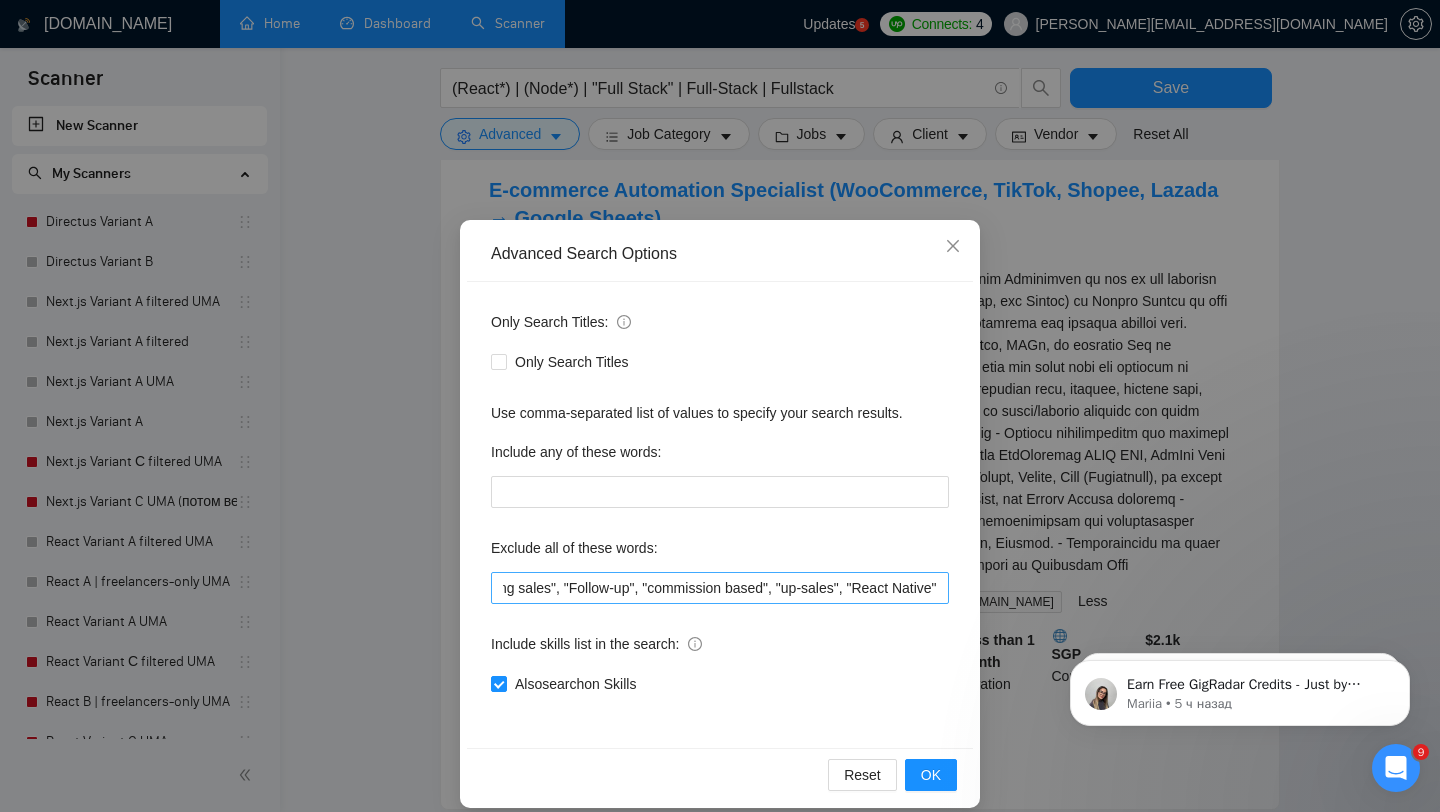 scroll, scrollTop: 0, scrollLeft: 2733, axis: horizontal 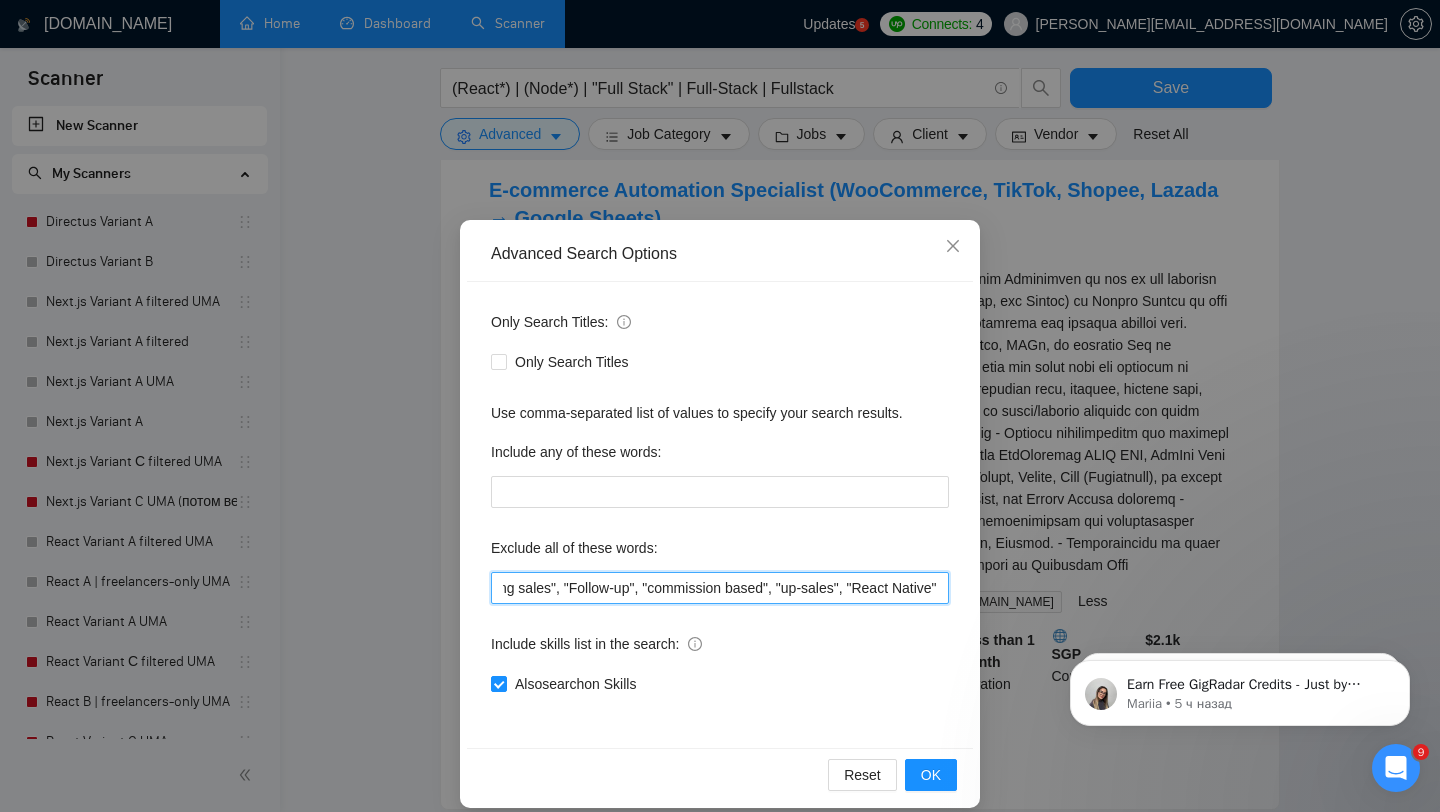 click on ""No agencies","Not Agency","Individual Only", (Consult*), "No Agencies", "German speaking", "Spanish Speaking", Closer, "web design", Python, Affiliate, "Bidder", funnels, "Marketing Strategy", "closing deals", "Instagram Management", "appointment setter", "Media Buyer", Portuguese, "Appointment Setting", "cold caller", "follow up", PPC, SEO, "cold calls", "WordPress", meeting, "Video Editing", "Direct Sales", "closing sales", "Follow-up", "commission based", "up-sales", "React Native"" at bounding box center [720, 588] 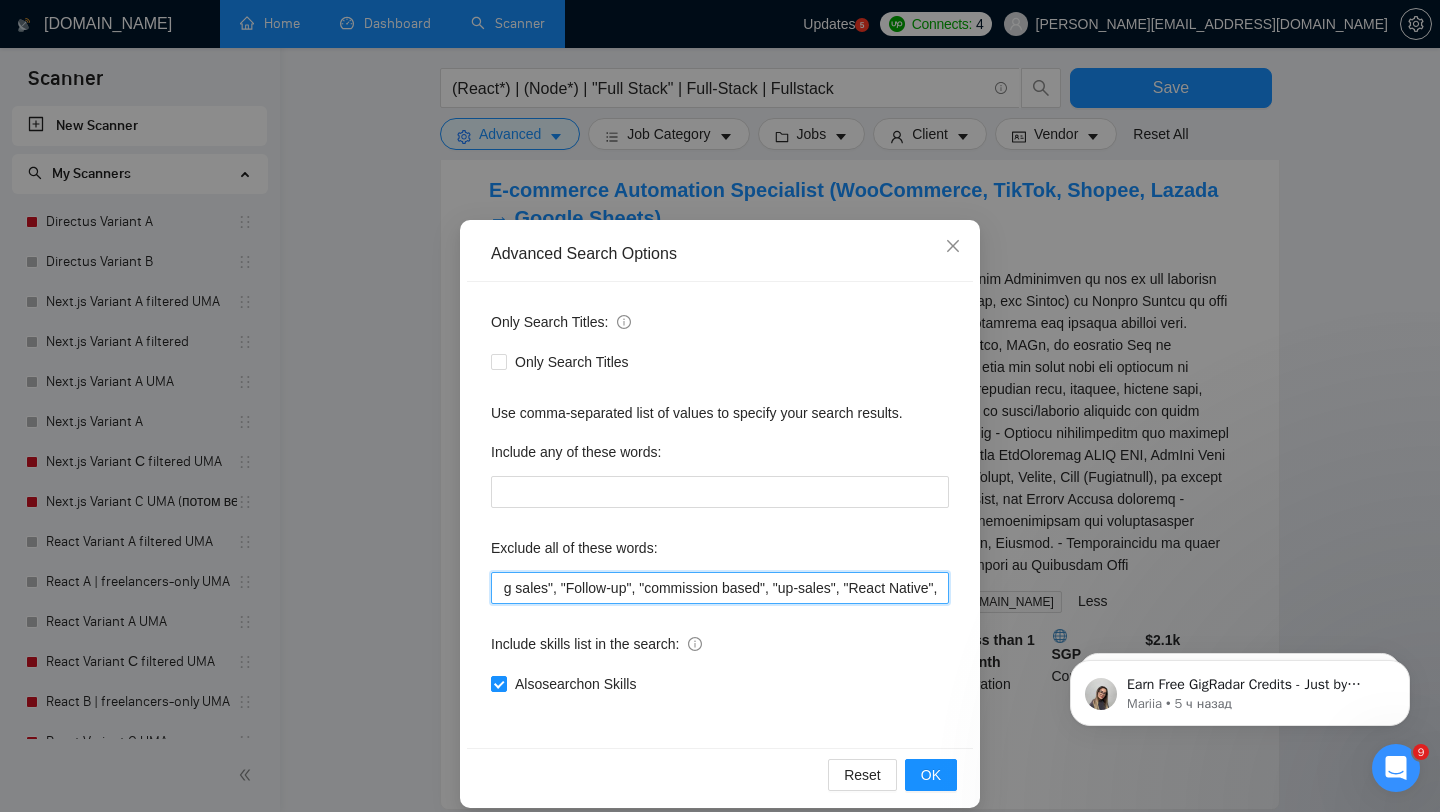 paste on "WooCommerce" 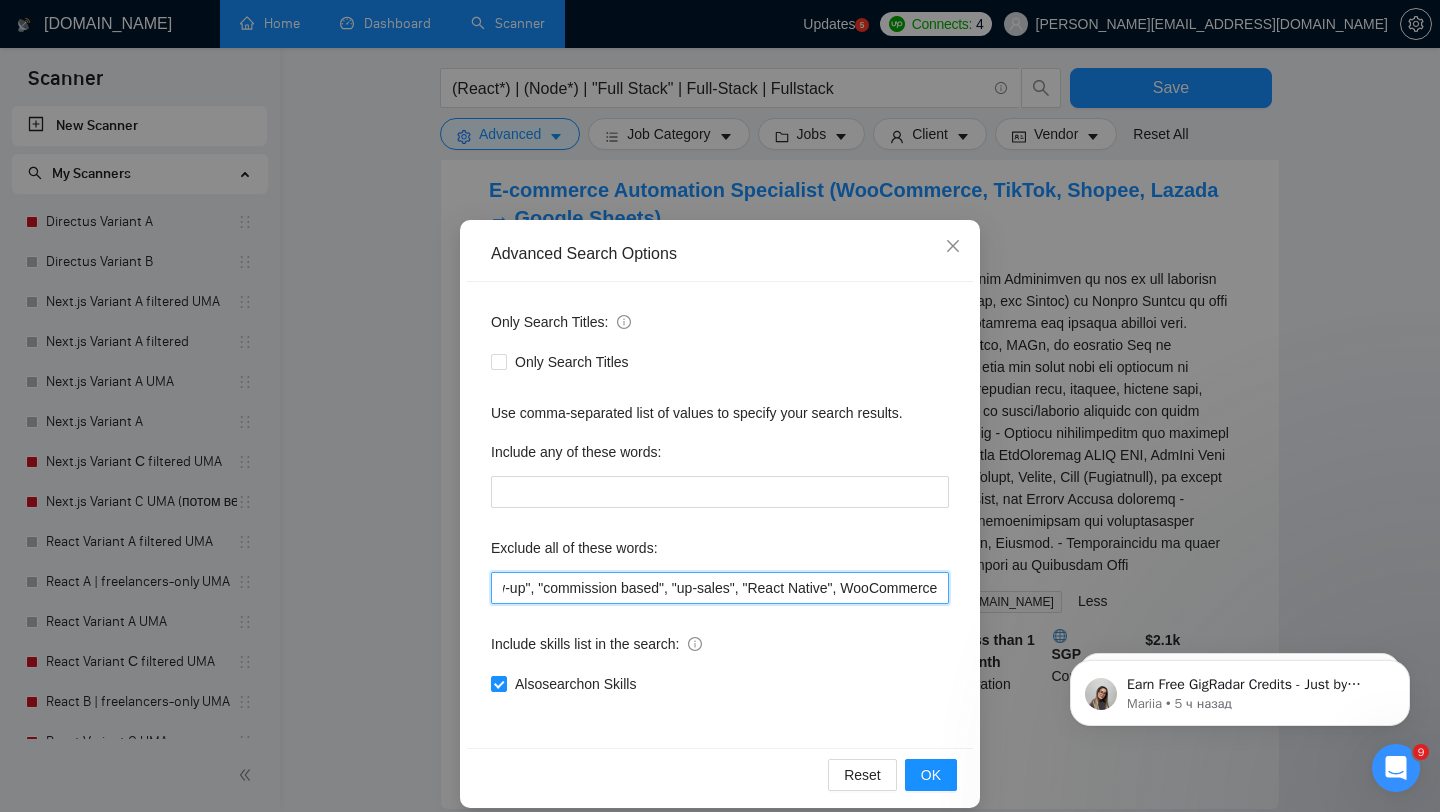 scroll, scrollTop: 0, scrollLeft: 2839, axis: horizontal 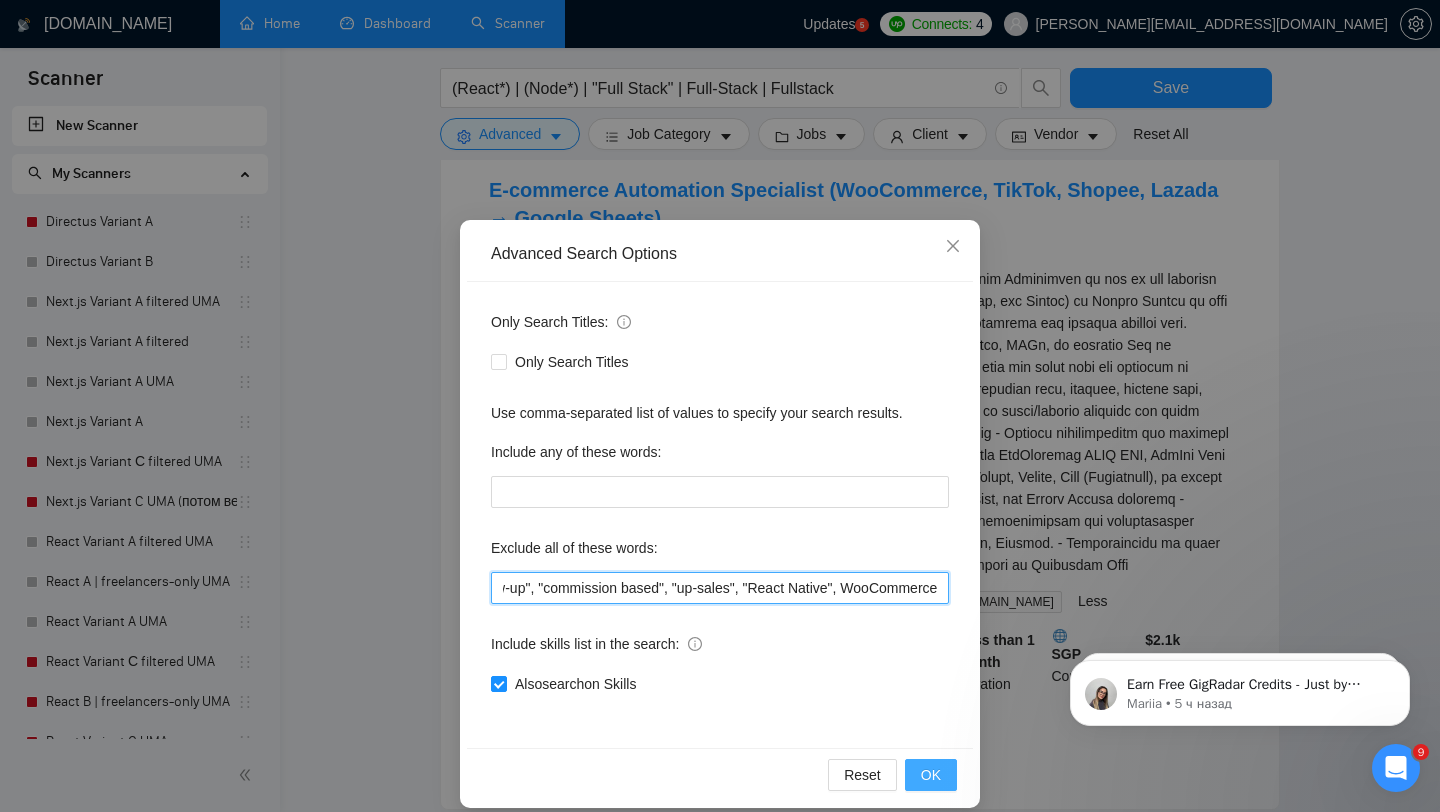 type on ""No agencies","Not Agency","Individual Only", (Consult*), "No Agencies", "German speaking", "Spanish Speaking", Closer, "web design", Python, Affiliate, "Bidder", funnels, "Marketing Strategy", "closing deals", "Instagram Management", "appointment setter", "Media Buyer", Portuguese, "Appointment Setting", "cold caller", "follow up", PPC, SEO, "cold calls", "WordPress", meeting, "Video Editing", "Direct Sales", "closing sales", "Follow-up", "commission based", "up-sales", "React Native", WooCommerce" 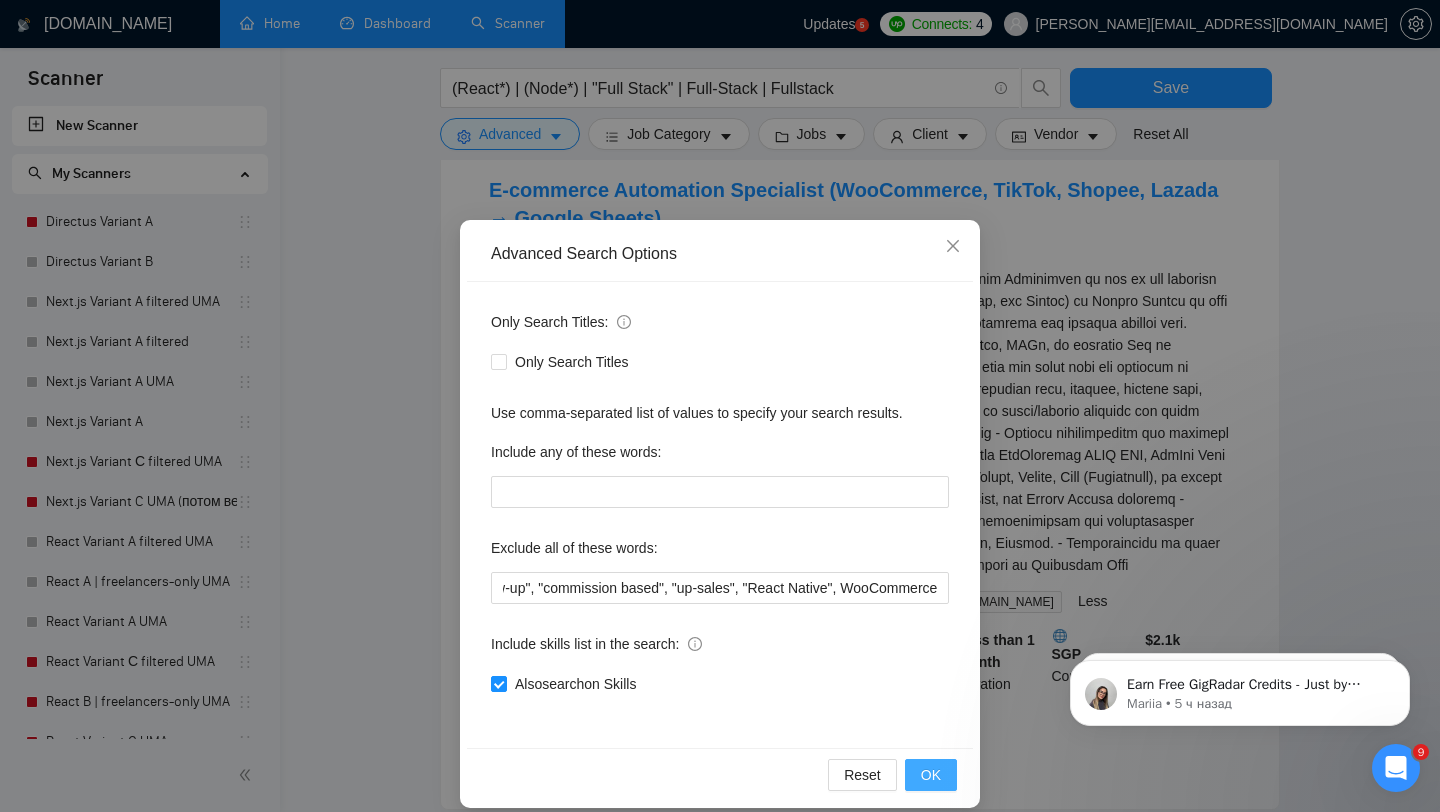 click on "OK" at bounding box center (931, 775) 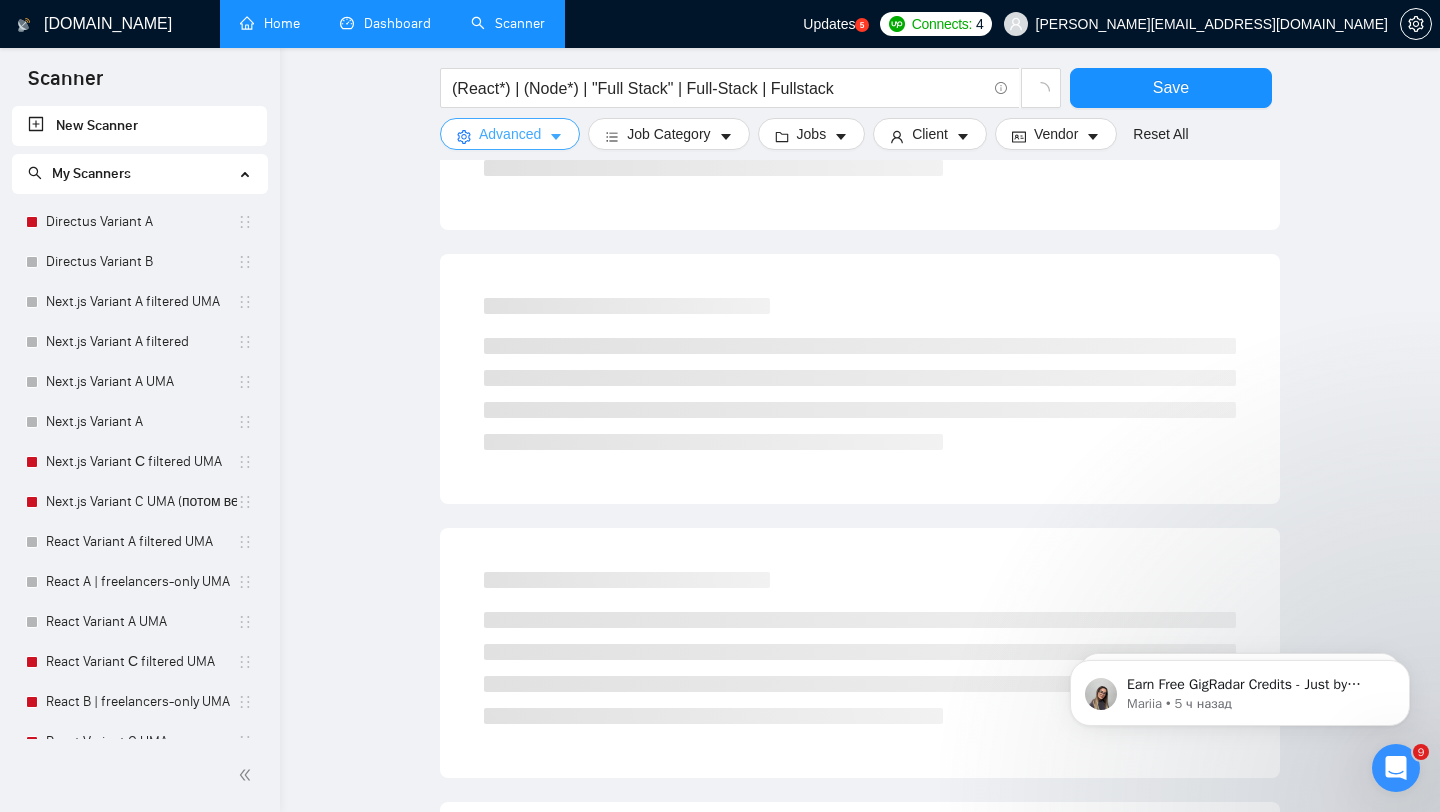 scroll, scrollTop: 0, scrollLeft: 0, axis: both 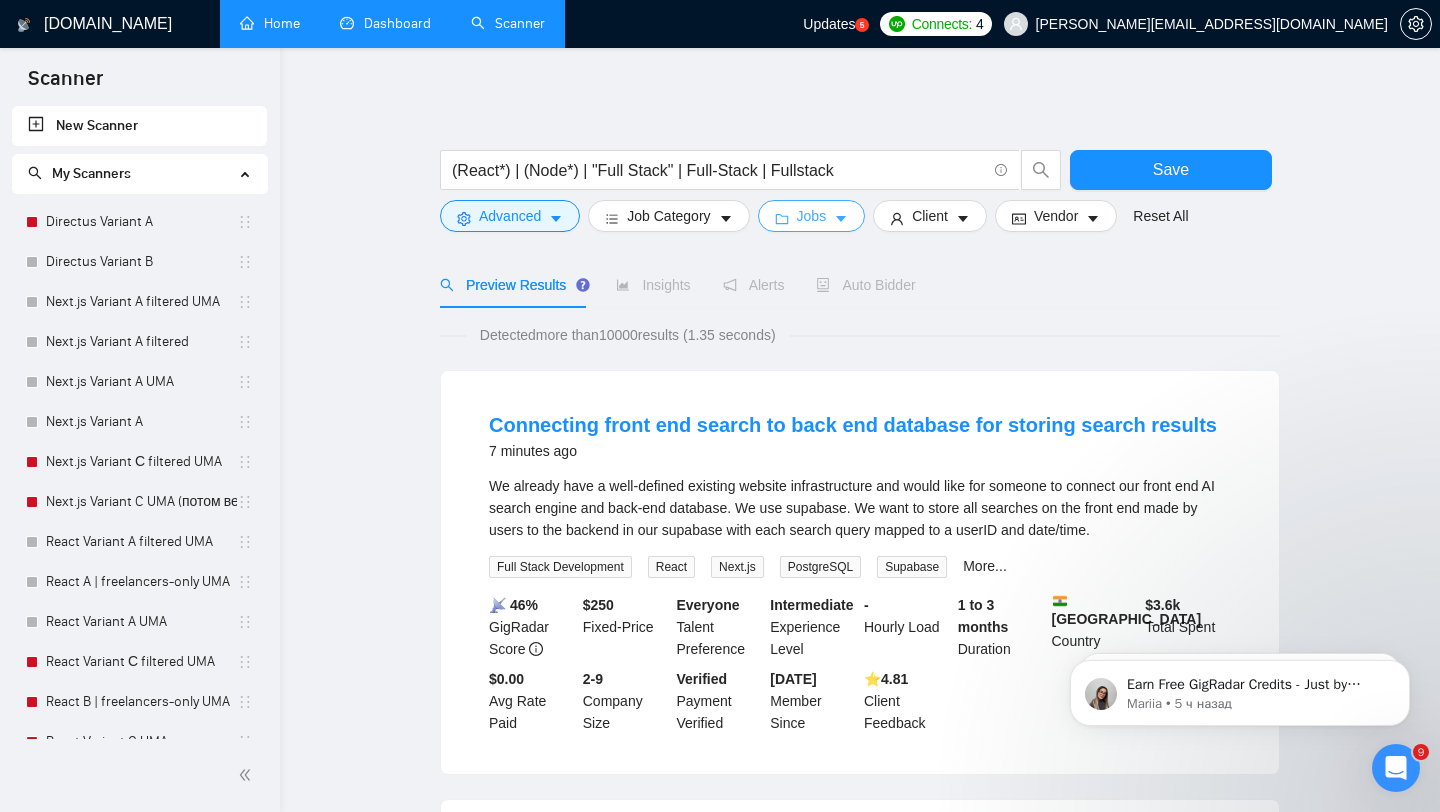 click on "Jobs" at bounding box center (812, 216) 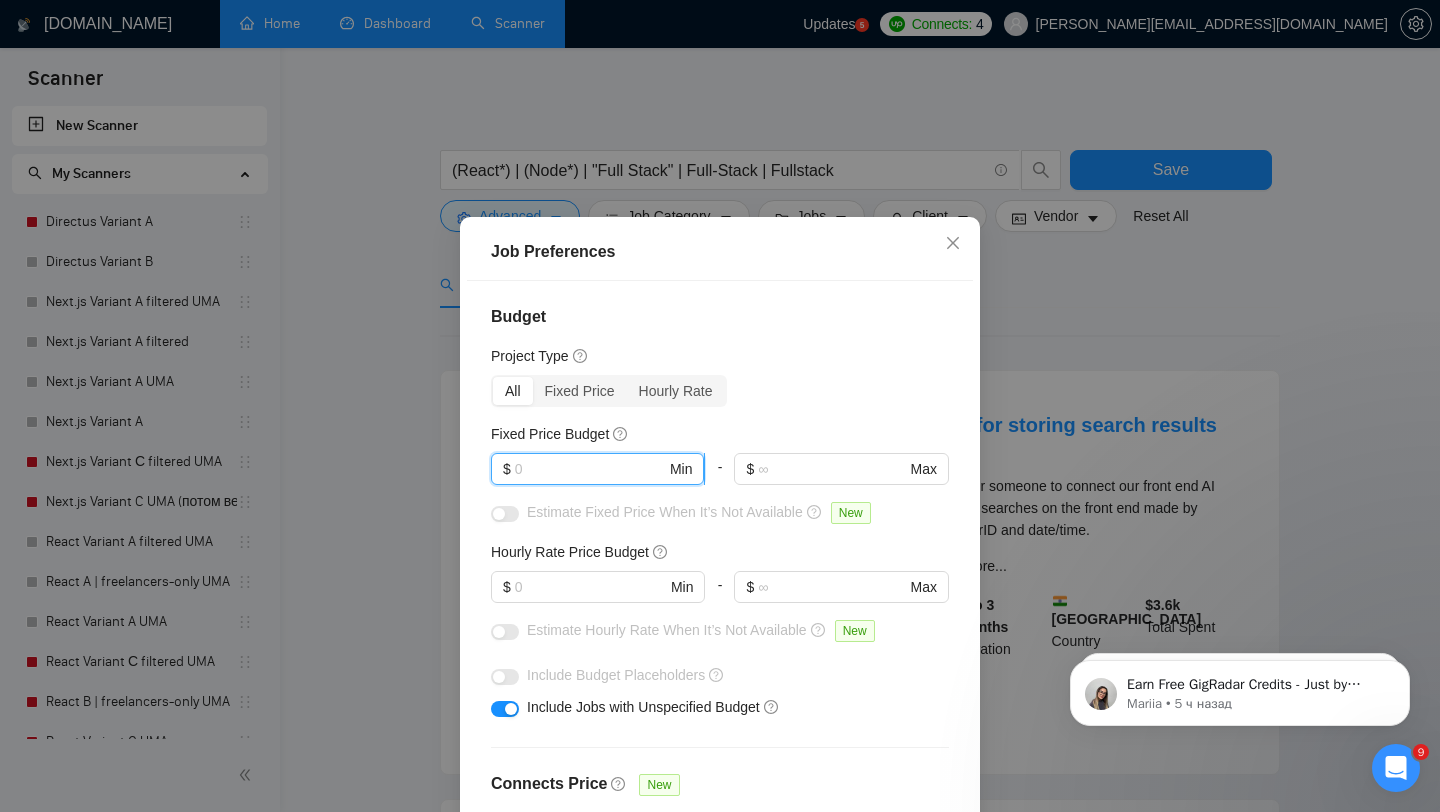 click at bounding box center [590, 469] 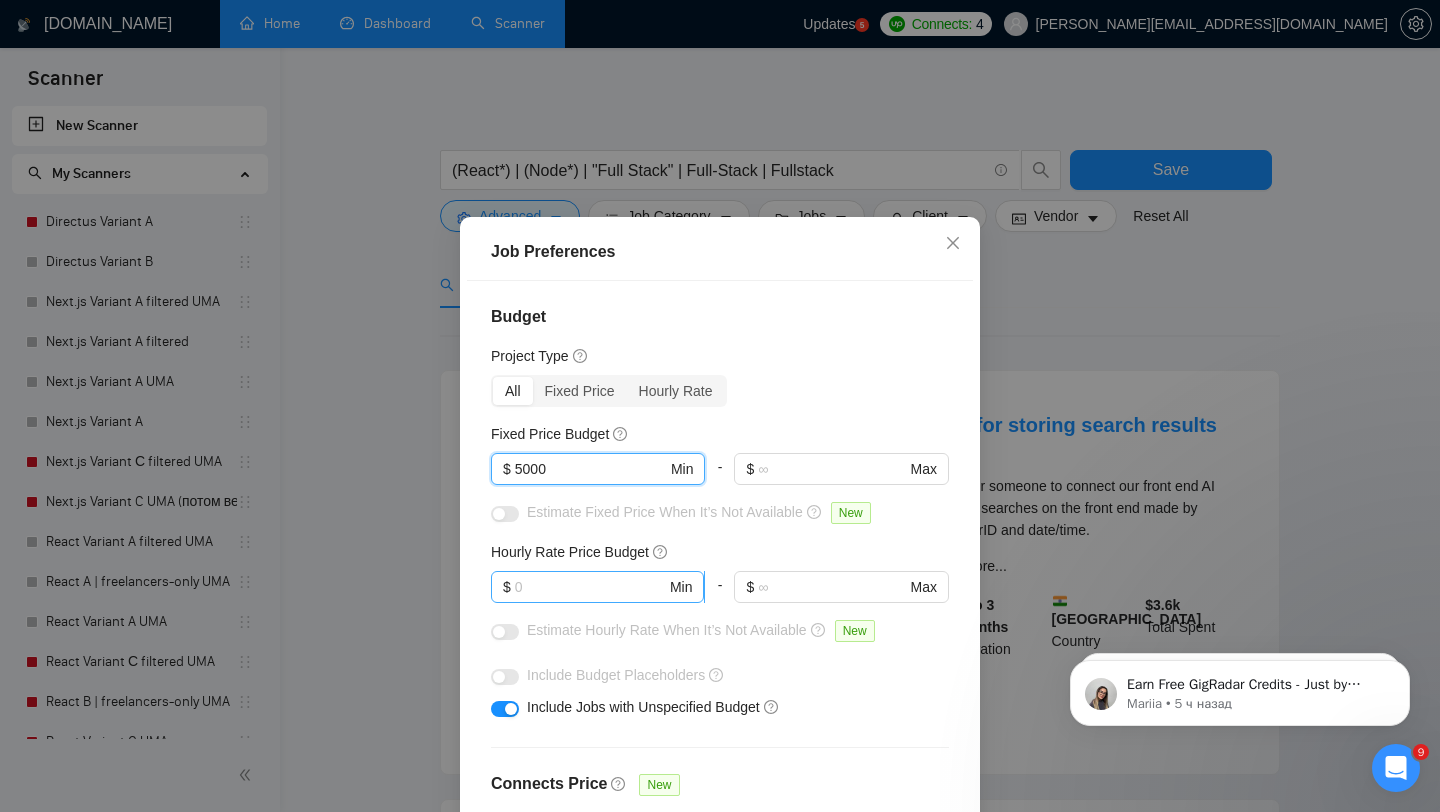 type on "5000" 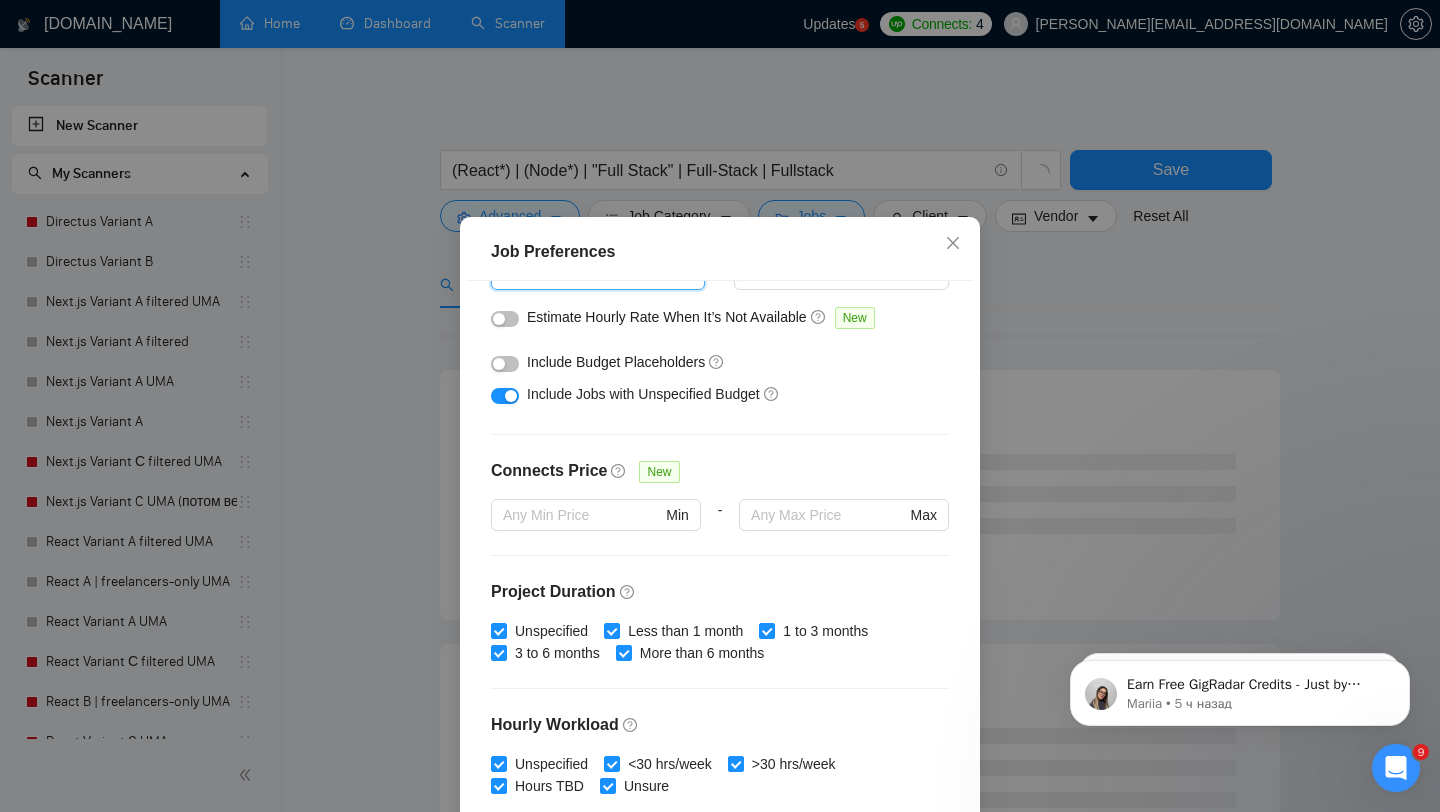scroll, scrollTop: 343, scrollLeft: 0, axis: vertical 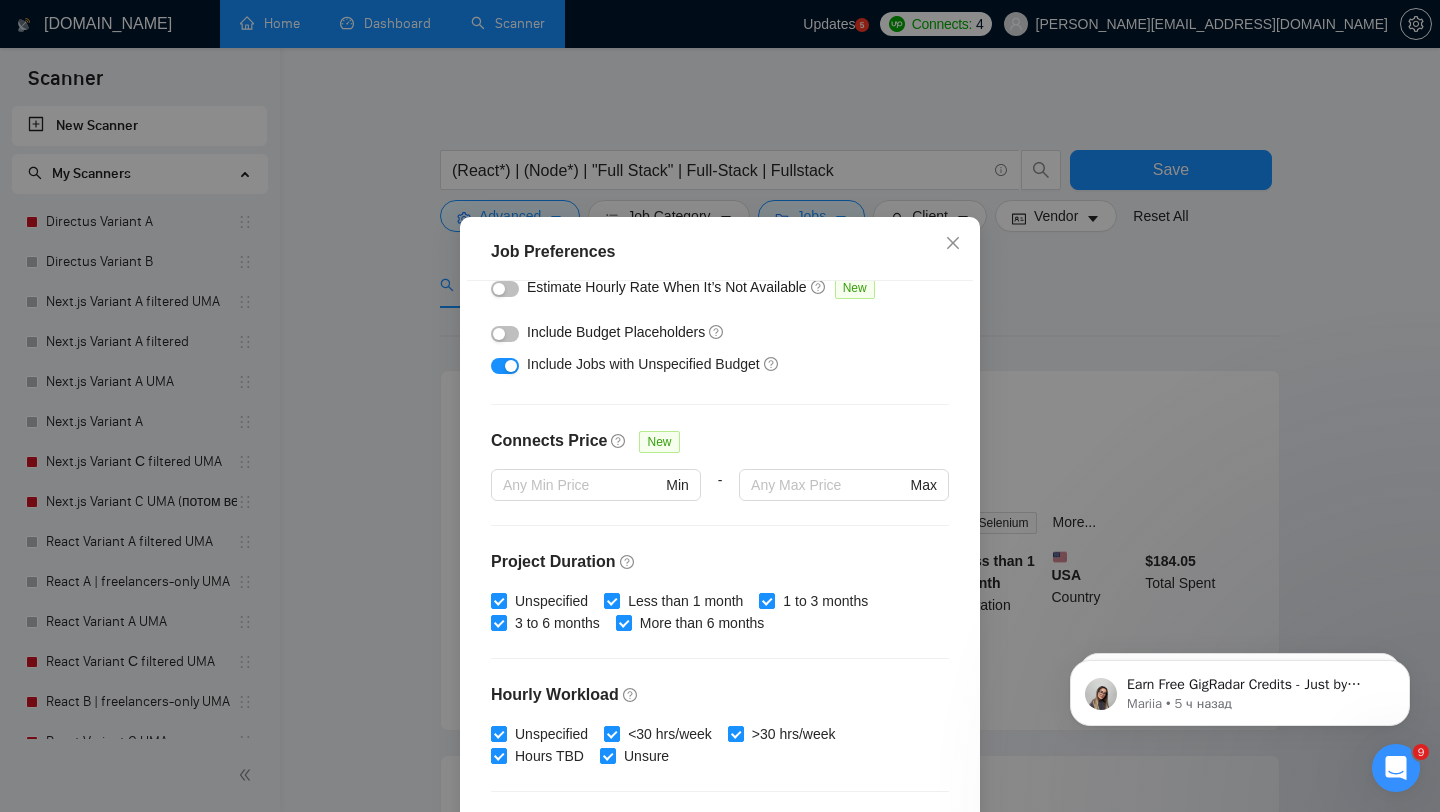 type on "35" 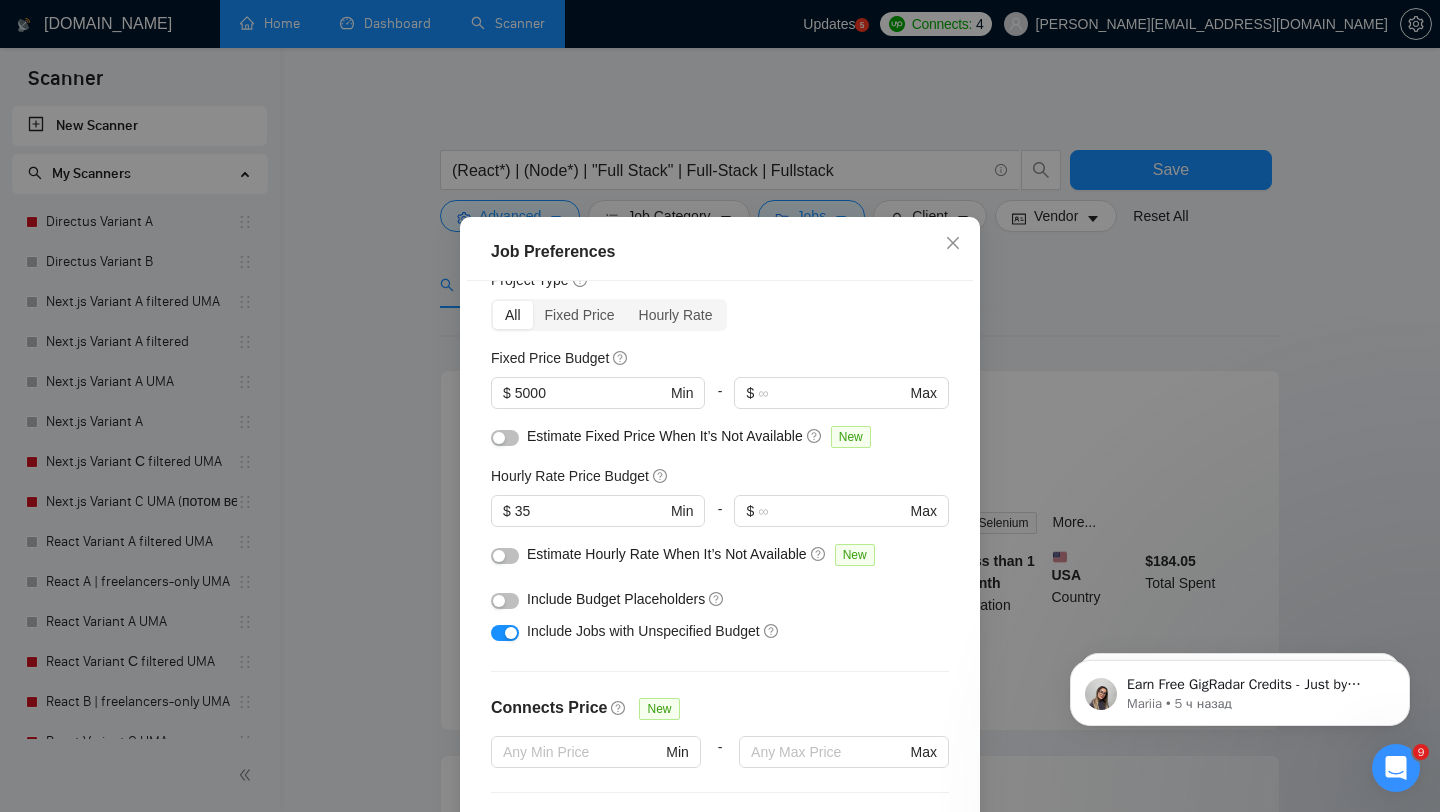 scroll, scrollTop: 78, scrollLeft: 0, axis: vertical 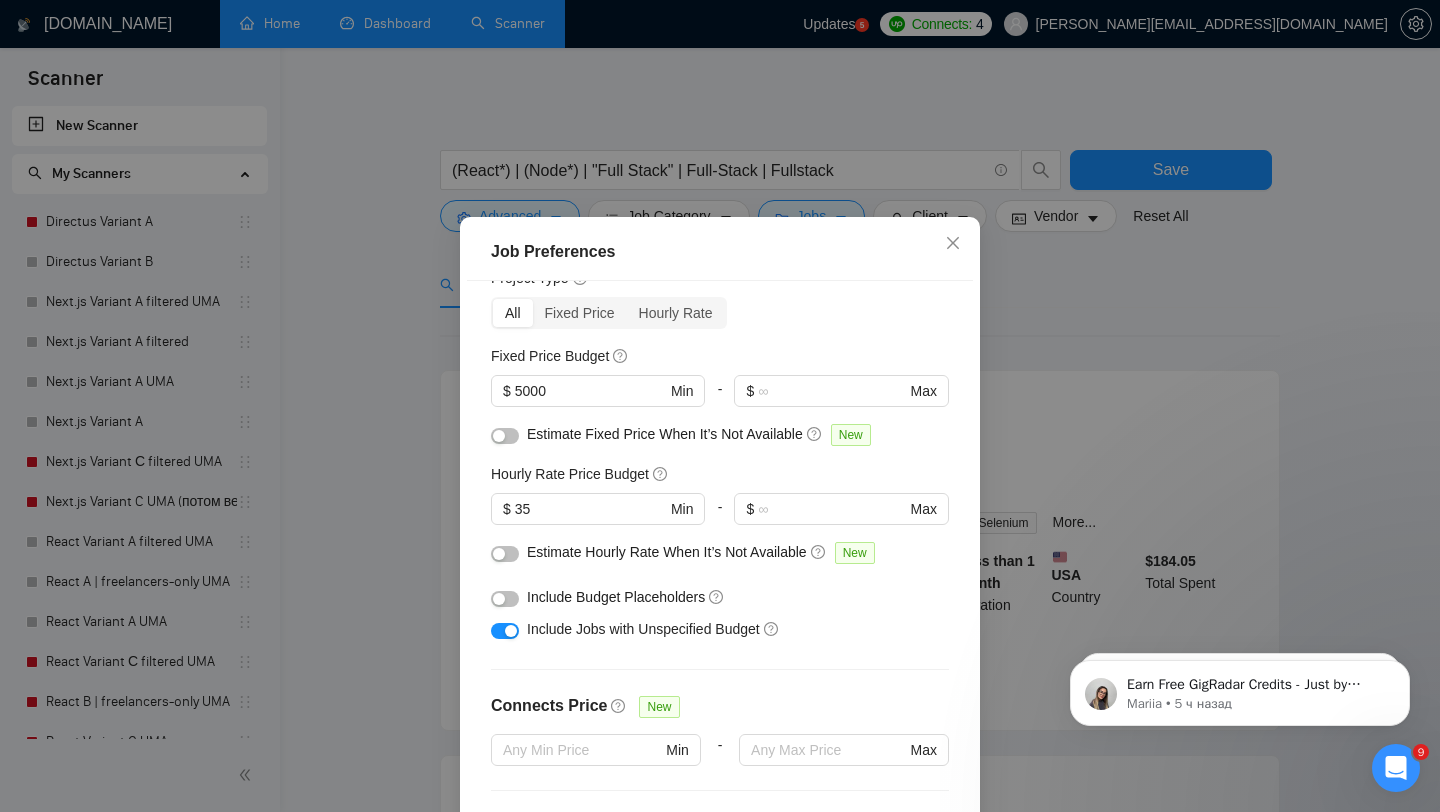 click at bounding box center [499, 599] 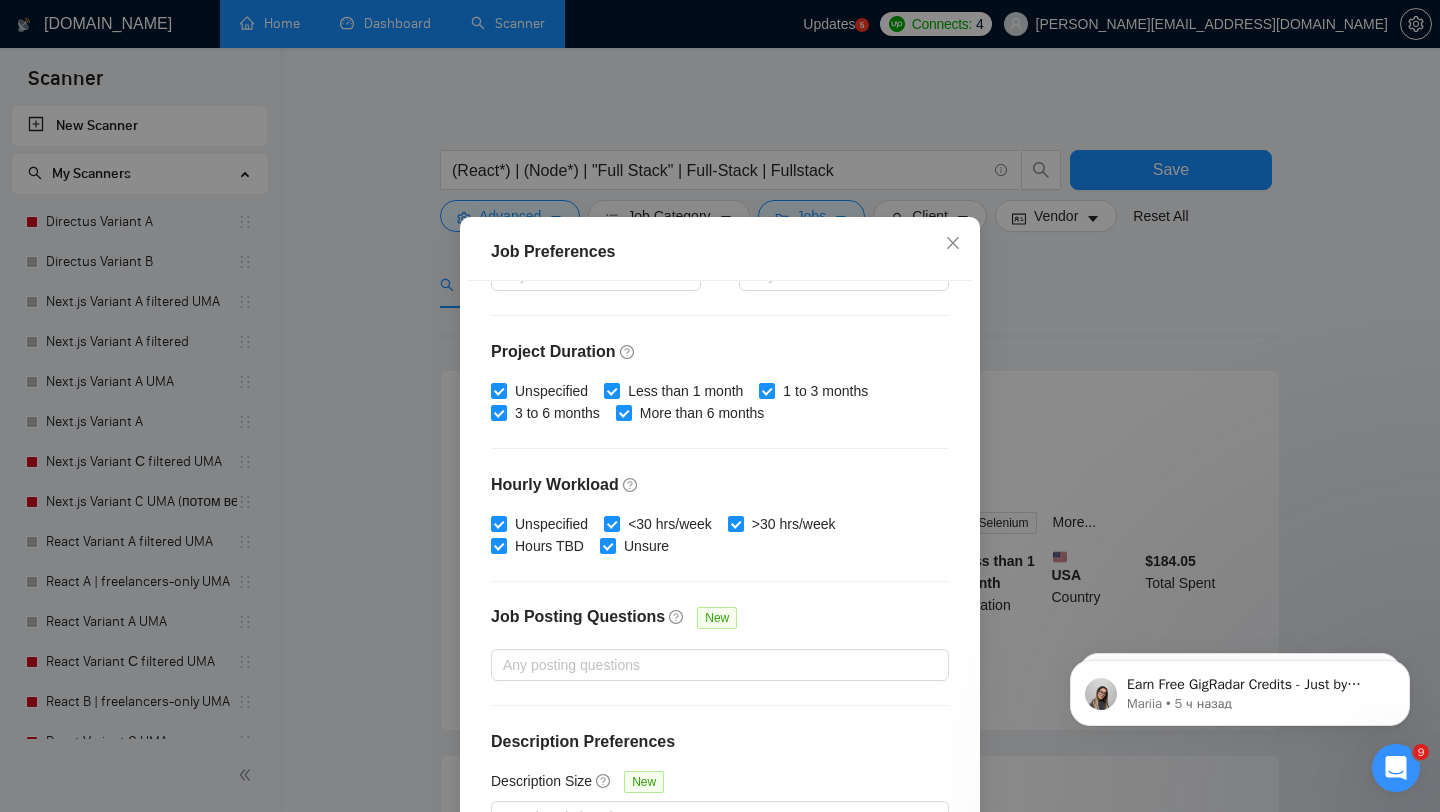 scroll, scrollTop: 559, scrollLeft: 0, axis: vertical 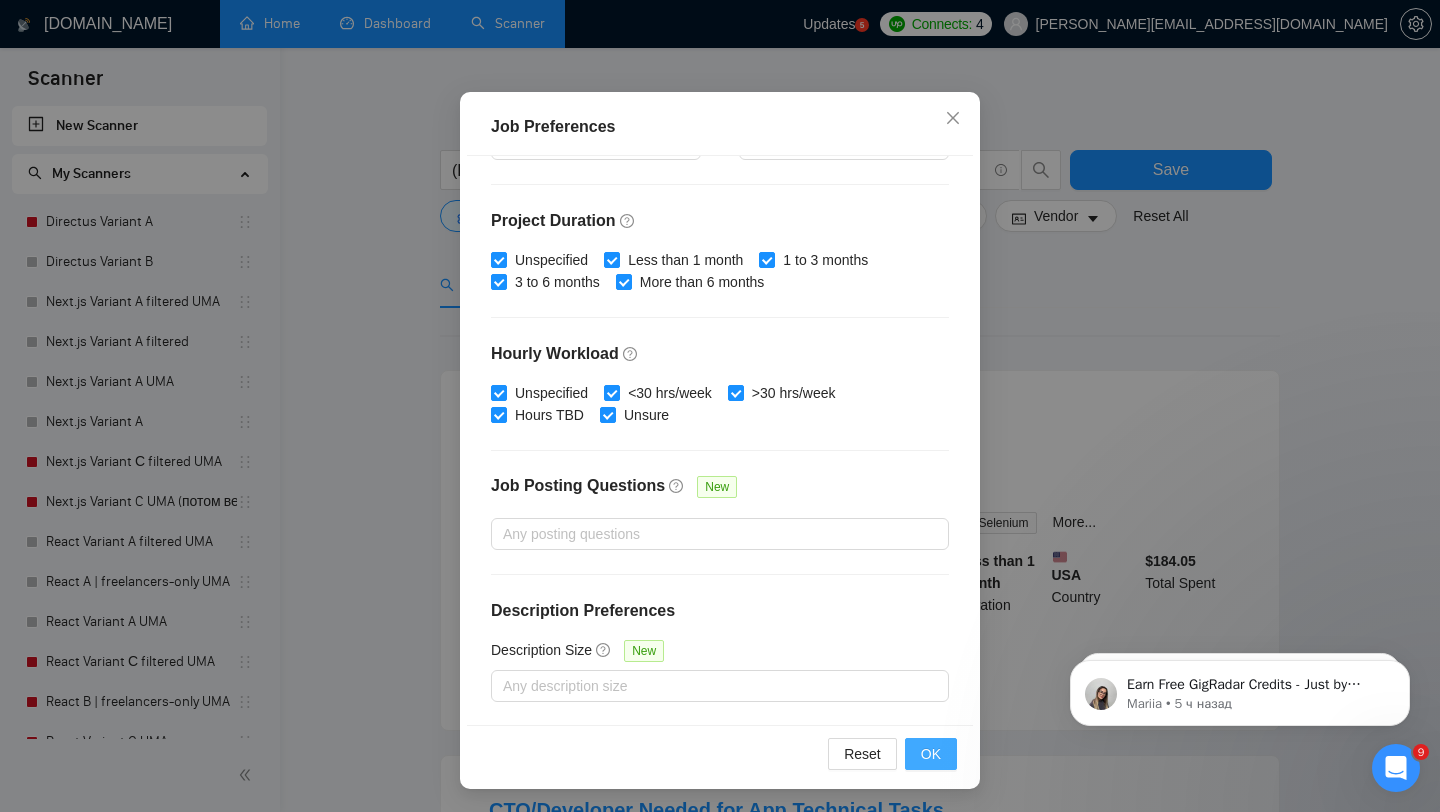 click on "OK" at bounding box center [931, 754] 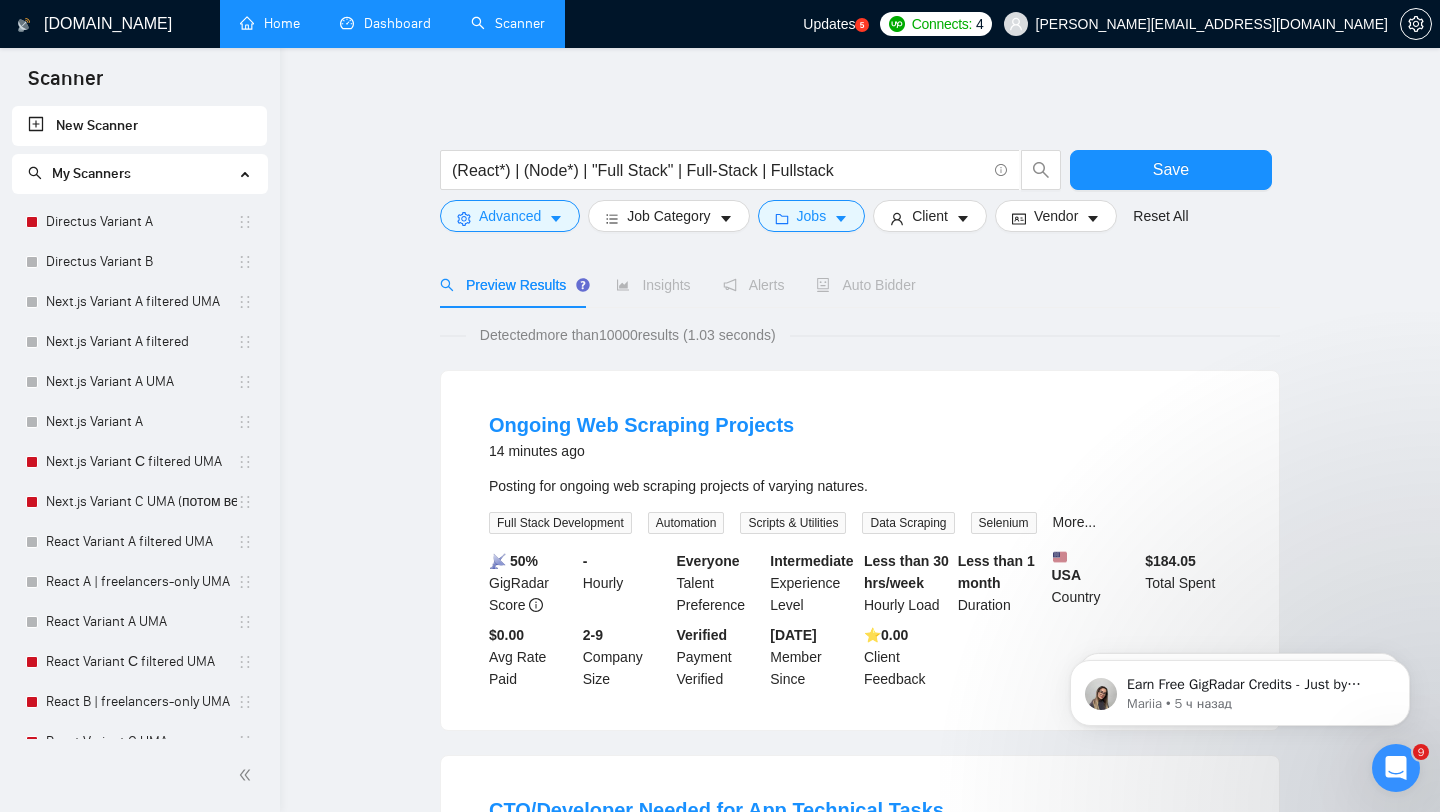 scroll, scrollTop: 28, scrollLeft: 0, axis: vertical 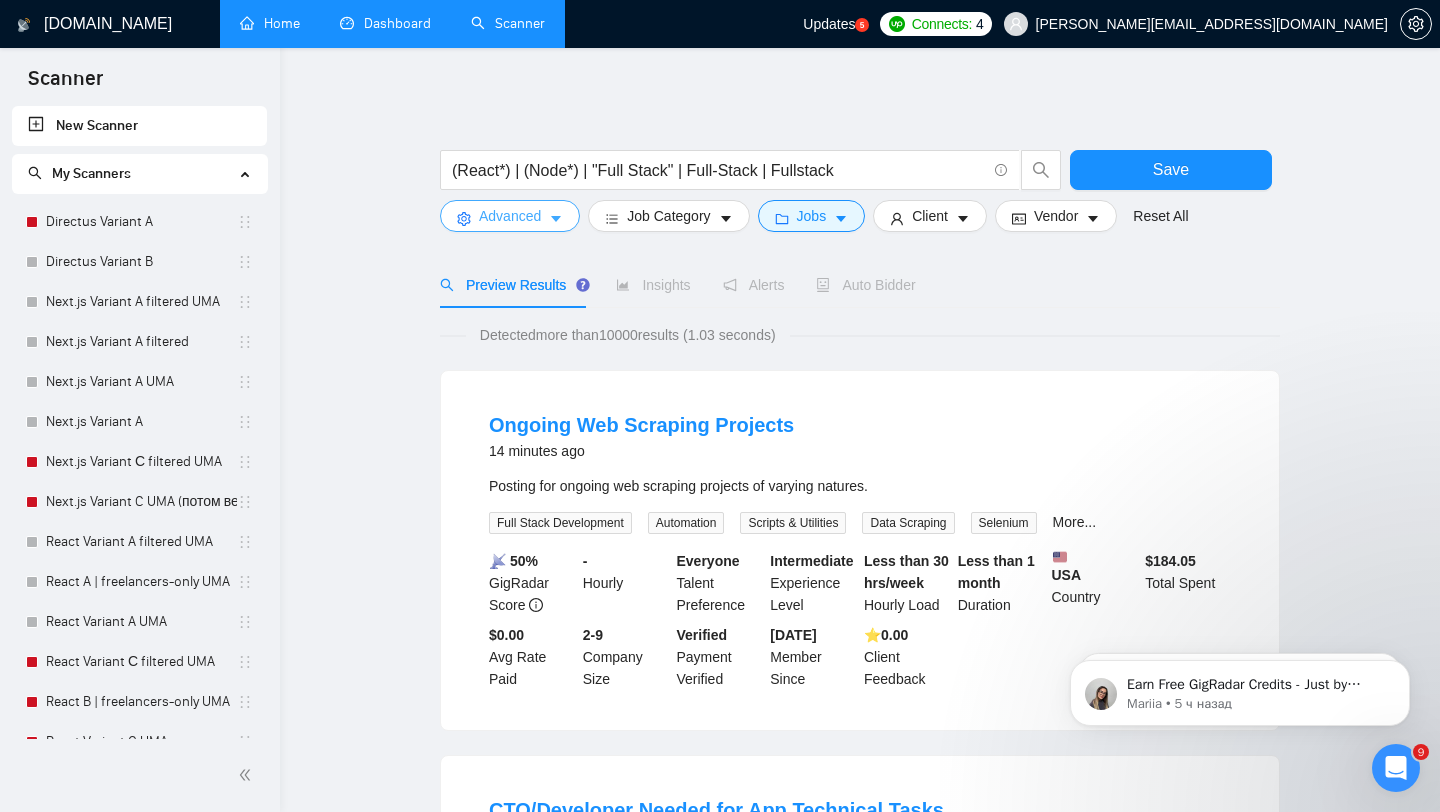 click on "Advanced" at bounding box center (510, 216) 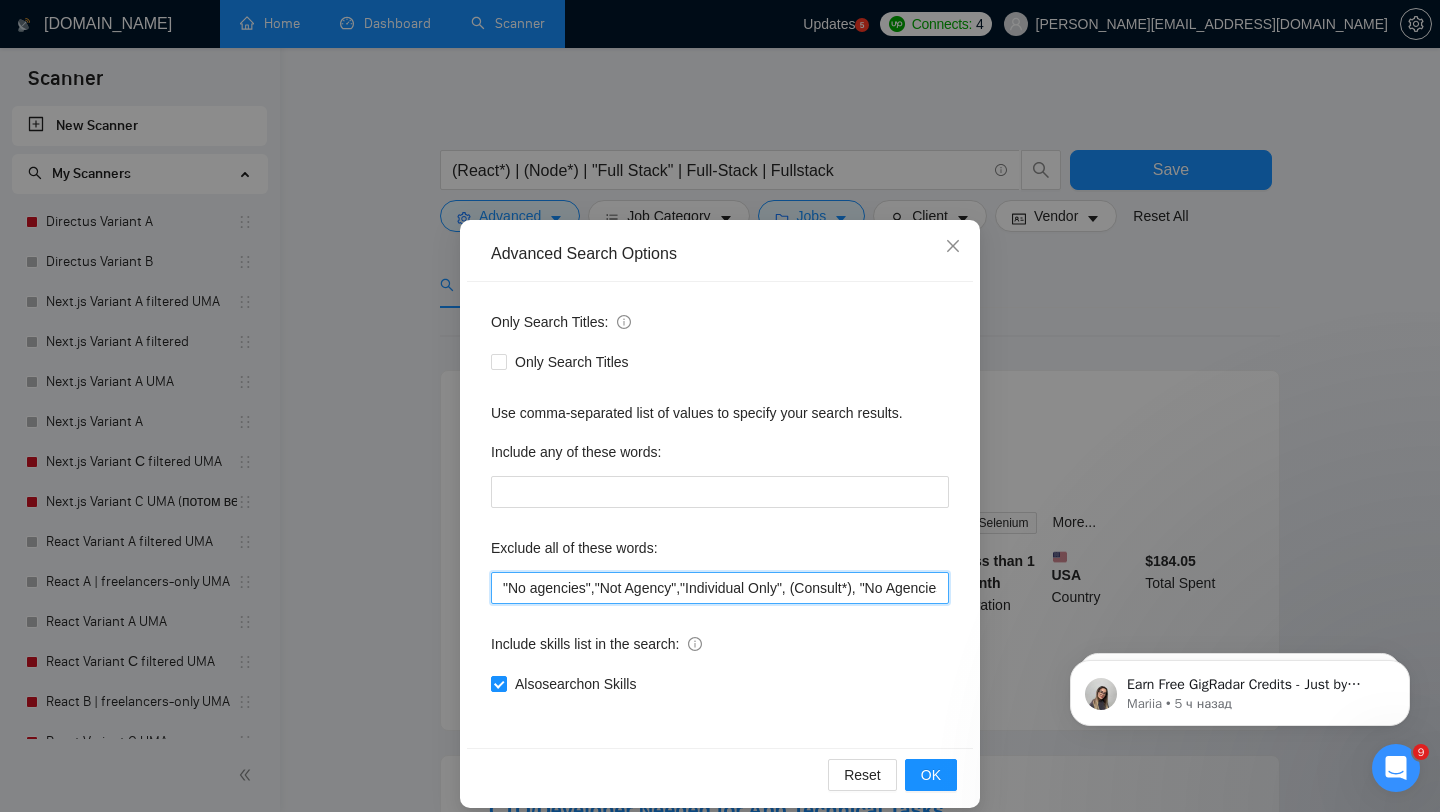 click on ""No agencies","Not Agency","Individual Only", (Consult*), "No Agencies", "German speaking", "Spanish Speaking", Closer, "web design", Python, Affiliate, "Bidder", funnels, "Marketing Strategy", "closing deals", "Instagram Management", "appointment setter", "Media Buyer", Portuguese, "Appointment Setting", "cold caller", "follow up", PPC, SEO, "cold calls", "WordPress", meeting, "Video Editing", "Direct Sales", "closing sales", "Follow-up", "commission based", "up-sales", "React Native", WooCommerce" at bounding box center (720, 588) 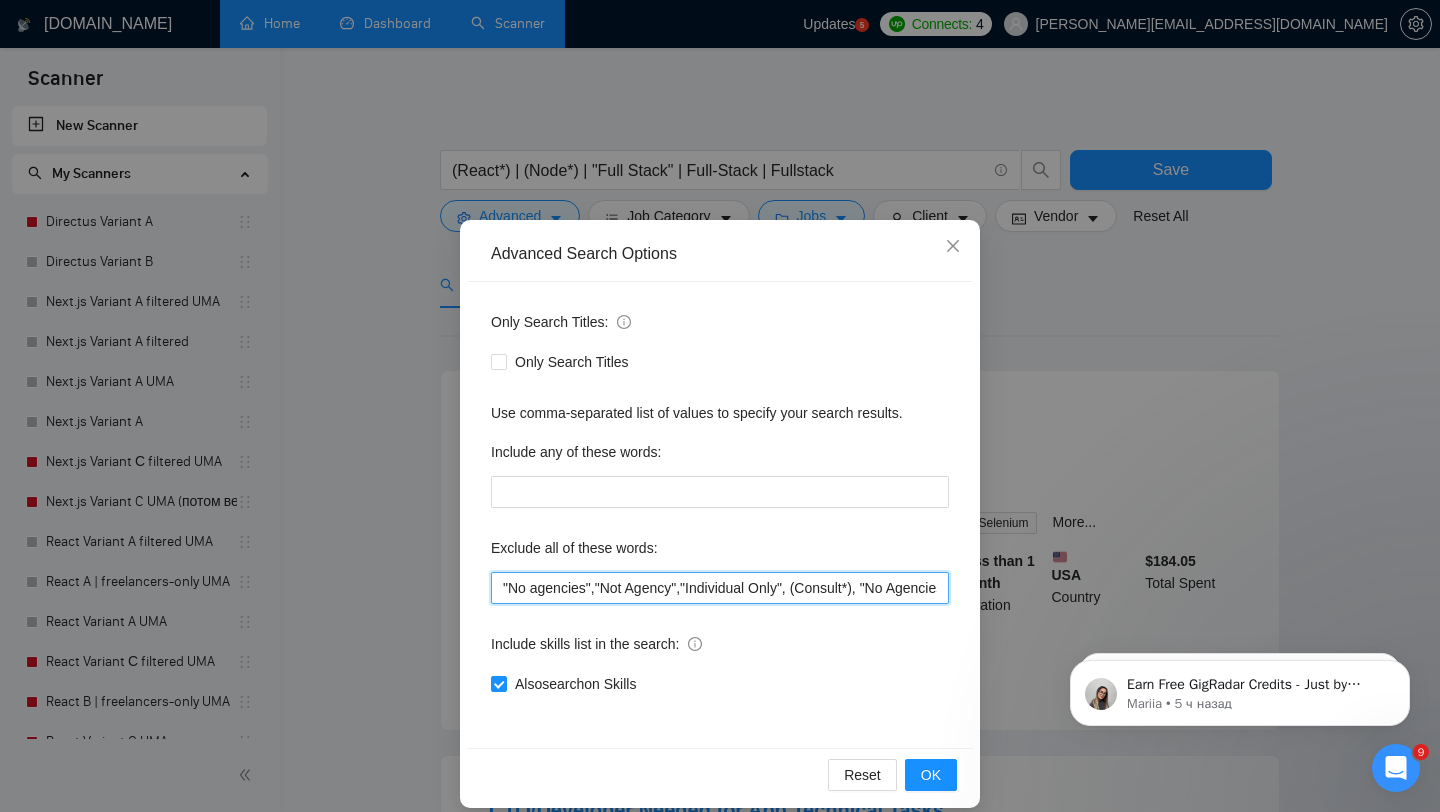 click on ""No agencies","Not Agency","Individual Only", (Consult*), "No Agencies", "German speaking", "Spanish Speaking", Closer, "web design", Python, Affiliate, "Bidder", funnels, "Marketing Strategy", "closing deals", "Instagram Management", "appointment setter", "Media Buyer", Portuguese, "Appointment Setting", "cold caller", "follow up", PPC, SEO, "cold calls", "WordPress", meeting, "Video Editing", "Direct Sales", "closing sales", "Follow-up", "commission based", "up-sales", "React Native", WooCommerce" at bounding box center [720, 588] 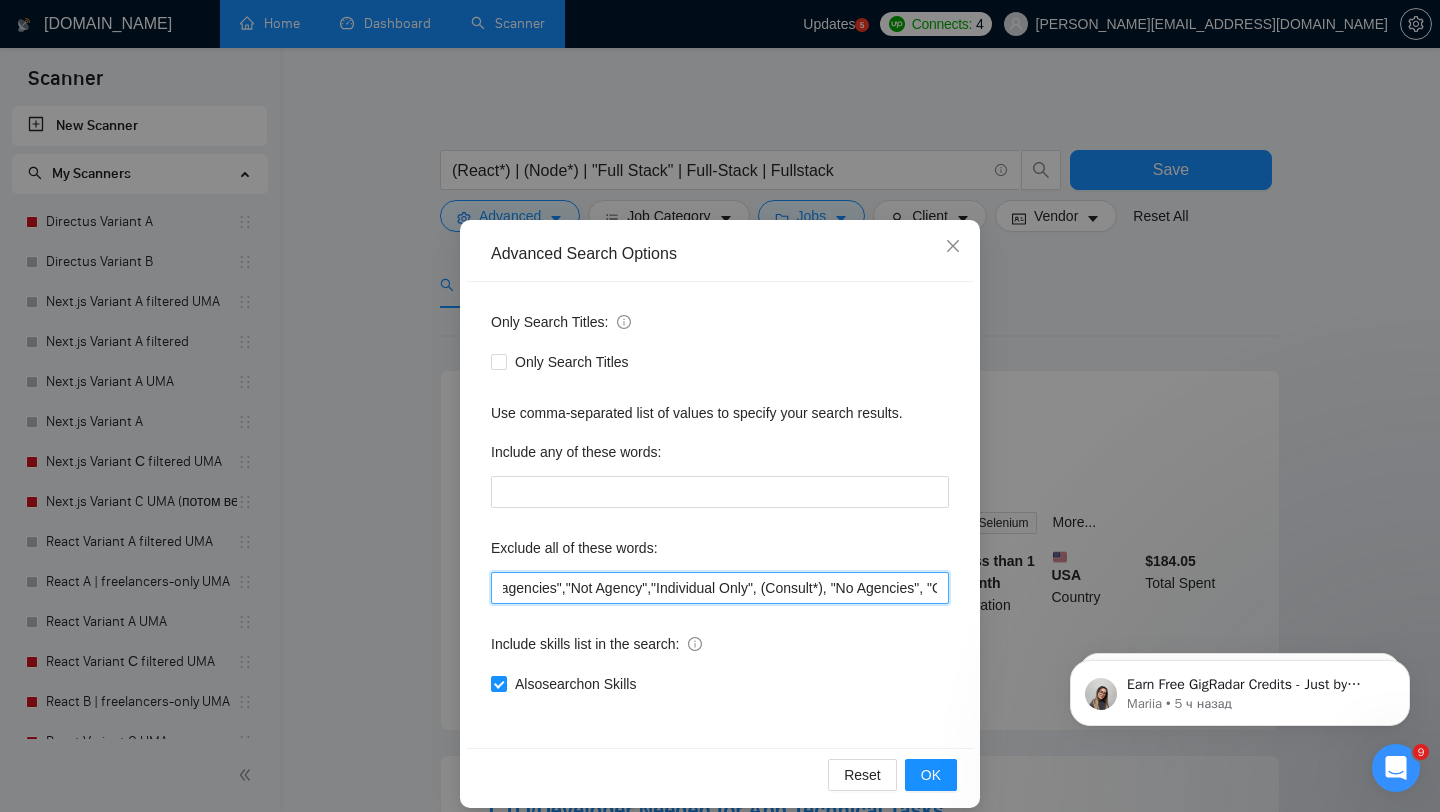 scroll, scrollTop: 0, scrollLeft: 0, axis: both 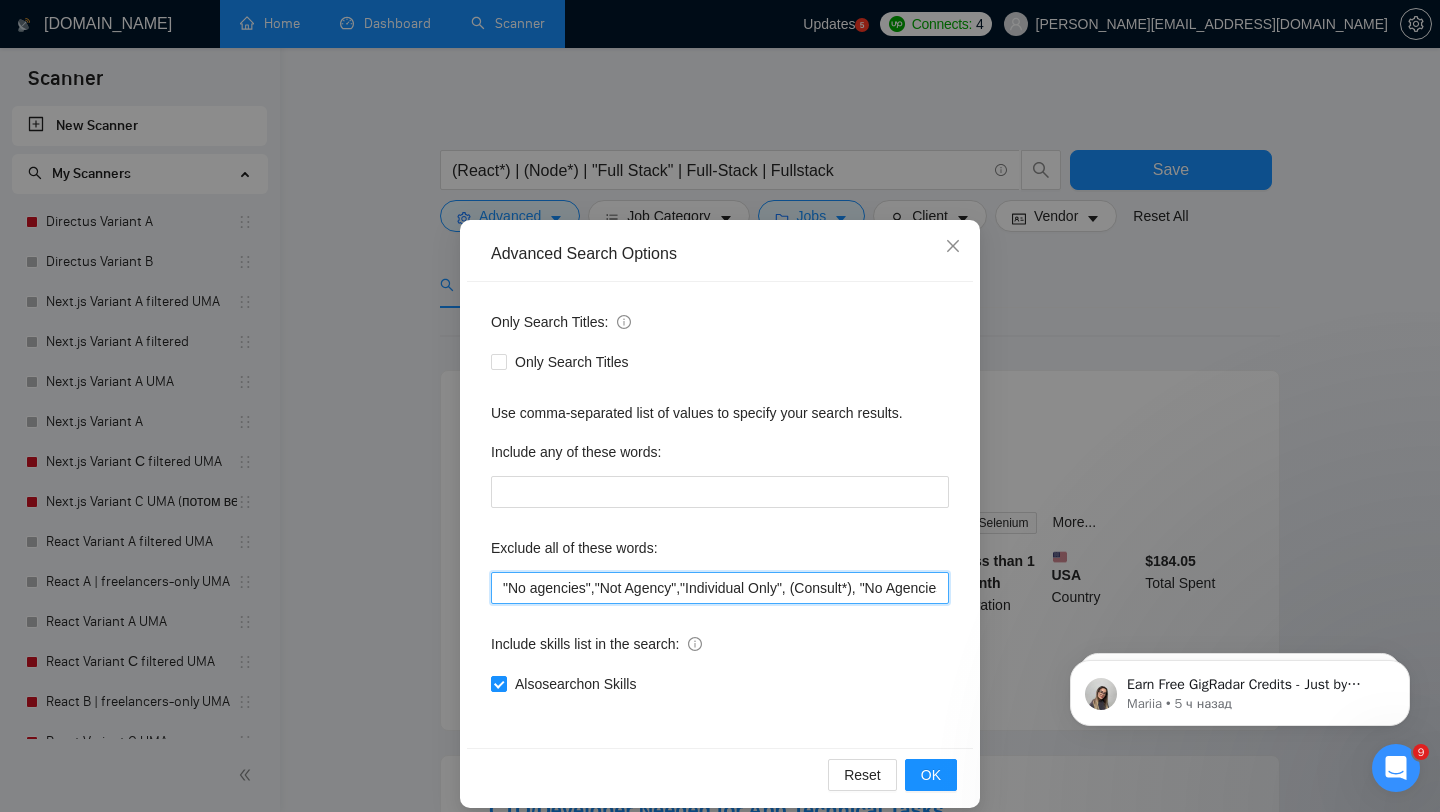 drag, startPoint x: 503, startPoint y: 588, endPoint x: 593, endPoint y: 578, distance: 90.55385 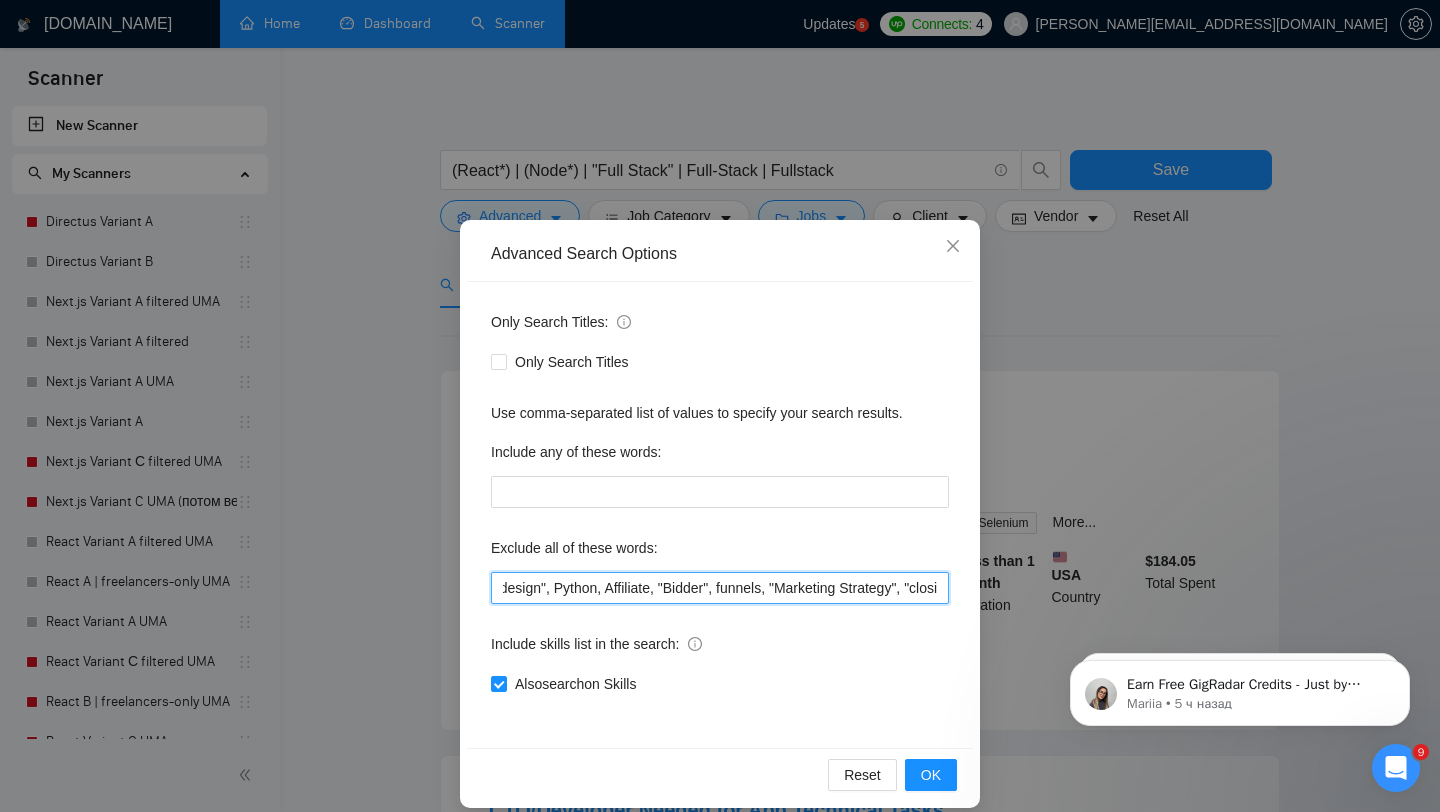 scroll, scrollTop: 0, scrollLeft: 816, axis: horizontal 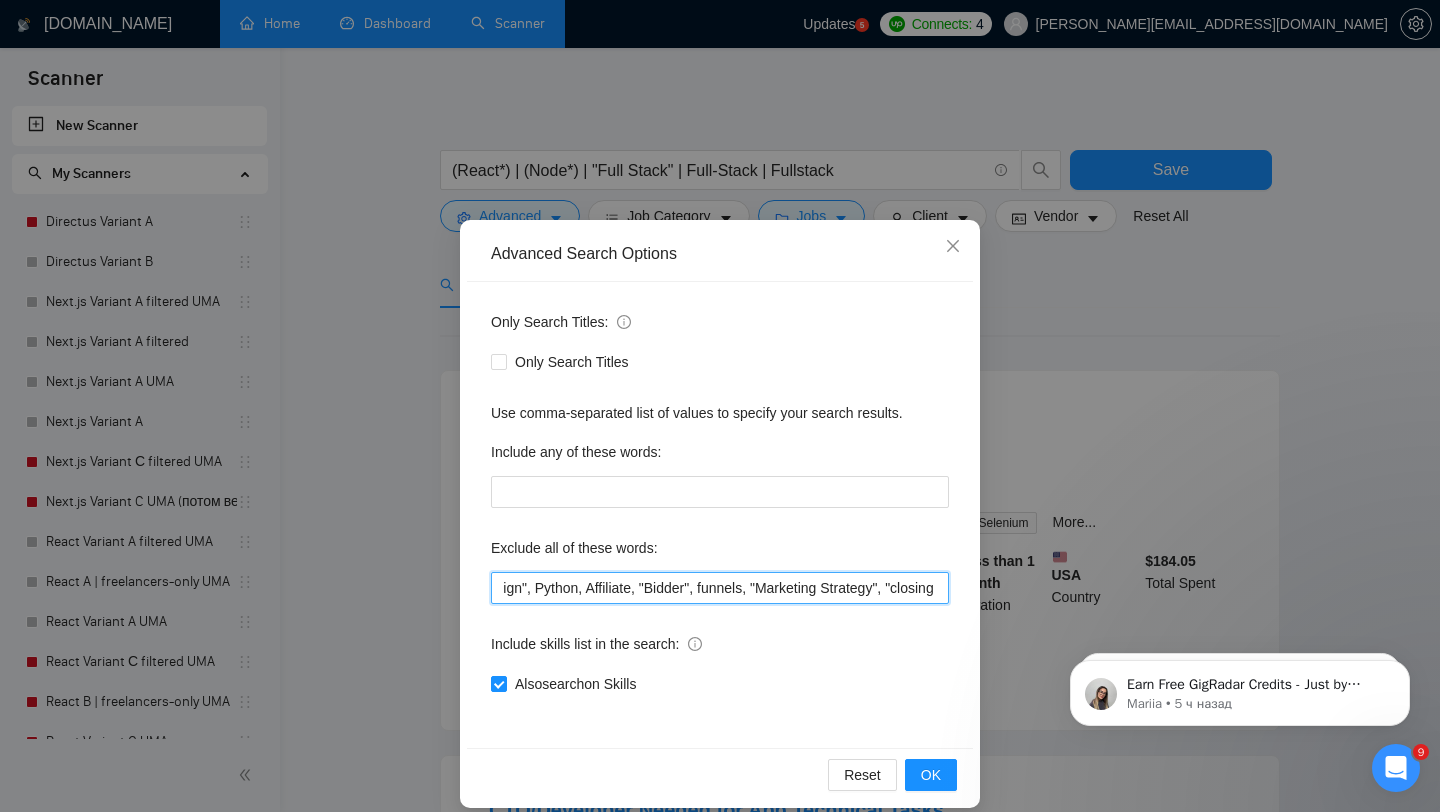 drag, startPoint x: 617, startPoint y: 585, endPoint x: 572, endPoint y: 594, distance: 45.891174 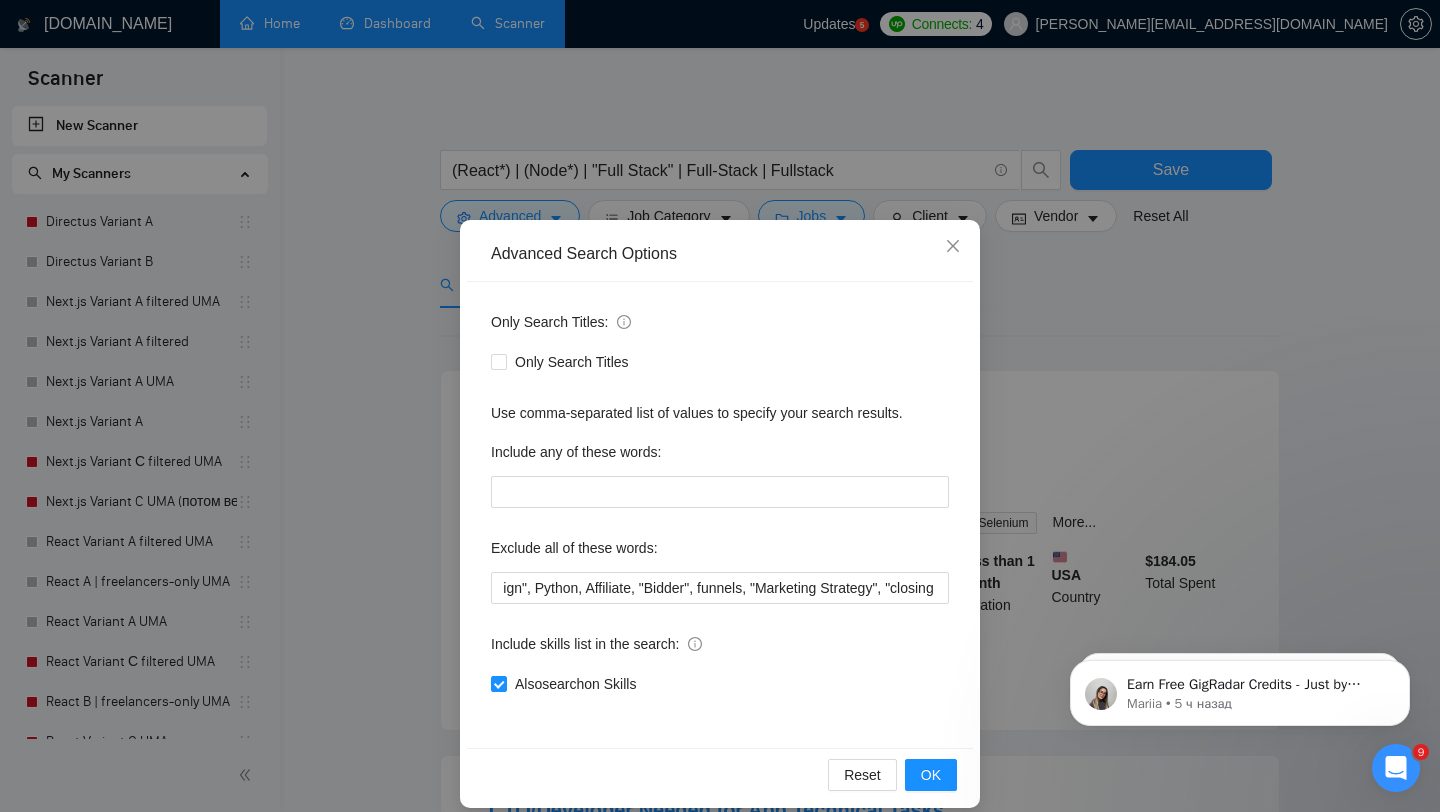 scroll, scrollTop: 0, scrollLeft: 0, axis: both 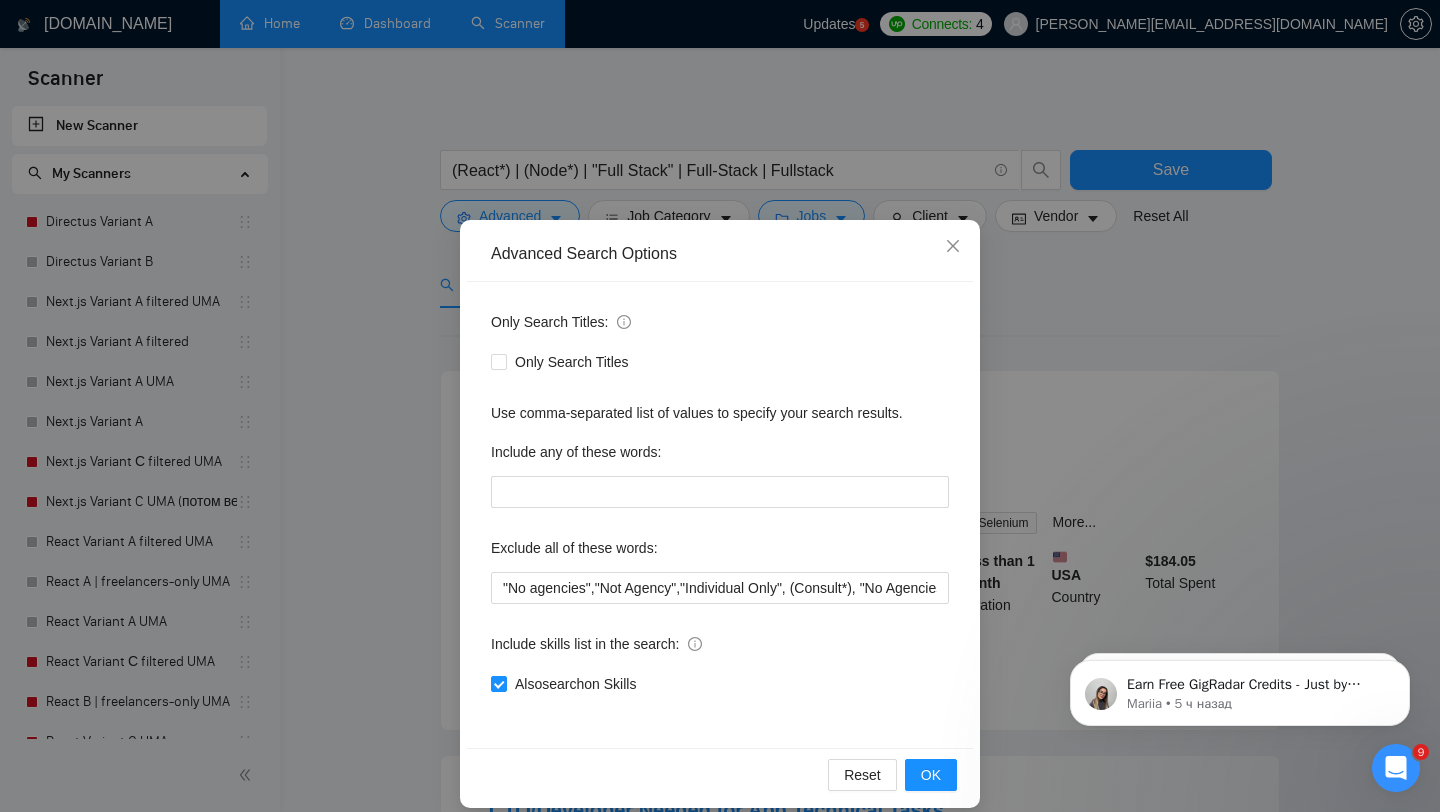 click on "Advanced Search Options Only Search Titles:   Only Search Titles Use comma-separated list of values to specify your search results. Include any of these words: Exclude all of these words: "No agencies","Not Agency","Individual Only", (Consult*), "No Agencies", "German speaking", "Spanish Speaking", Closer, "web design", Python, Affiliate, "Bidder", funnels, "Marketing Strategy", "closing deals", "Instagram Management", "appointment setter", "Media Buyer", Portuguese, "Appointment Setting", "cold caller", "follow up", PPC, SEO, "cold calls", "WordPress", meeting, "Video Editing", "Direct Sales", "closing sales", "Follow-up", "commission based", "up-sales", "React Native", WooCommerce Include skills list in the search:   Also  search  on Skills Reset OK" at bounding box center (720, 406) 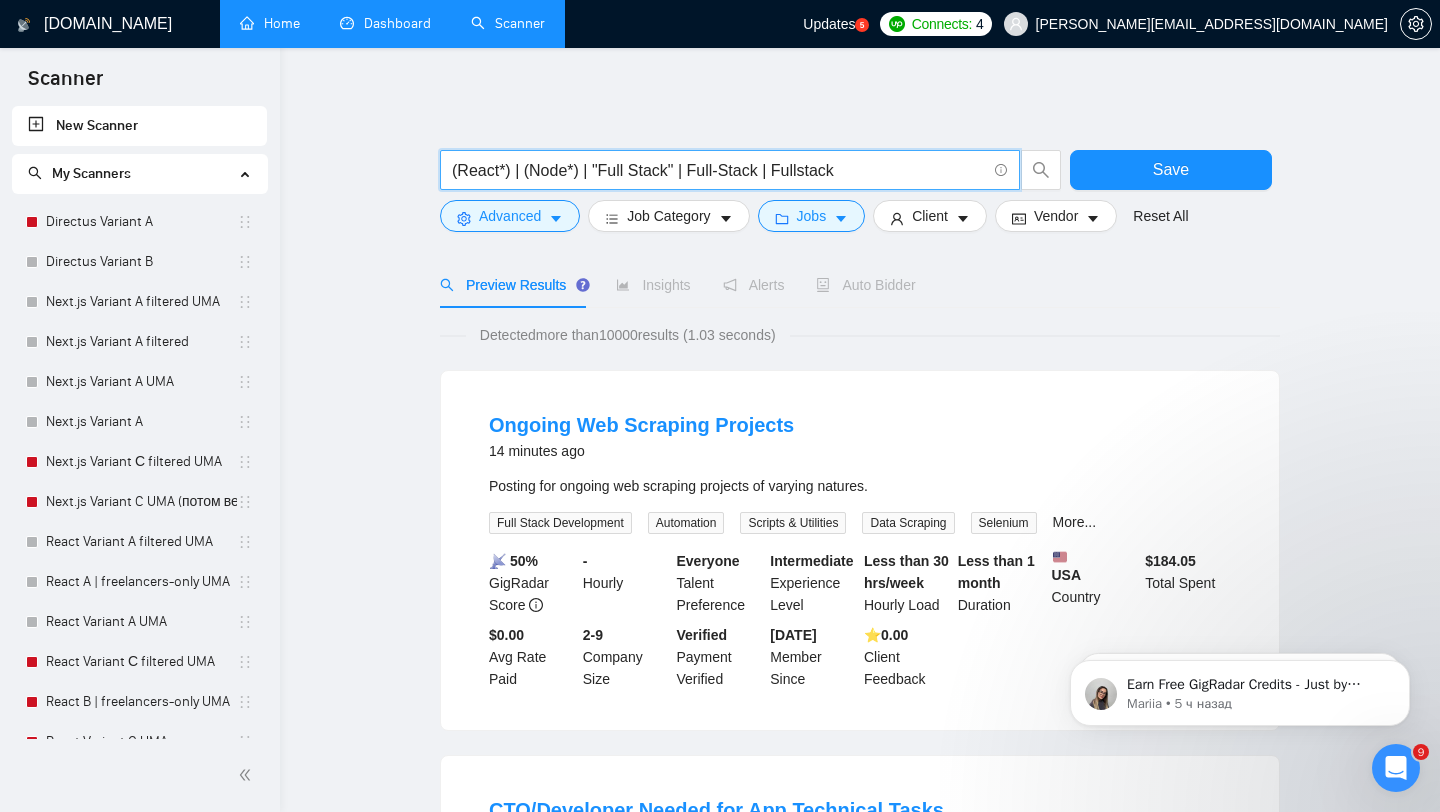 click on "(React*) | (Node*) | "Full Stack" | Full-Stack | Fullstack" at bounding box center [719, 170] 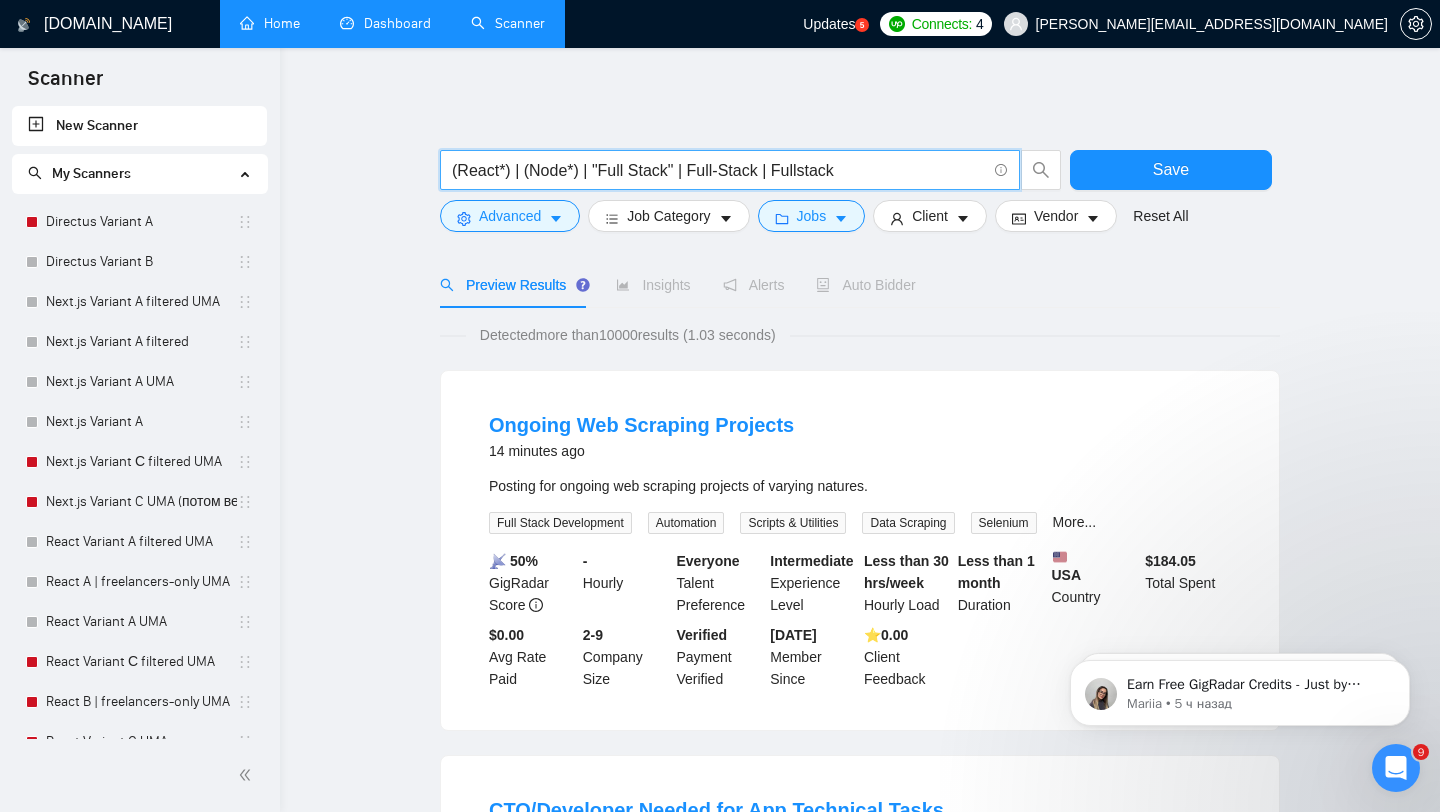click on "(React*) | (Node*) | "Full Stack" | Full-Stack | Fullstack" at bounding box center (719, 170) 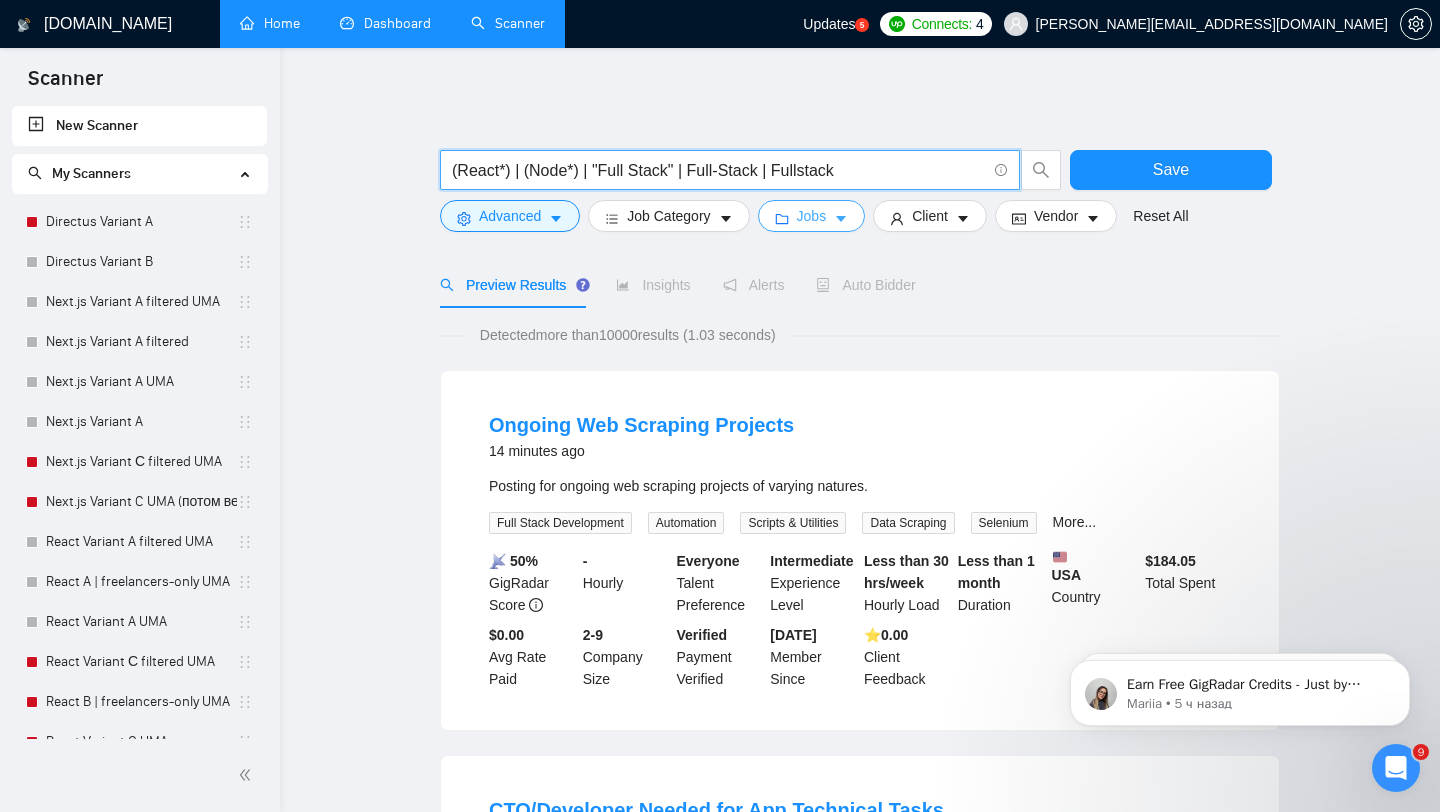 click on "Jobs" at bounding box center [812, 216] 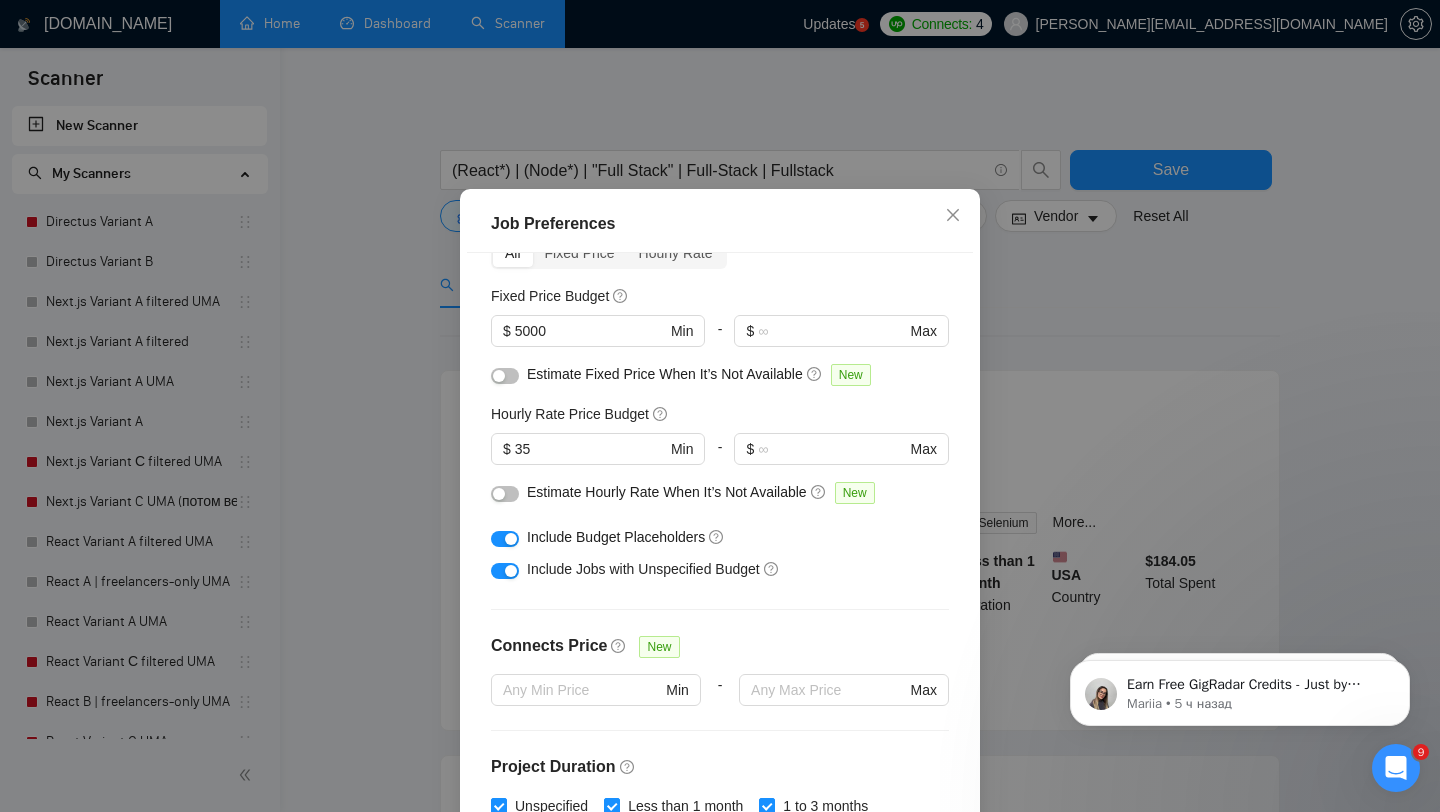 scroll, scrollTop: 113, scrollLeft: 0, axis: vertical 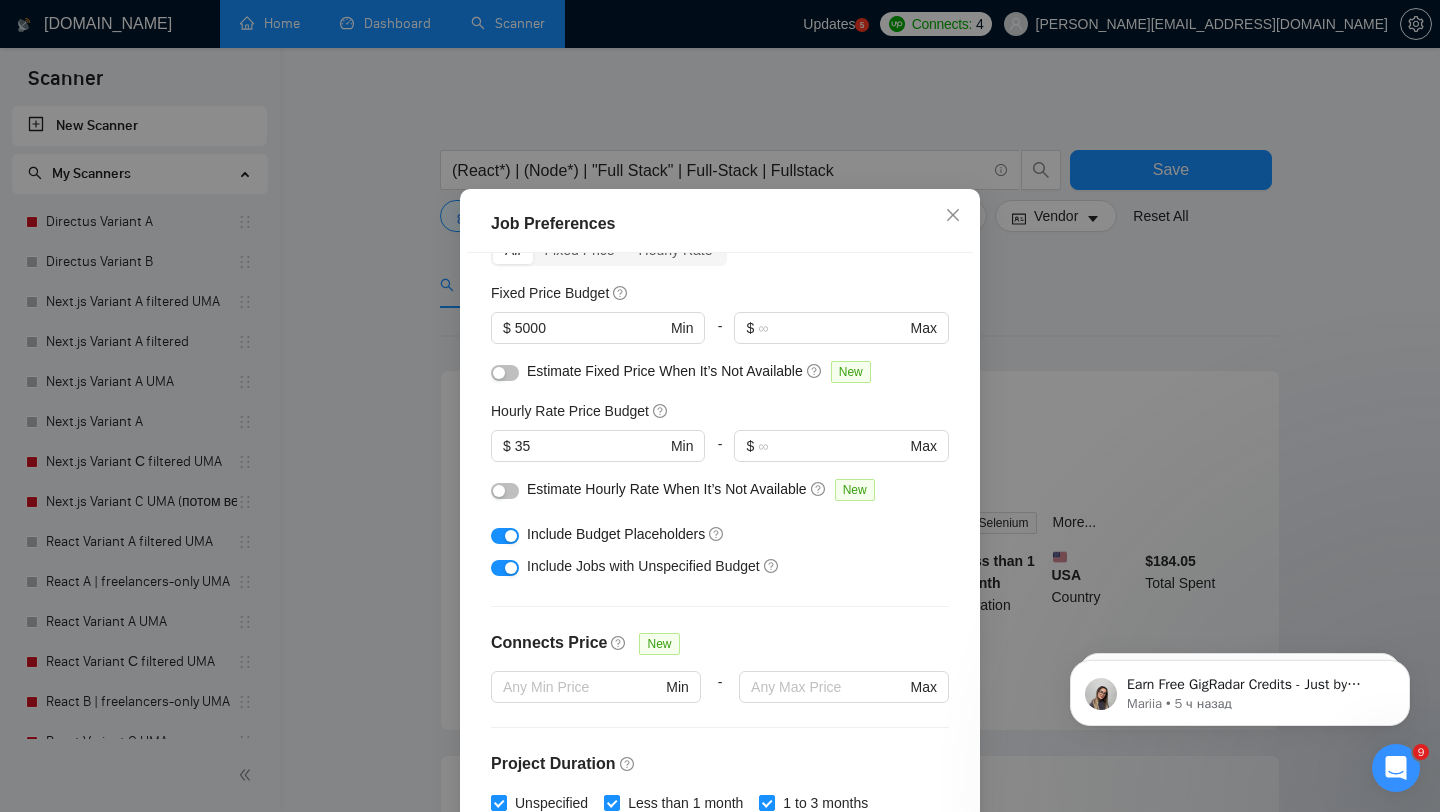 click on "Budget Project Type All Fixed Price Hourly Rate   Fixed Price Budget $ 5000 Min - $ Max Estimate Fixed Price When It’s Not Available New   Hourly Rate Price Budget $ 35 Min - $ Max Estimate Hourly Rate When It’s Not Available New Include Budget Placeholders Include Jobs with Unspecified Budget   Connects Price New Min - Max Project Duration   Unspecified Less than 1 month 1 to 3 months 3 to 6 months More than 6 months Hourly Workload   Unspecified <30 hrs/week >30 hrs/week Hours TBD Unsure Job Posting Questions New   Any posting questions Description Preferences Description Size New   Any description size" at bounding box center [720, 537] 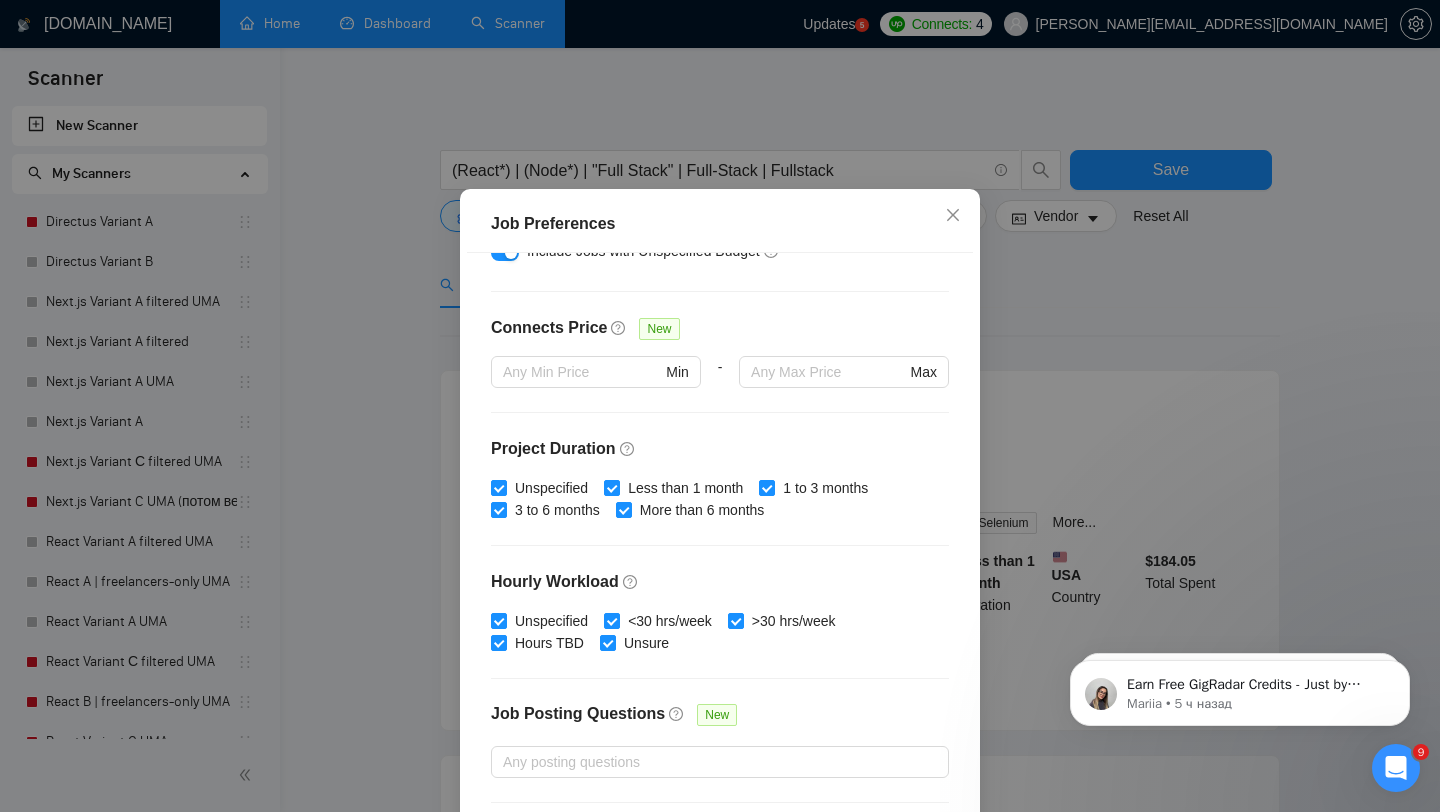 scroll, scrollTop: 559, scrollLeft: 0, axis: vertical 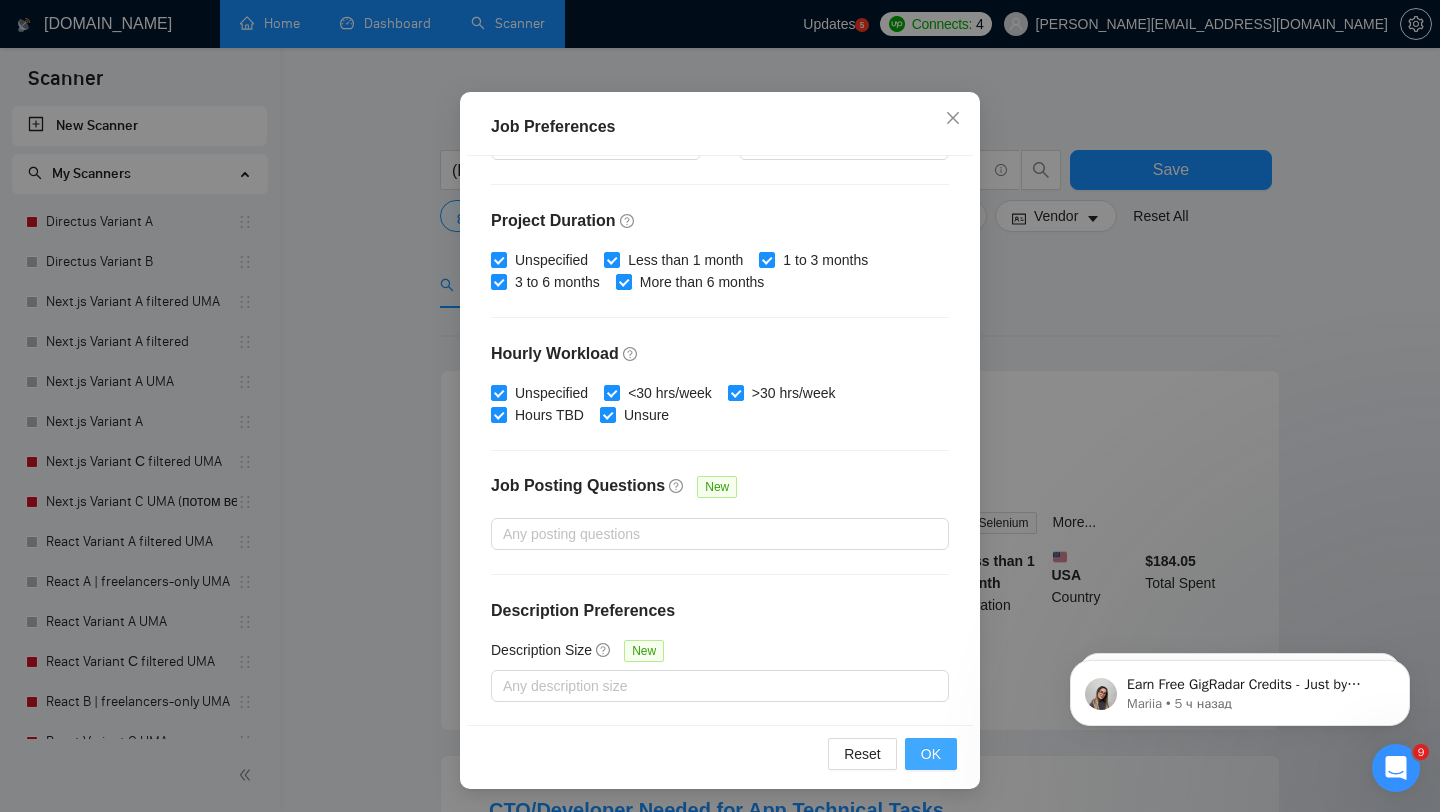 click on "OK" at bounding box center (931, 754) 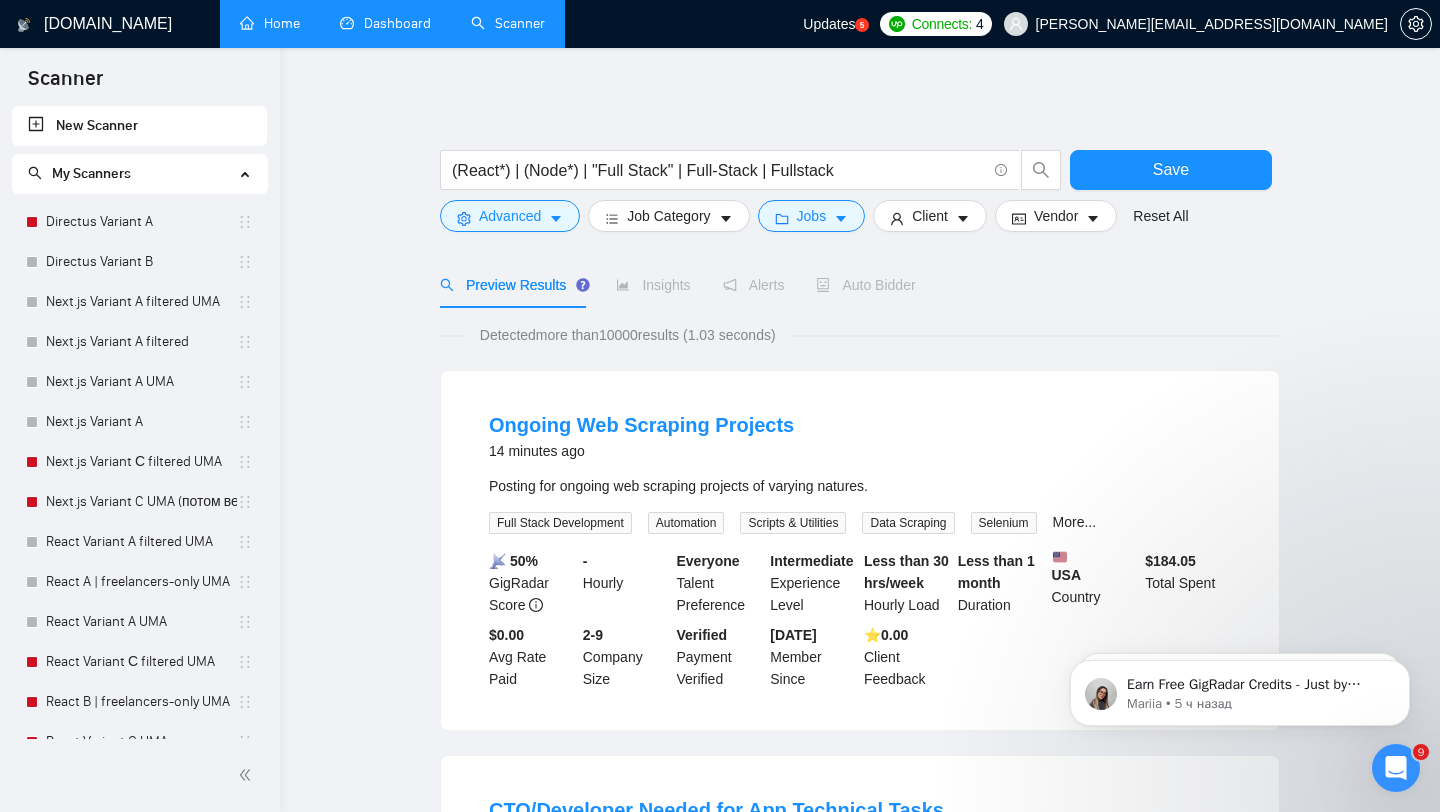 scroll, scrollTop: 28, scrollLeft: 0, axis: vertical 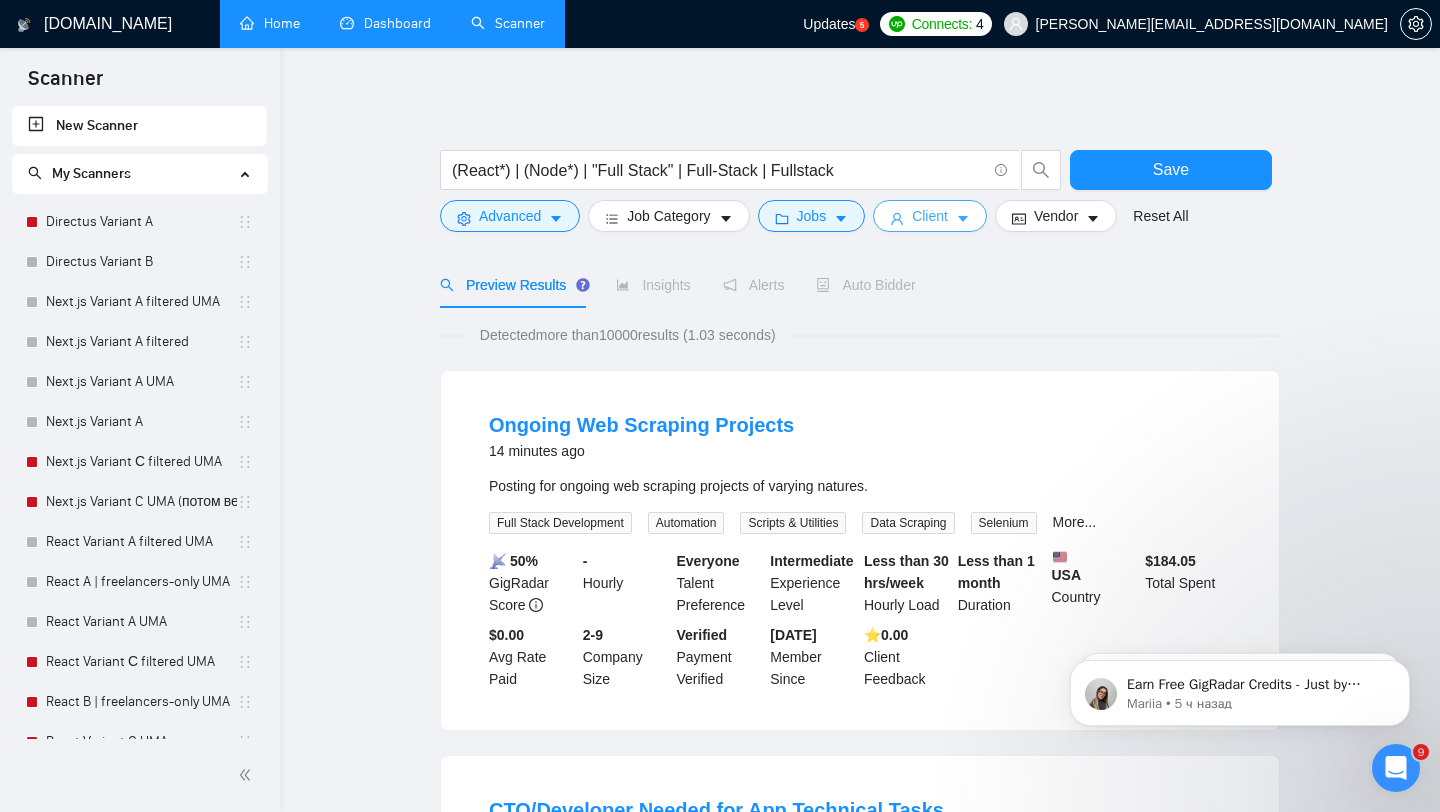 click 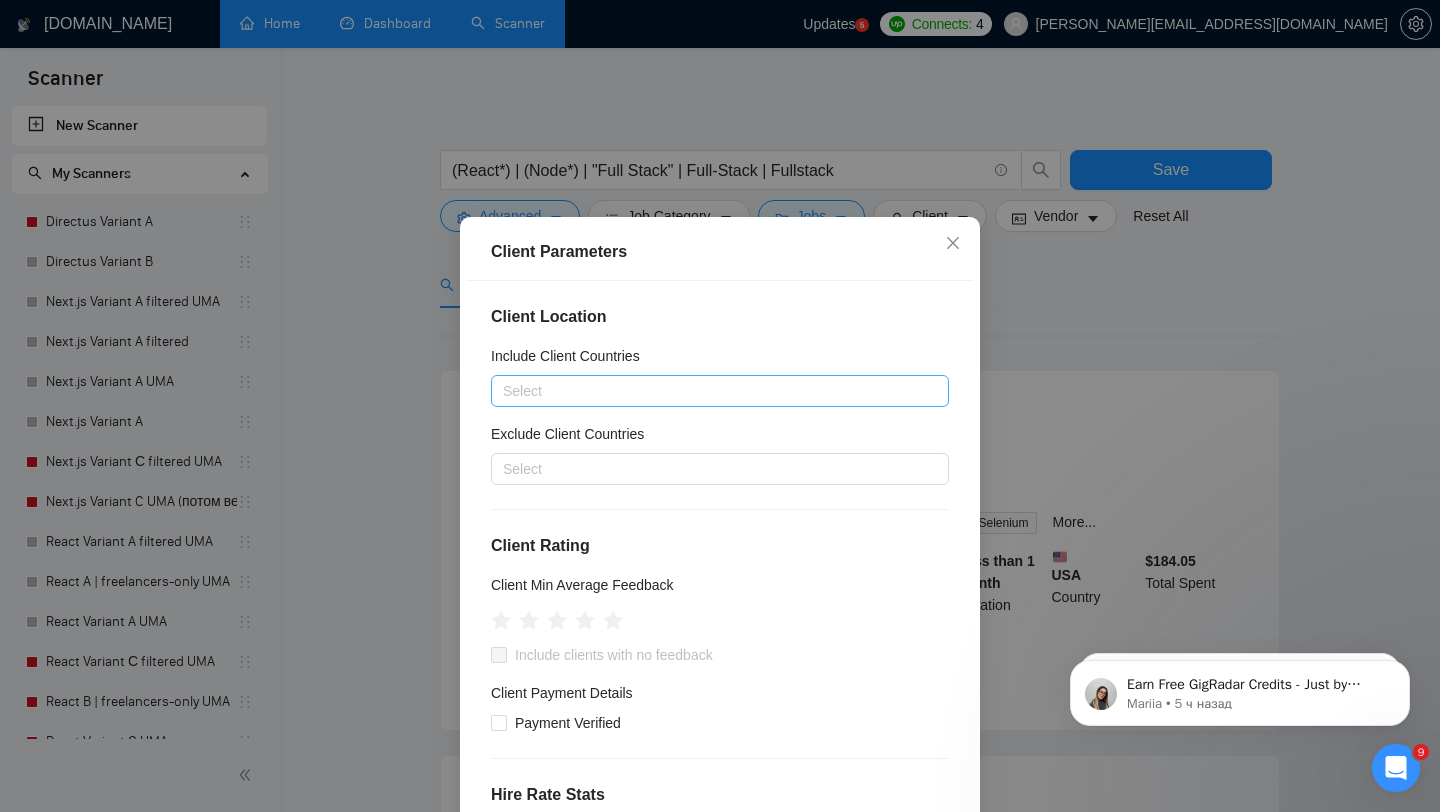 click at bounding box center (710, 391) 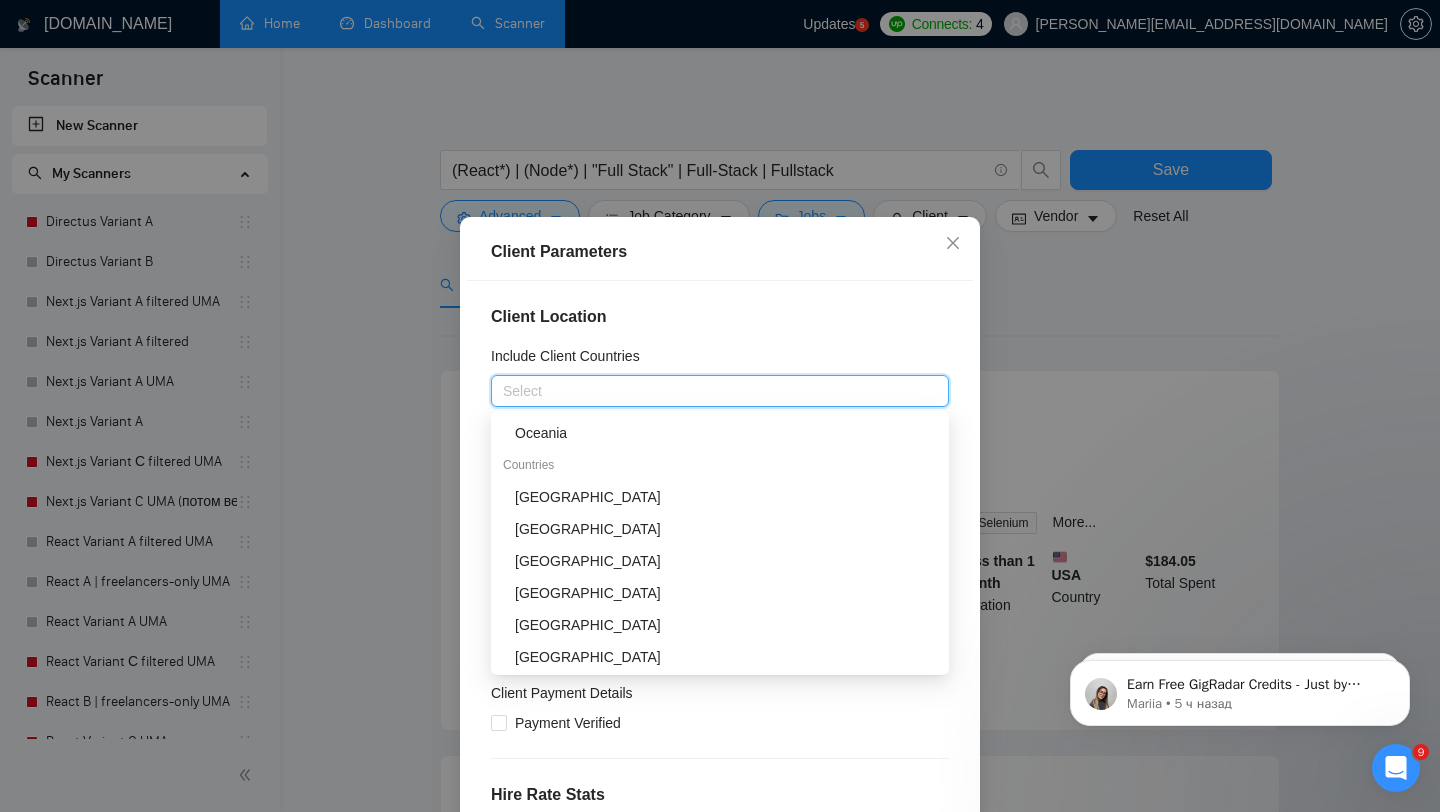 scroll, scrollTop: 200, scrollLeft: 0, axis: vertical 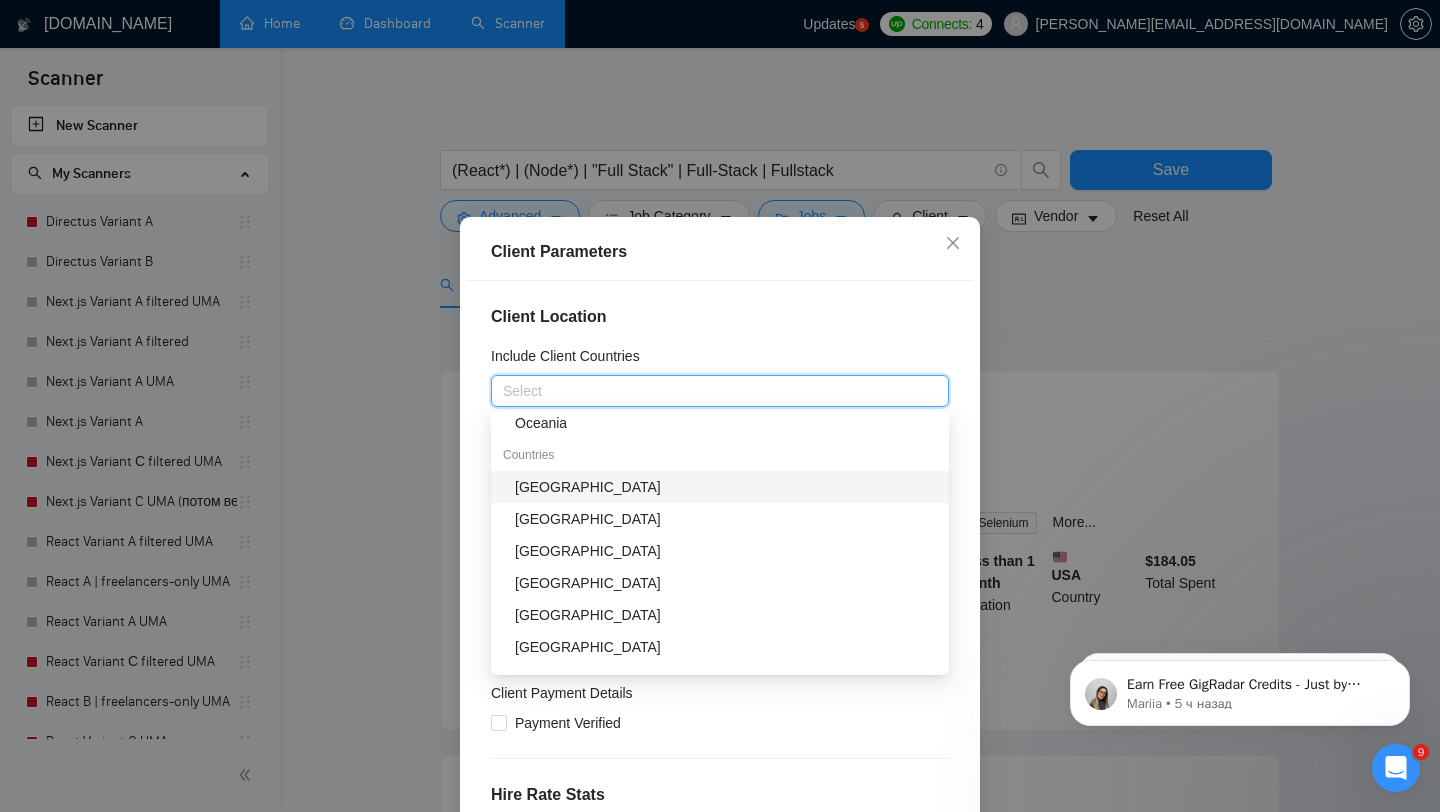 click on "United States" at bounding box center [726, 487] 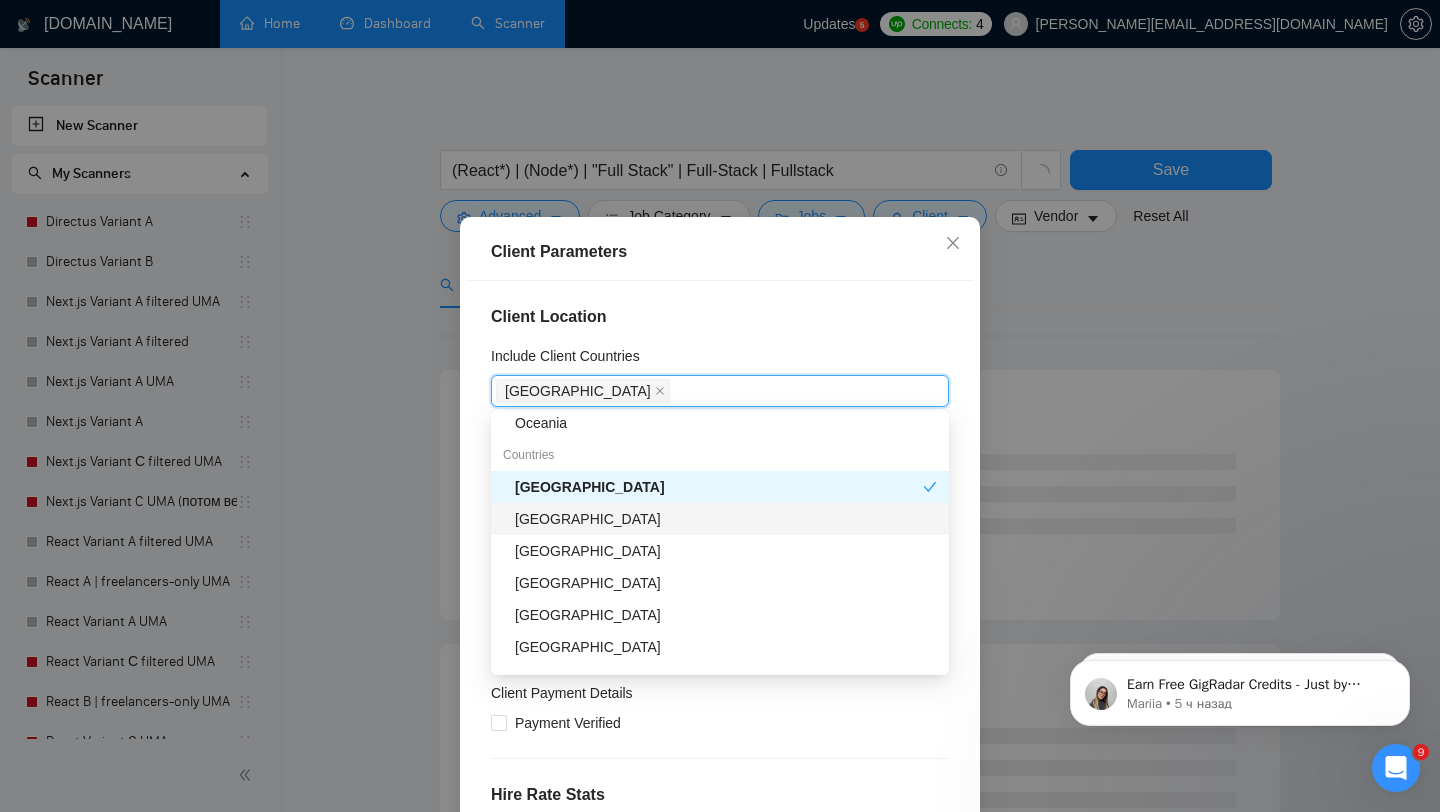click on "United Kingdom" at bounding box center (726, 519) 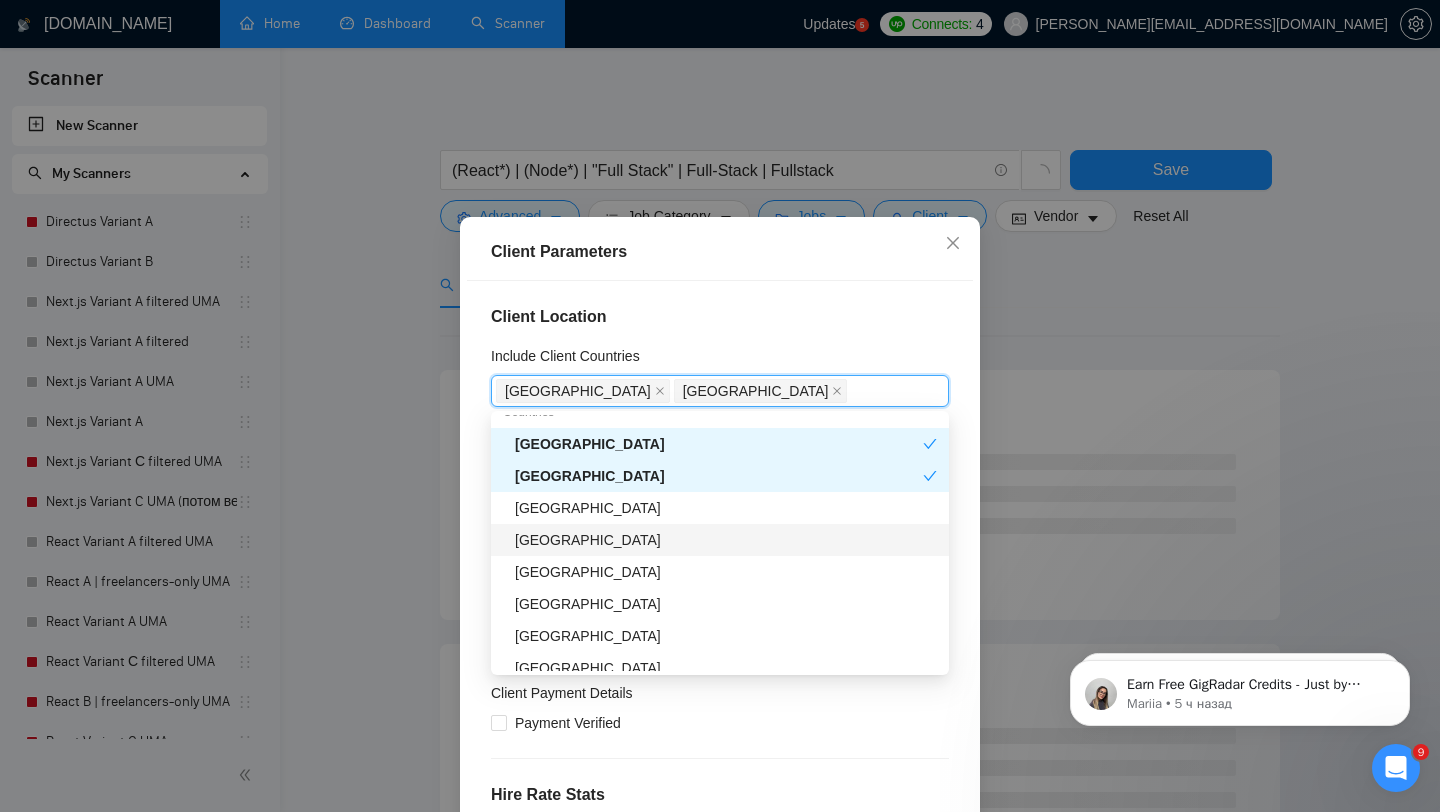 scroll, scrollTop: 275, scrollLeft: 0, axis: vertical 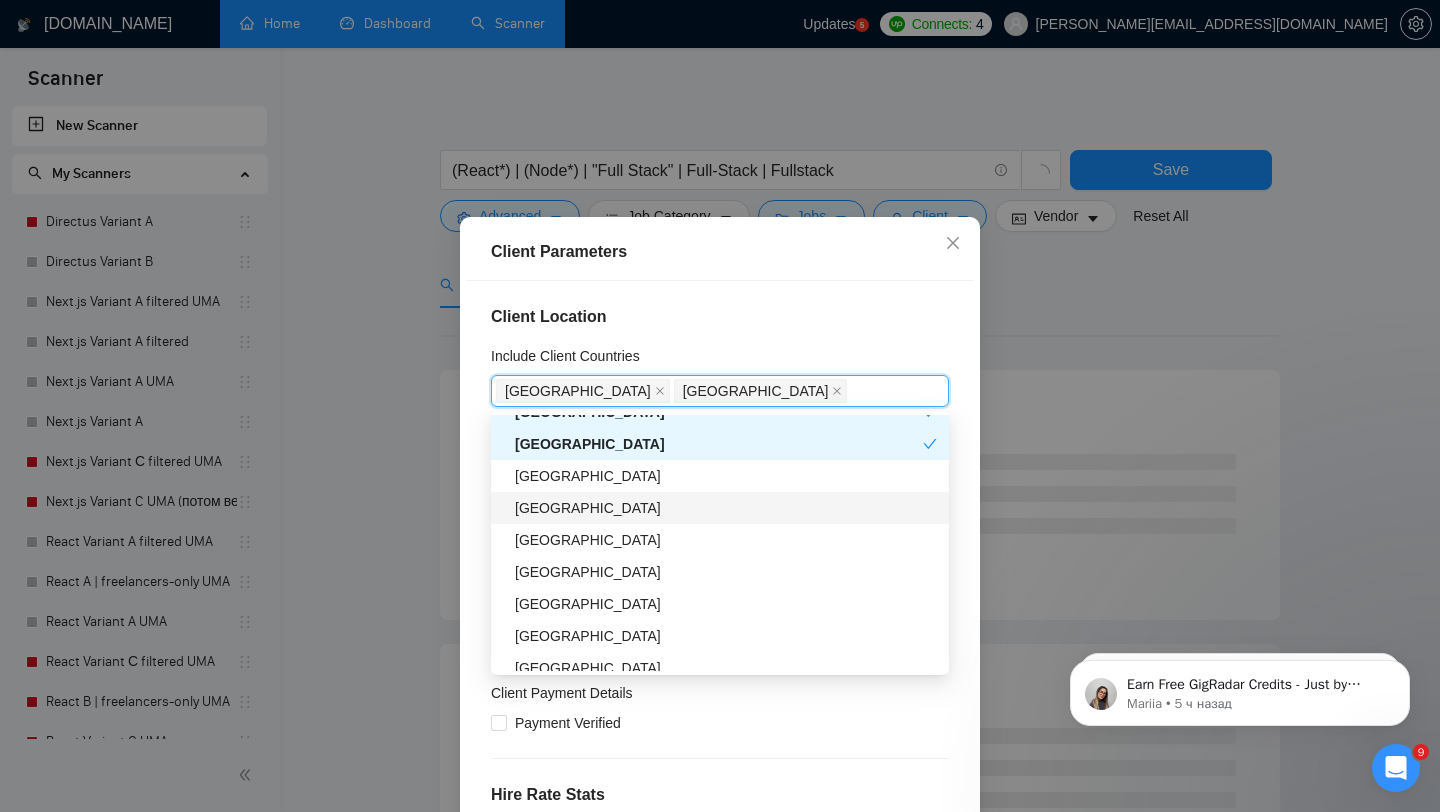 click on "Canada" at bounding box center (726, 508) 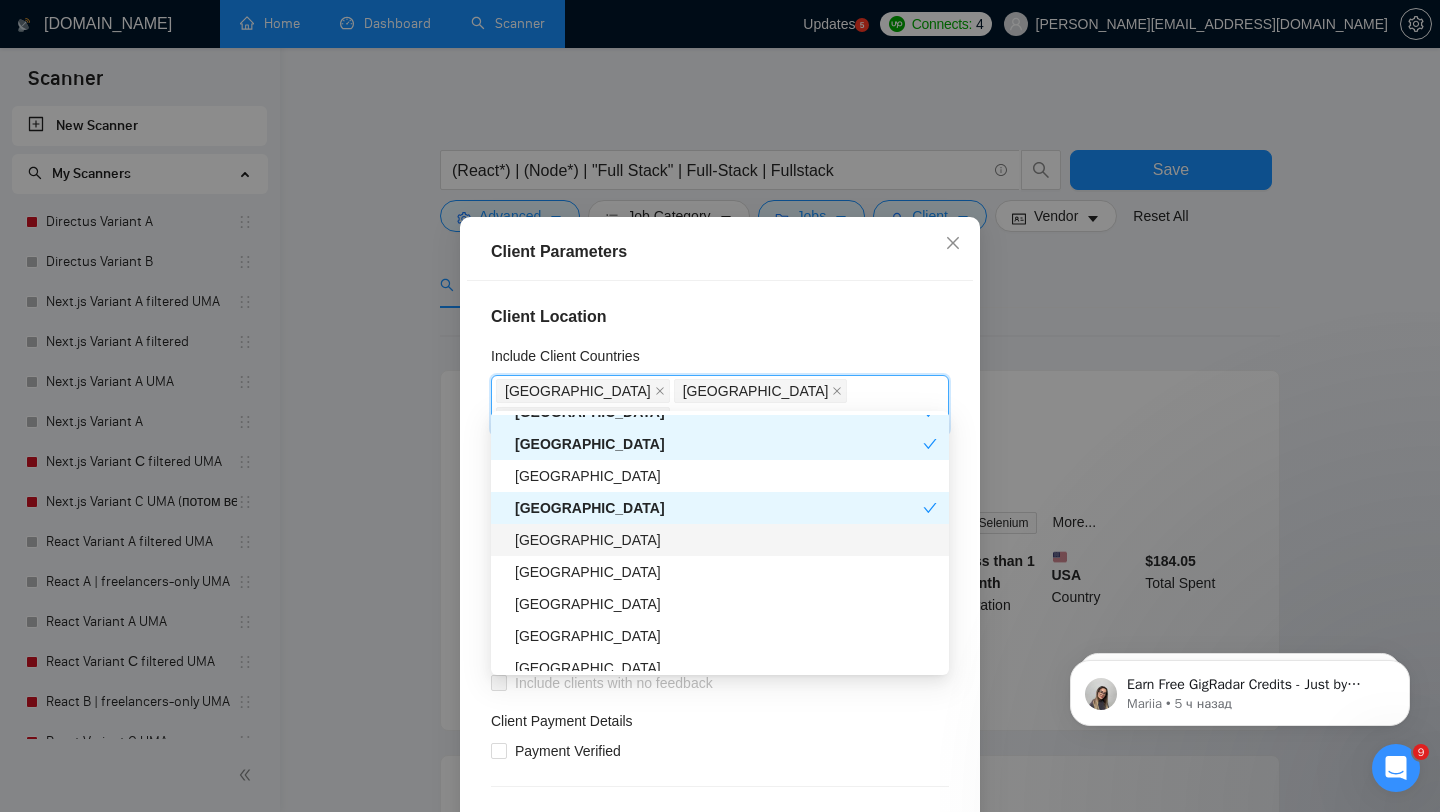 click on "Australia" at bounding box center [726, 540] 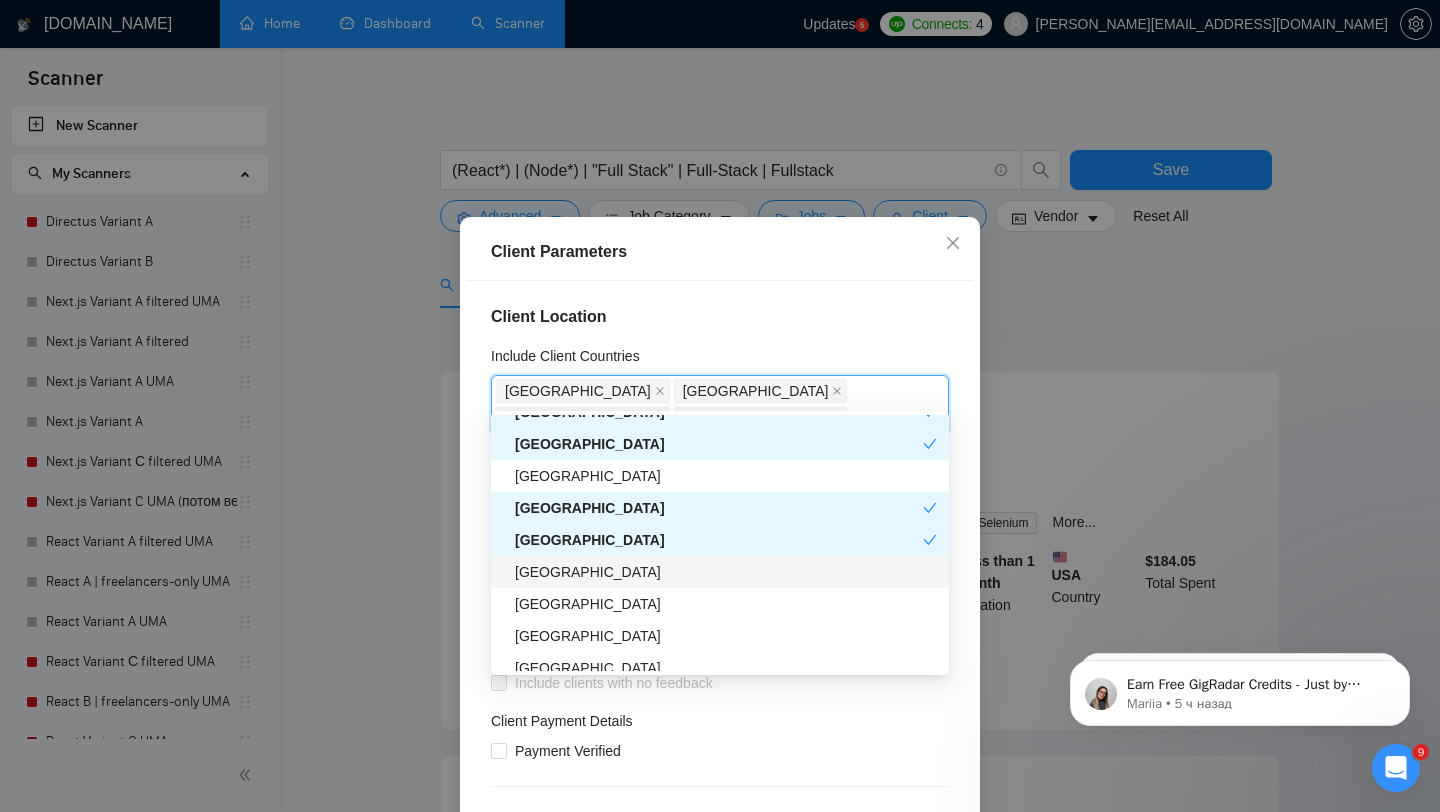 click on "Germany" at bounding box center (726, 572) 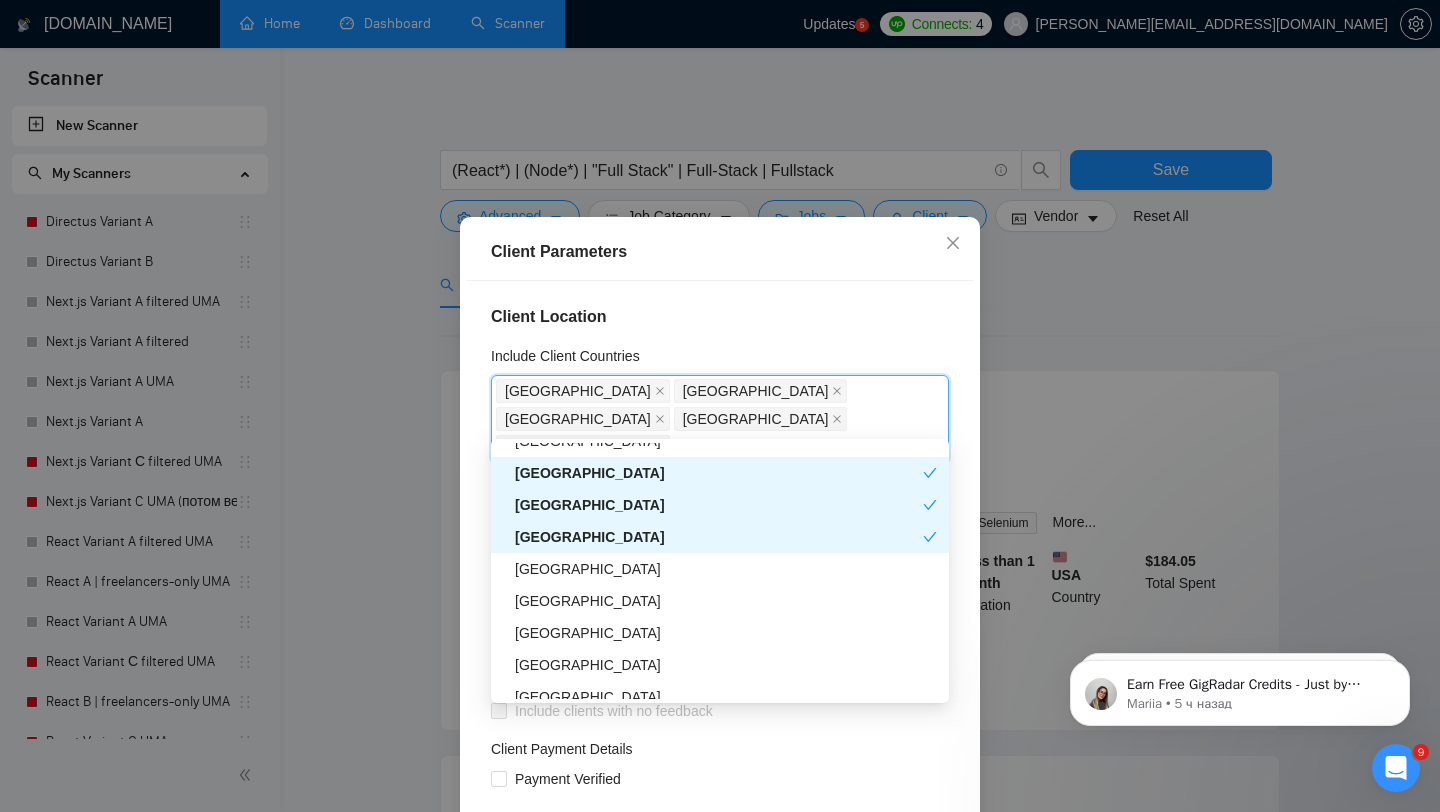scroll, scrollTop: 339, scrollLeft: 0, axis: vertical 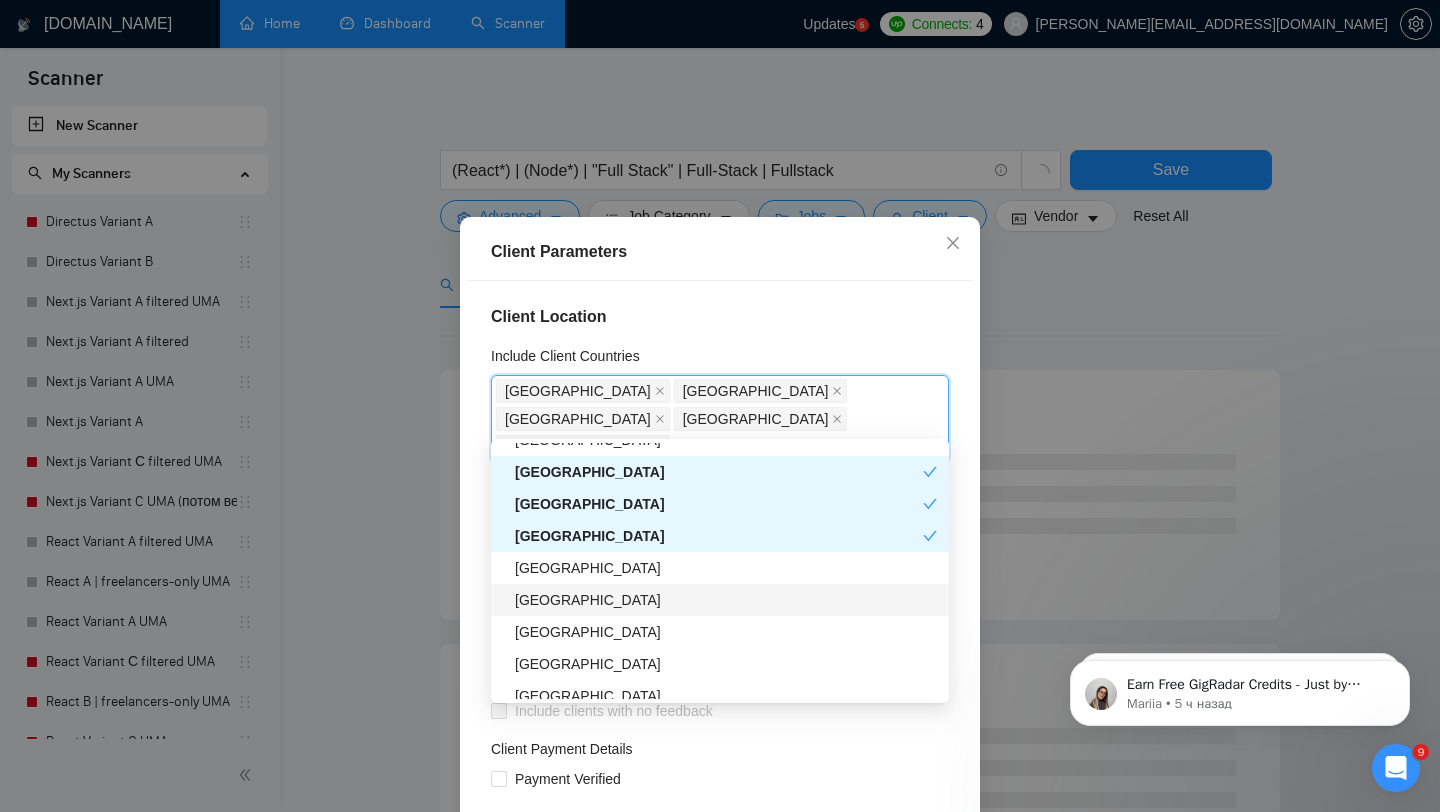 click on "United Arab Emirates" at bounding box center (726, 600) 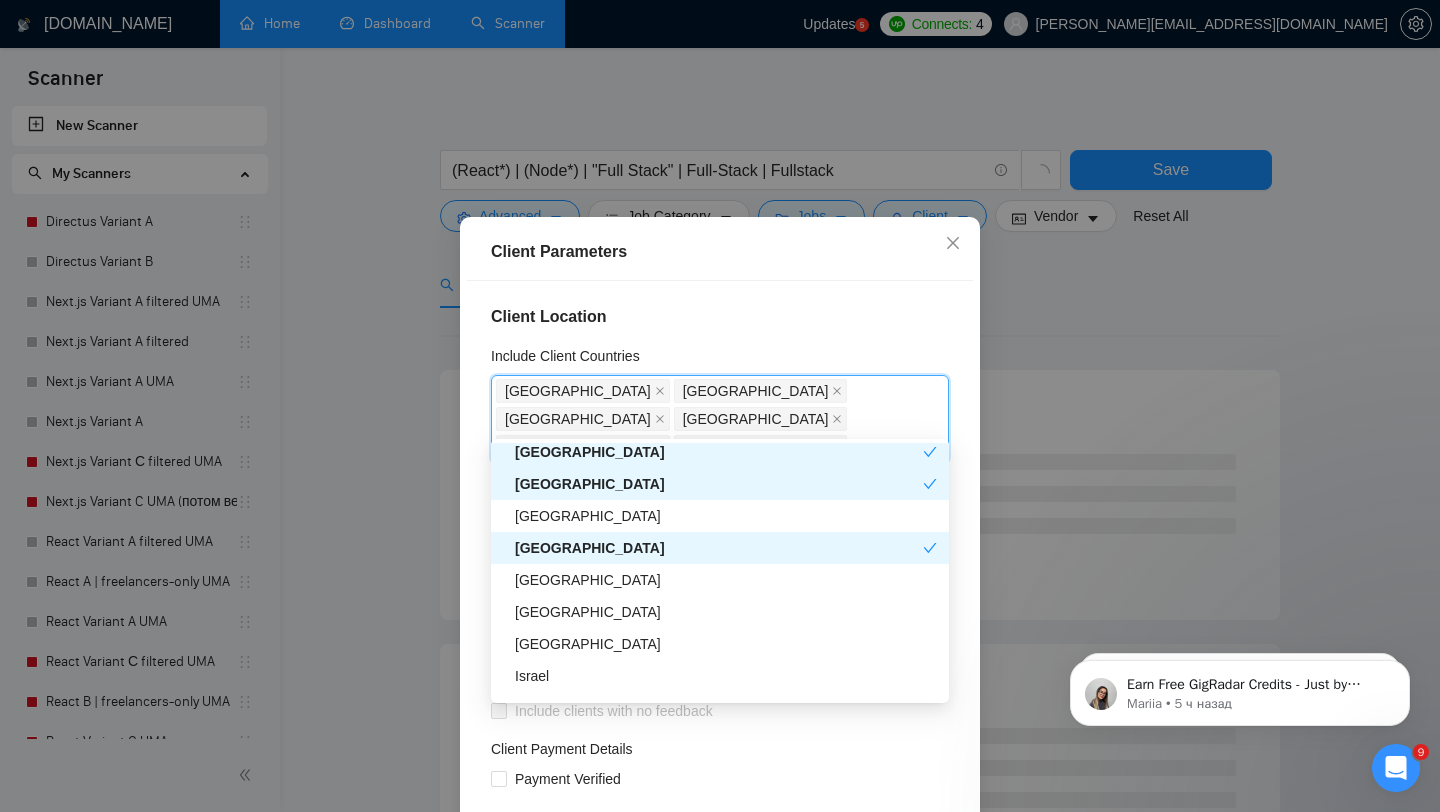 scroll, scrollTop: 395, scrollLeft: 0, axis: vertical 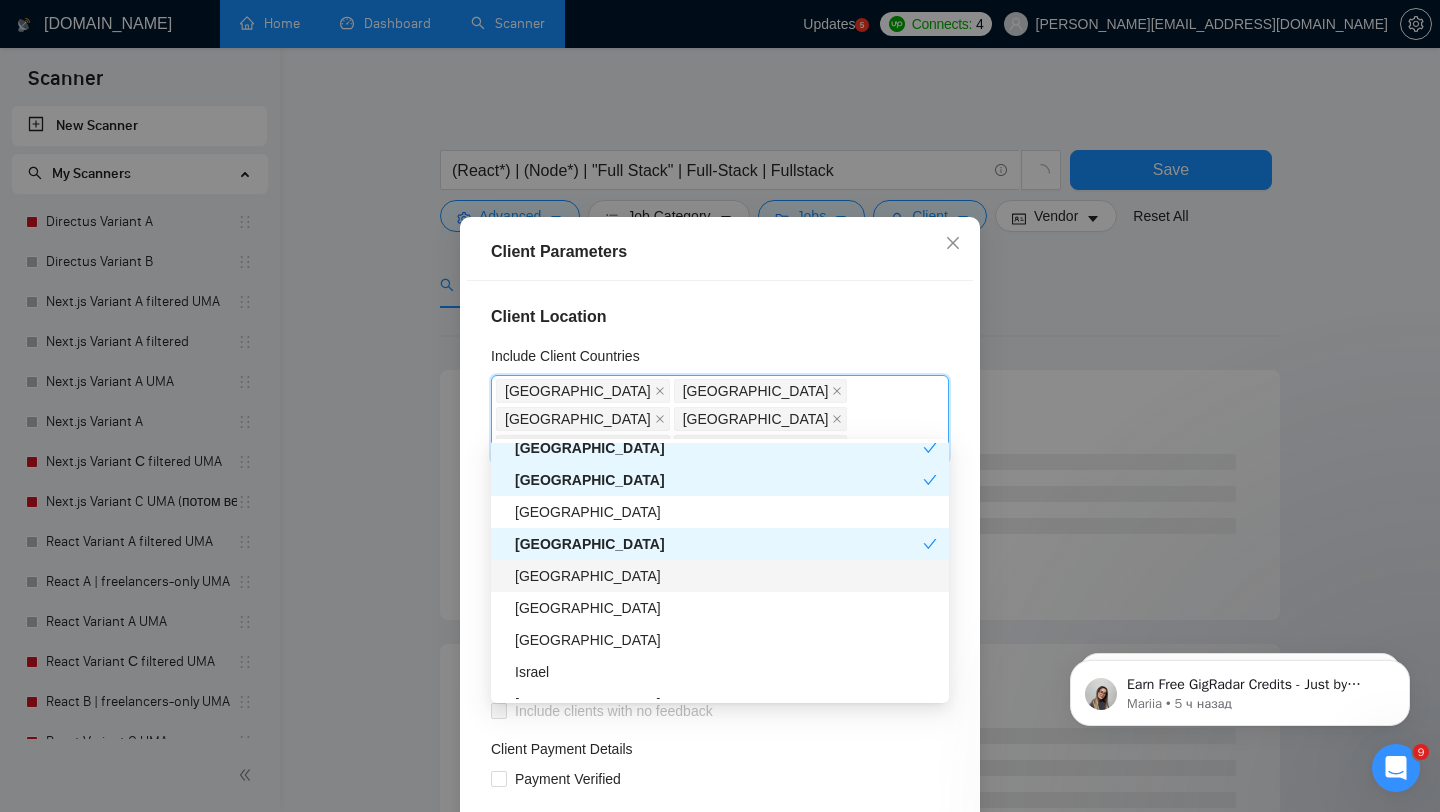 click on "Singapore" at bounding box center (726, 576) 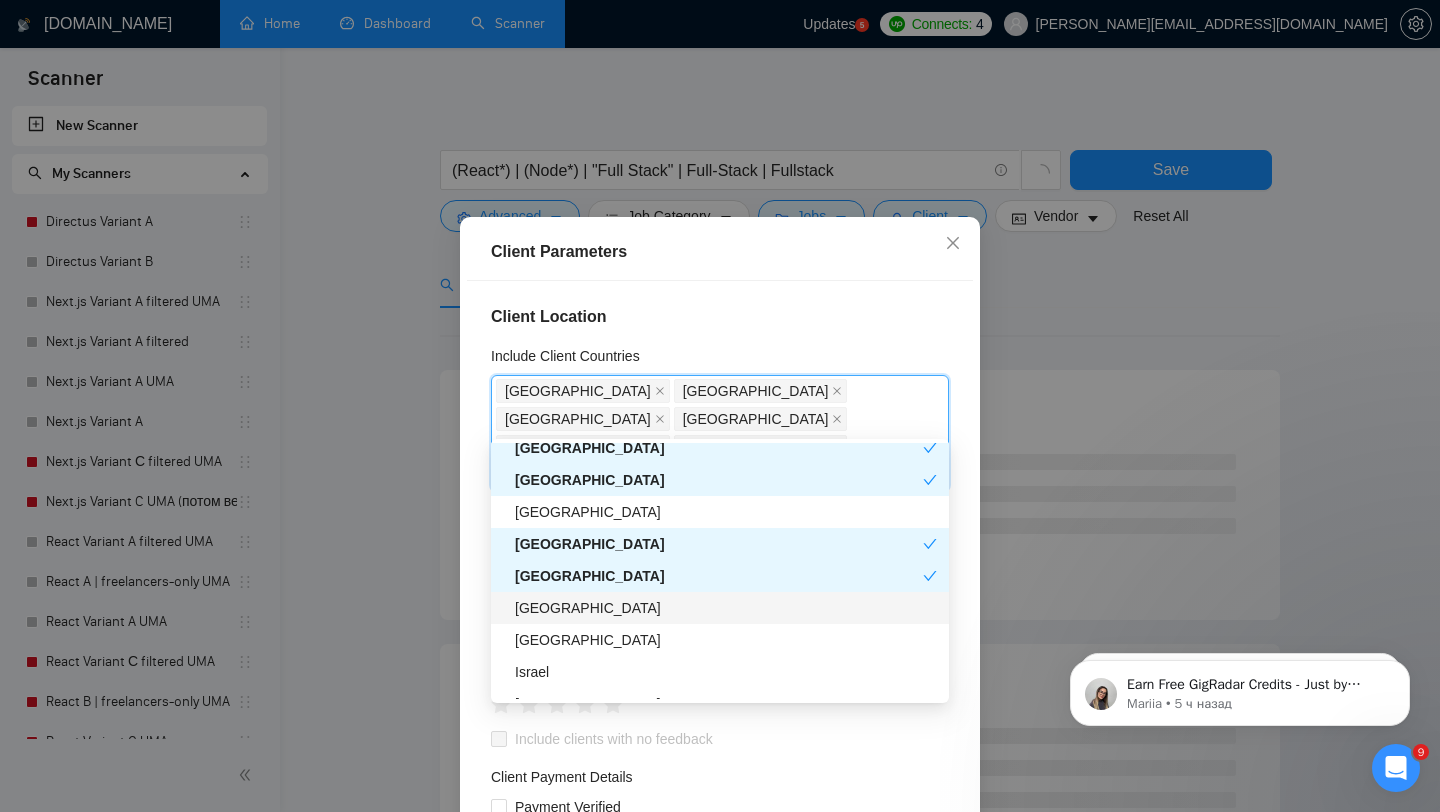 click on "Netherlands" at bounding box center (726, 608) 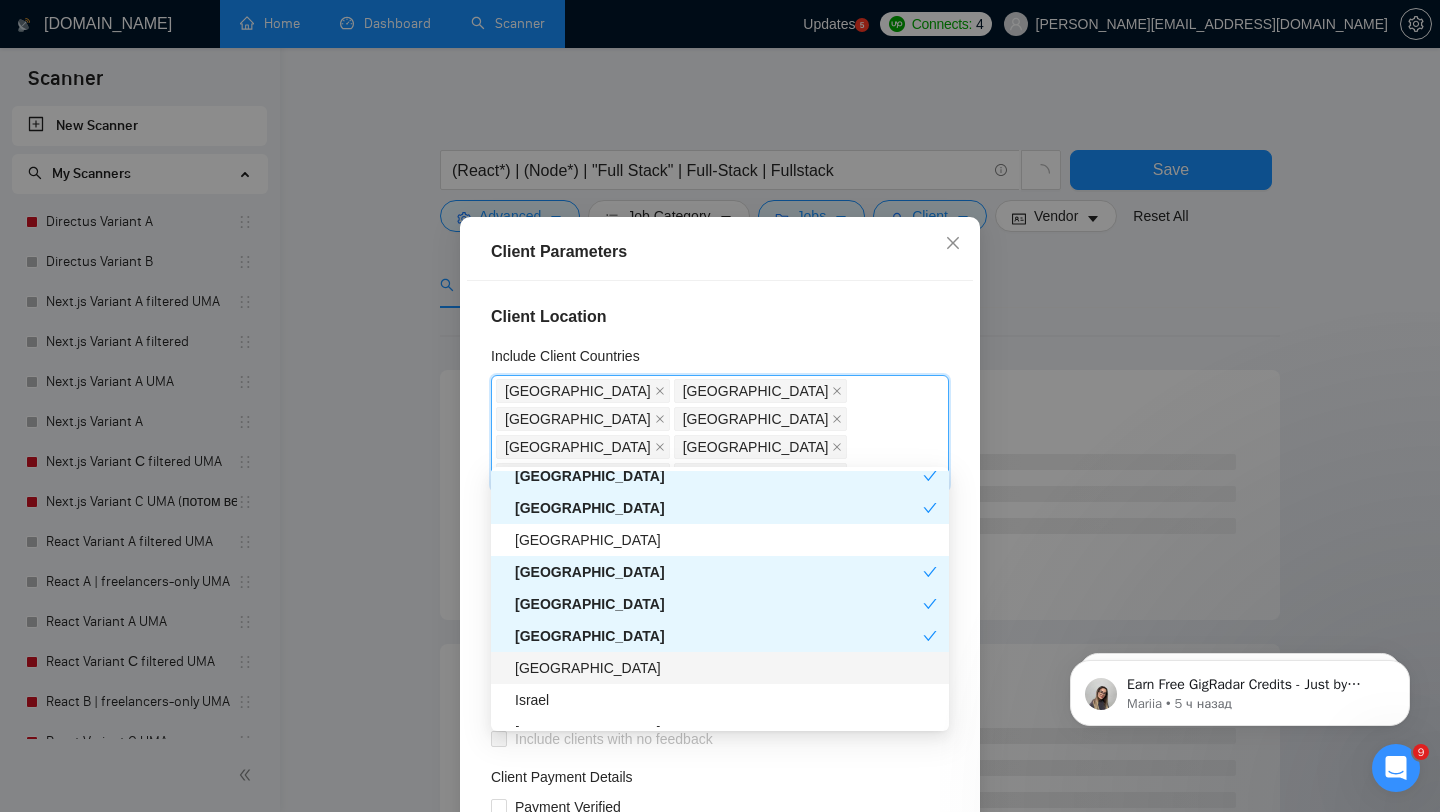 click on "France" at bounding box center (726, 668) 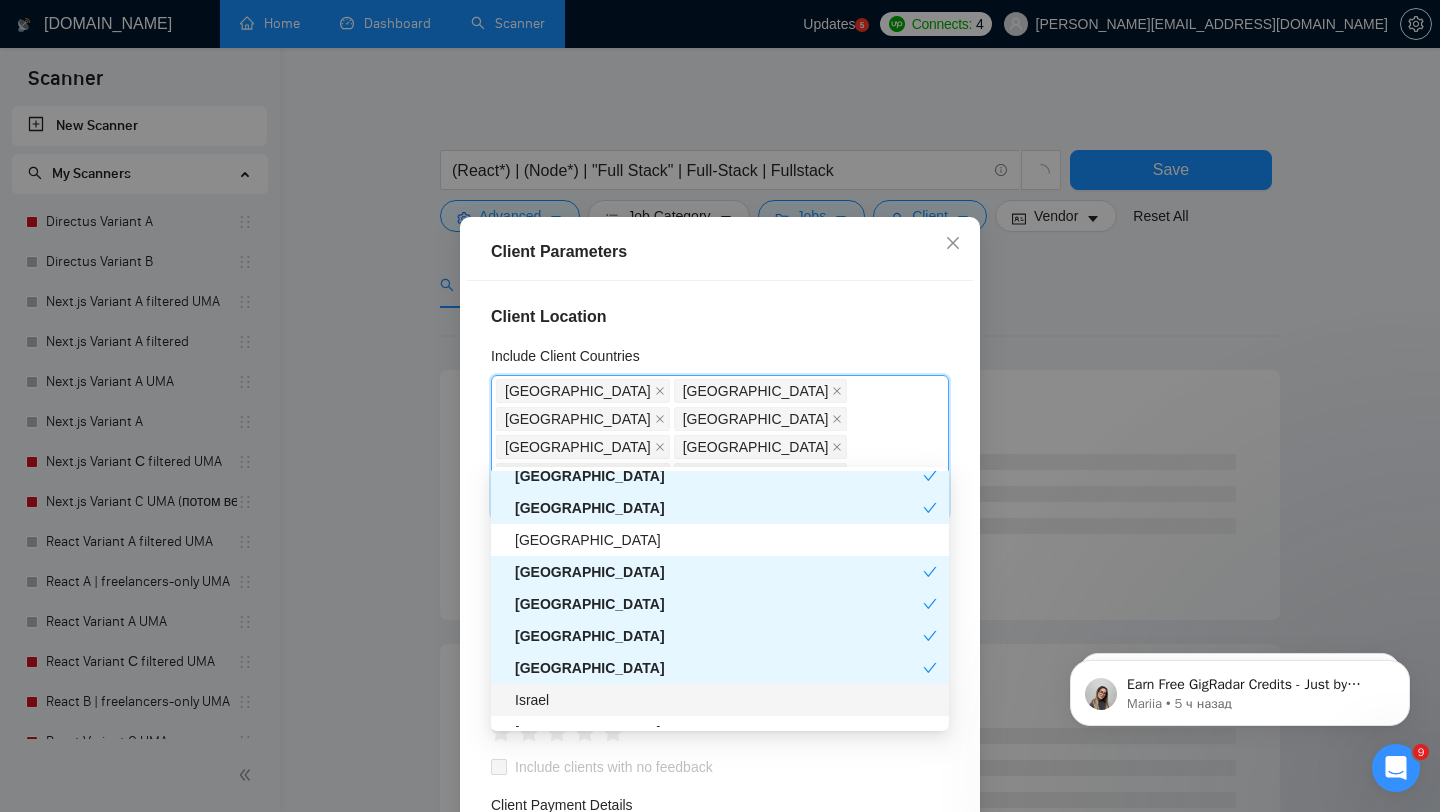 click on "Israel" at bounding box center (726, 700) 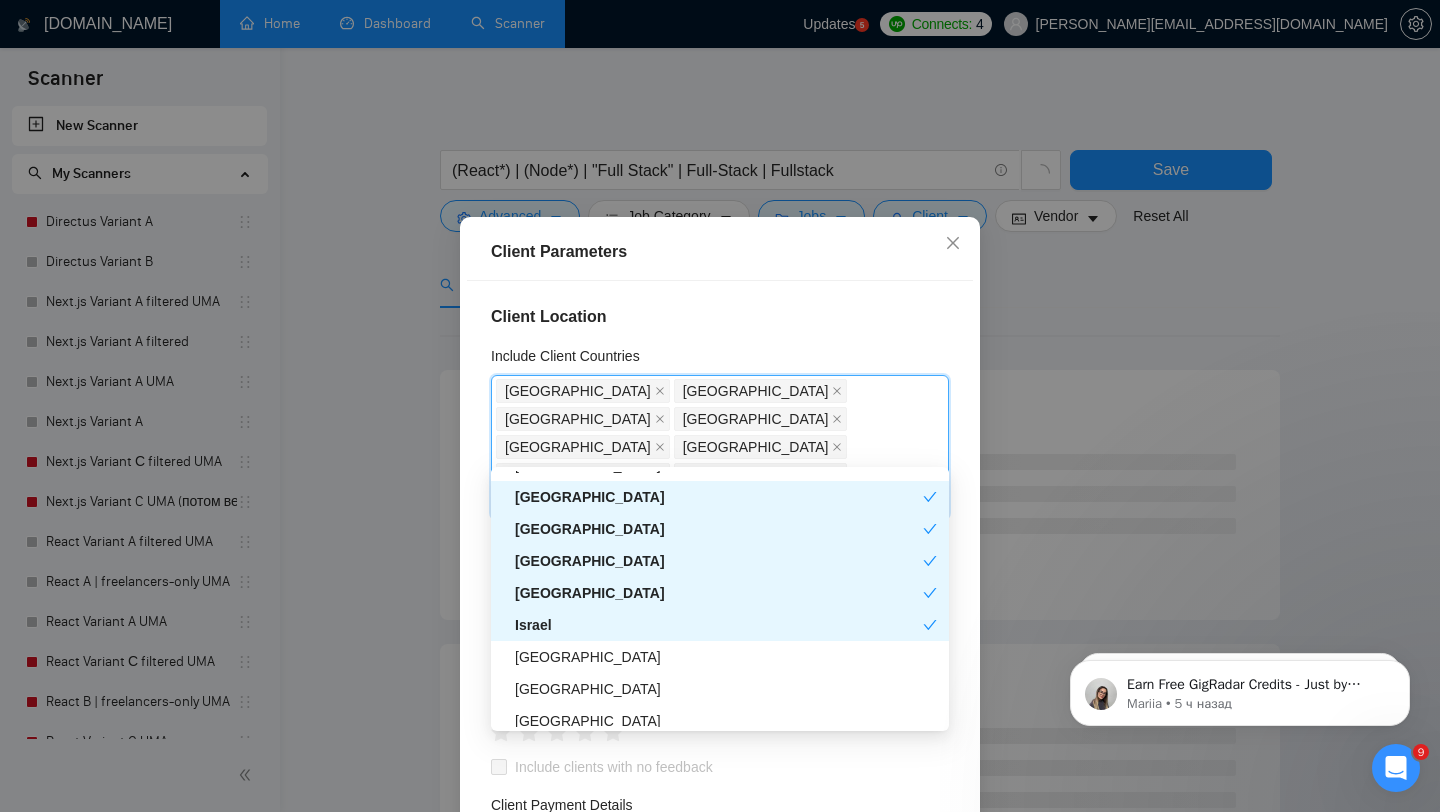scroll, scrollTop: 504, scrollLeft: 0, axis: vertical 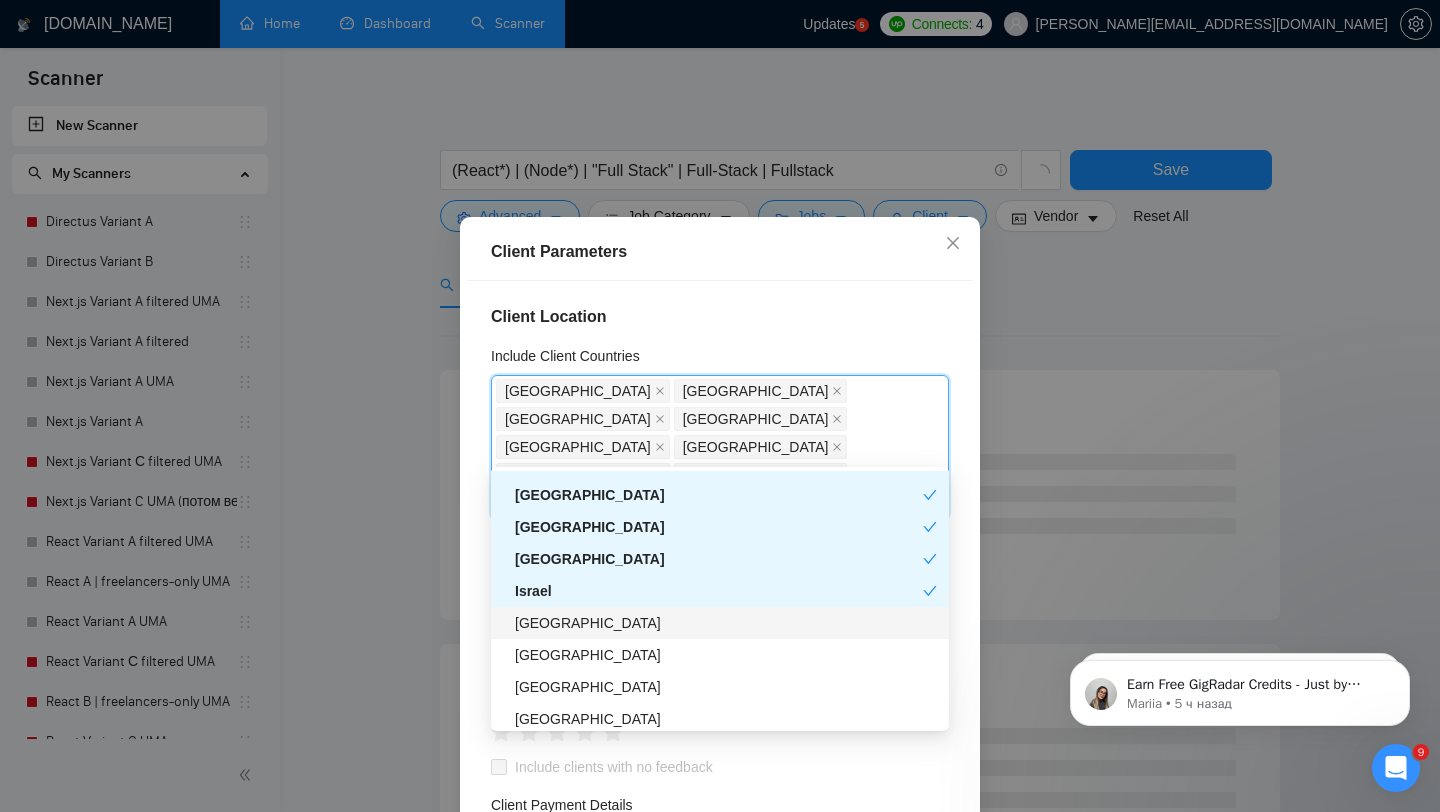 click on "Saudi Arabia" at bounding box center (726, 623) 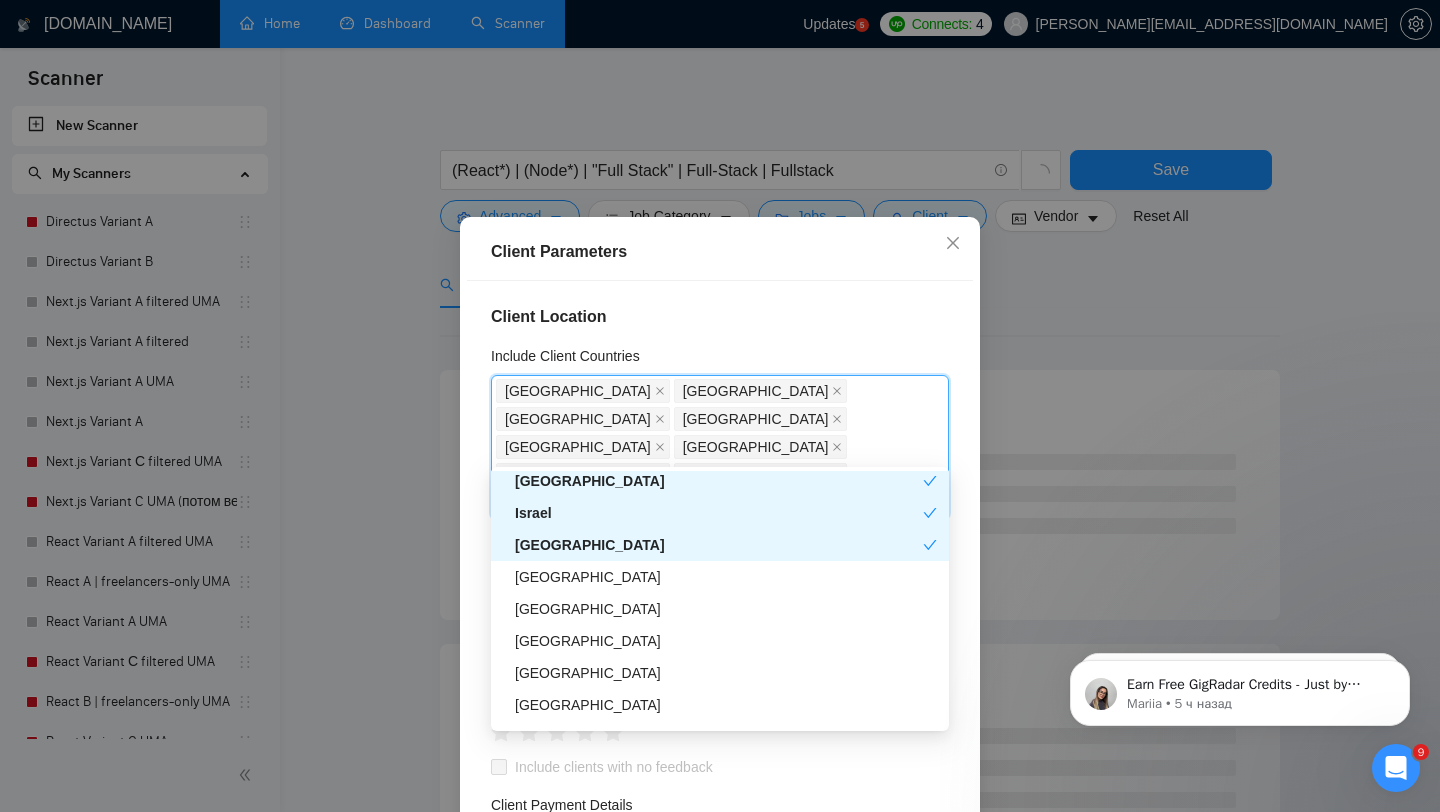 scroll, scrollTop: 583, scrollLeft: 0, axis: vertical 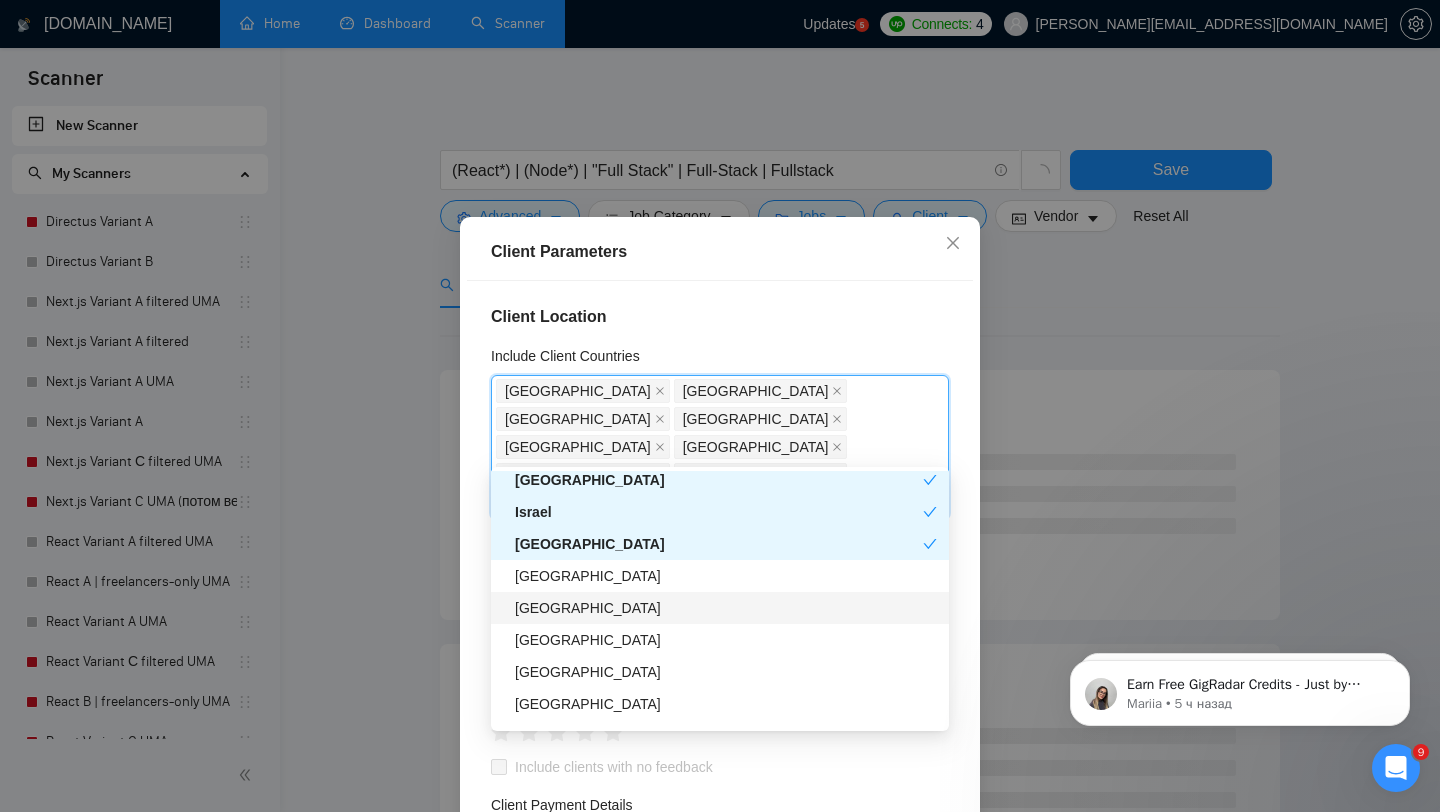 click on "Spain" at bounding box center (726, 608) 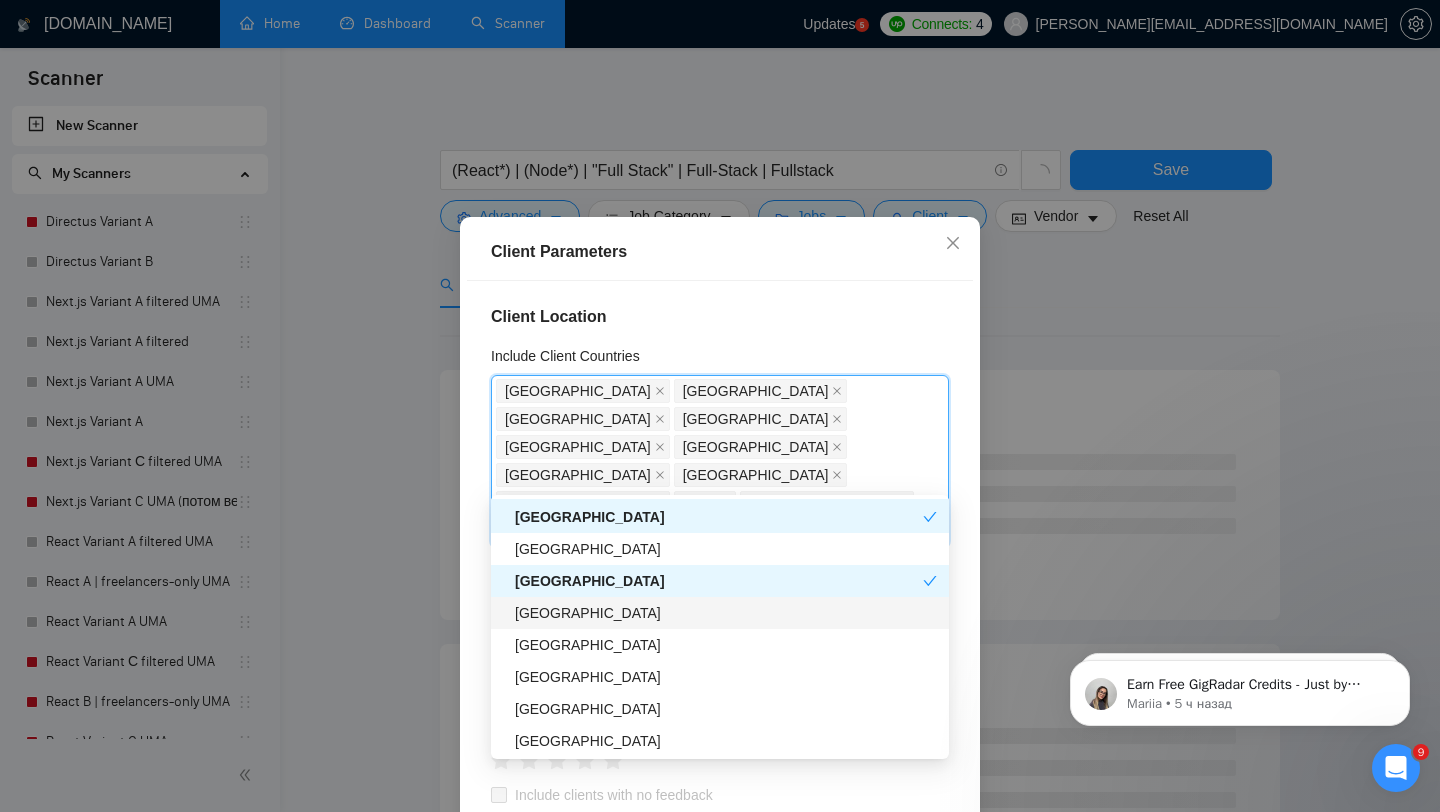 scroll, scrollTop: 658, scrollLeft: 0, axis: vertical 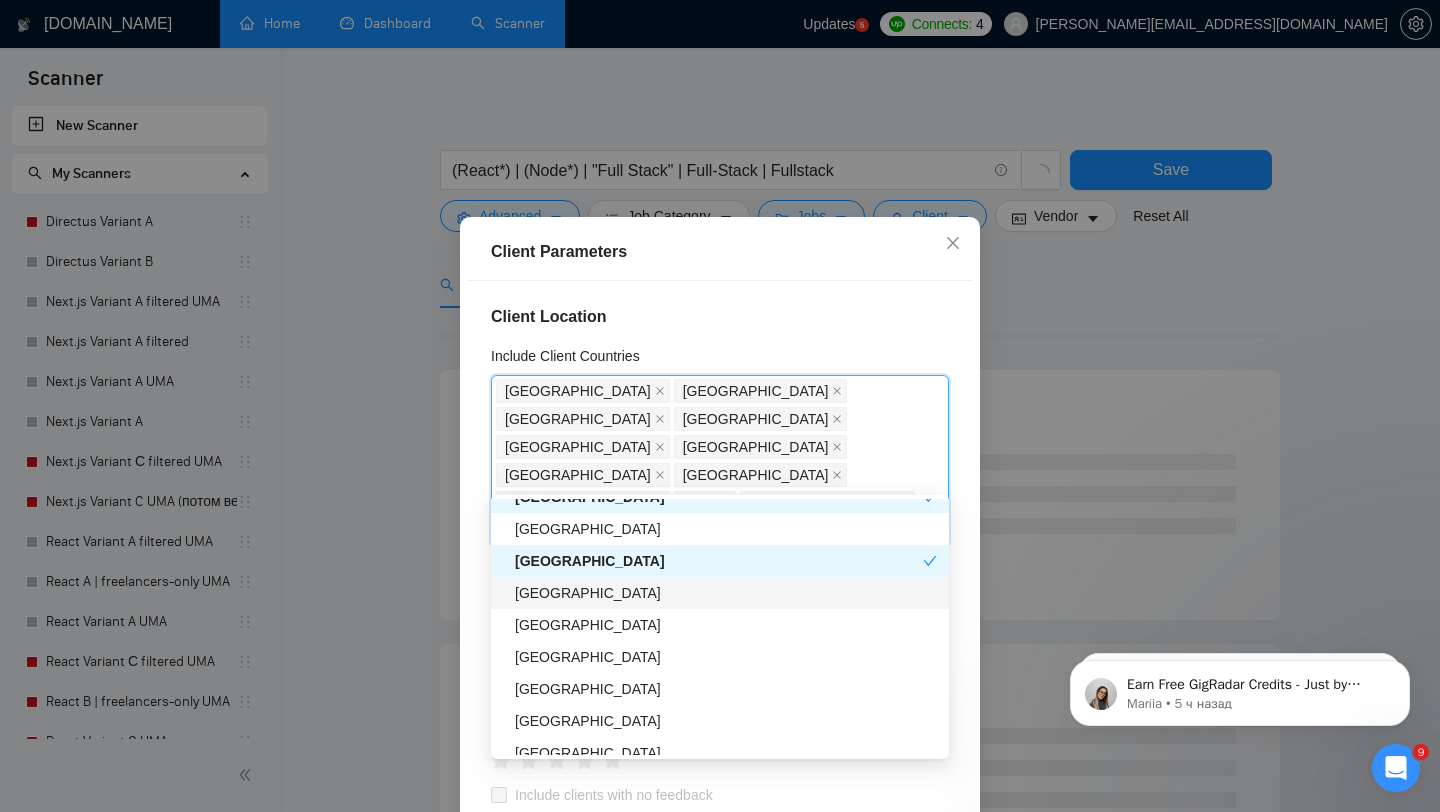 click on "Ukraine" at bounding box center (726, 593) 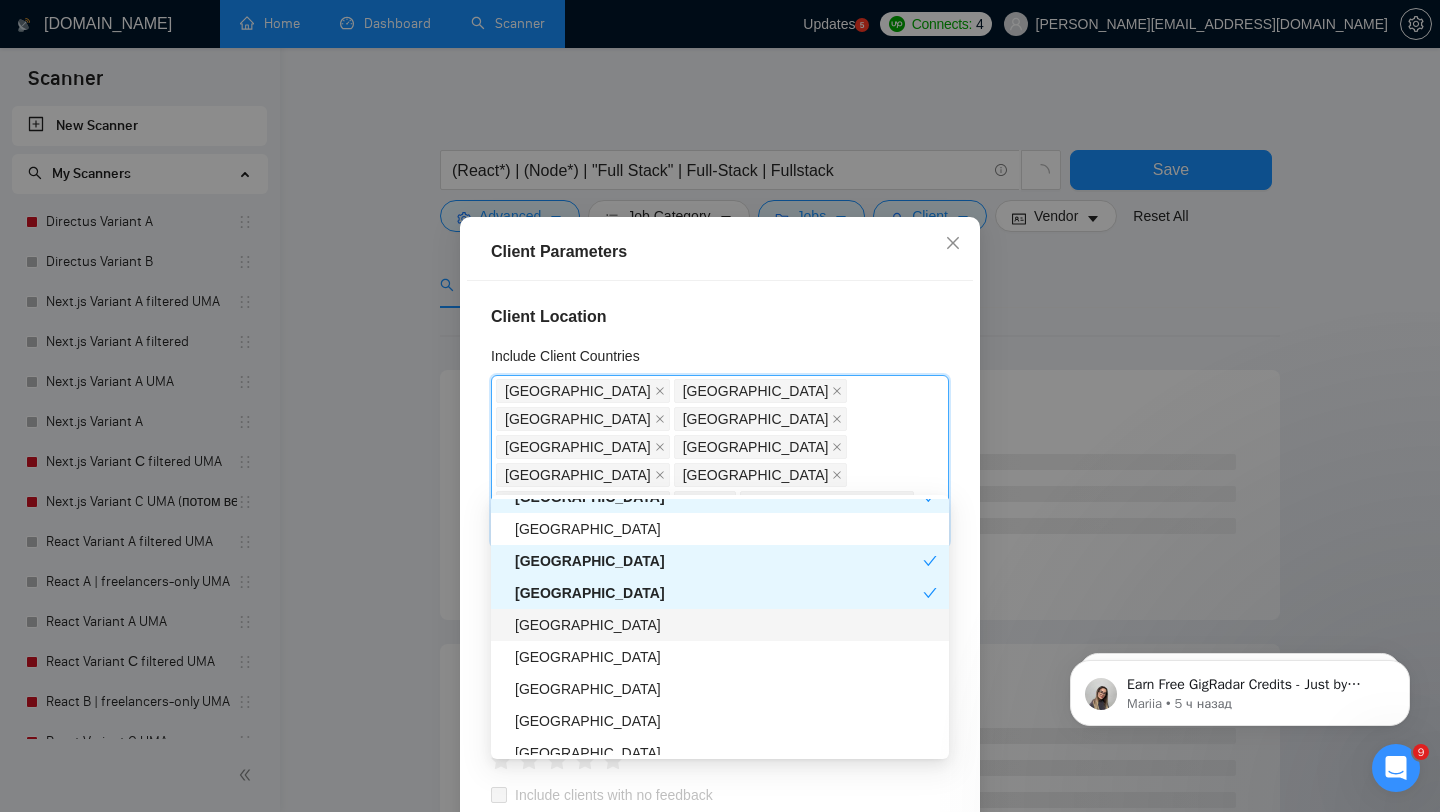 click on "Switzerland" at bounding box center (726, 625) 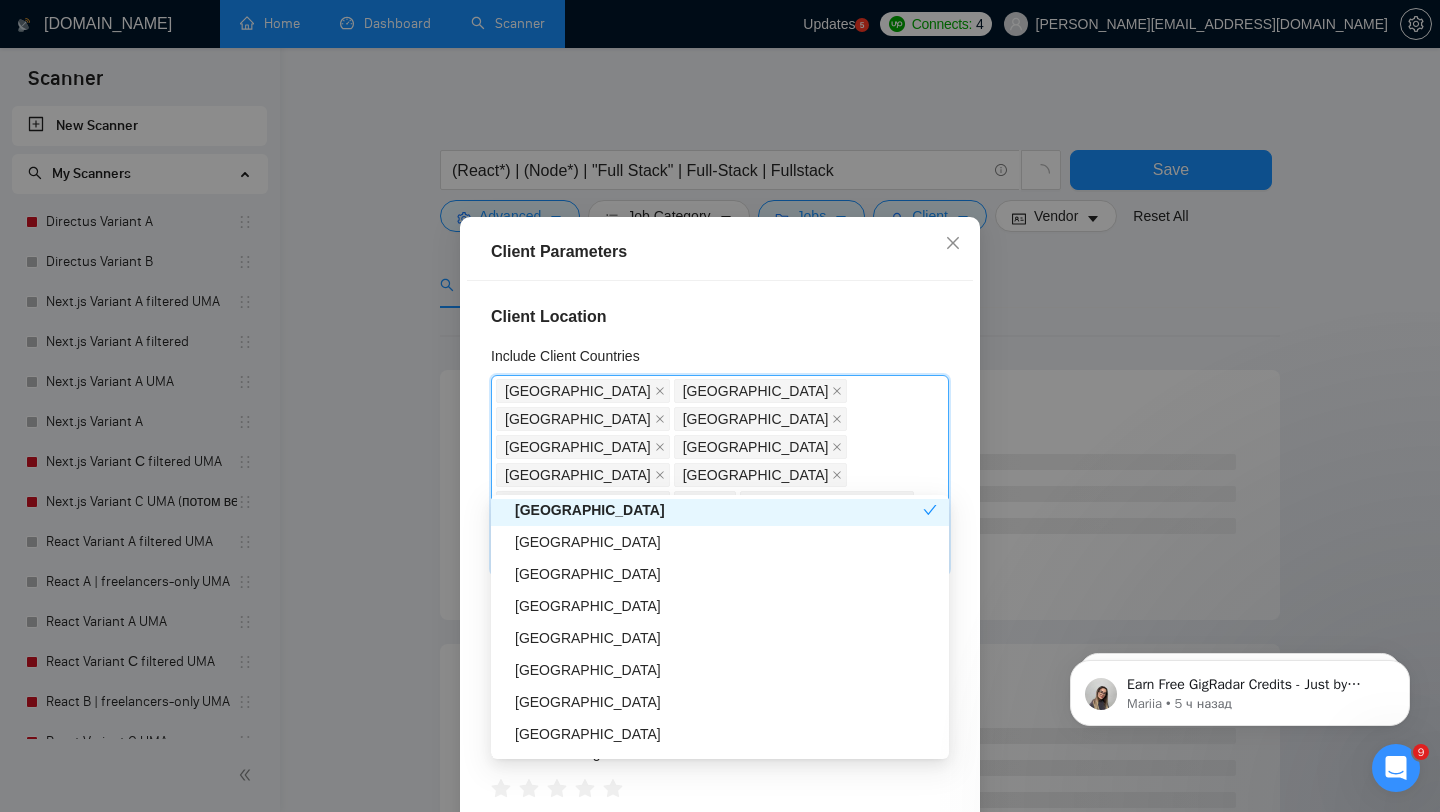 scroll, scrollTop: 781, scrollLeft: 0, axis: vertical 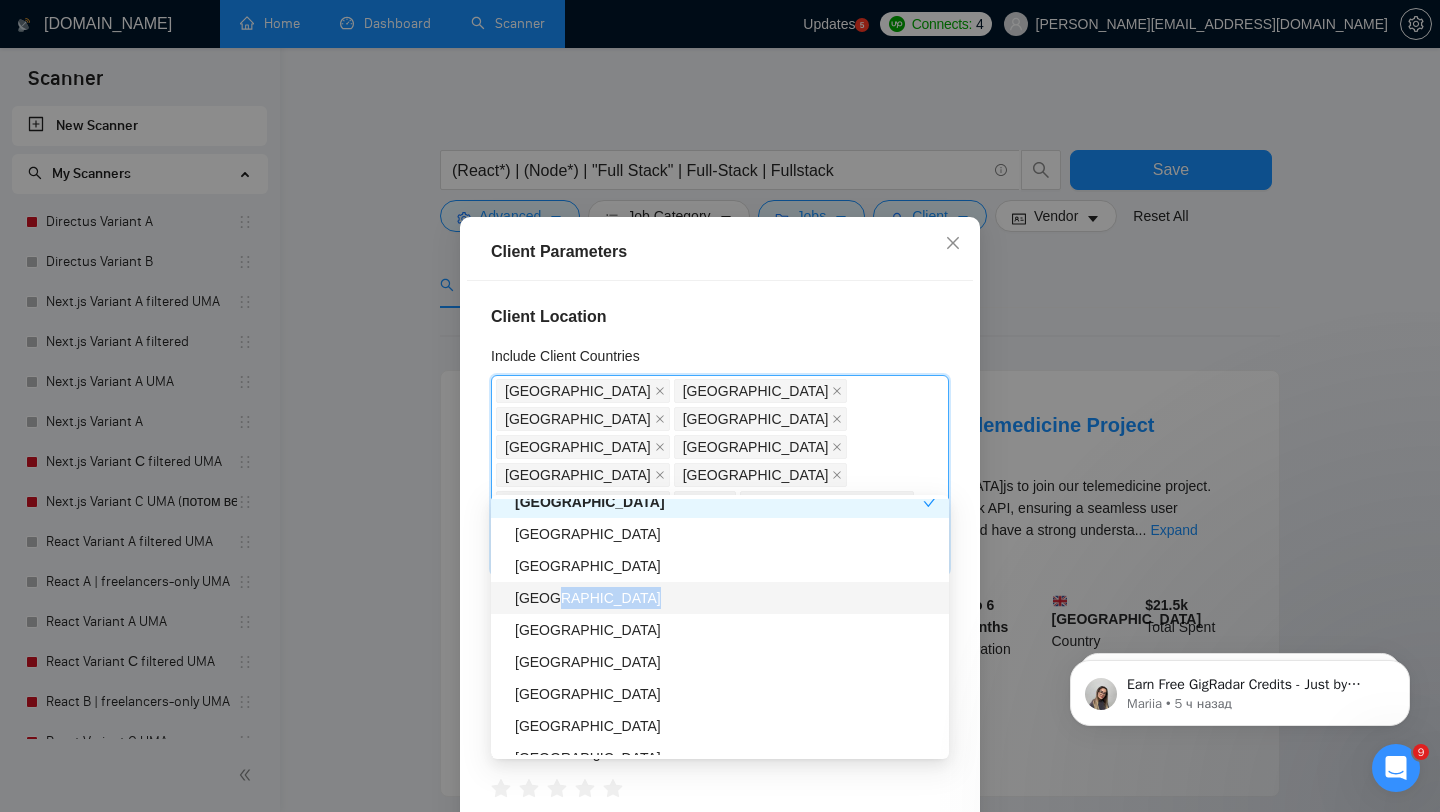 click on "Italy" at bounding box center [726, 598] 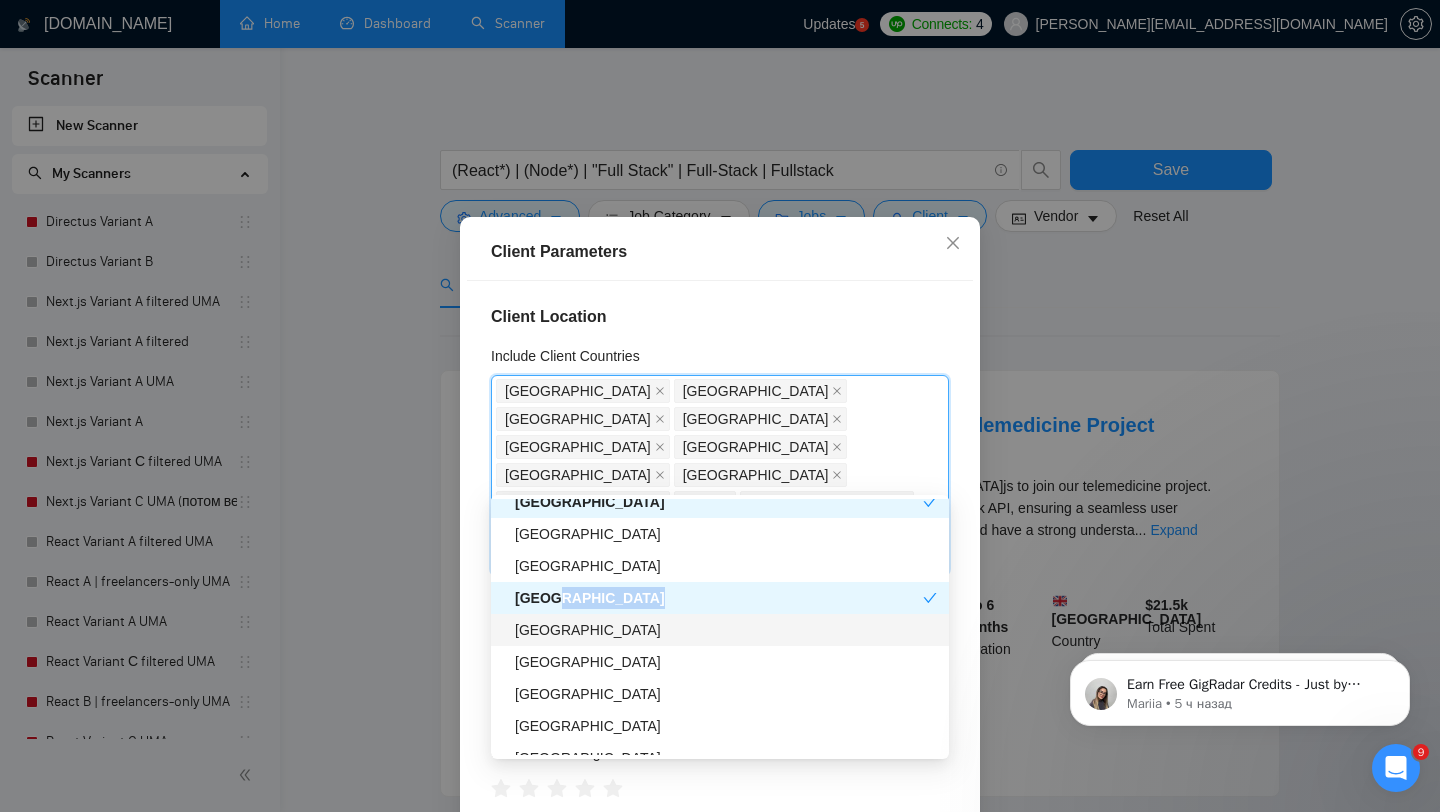 click on "Hong Kong" at bounding box center (726, 630) 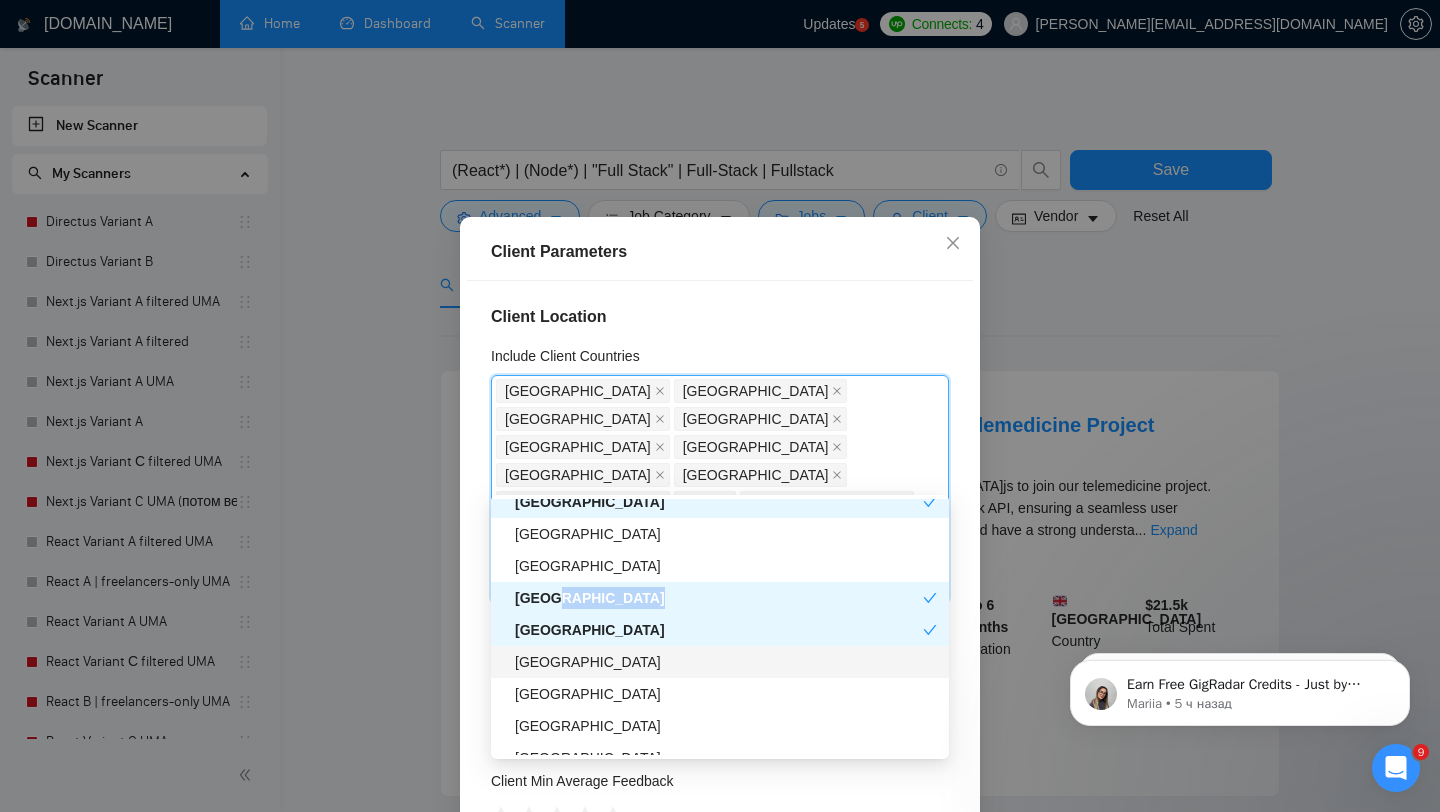 click on "Ireland" at bounding box center [726, 662] 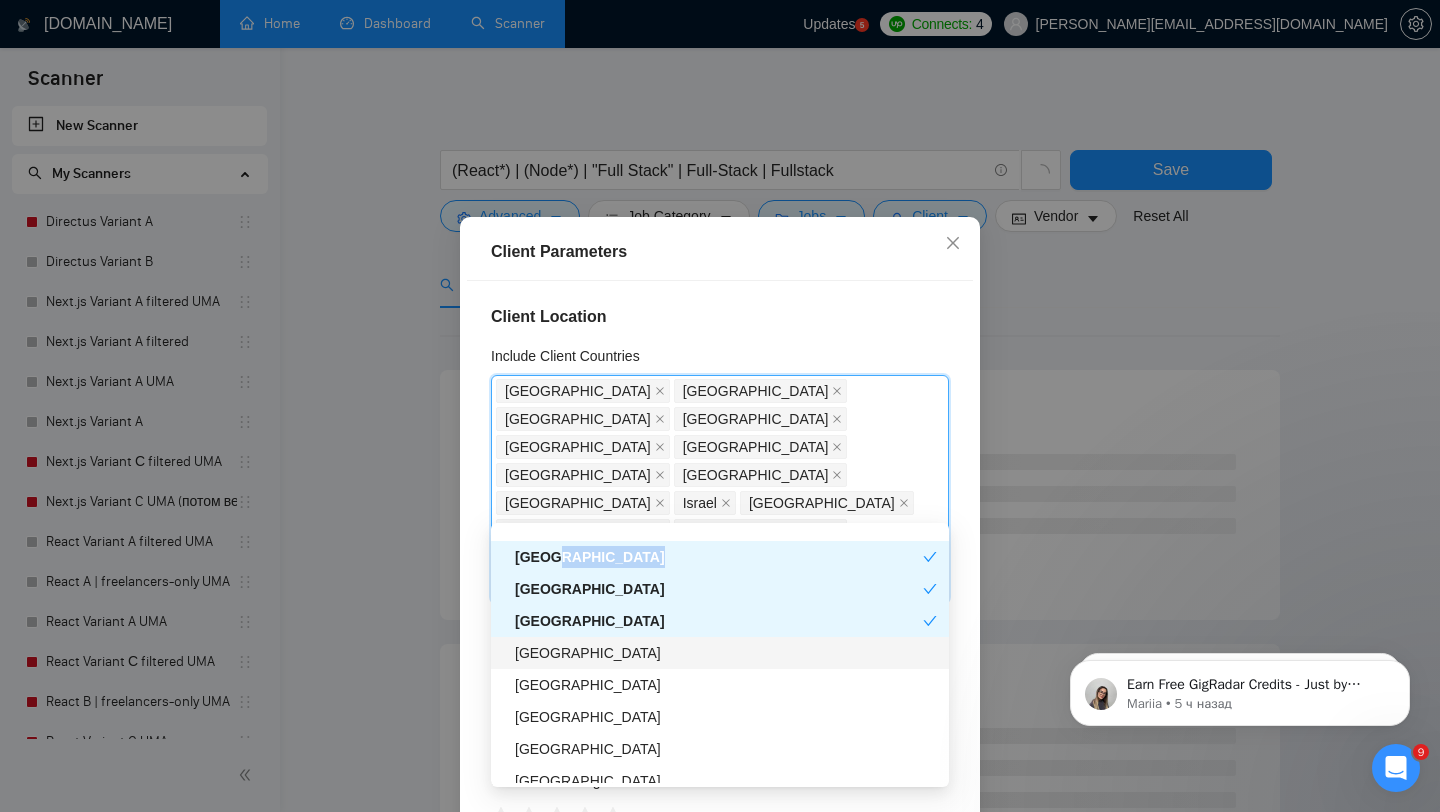 scroll, scrollTop: 903, scrollLeft: 0, axis: vertical 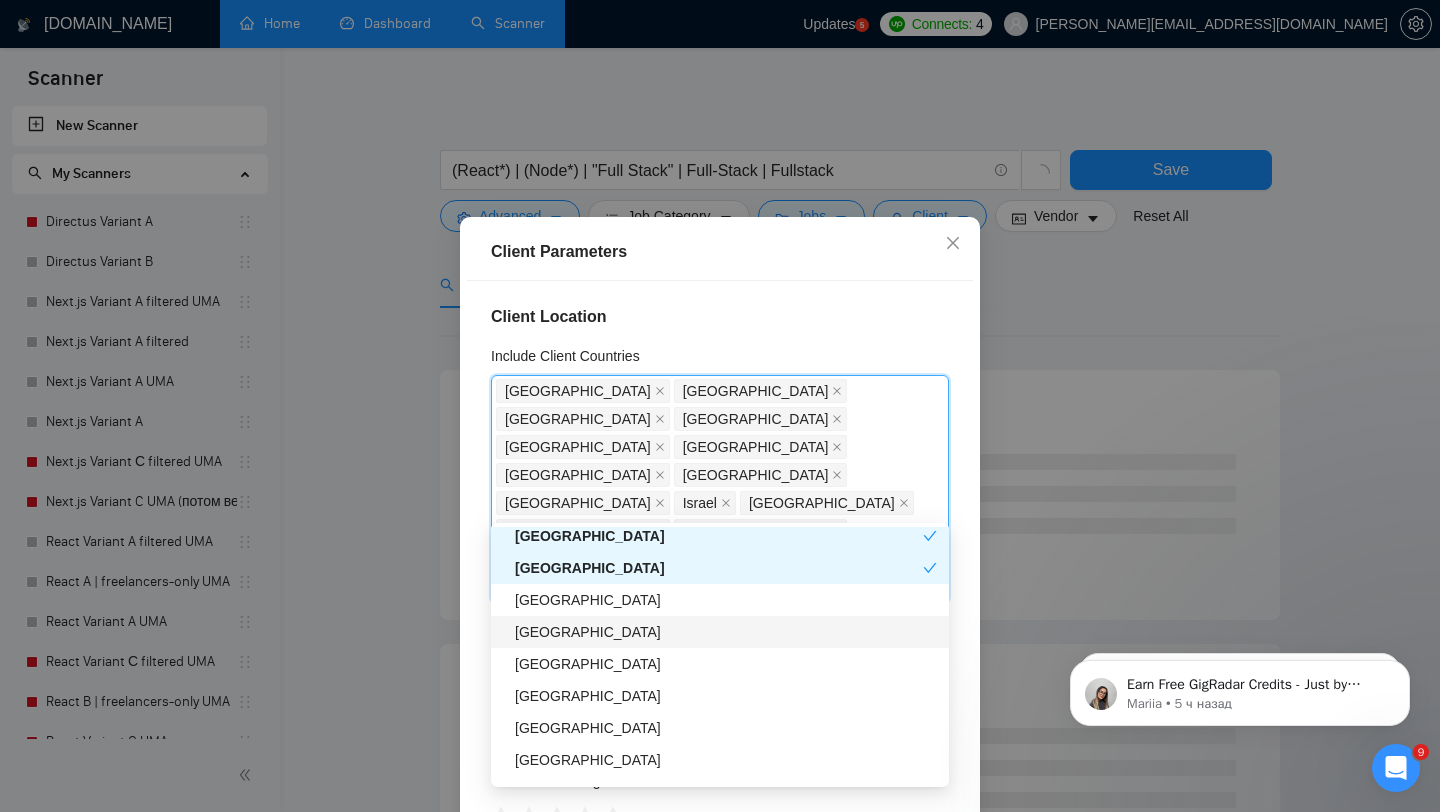 click on "New Zealand" at bounding box center [726, 632] 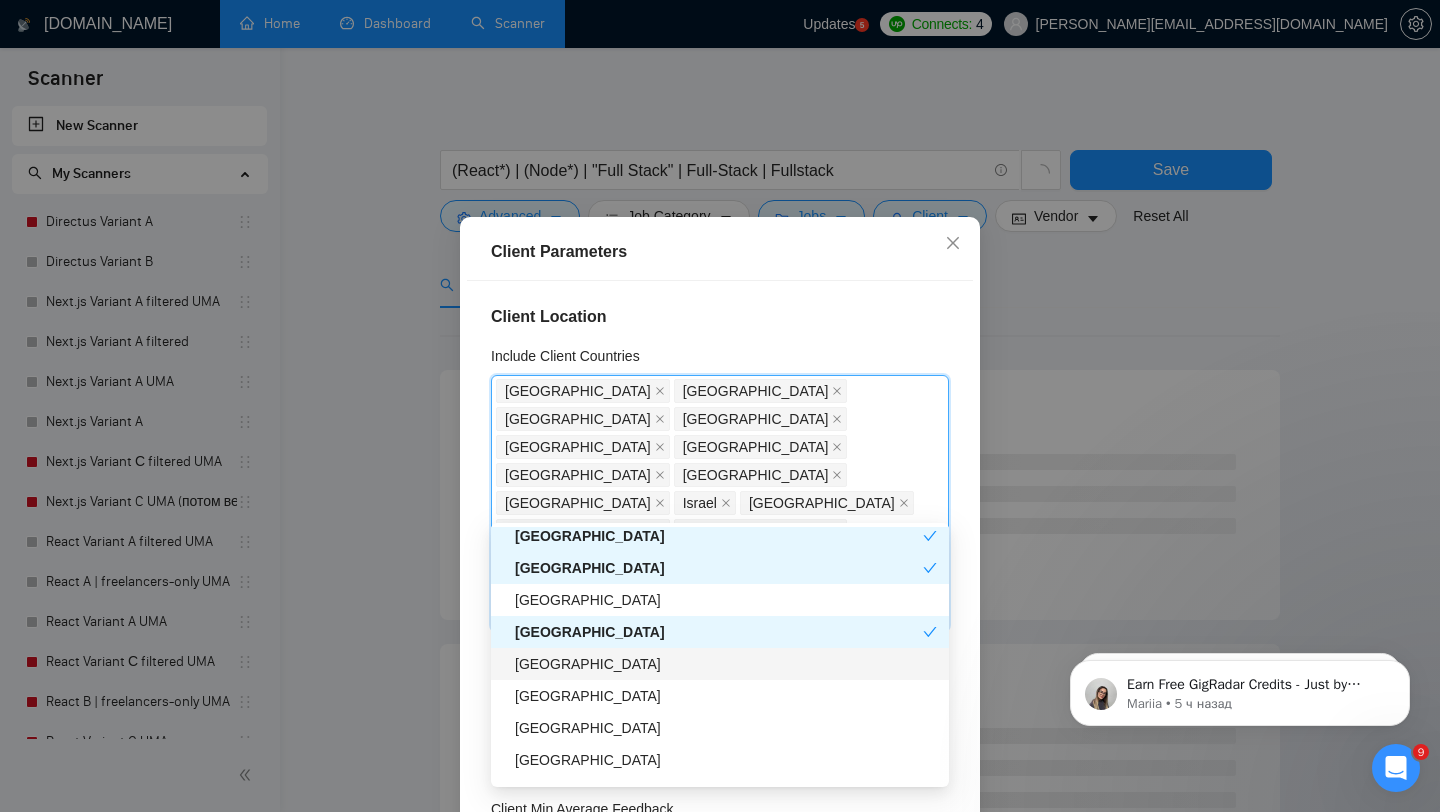 click on "Sweden" at bounding box center [726, 664] 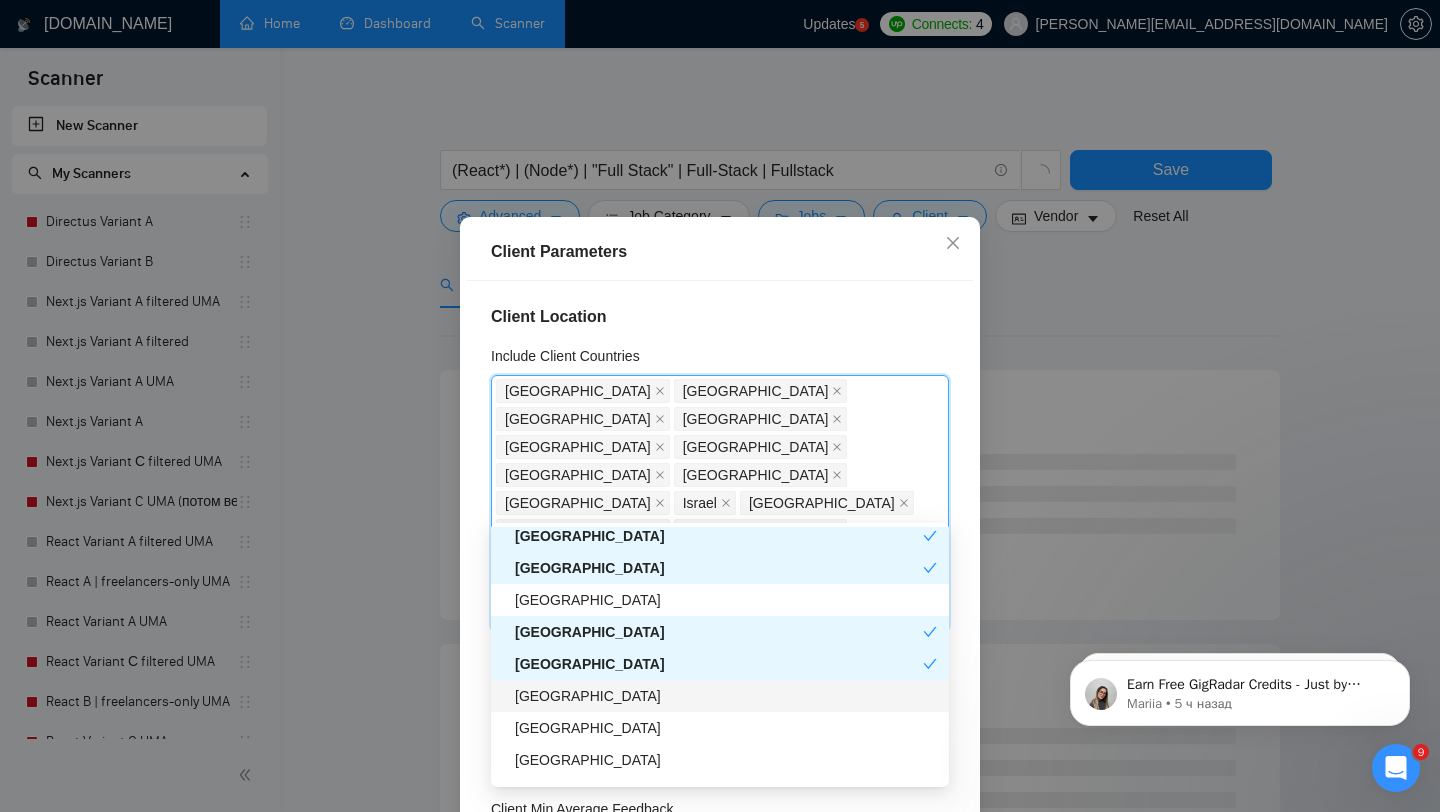 click on "South Africa" at bounding box center (726, 696) 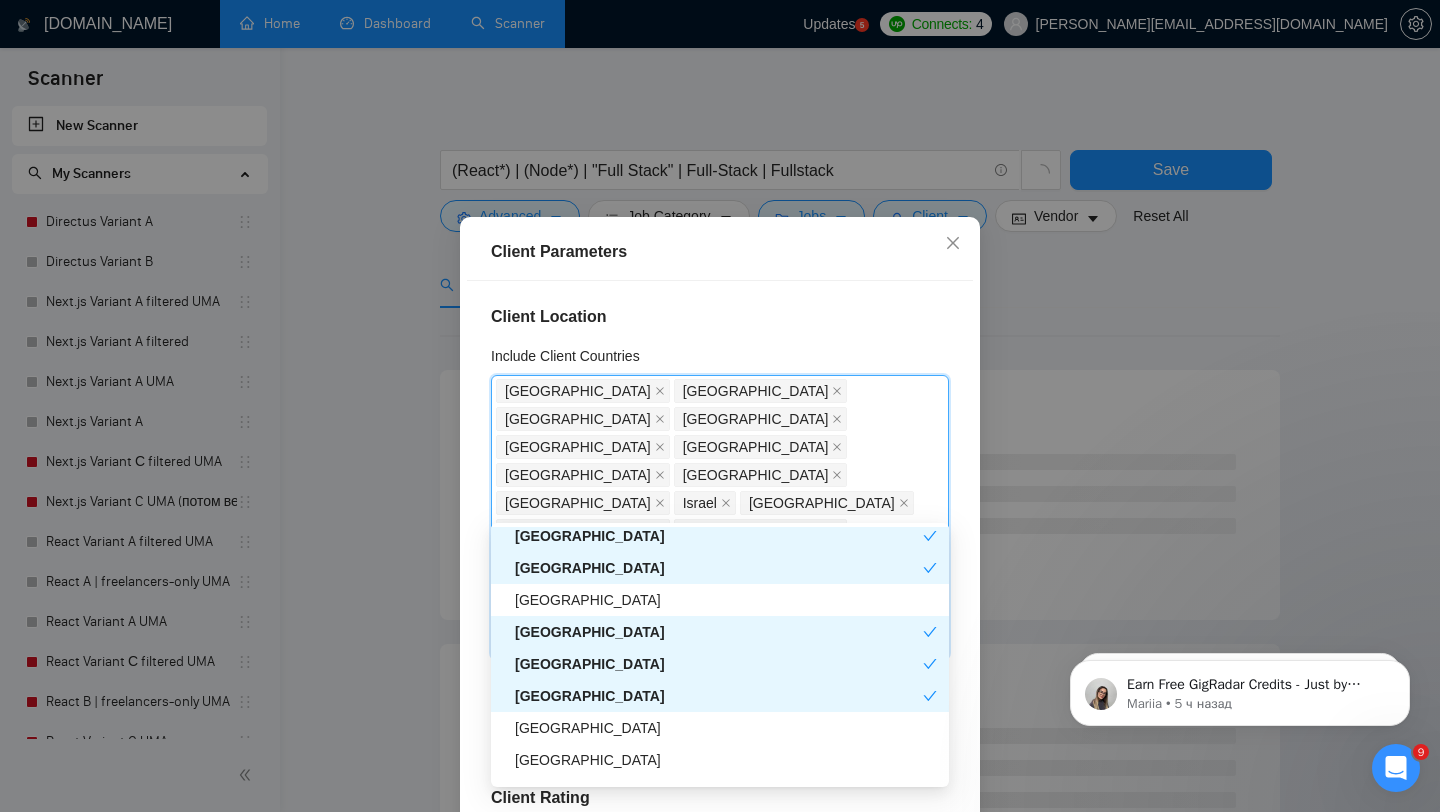 click on "South Africa" at bounding box center [719, 696] 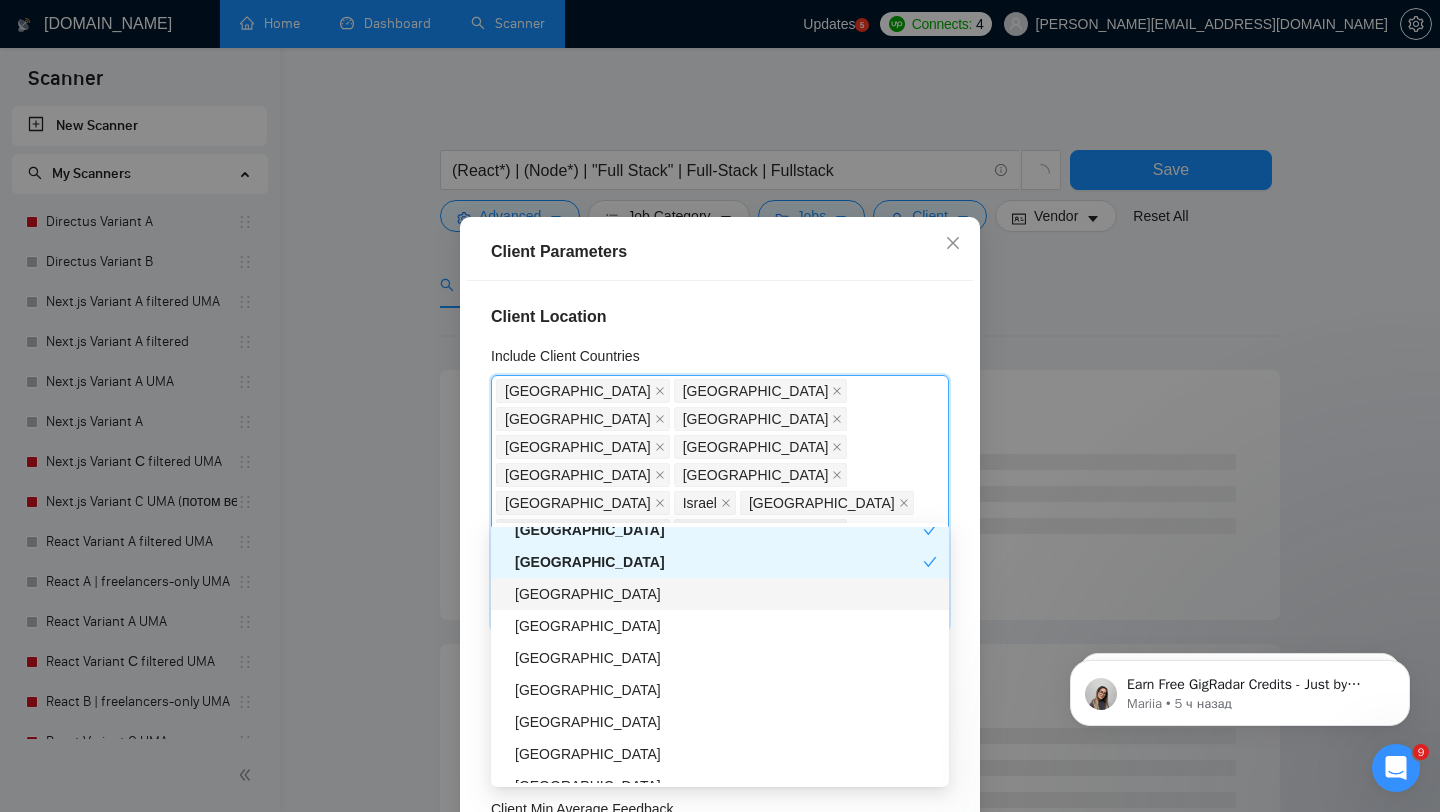scroll, scrollTop: 1033, scrollLeft: 0, axis: vertical 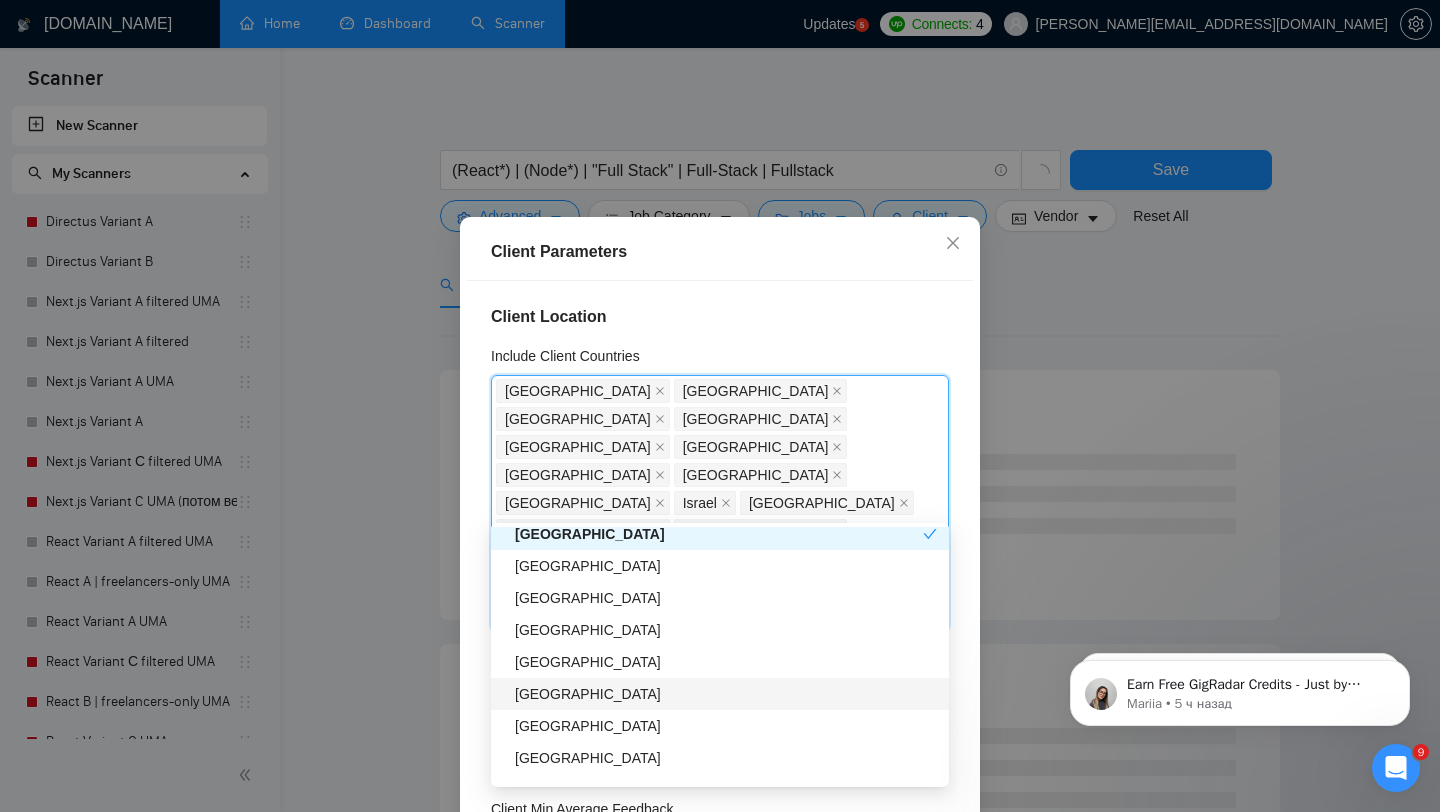 click on "Belgium" at bounding box center [726, 694] 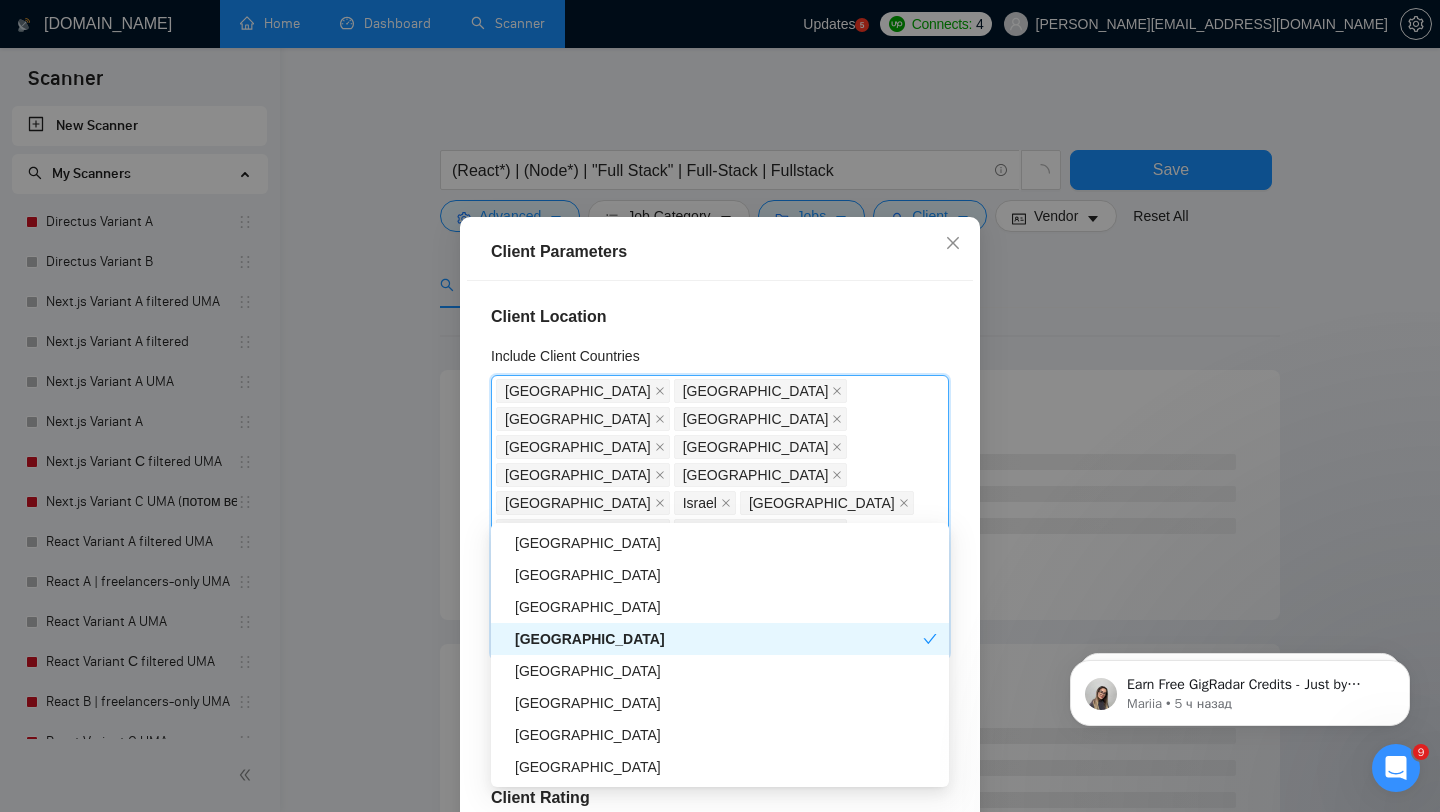 scroll, scrollTop: 1094, scrollLeft: 0, axis: vertical 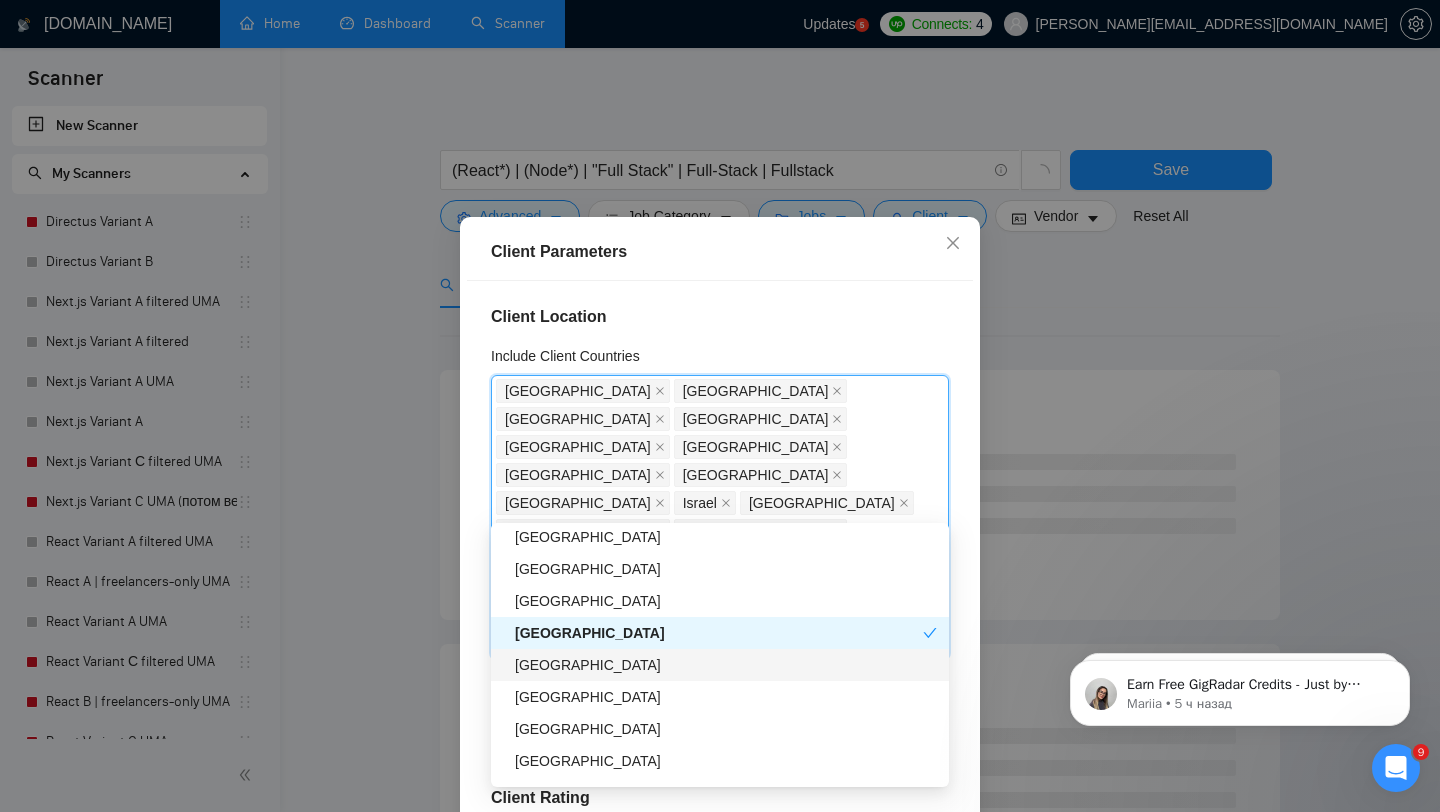 click on "Denmark" at bounding box center [726, 665] 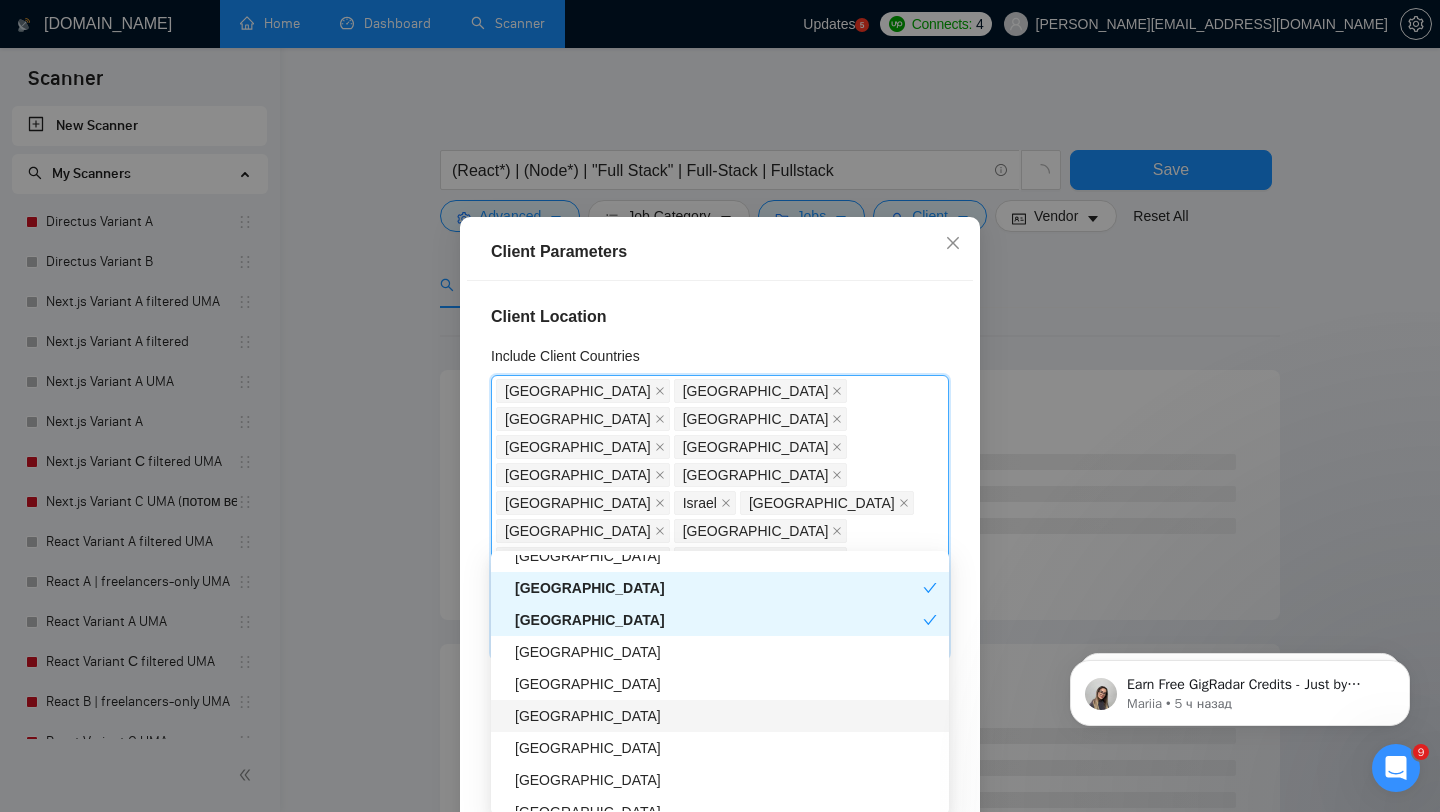 scroll, scrollTop: 1171, scrollLeft: 0, axis: vertical 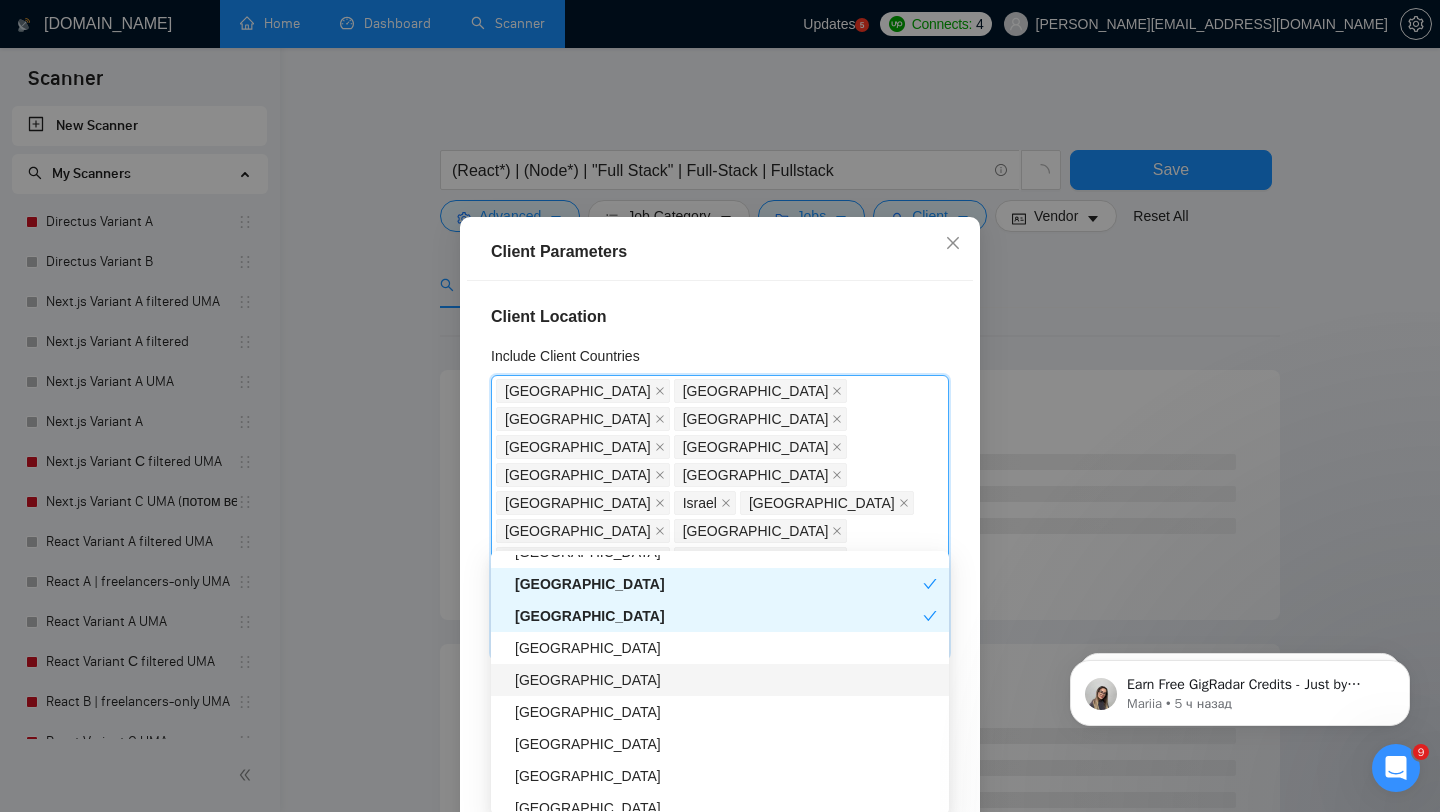 click on "Austria" at bounding box center [726, 680] 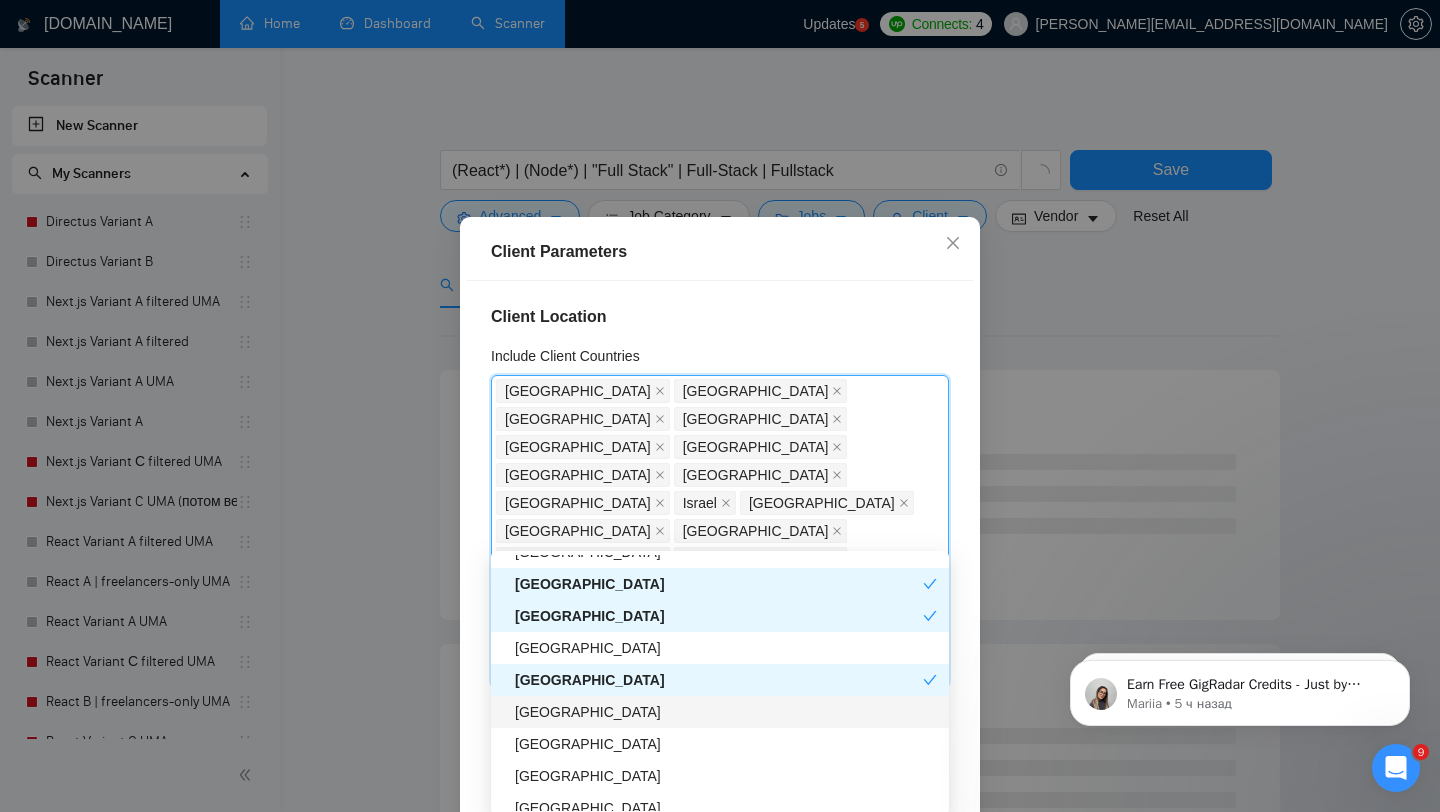 click on "Estonia" at bounding box center (726, 712) 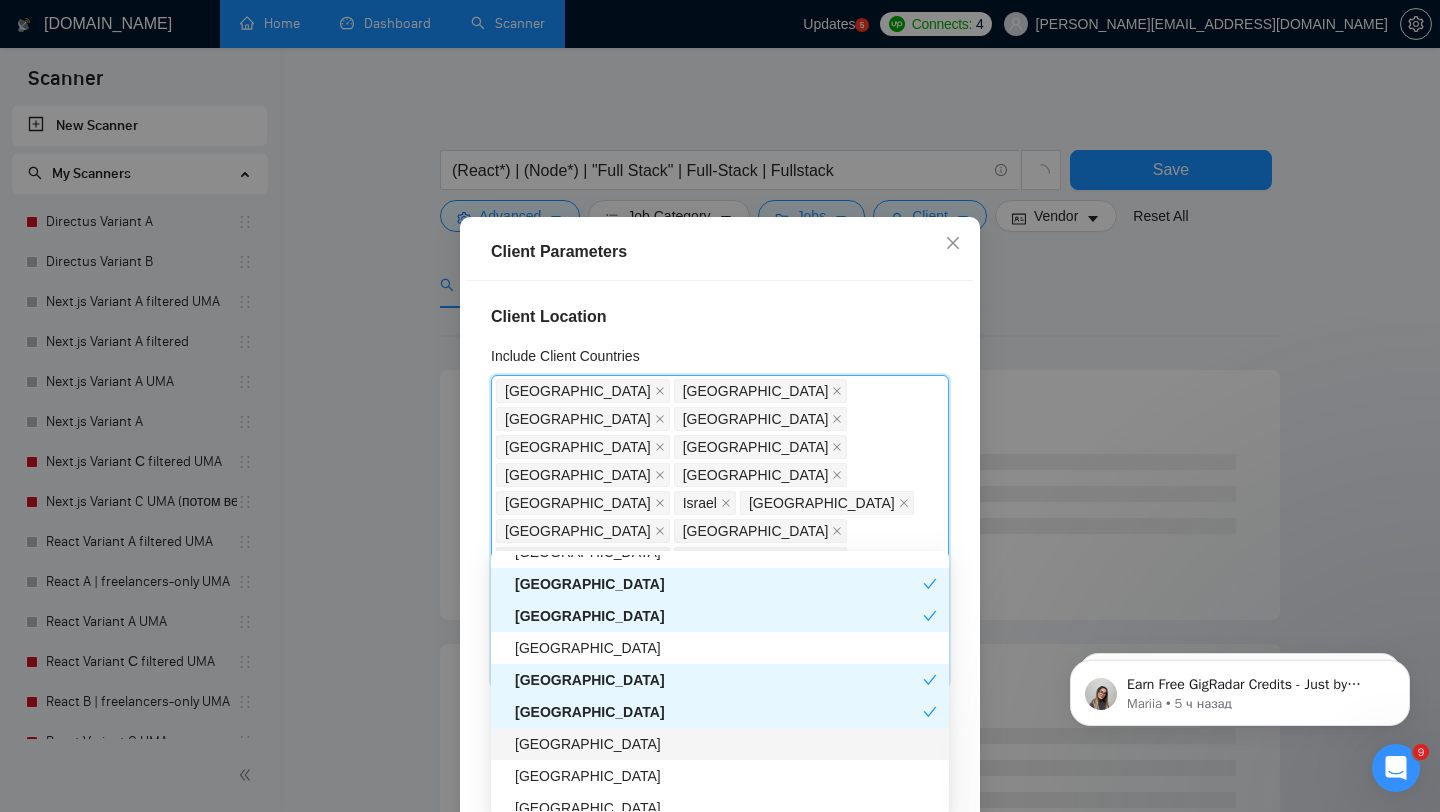 click on "Romania" at bounding box center (726, 744) 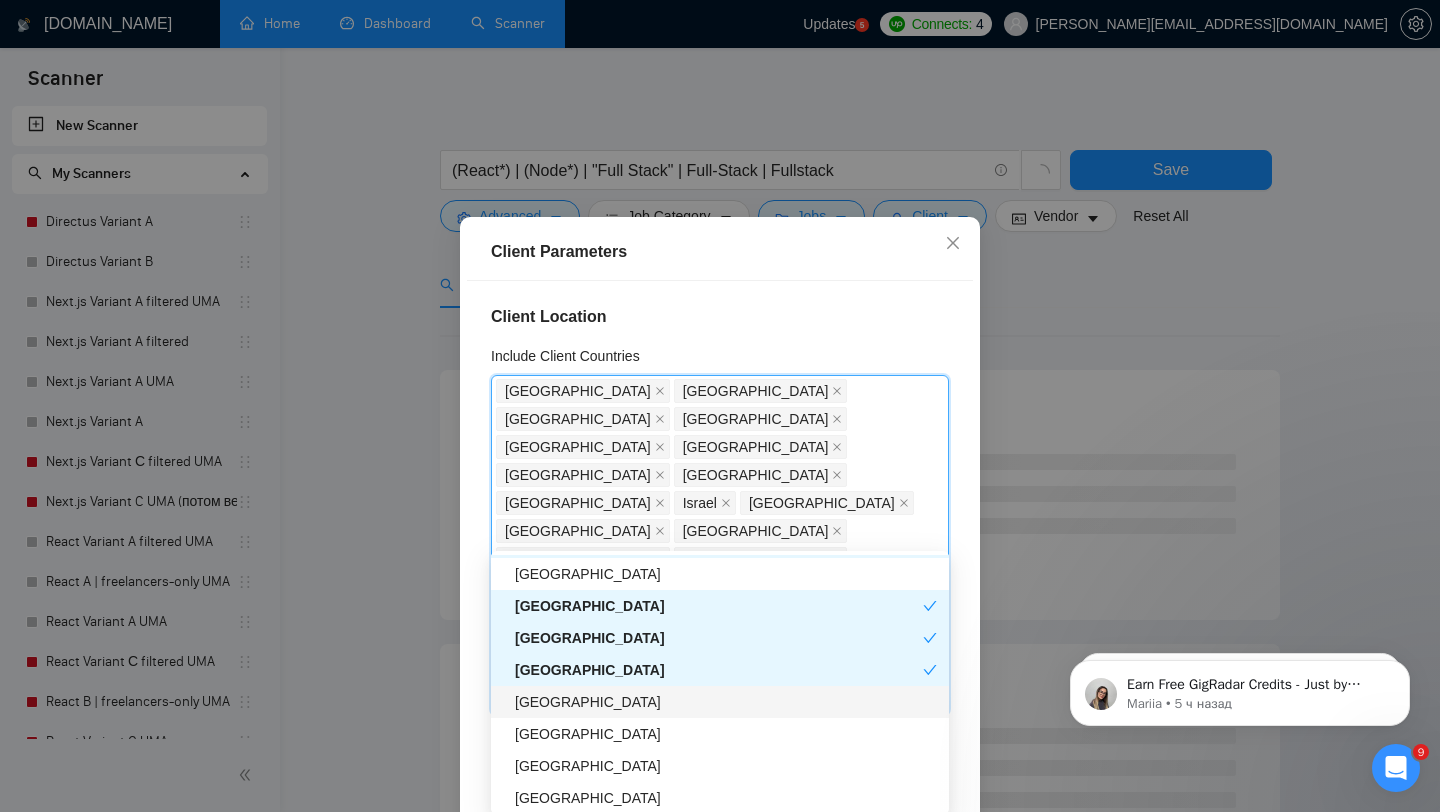 click on "Poland" at bounding box center (726, 702) 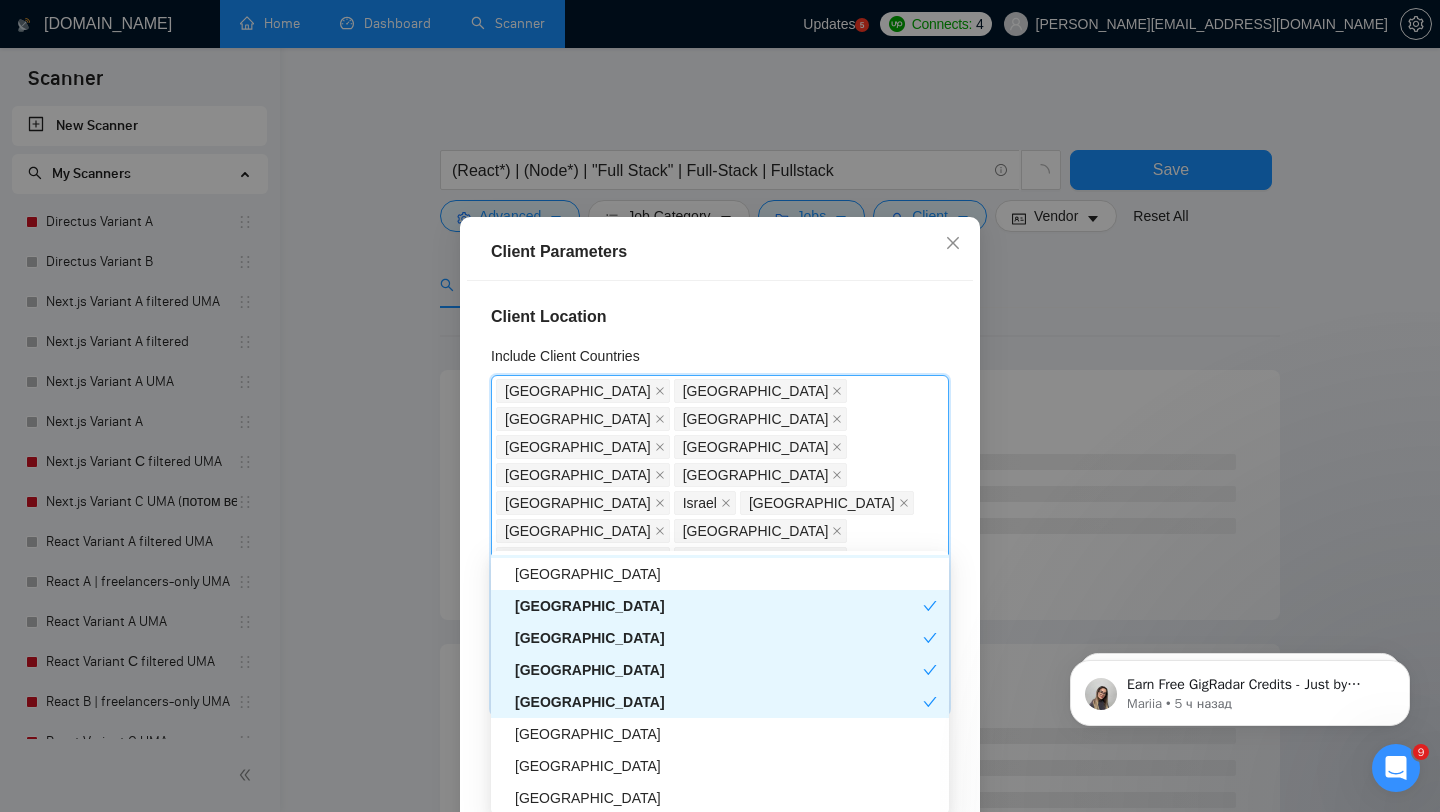 scroll, scrollTop: 1289, scrollLeft: 0, axis: vertical 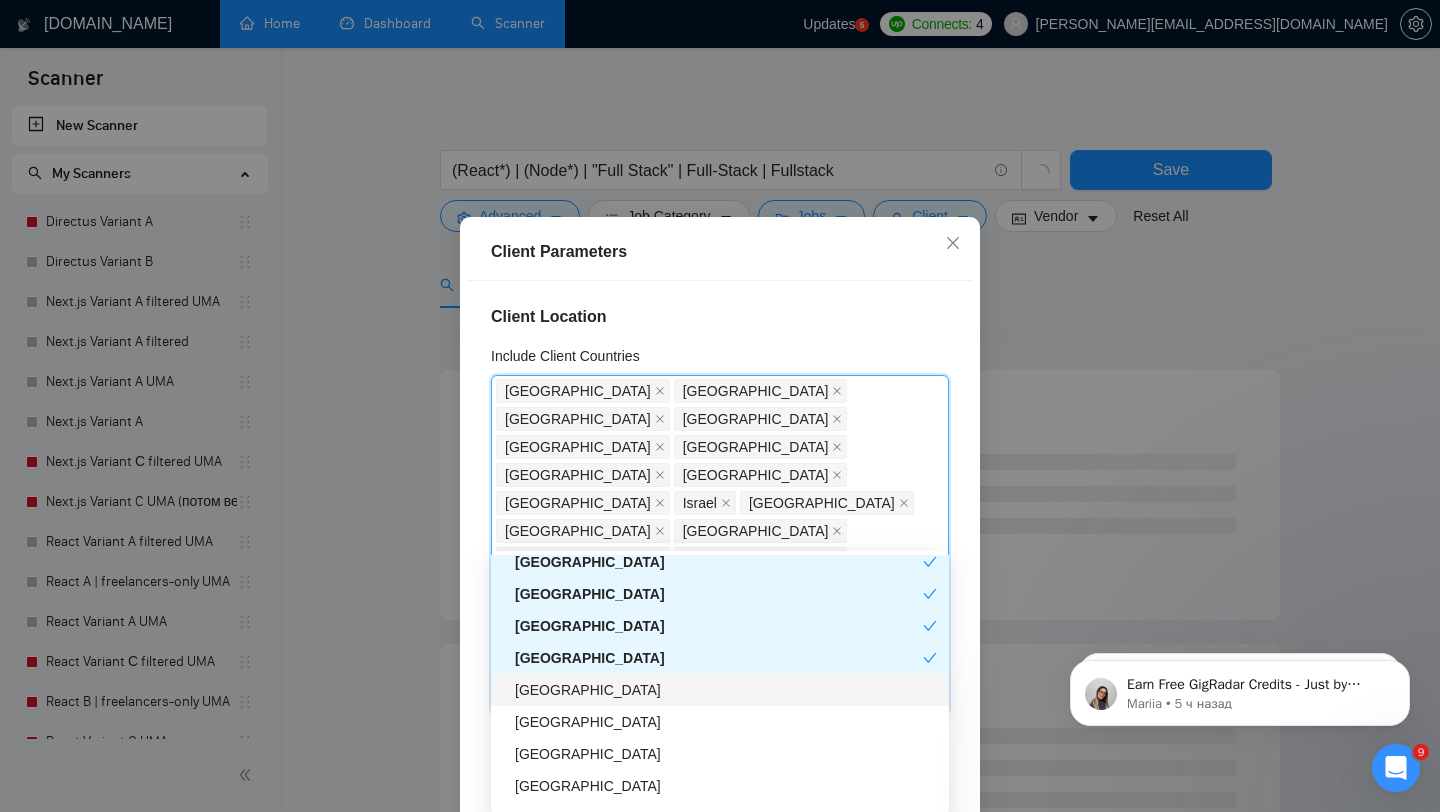 click on "Norway" at bounding box center (726, 690) 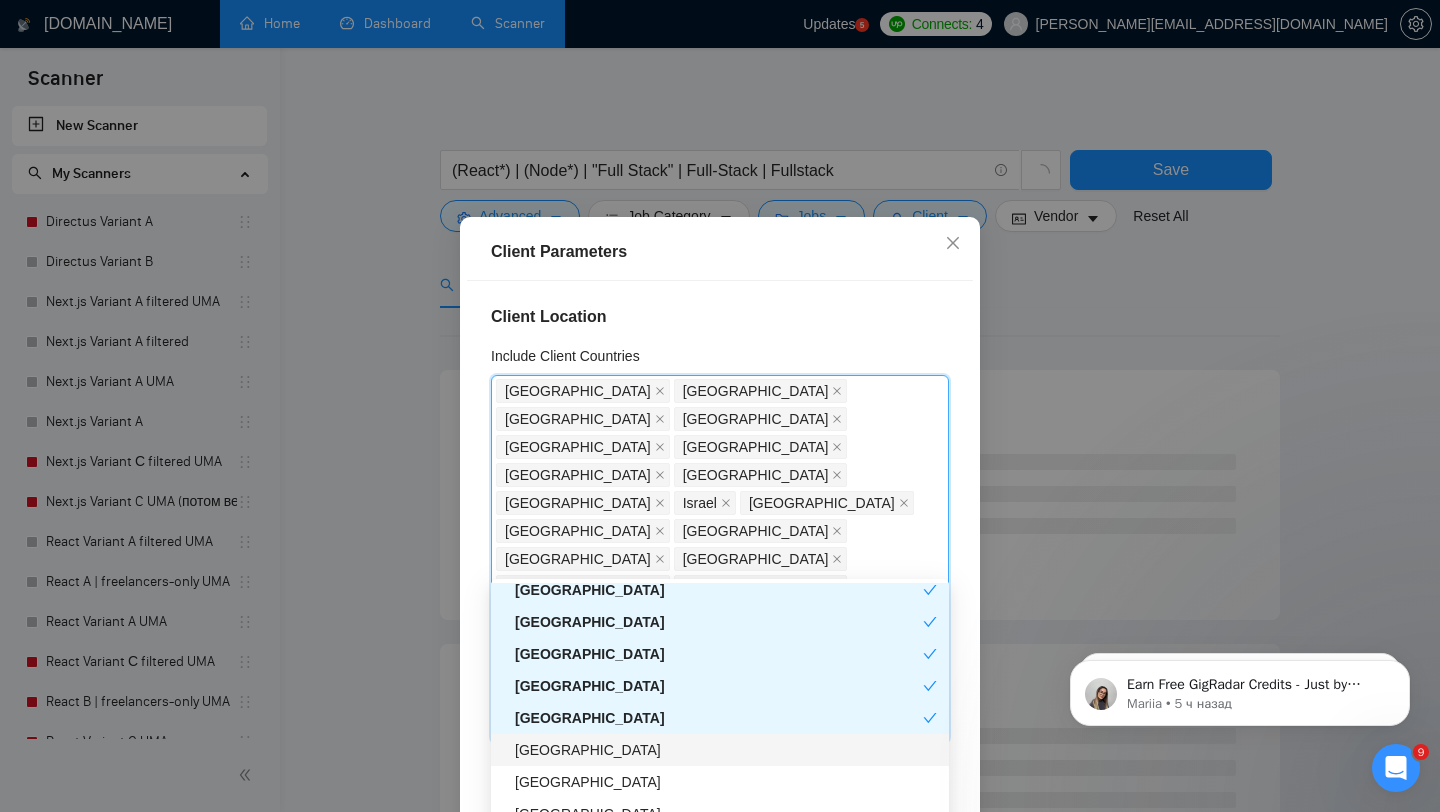 click on "Japan" at bounding box center (726, 750) 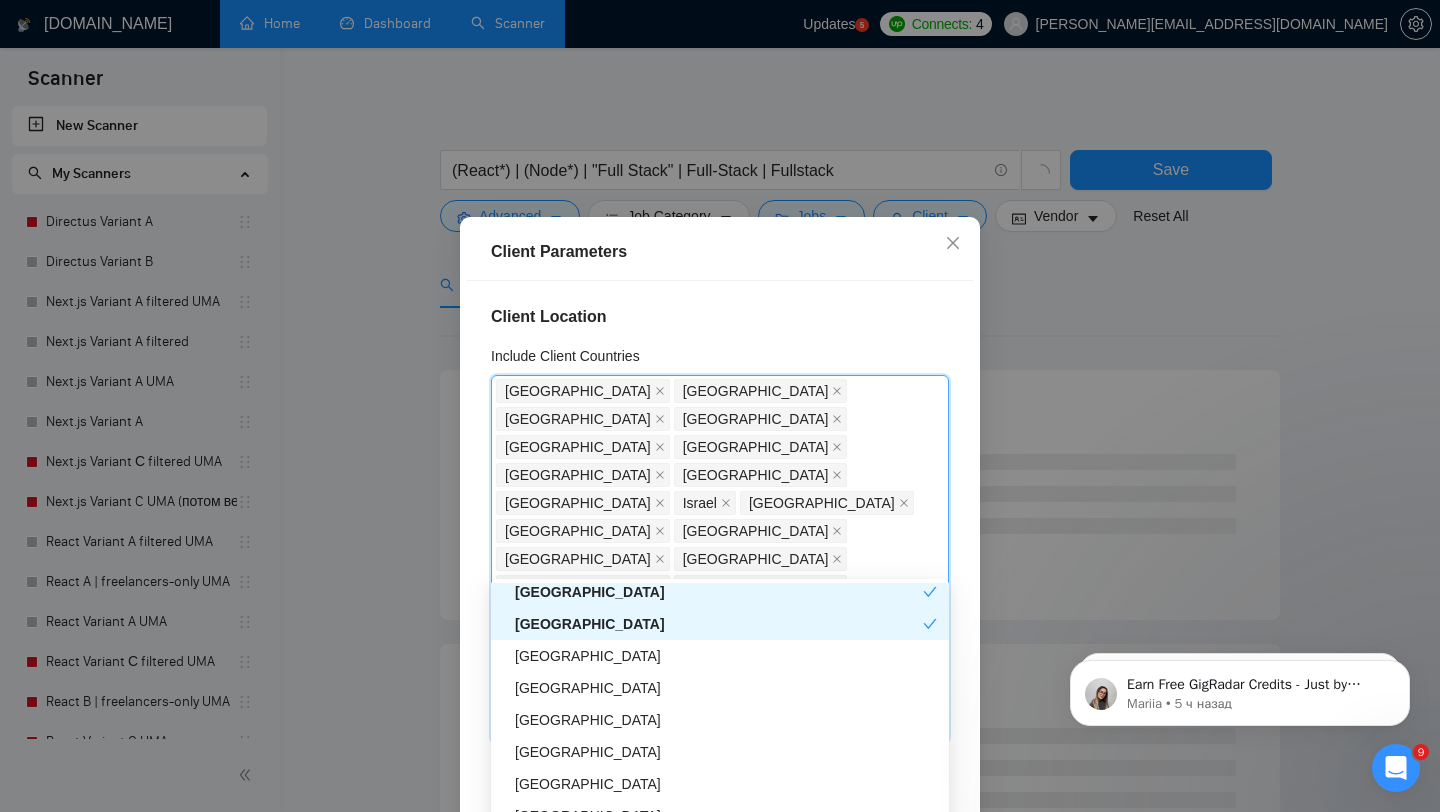 scroll, scrollTop: 1423, scrollLeft: 0, axis: vertical 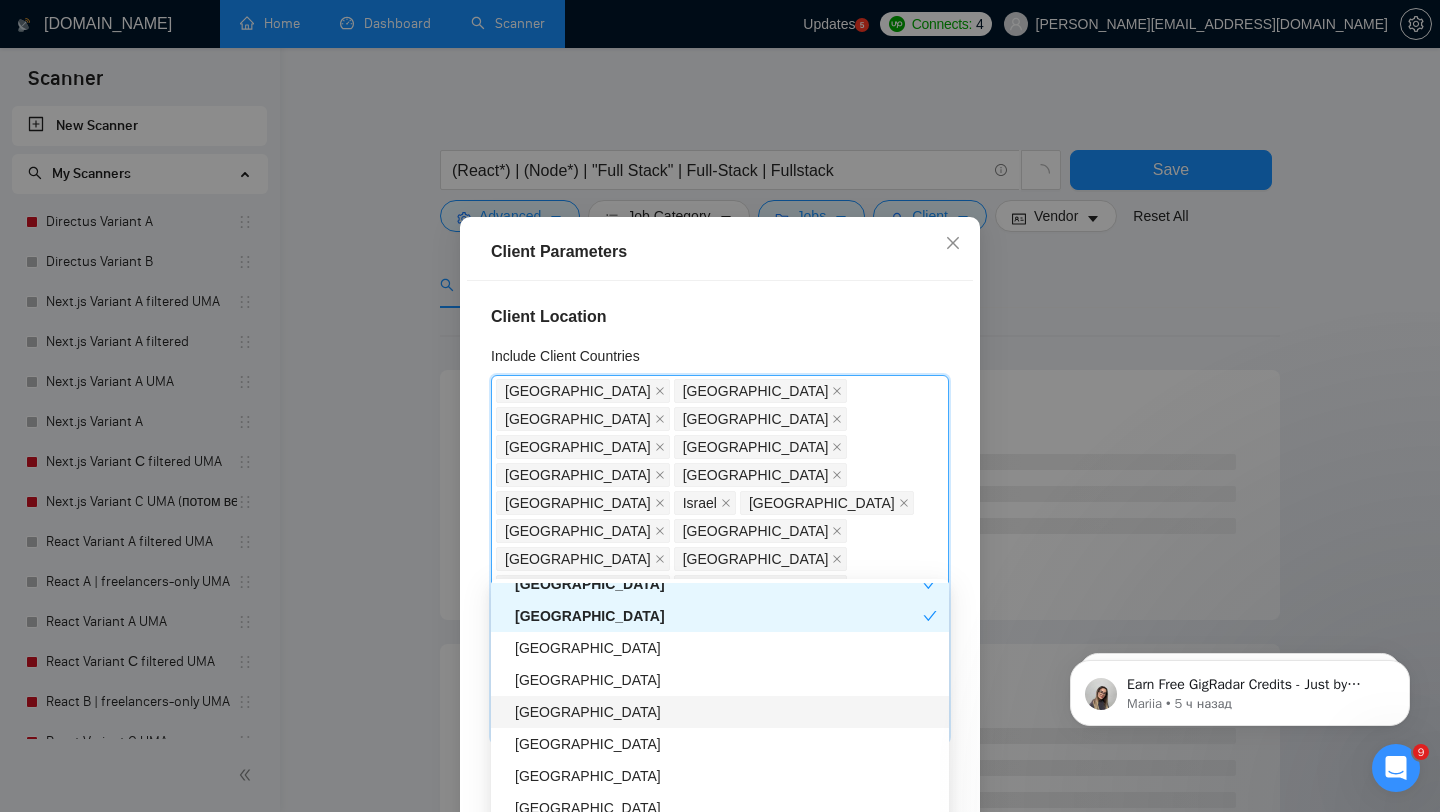 click on "Portugal" at bounding box center (726, 712) 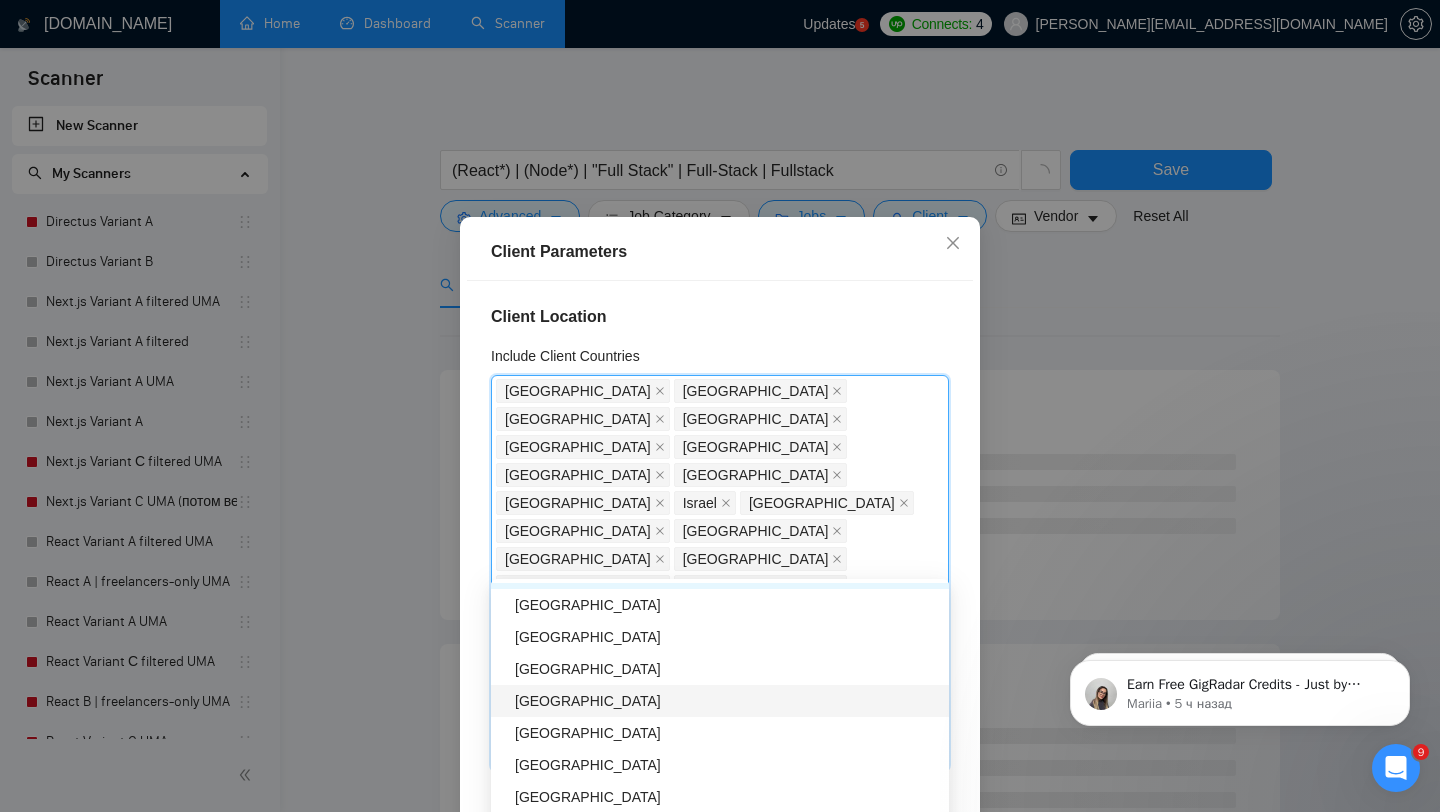 scroll, scrollTop: 1571, scrollLeft: 0, axis: vertical 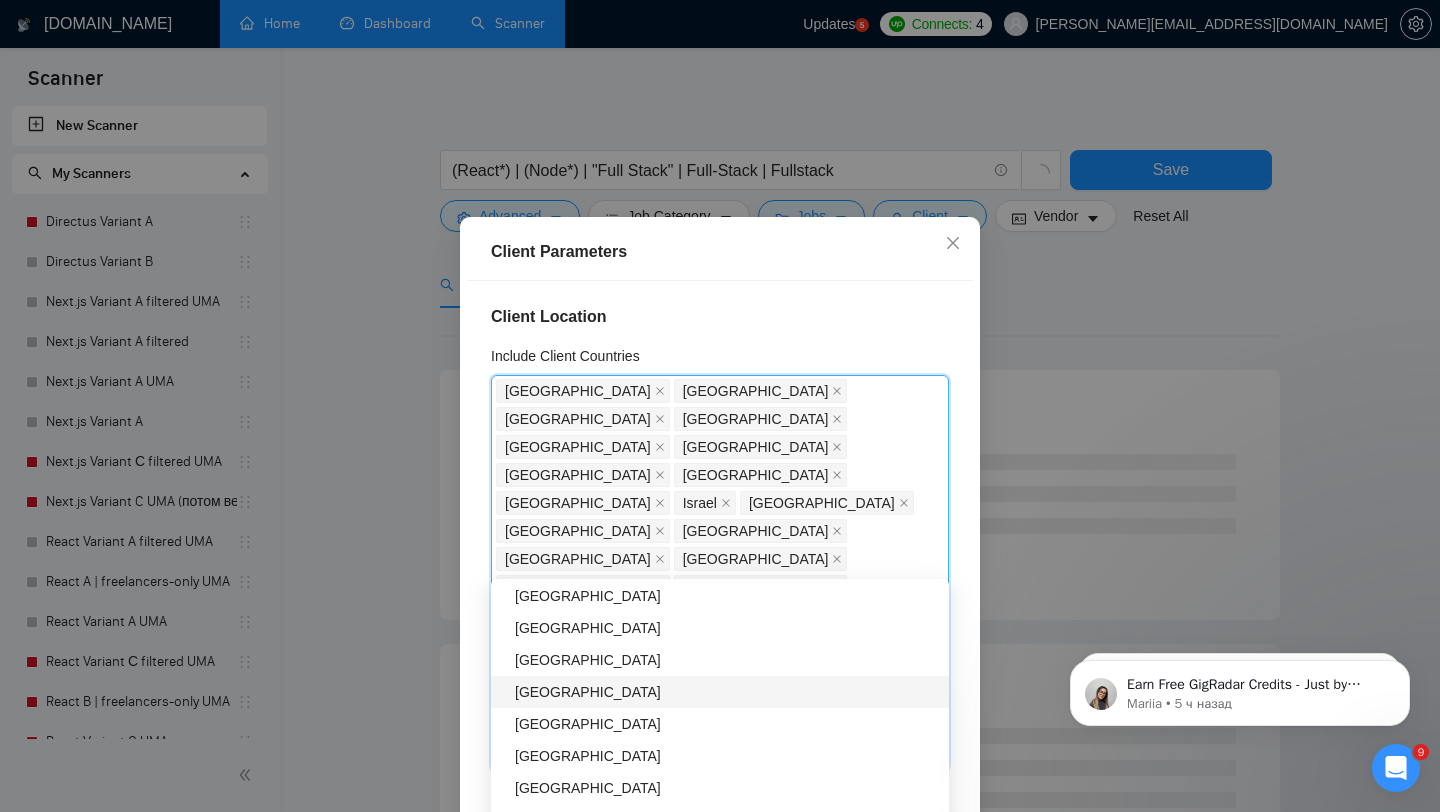 click on "Bulgaria" at bounding box center [726, 692] 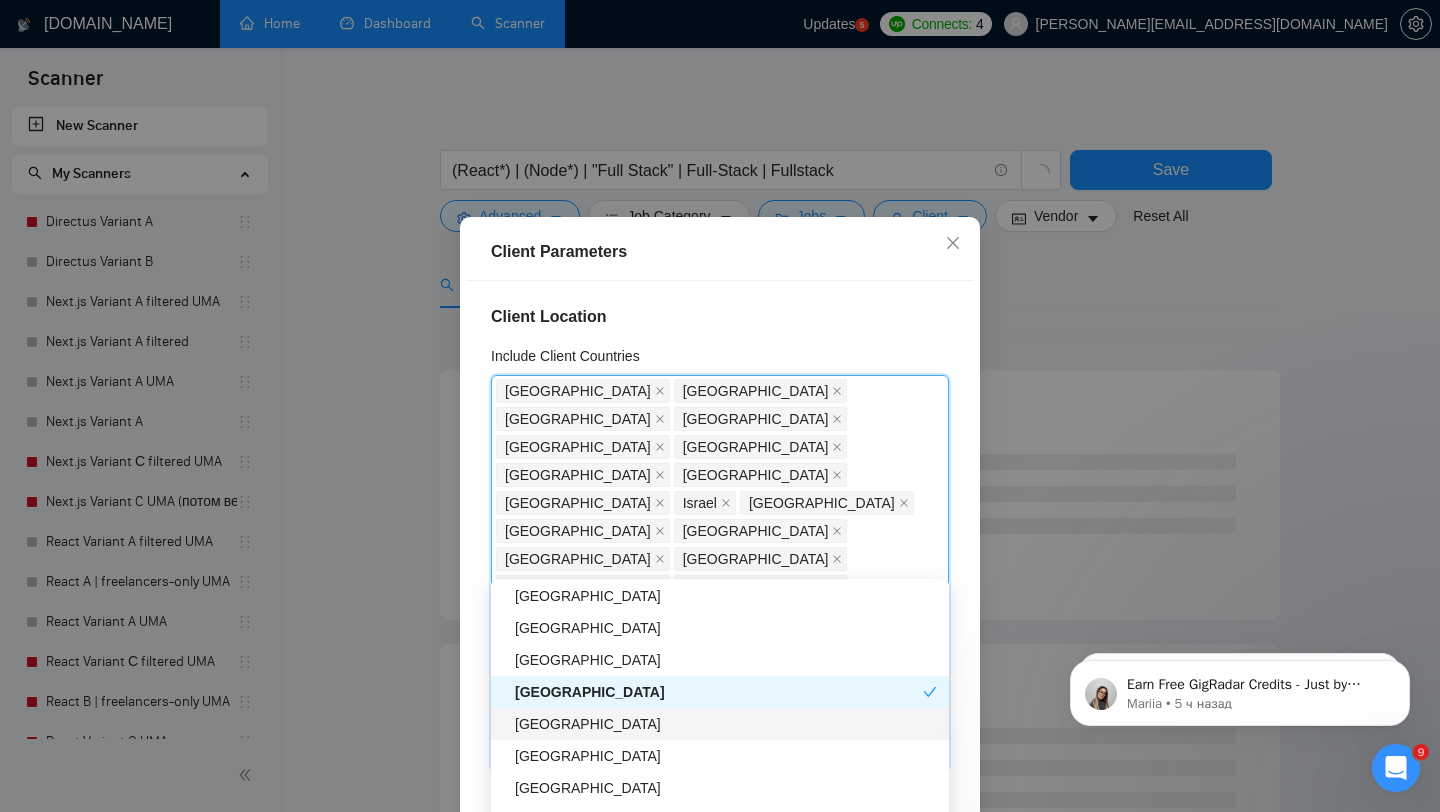click on "Lithuania" at bounding box center [726, 724] 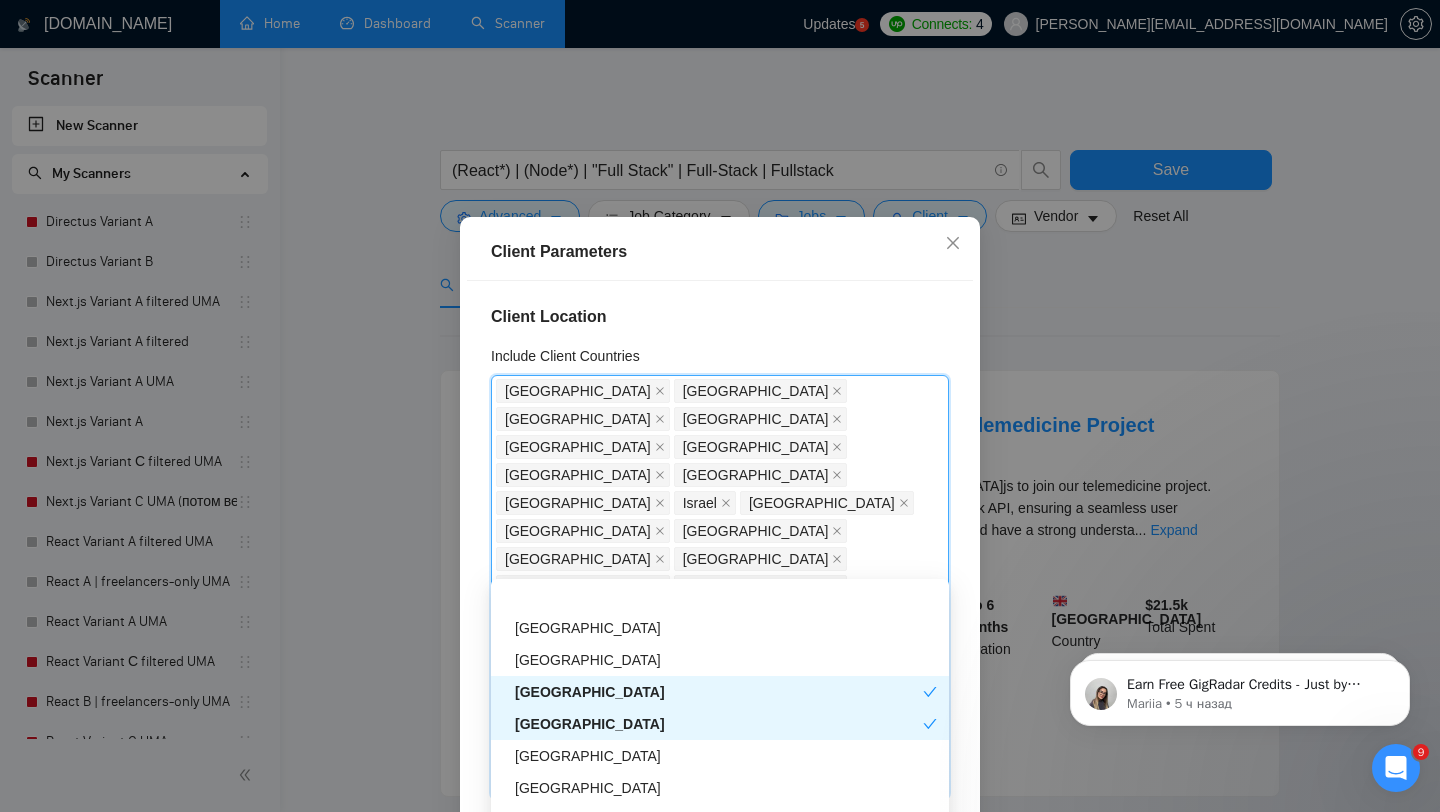 scroll, scrollTop: 1630, scrollLeft: 0, axis: vertical 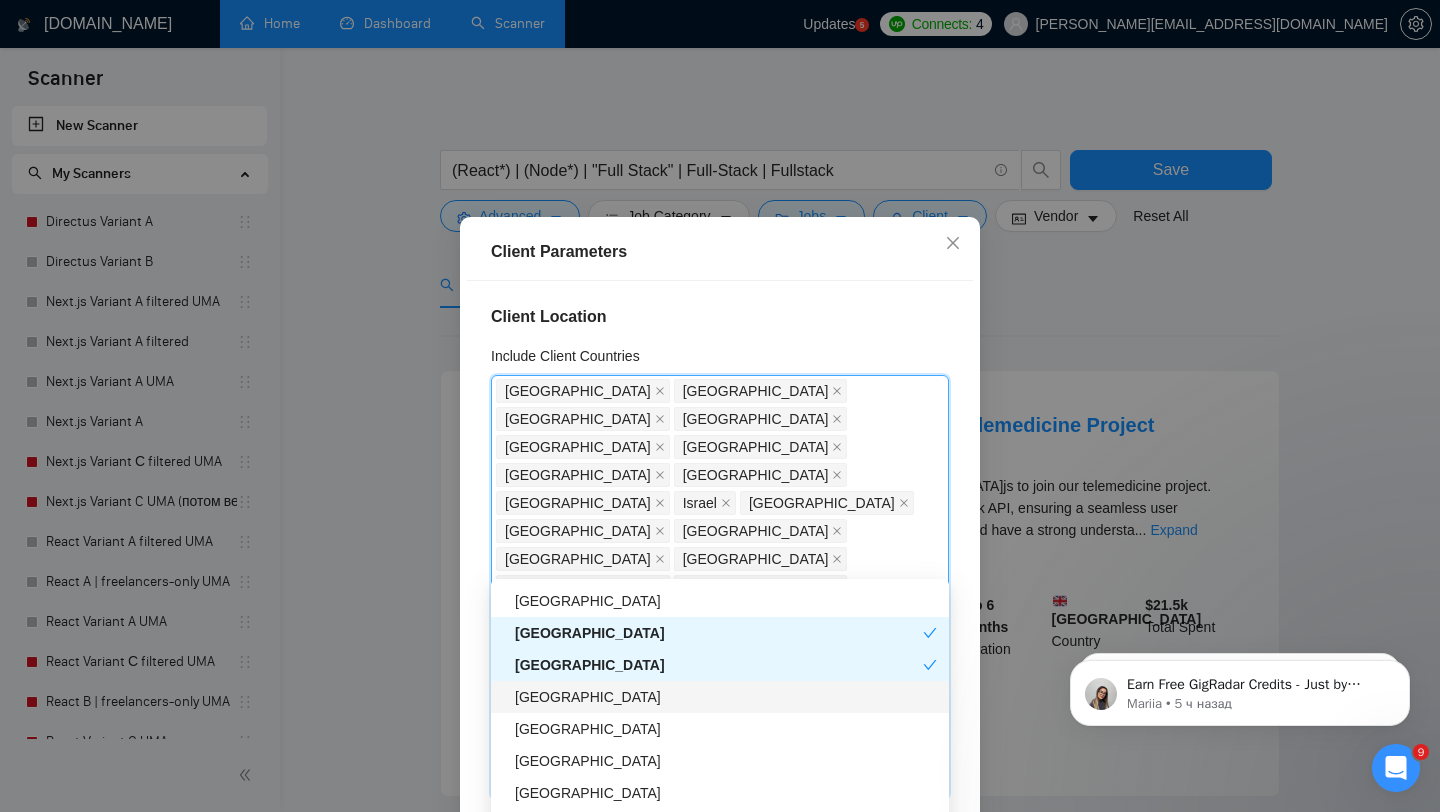 click on "Greece" at bounding box center (726, 697) 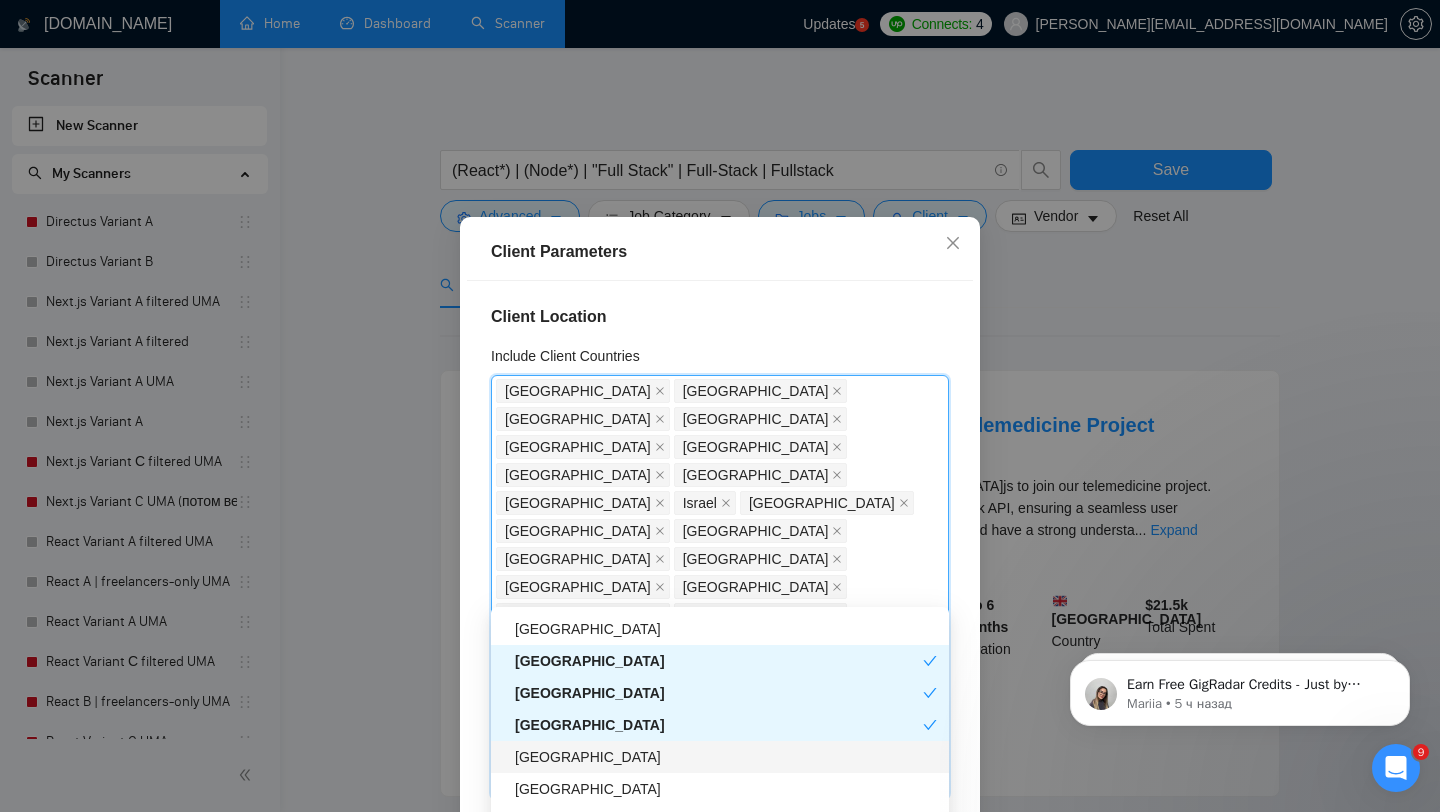 click on "Cyprus" at bounding box center (726, 757) 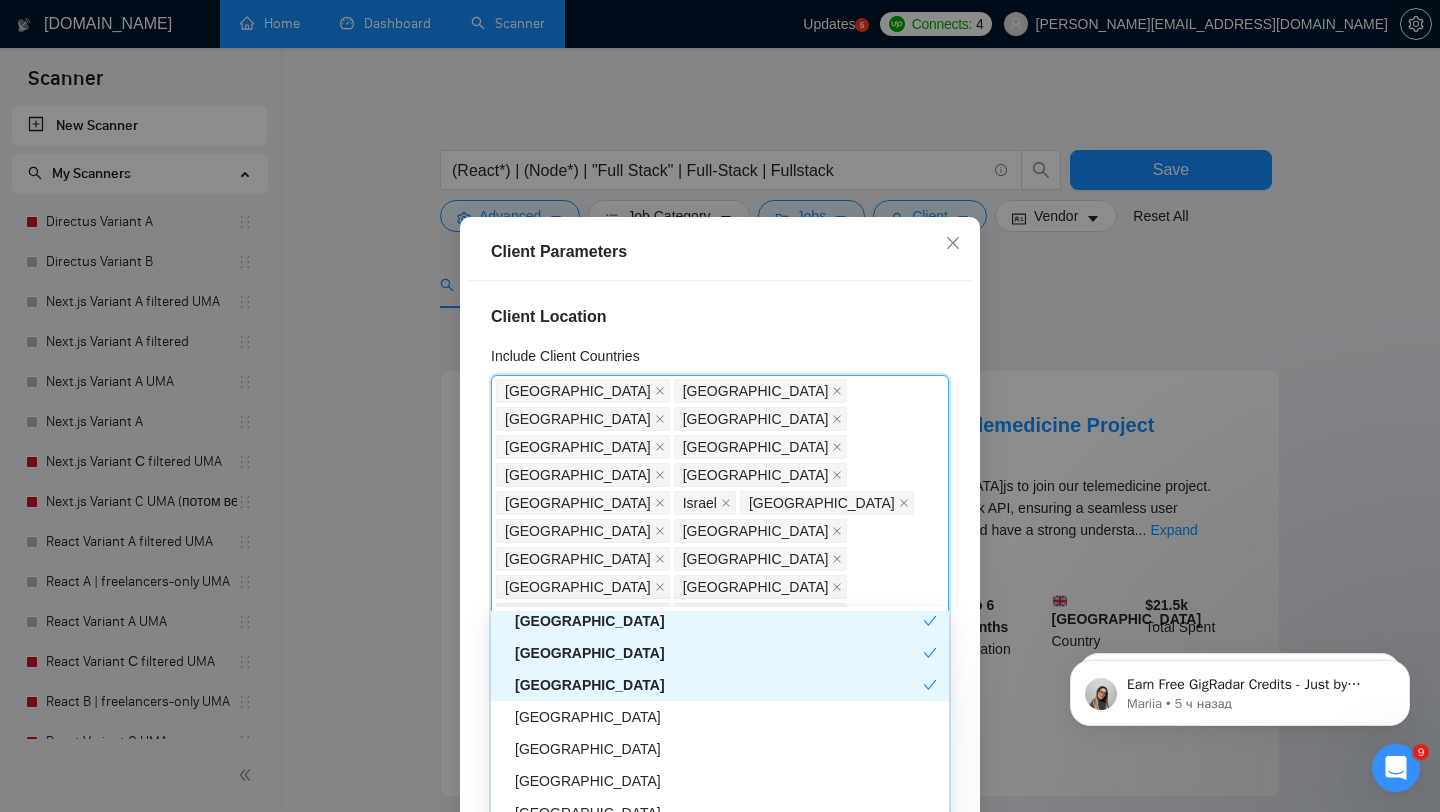 scroll, scrollTop: 1705, scrollLeft: 0, axis: vertical 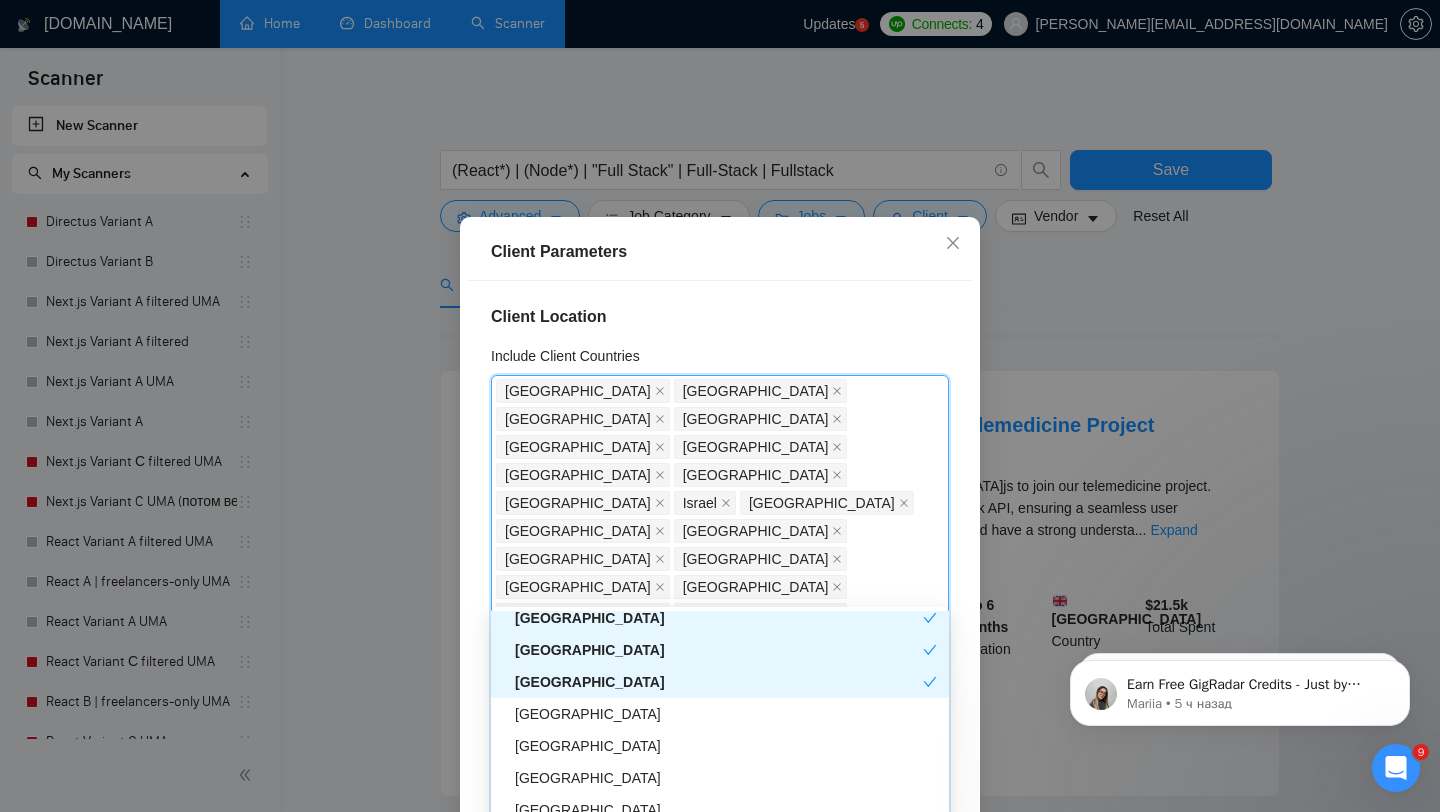click on "Cyprus" at bounding box center [719, 682] 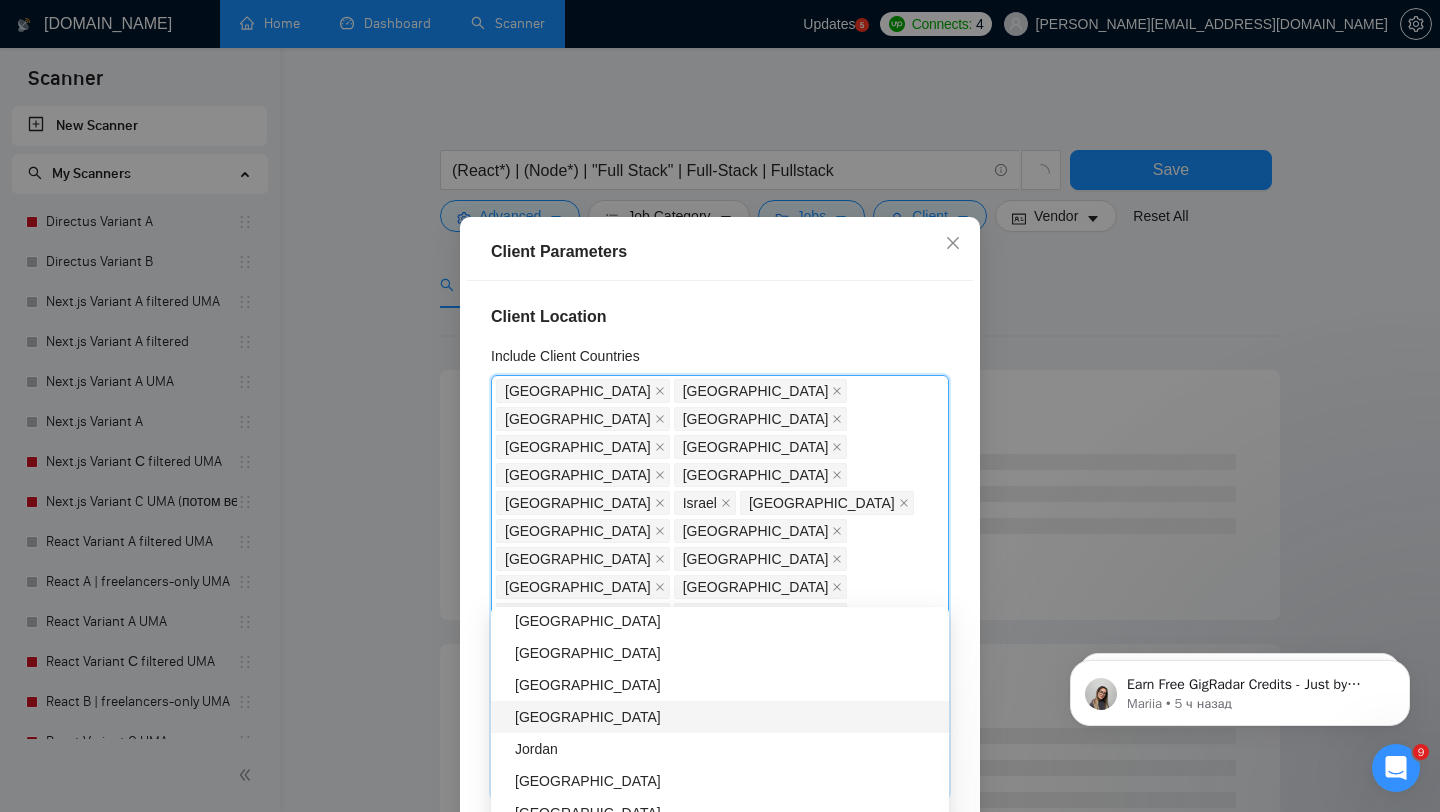 scroll, scrollTop: 1803, scrollLeft: 0, axis: vertical 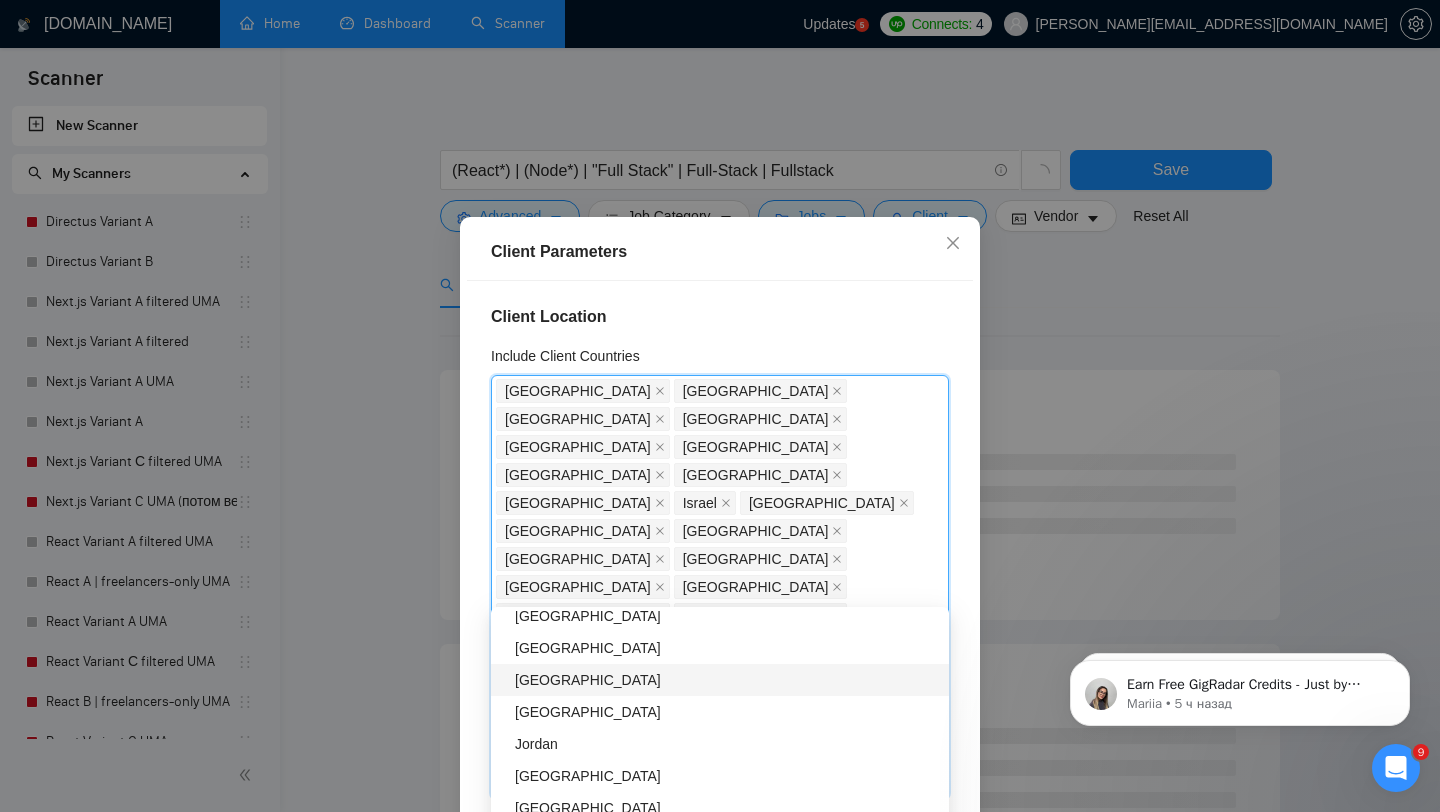 click on "South Korea" at bounding box center (726, 680) 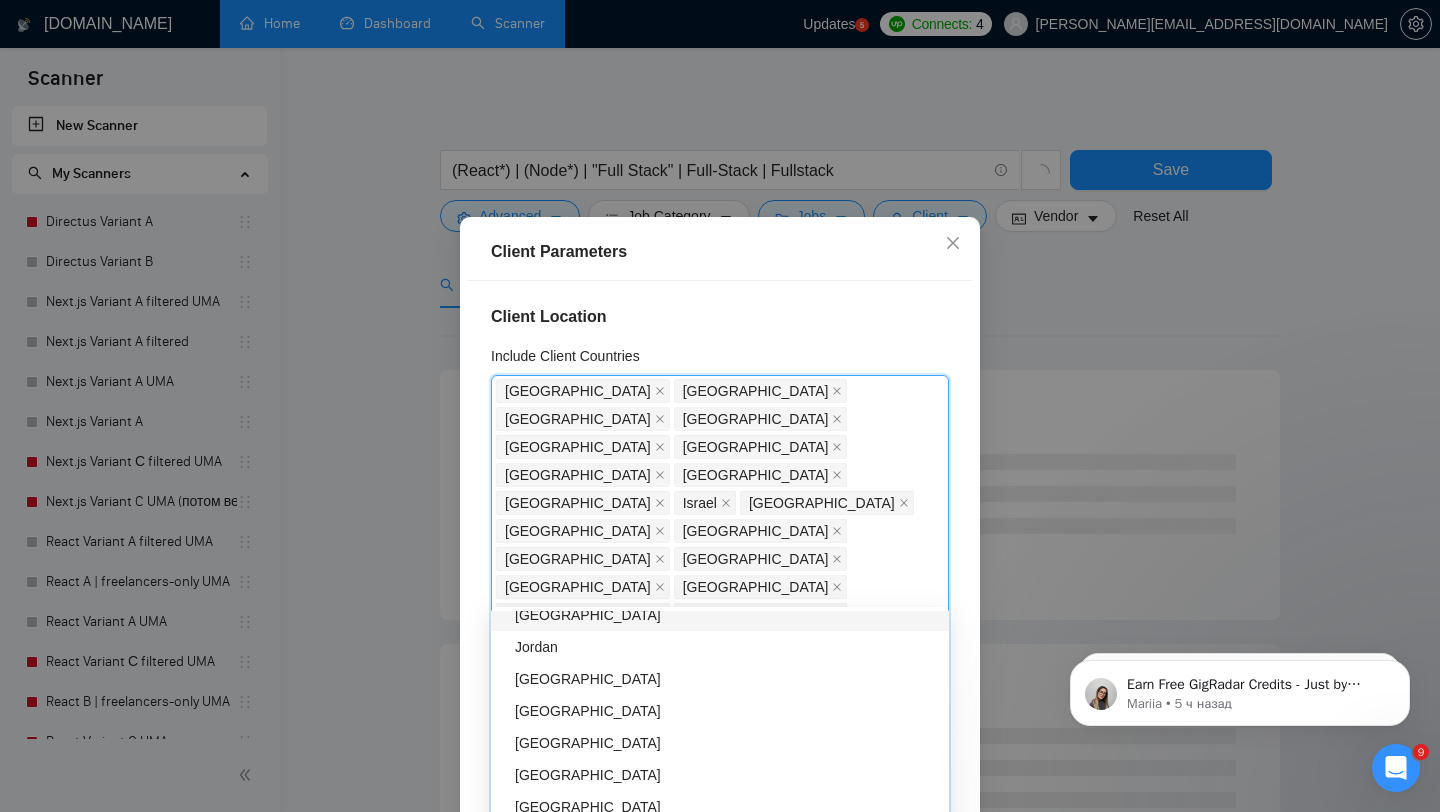 scroll, scrollTop: 1901, scrollLeft: 0, axis: vertical 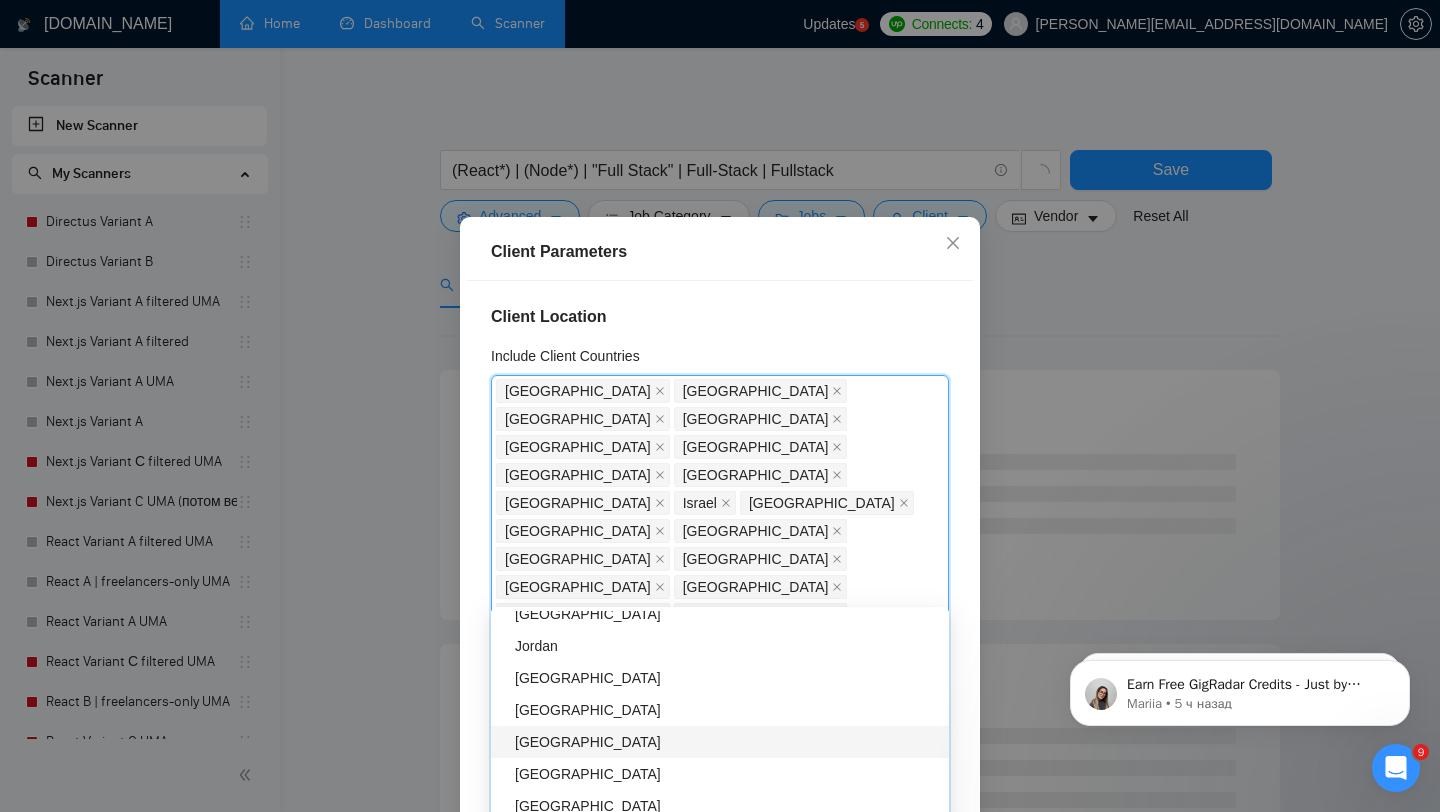 click on "Finland" at bounding box center (720, 742) 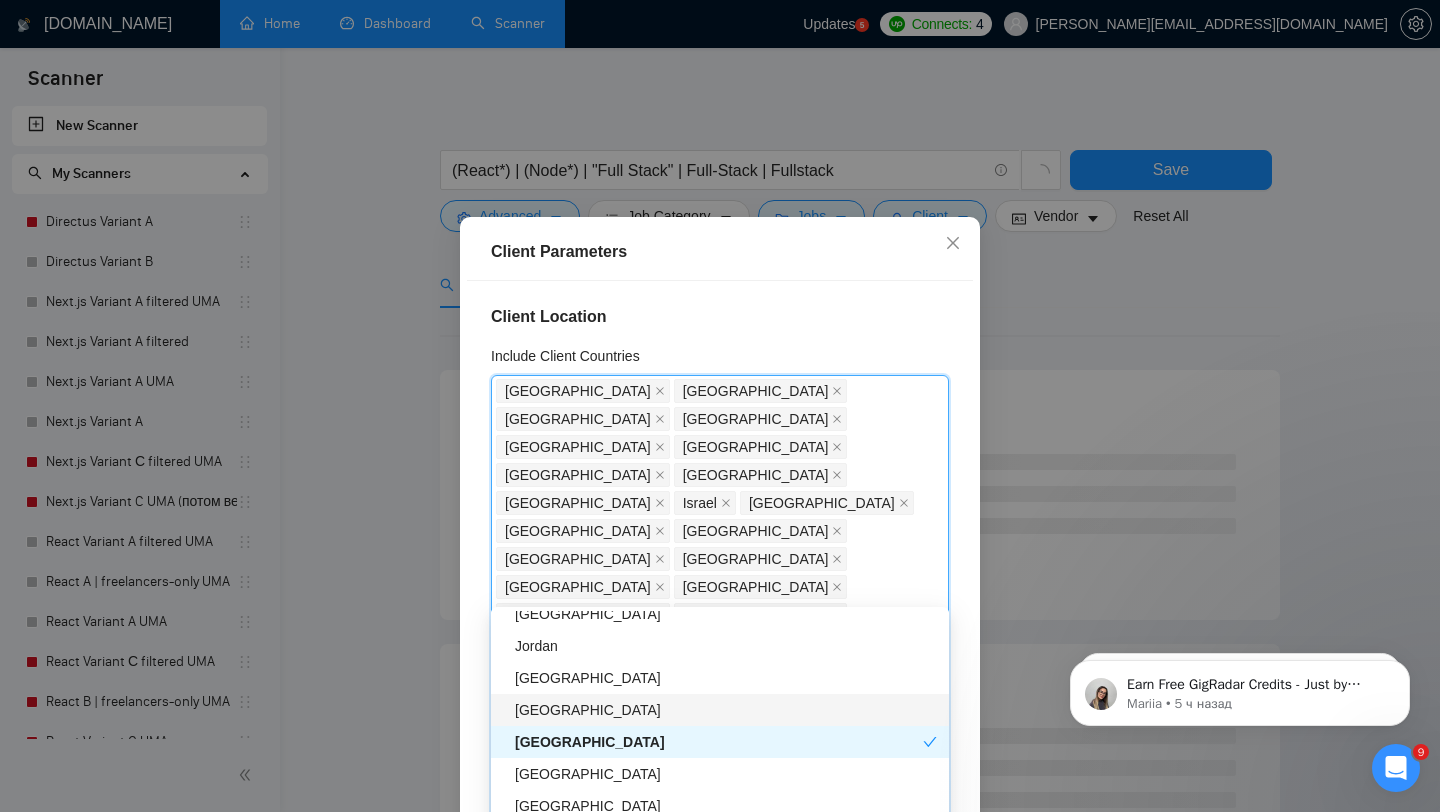 click on "Czech Republic" at bounding box center (726, 710) 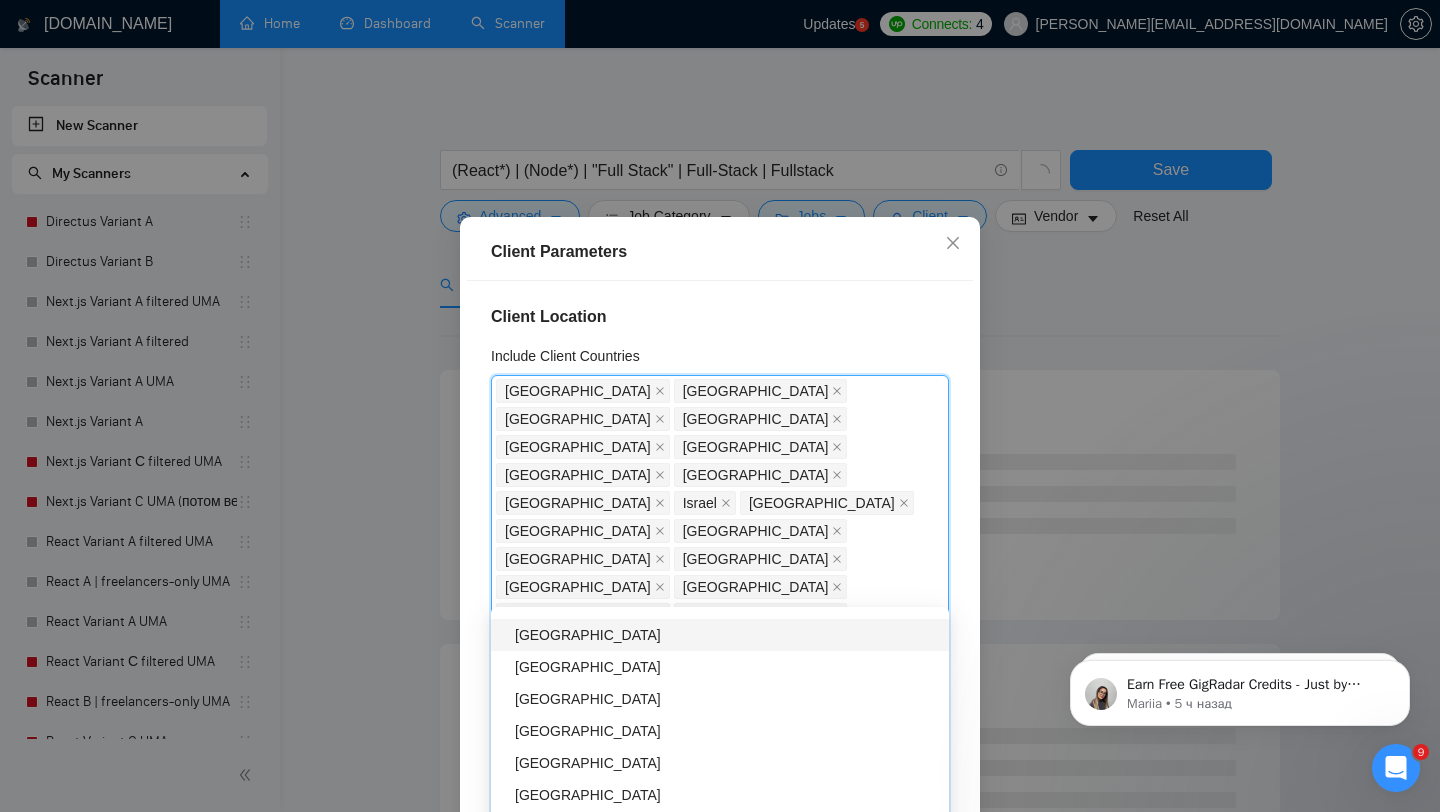 scroll, scrollTop: 2062, scrollLeft: 0, axis: vertical 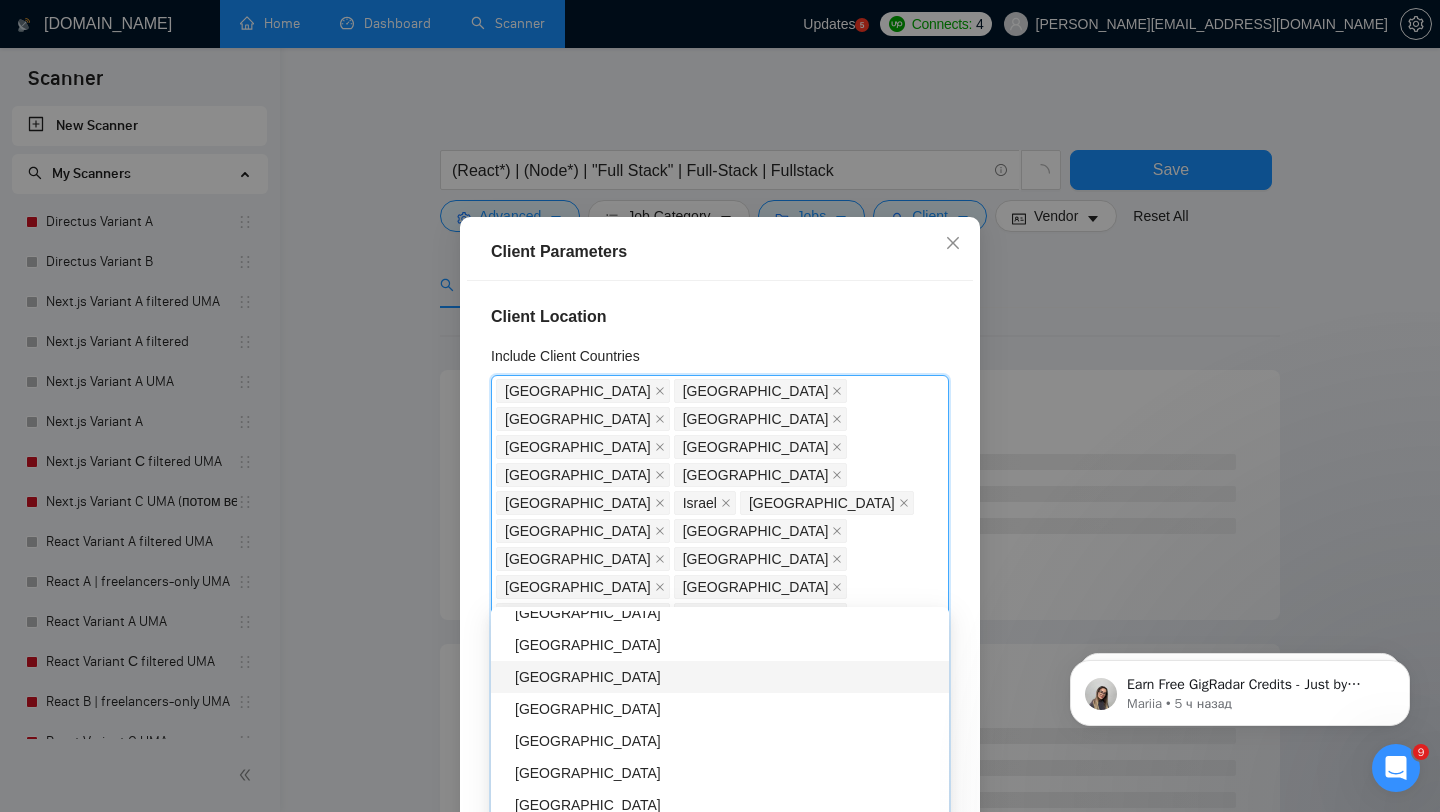 click on "Qatar" at bounding box center (726, 677) 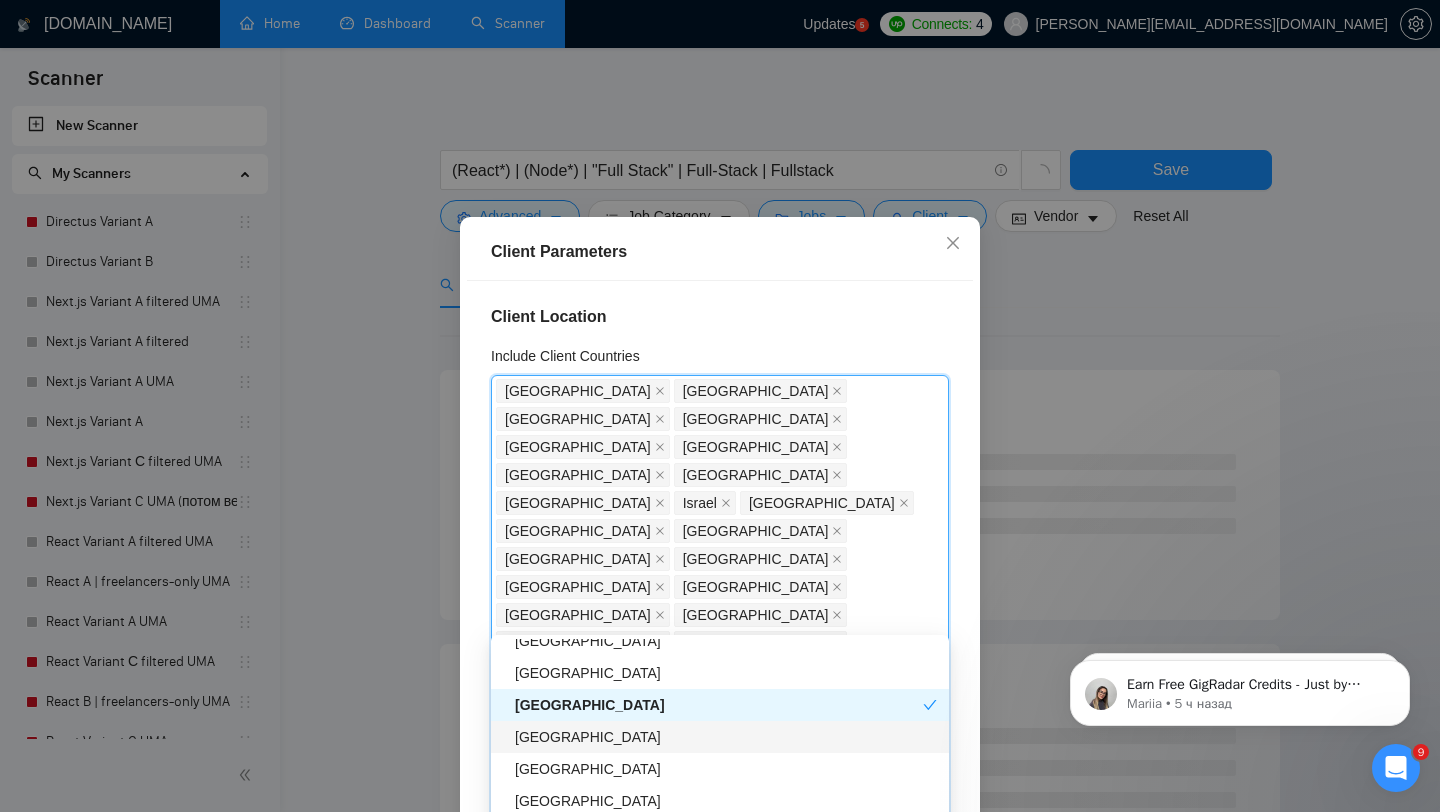 scroll, scrollTop: 2112, scrollLeft: 0, axis: vertical 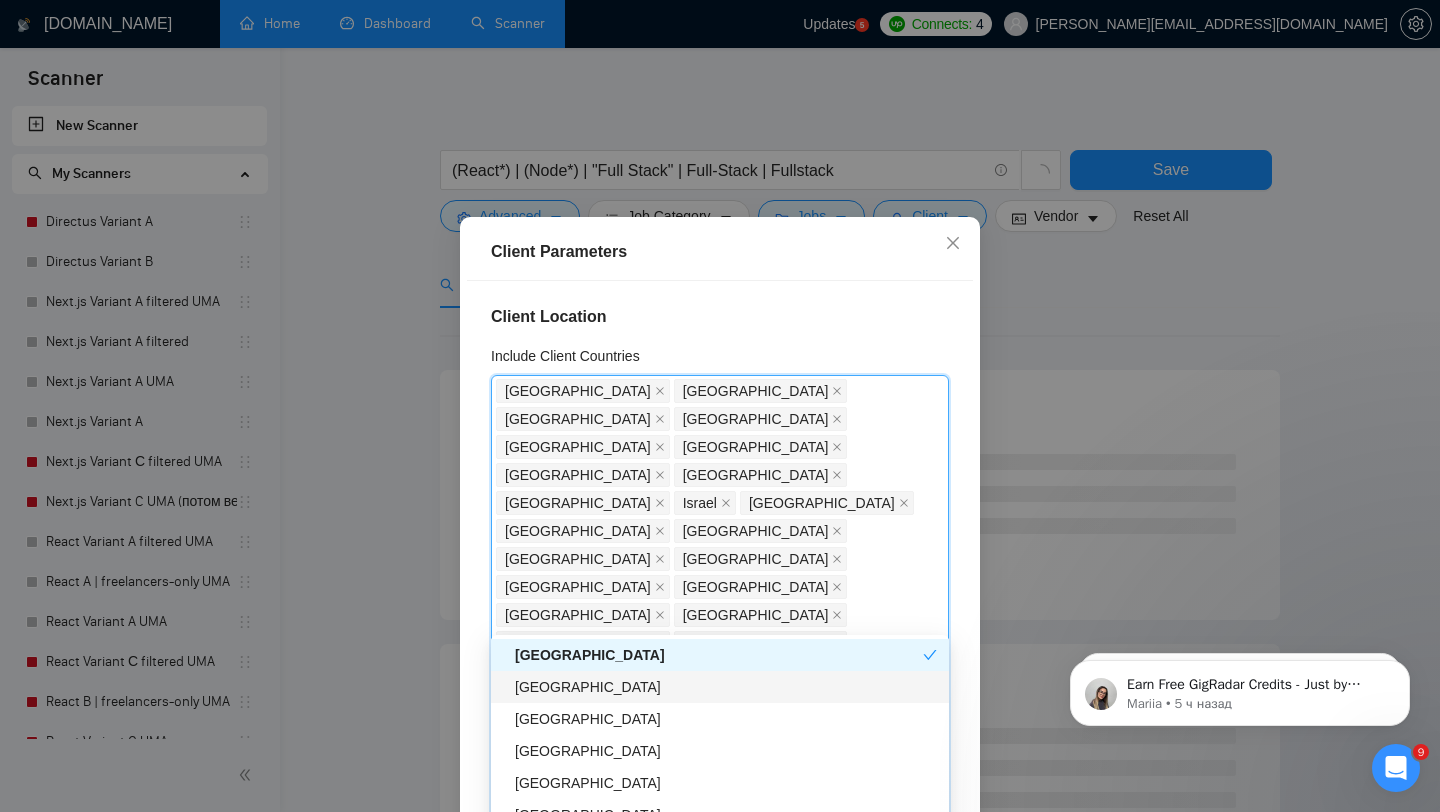 click on "Serbia" at bounding box center [726, 687] 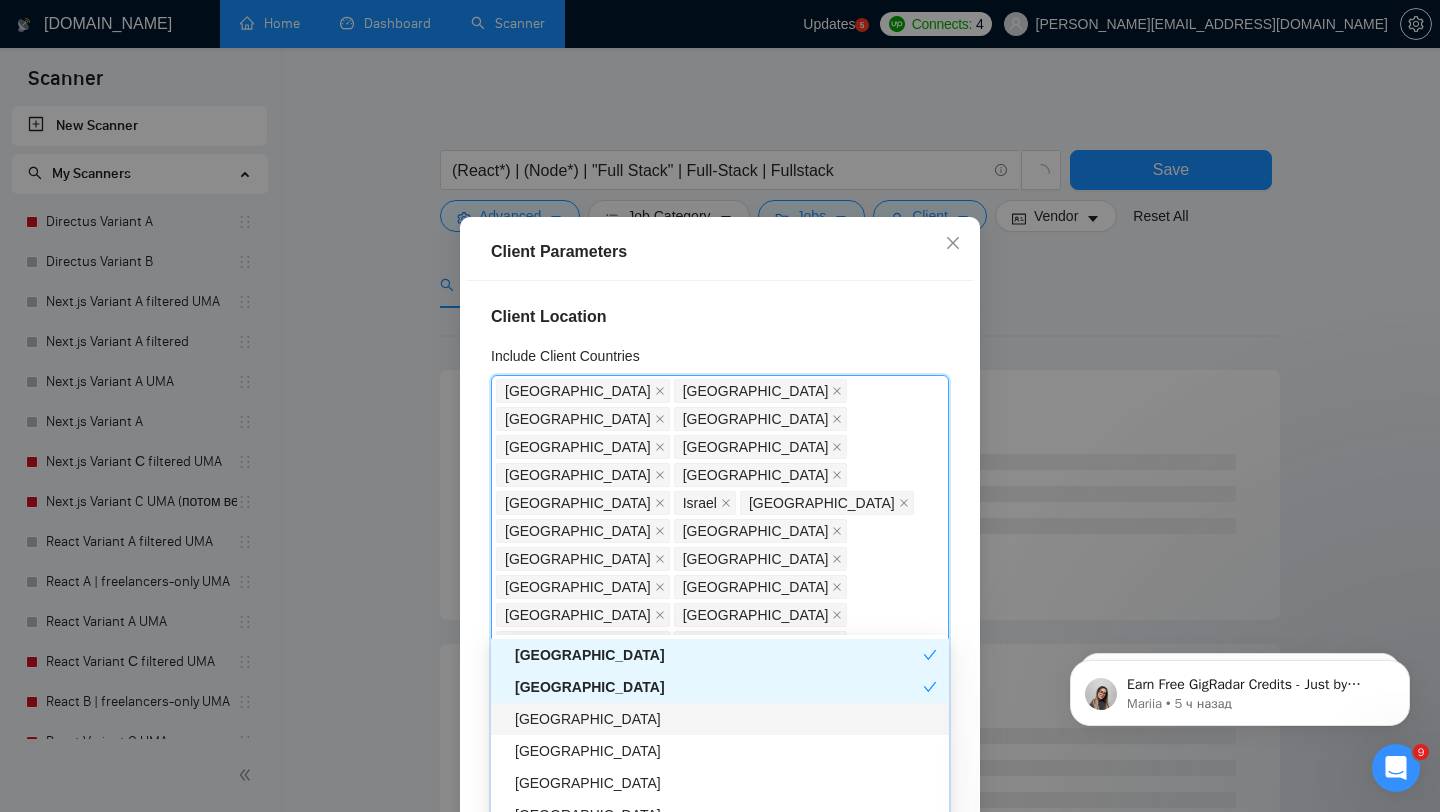 click on "Latvia" at bounding box center [726, 719] 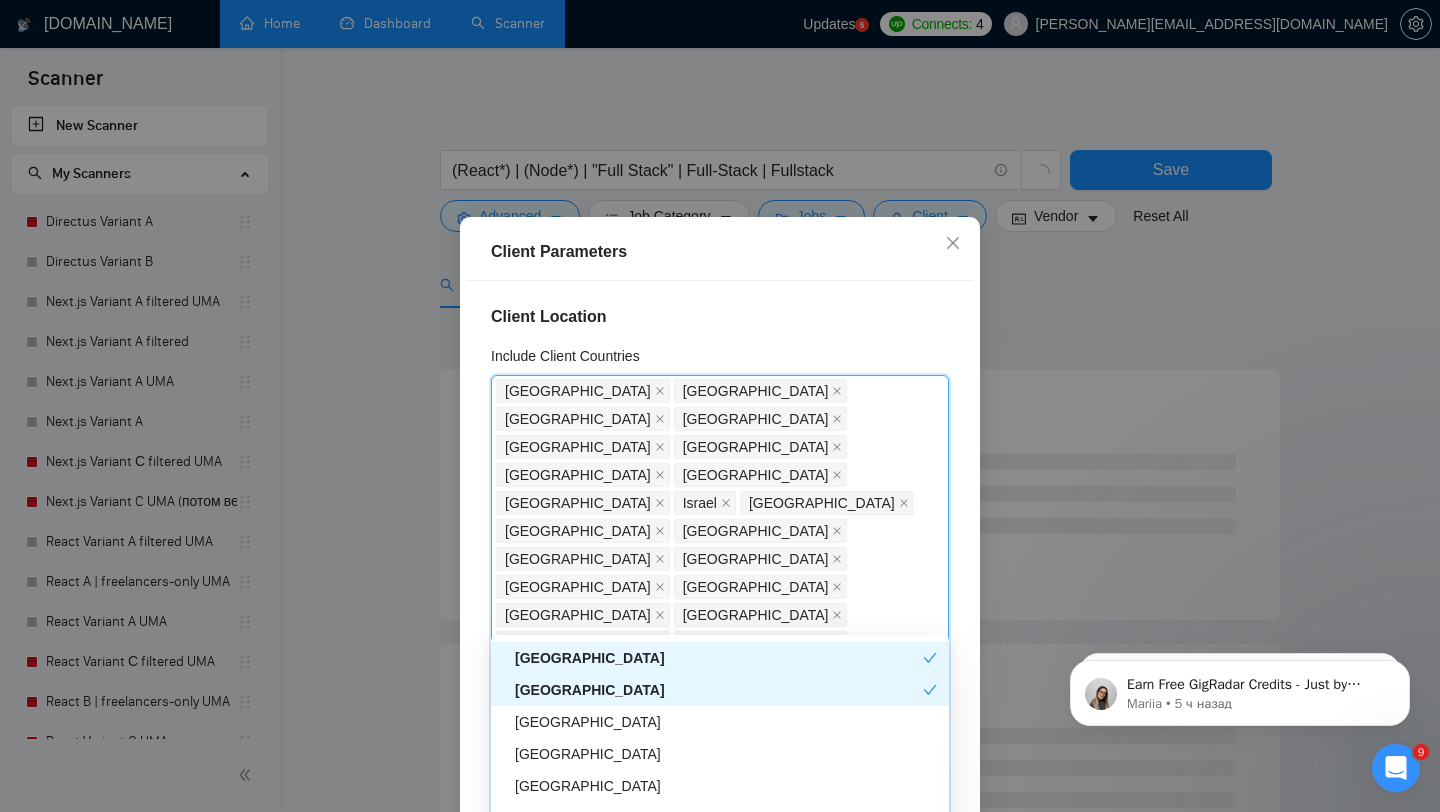 scroll, scrollTop: 2149, scrollLeft: 0, axis: vertical 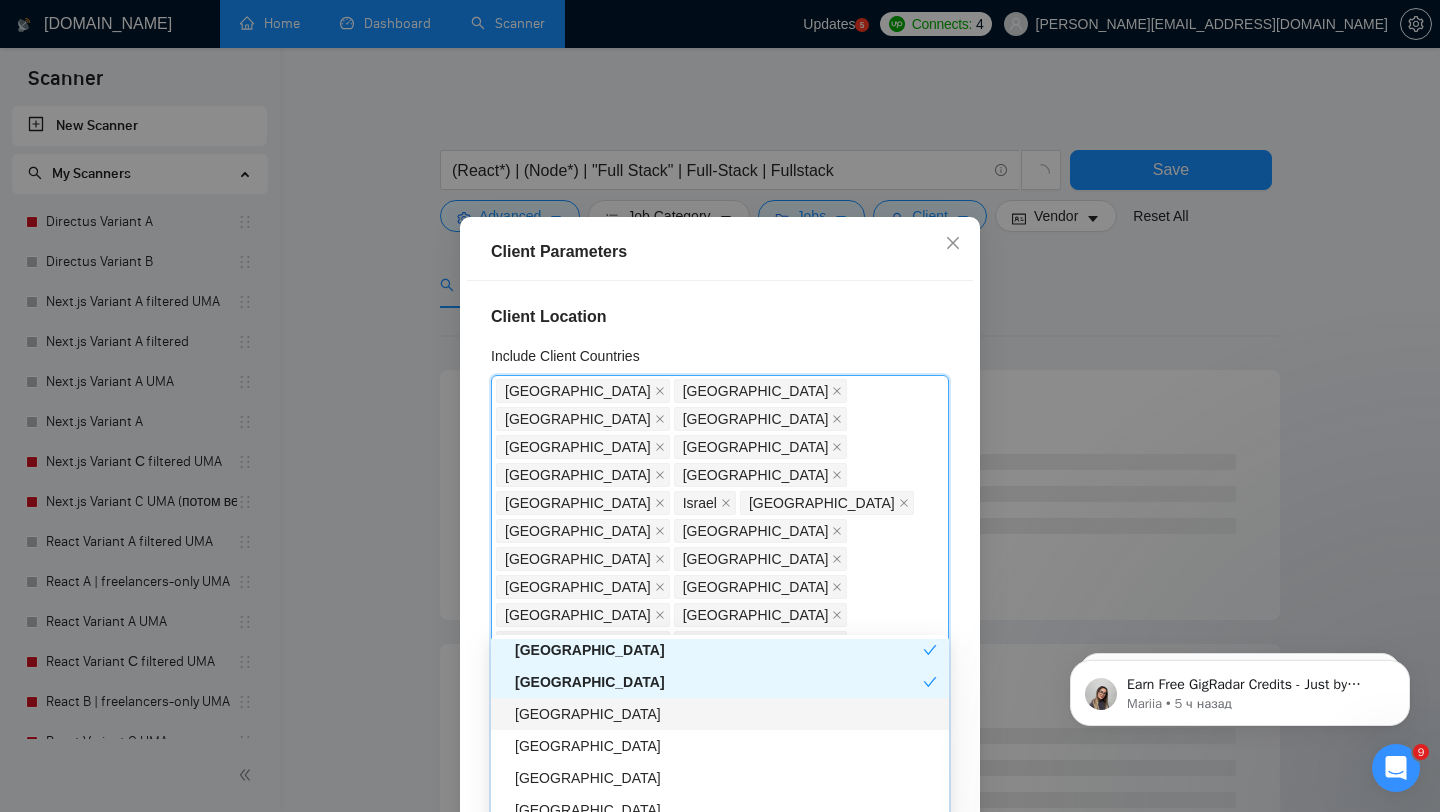 click on "Hungary" at bounding box center [726, 714] 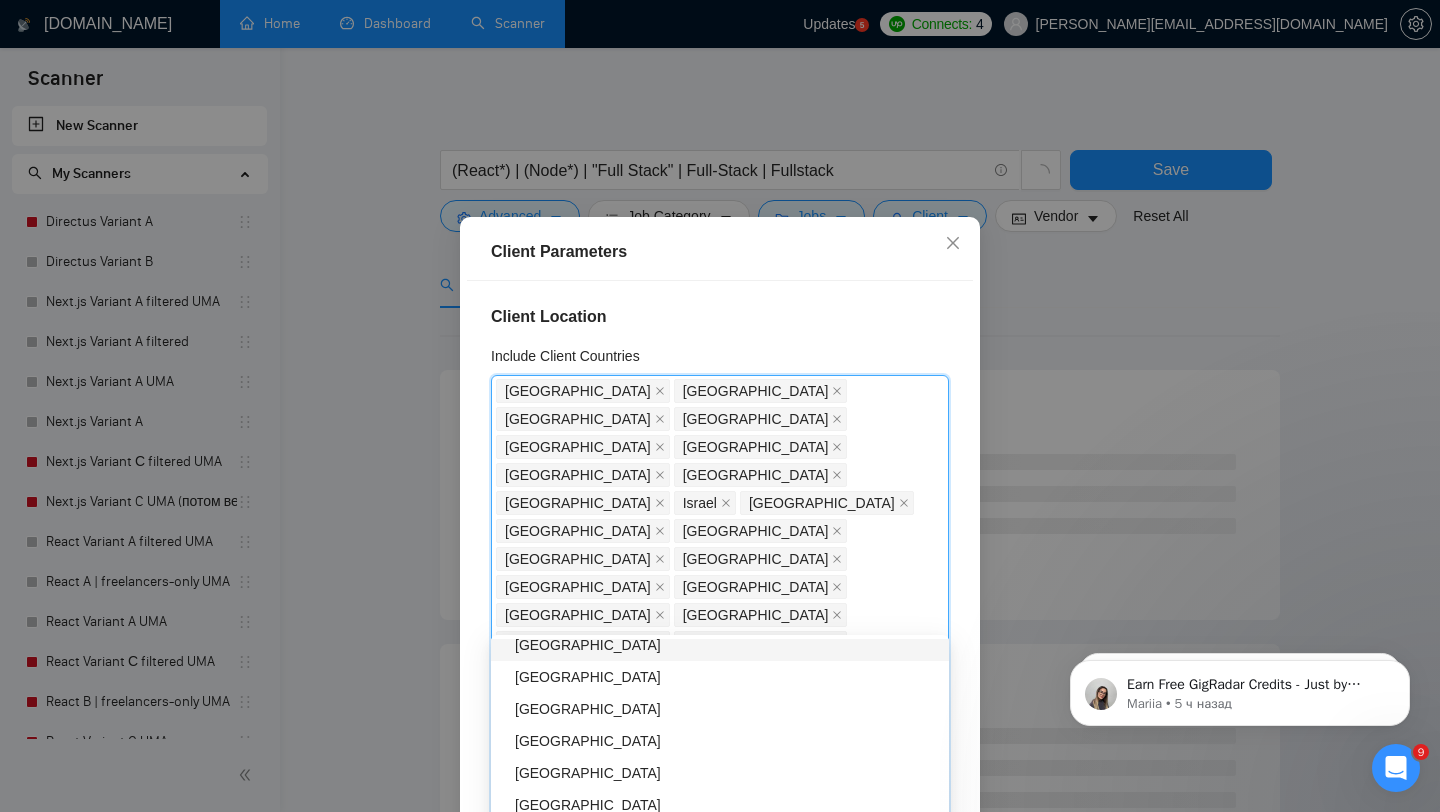 scroll, scrollTop: 2347, scrollLeft: 0, axis: vertical 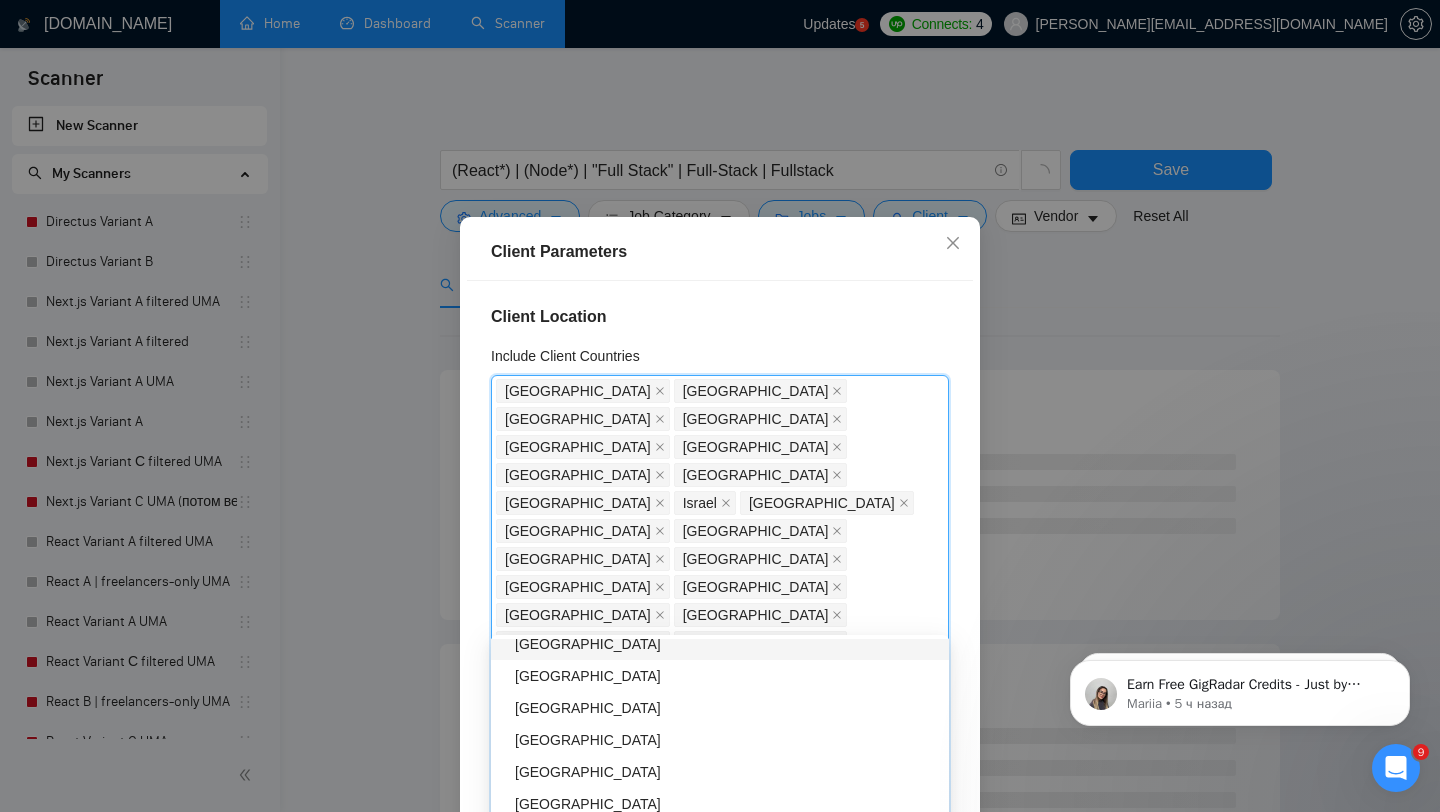 click on "Croatia" at bounding box center (726, 644) 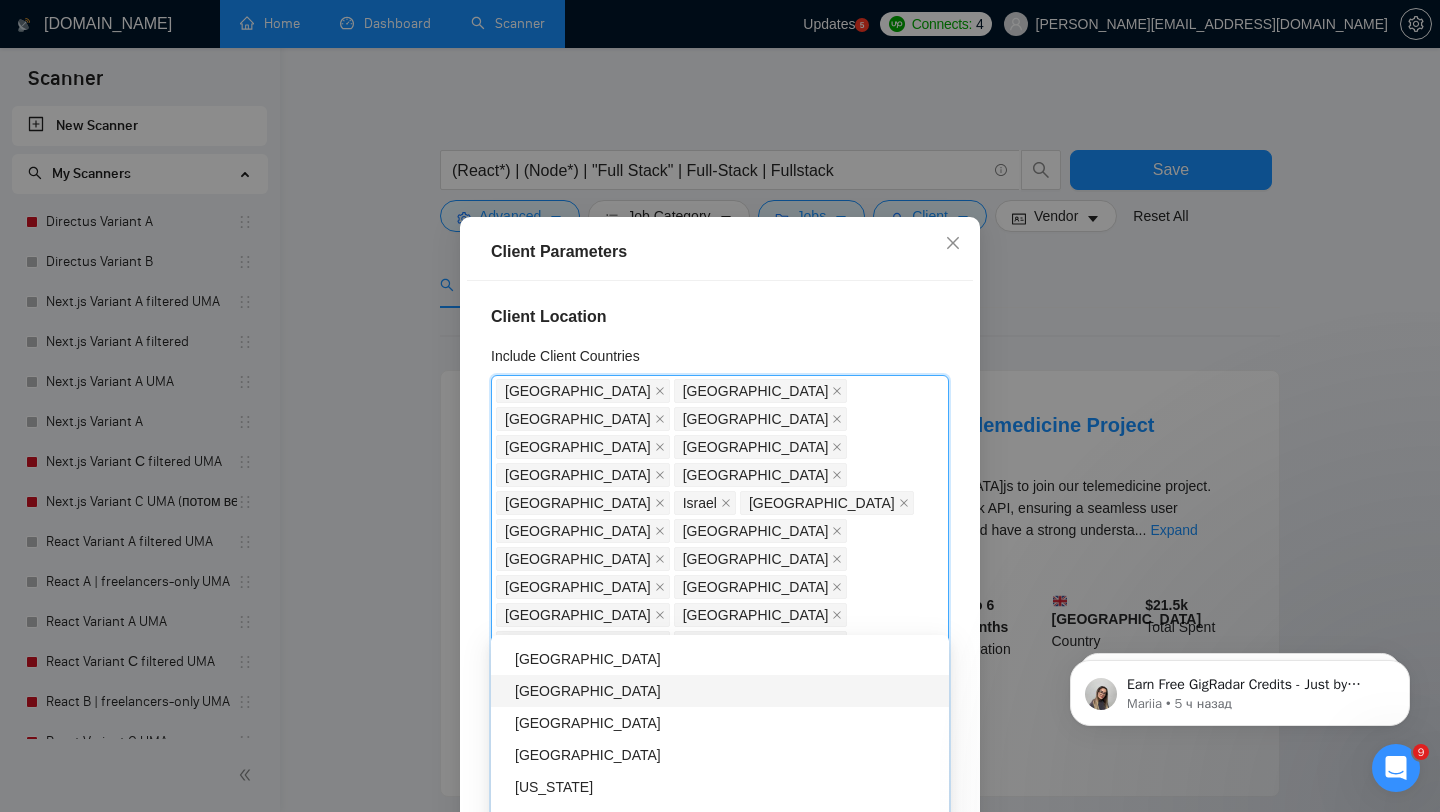 scroll, scrollTop: 2408, scrollLeft: 0, axis: vertical 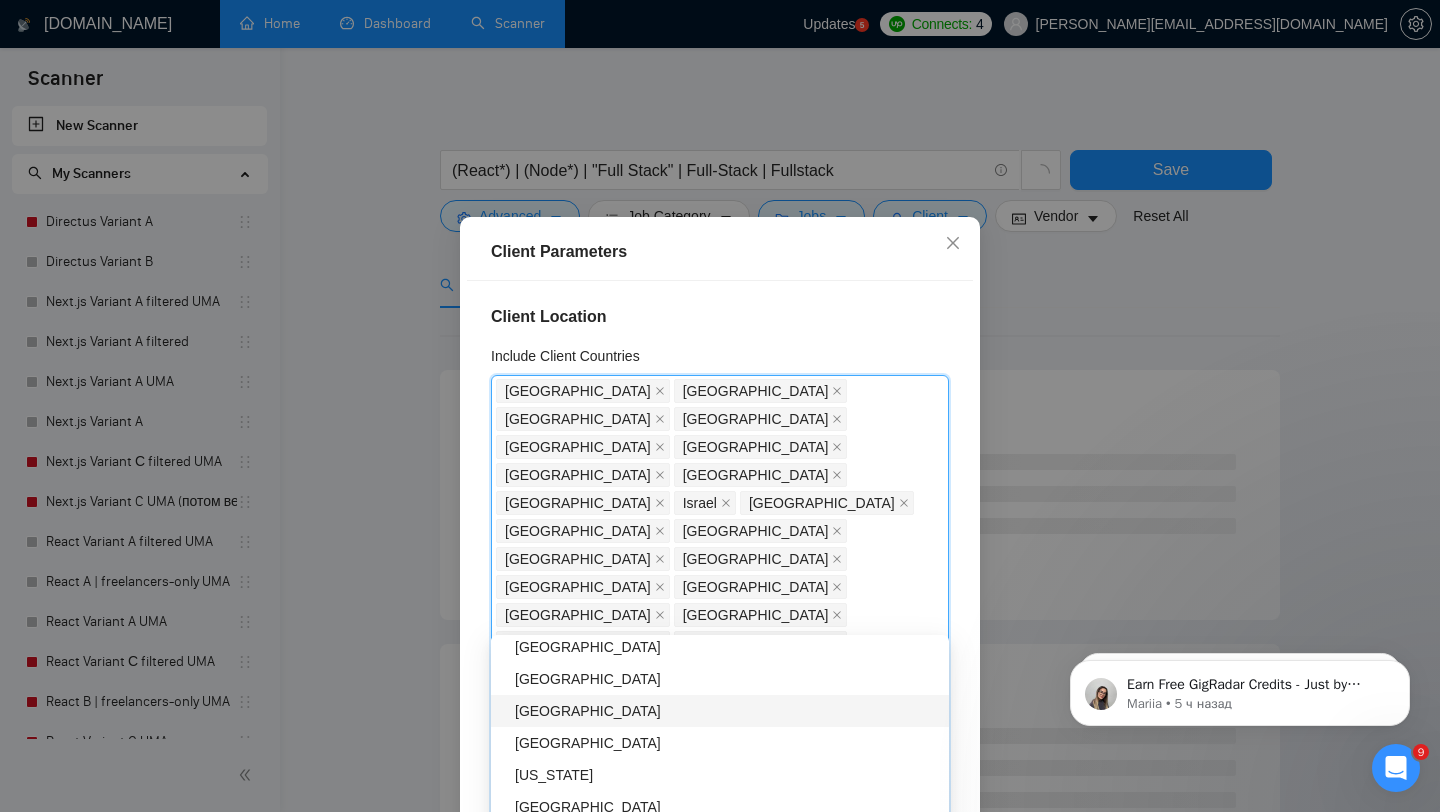 click on "Slovenia" at bounding box center [726, 711] 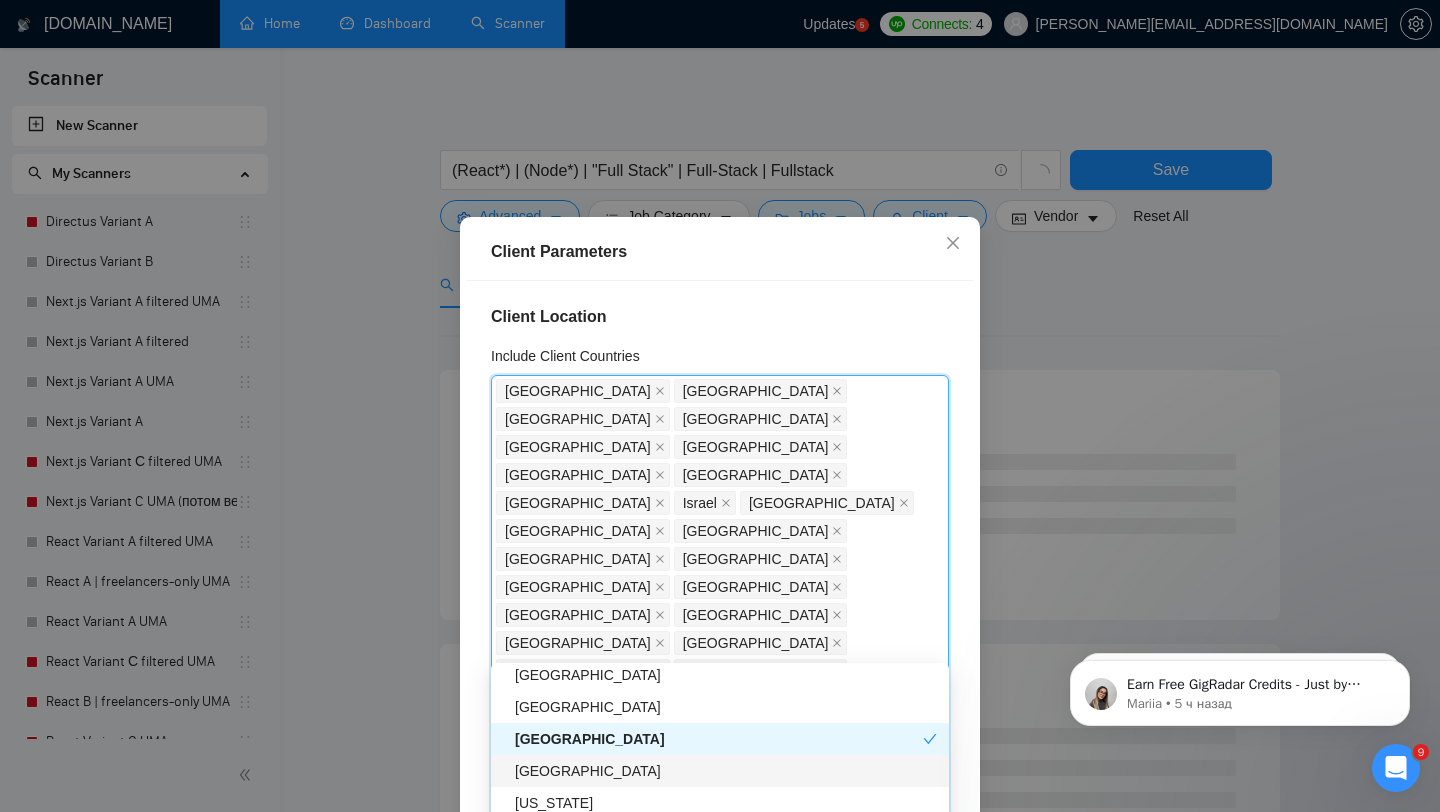 click on "Oman" at bounding box center [726, 771] 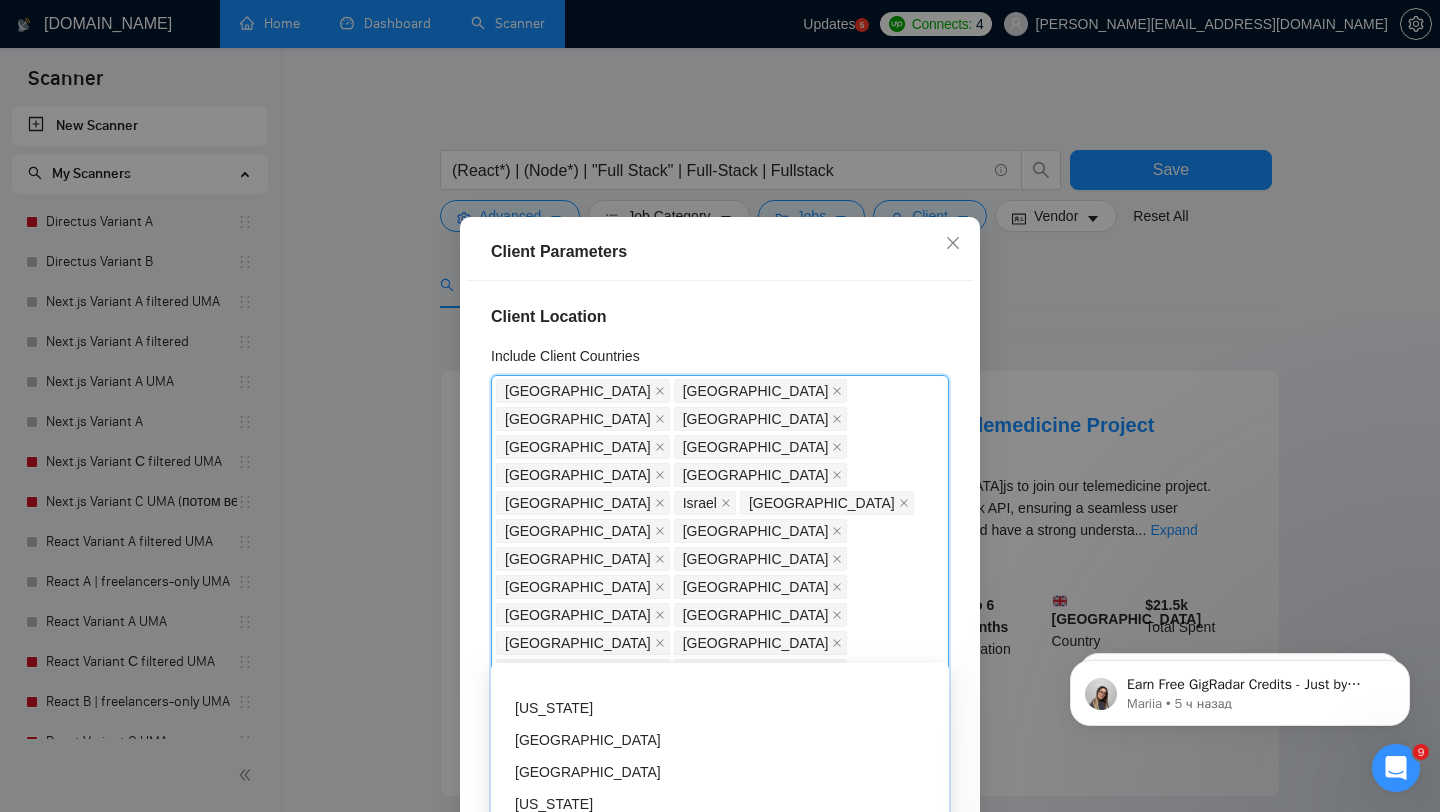 scroll, scrollTop: 2536, scrollLeft: 0, axis: vertical 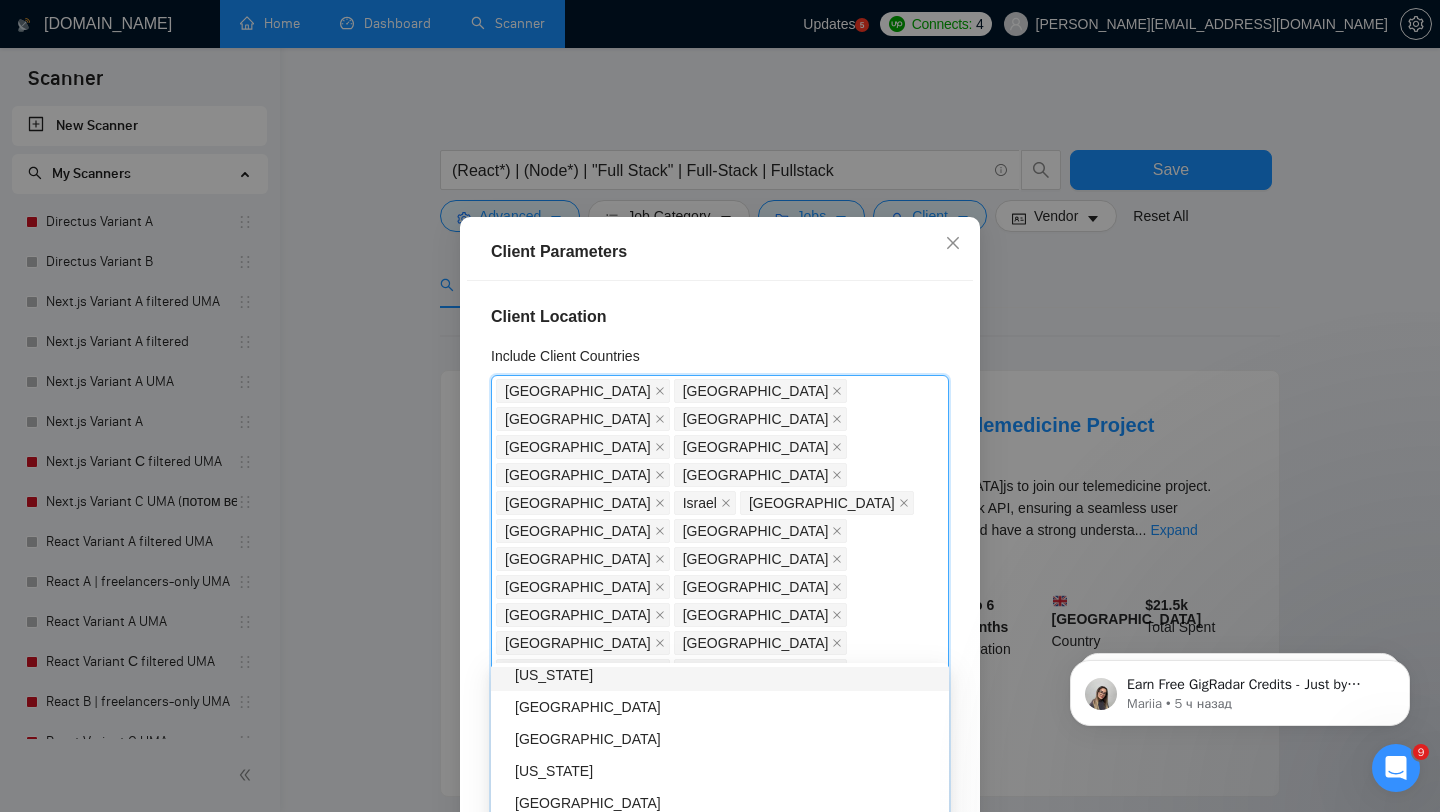 click on "Georgia" at bounding box center (720, 675) 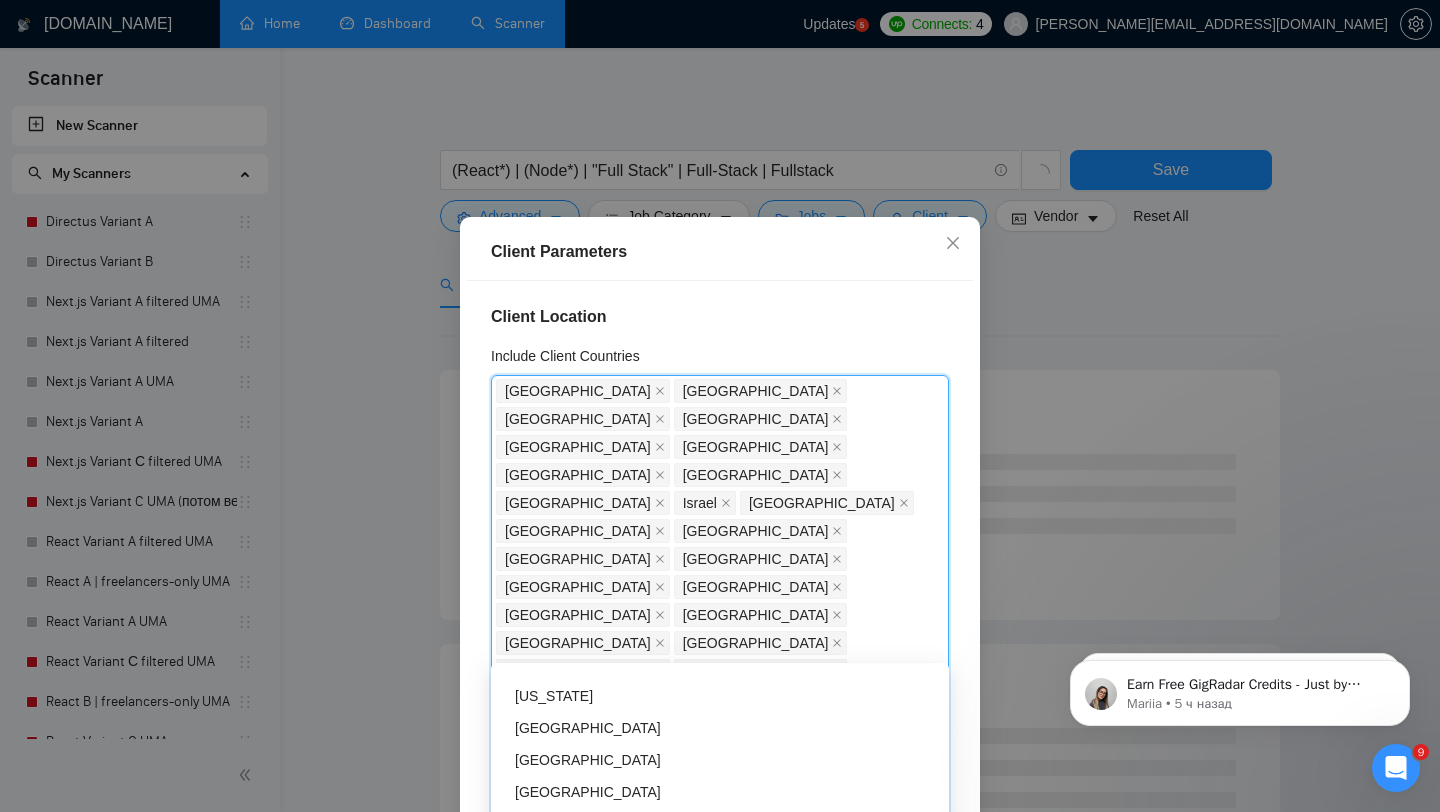 scroll, scrollTop: 2635, scrollLeft: 0, axis: vertical 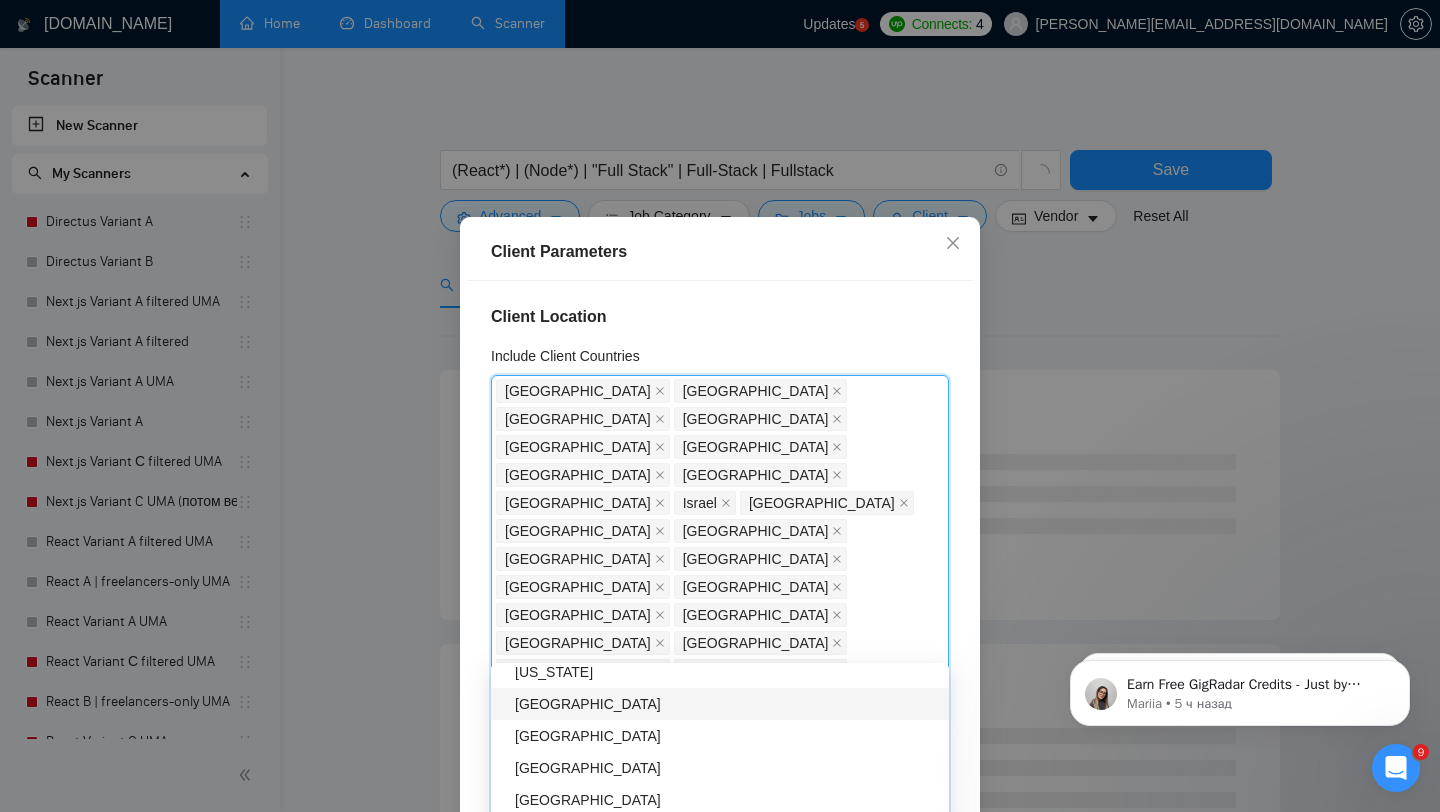 click on "Slovakia" at bounding box center [726, 704] 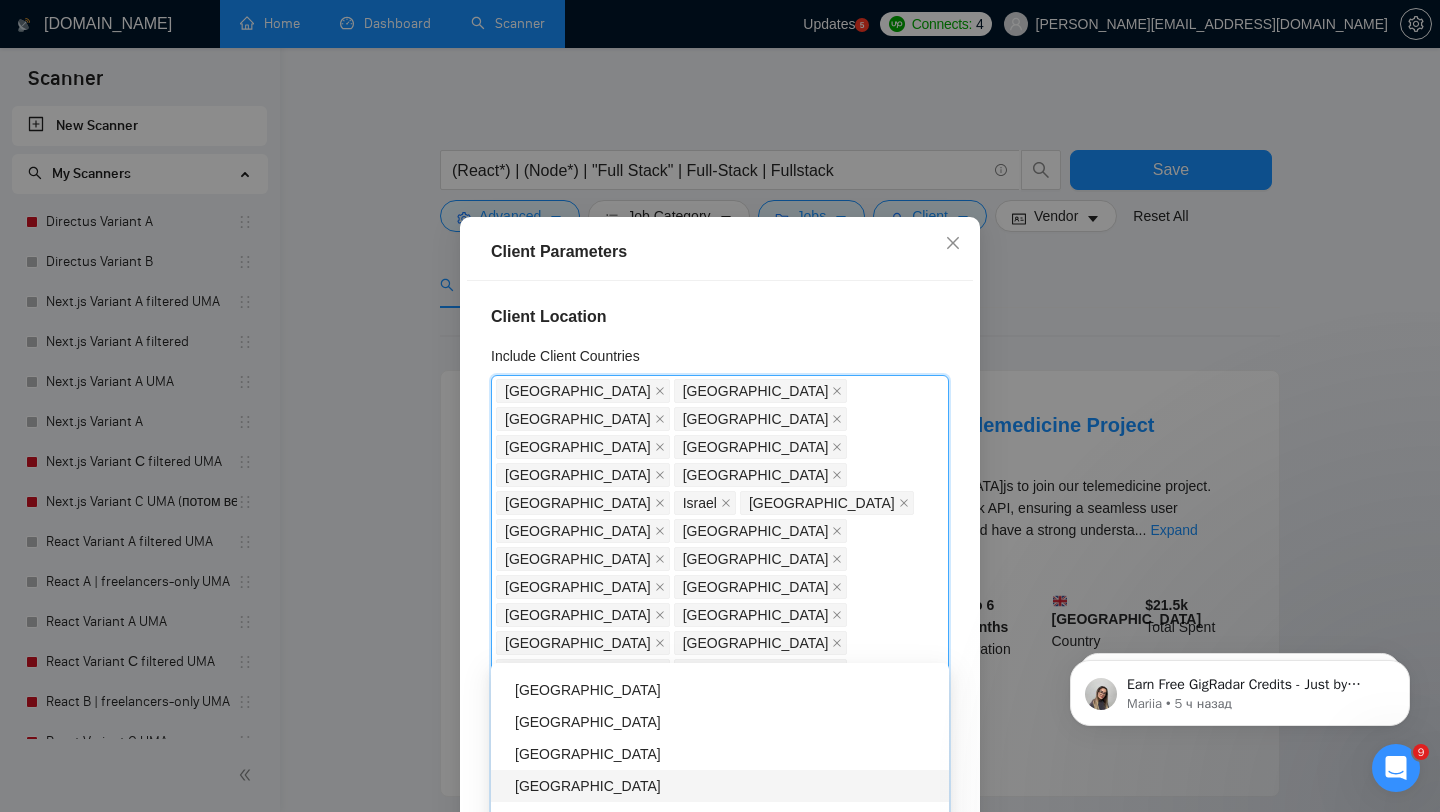 scroll, scrollTop: 2966, scrollLeft: 0, axis: vertical 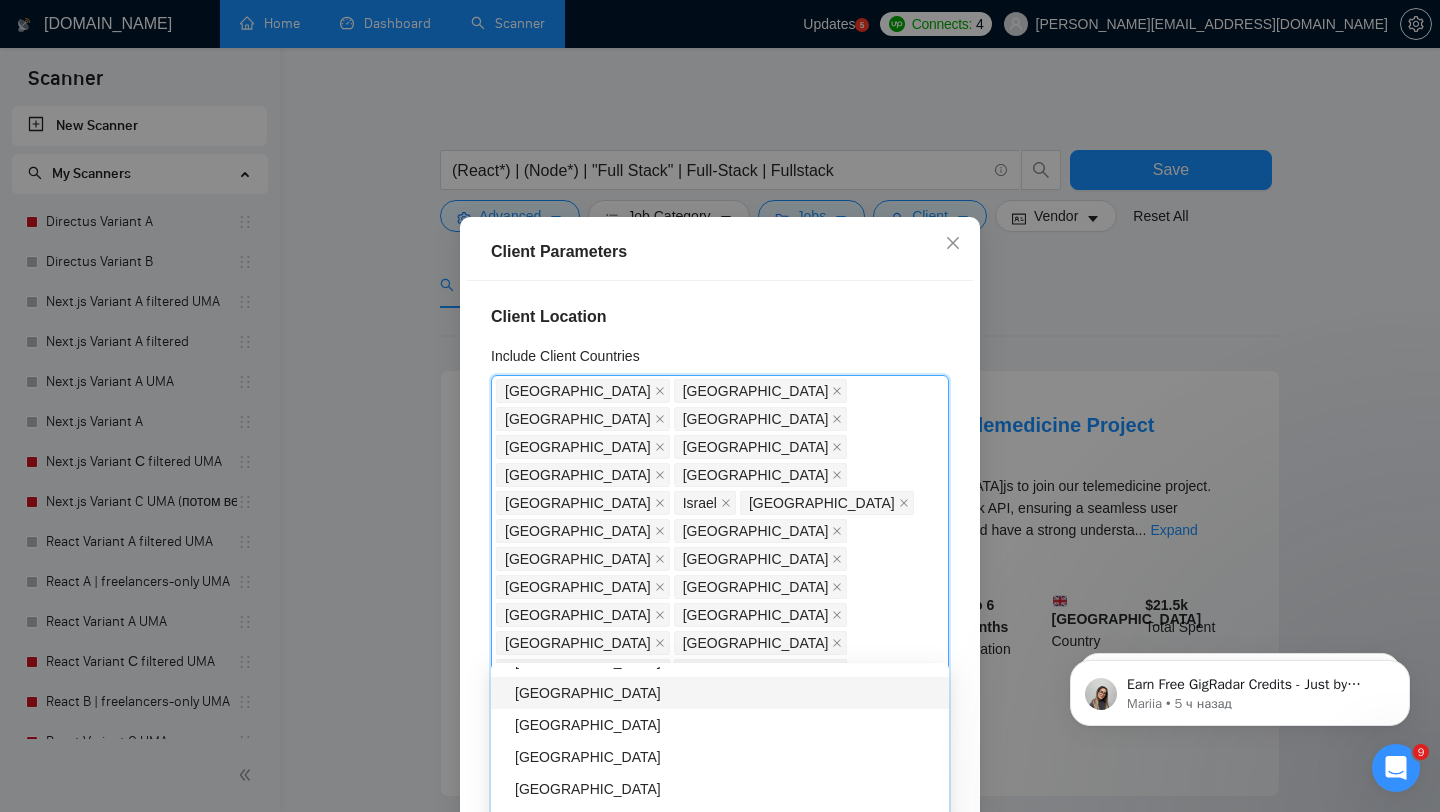 click on "Moldova" at bounding box center [726, 693] 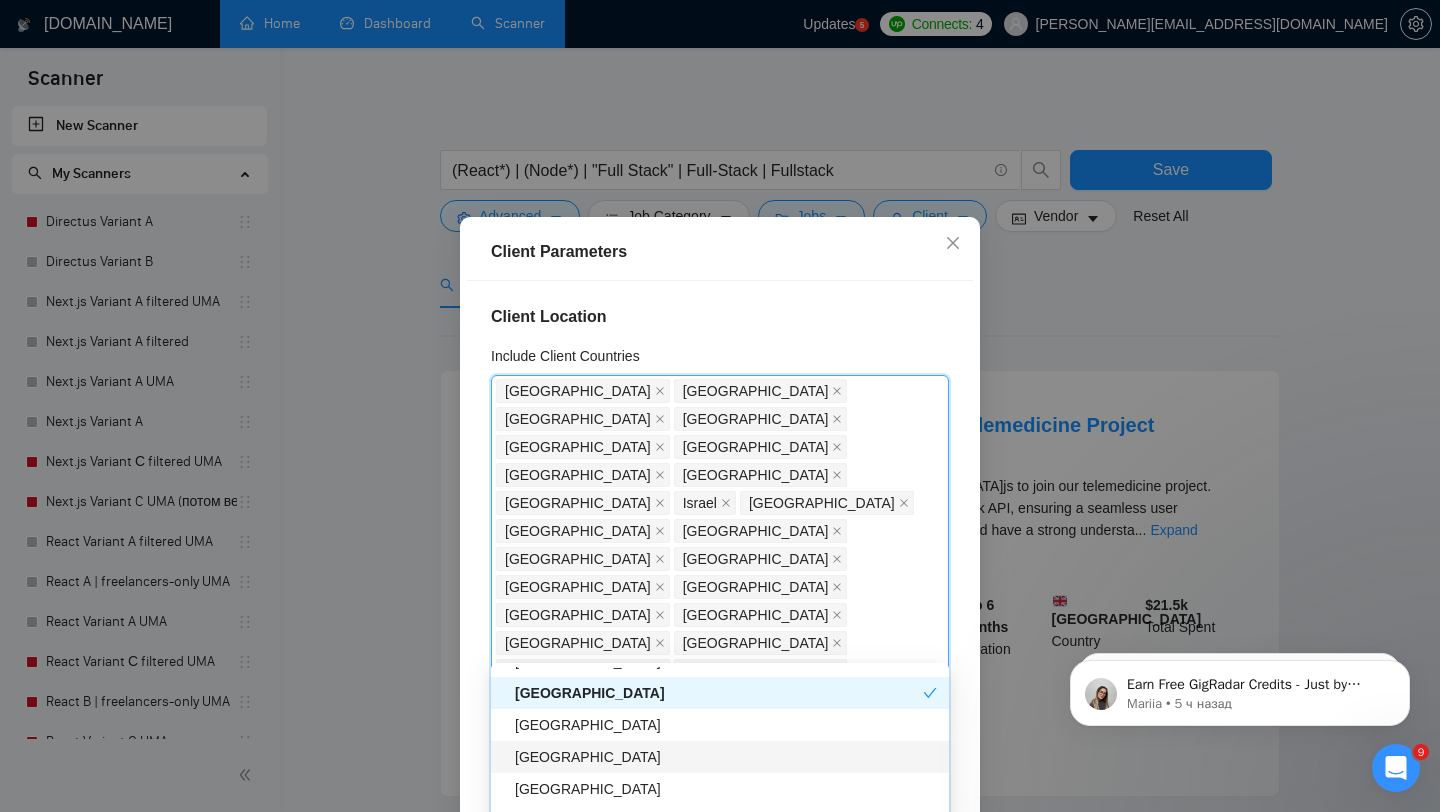 click on "Uzbekistan" at bounding box center (726, 757) 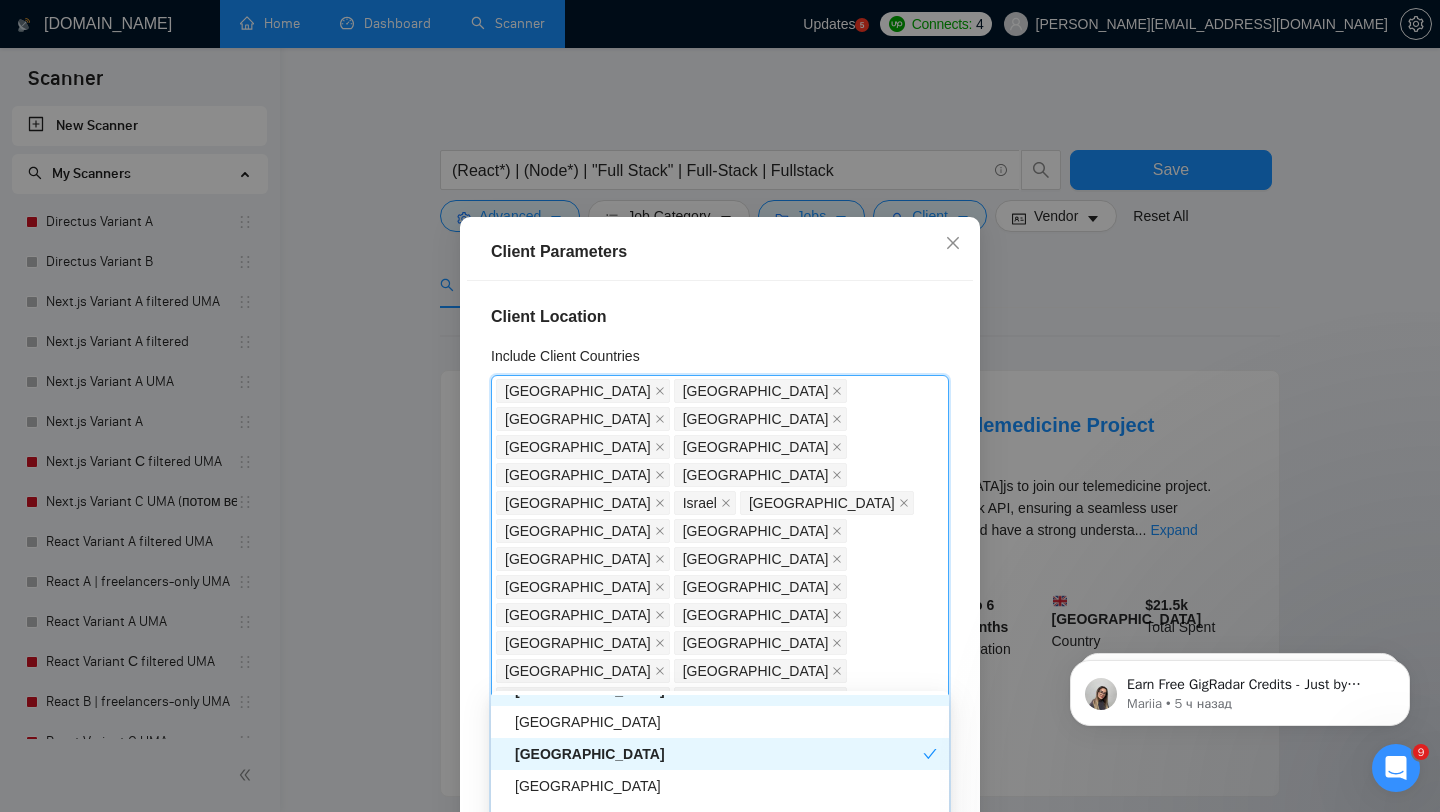 scroll, scrollTop: 3016, scrollLeft: 0, axis: vertical 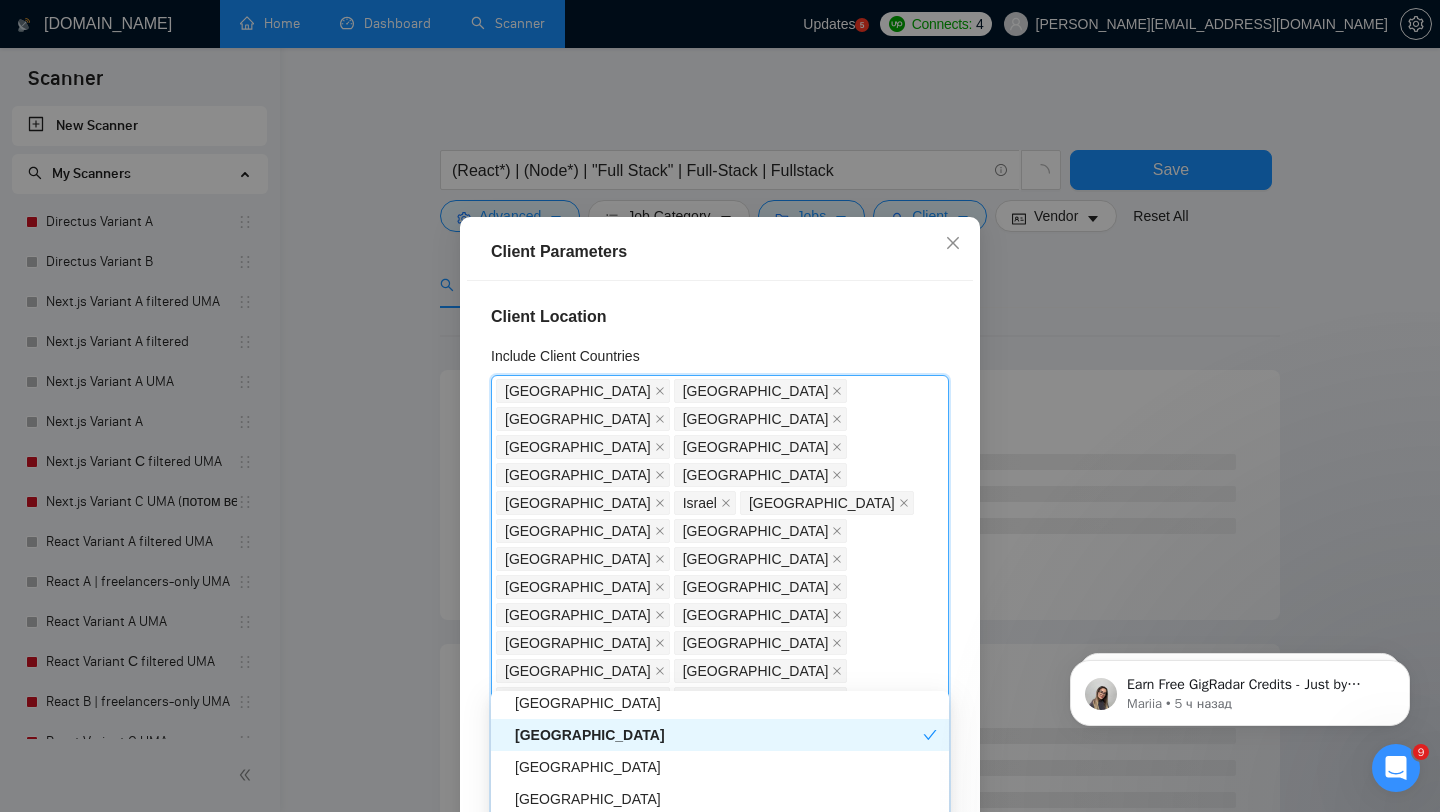 click on "Uzbekistan" at bounding box center (719, 735) 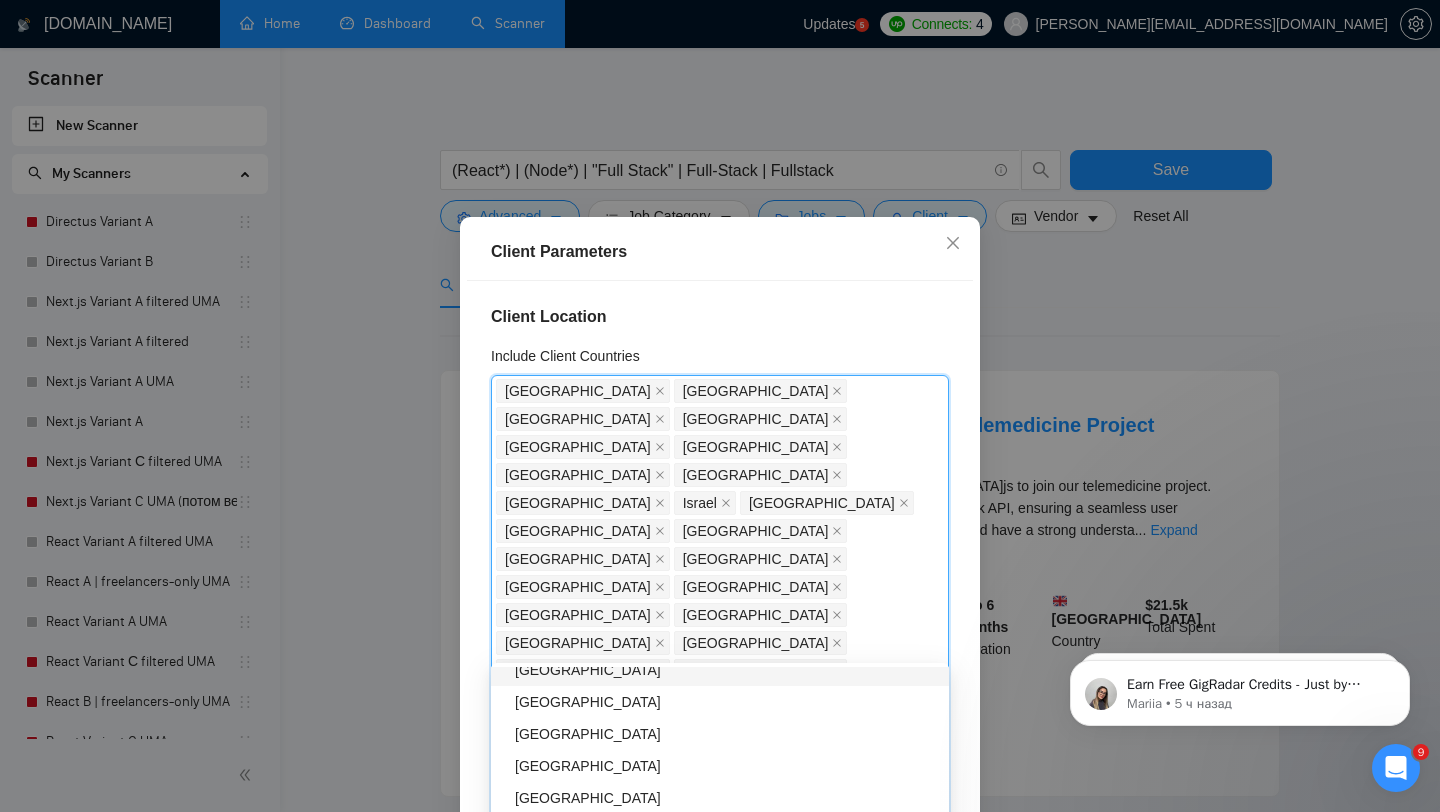 scroll, scrollTop: 3107, scrollLeft: 0, axis: vertical 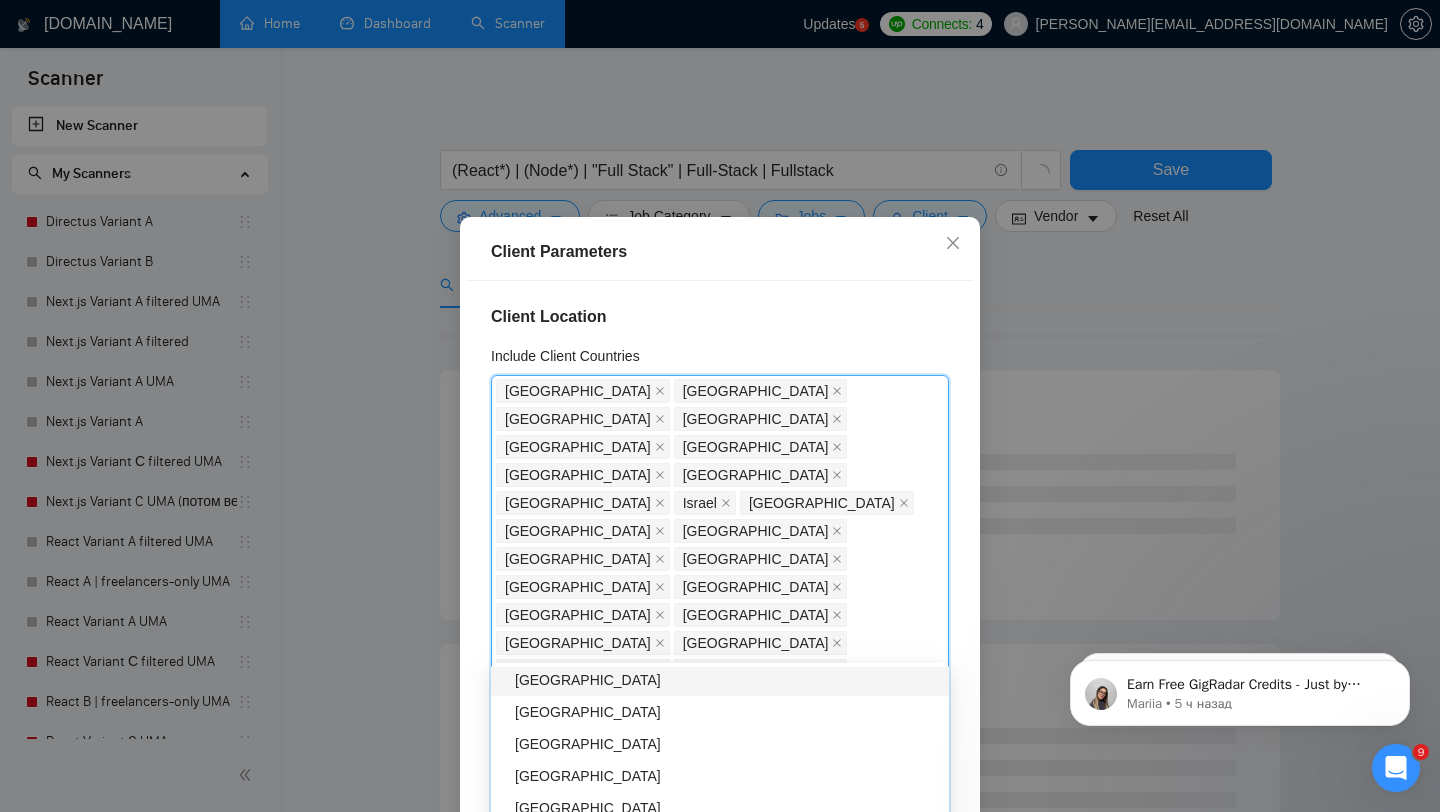 click on "Luxembourg" at bounding box center (726, 680) 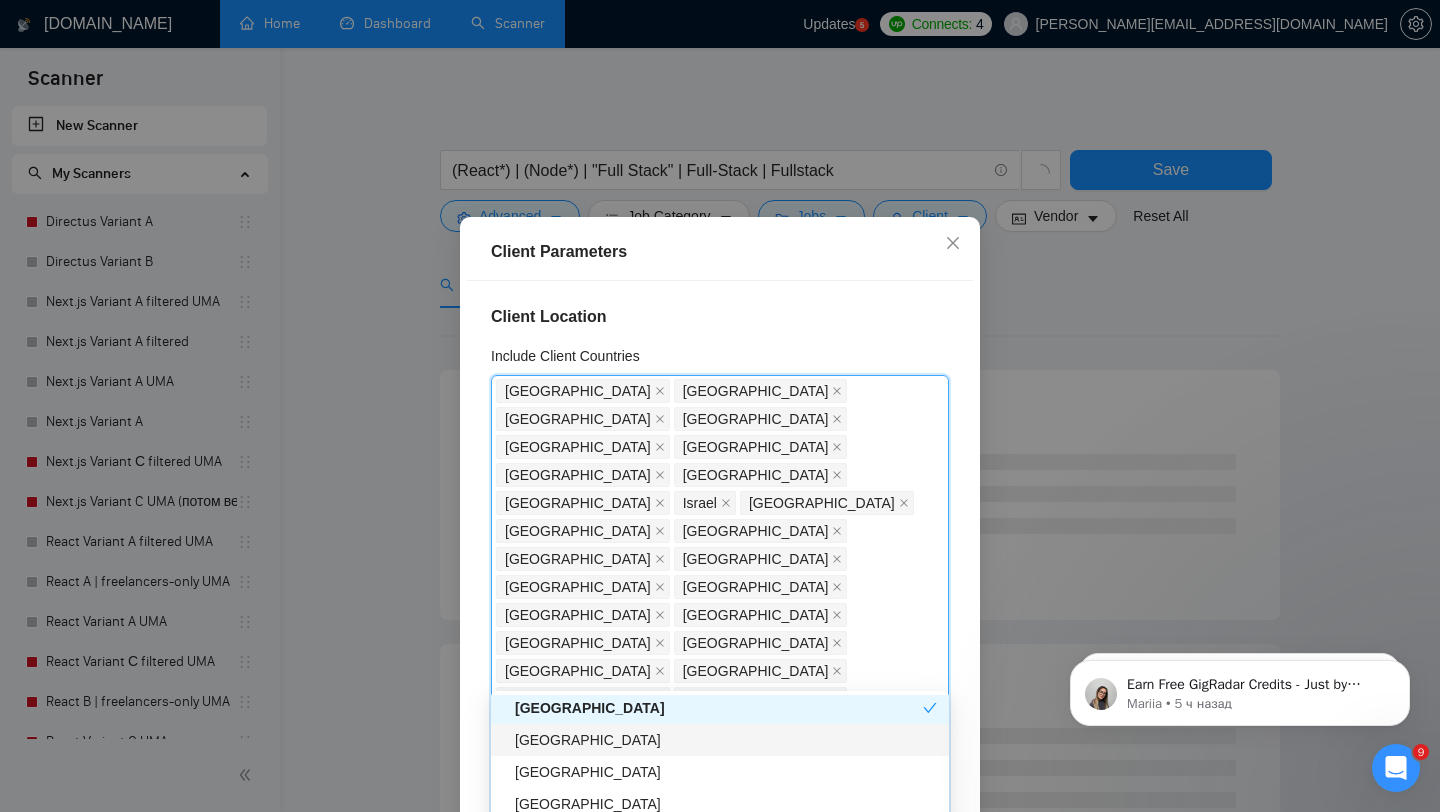 click on "Kazakhstan" at bounding box center (726, 740) 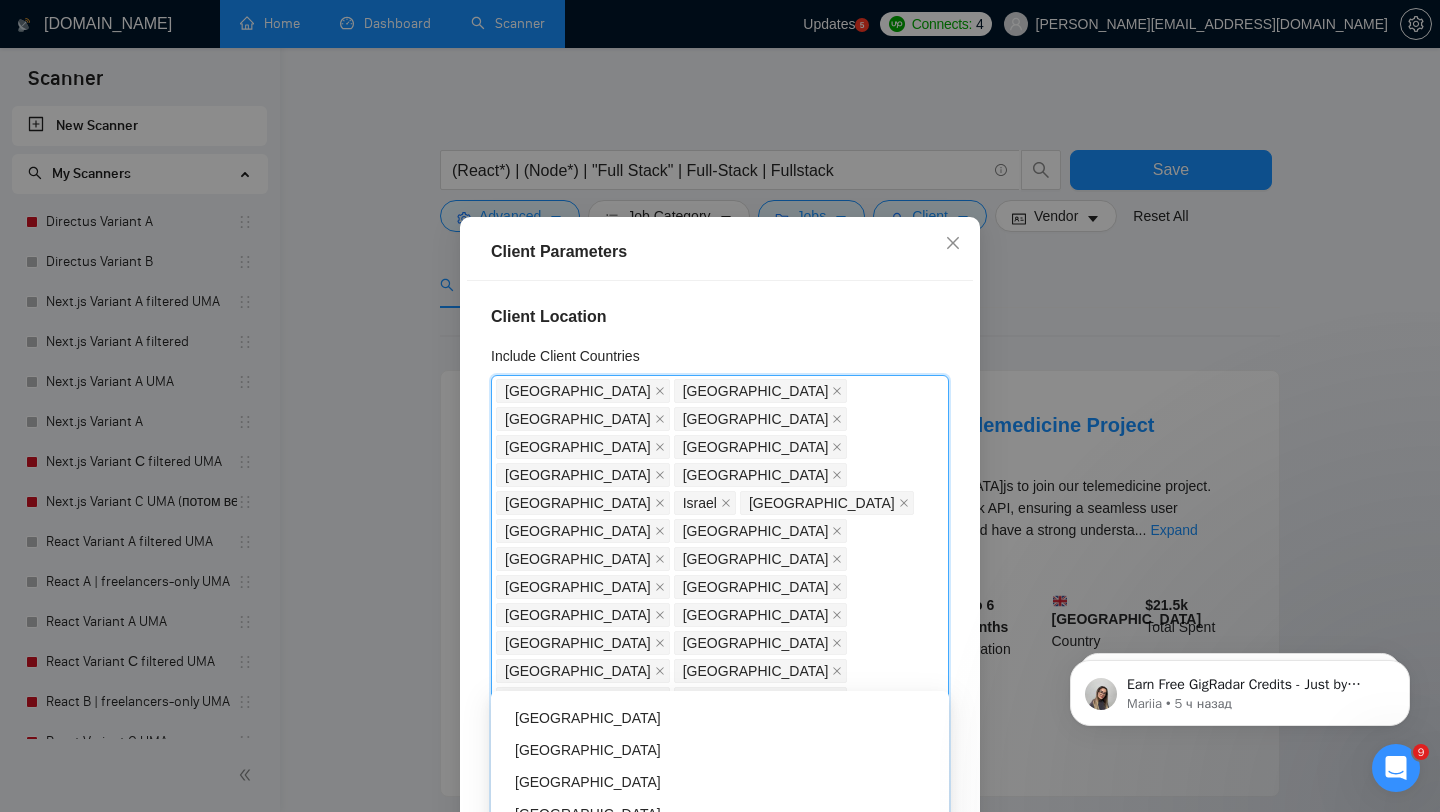 scroll, scrollTop: 3350, scrollLeft: 0, axis: vertical 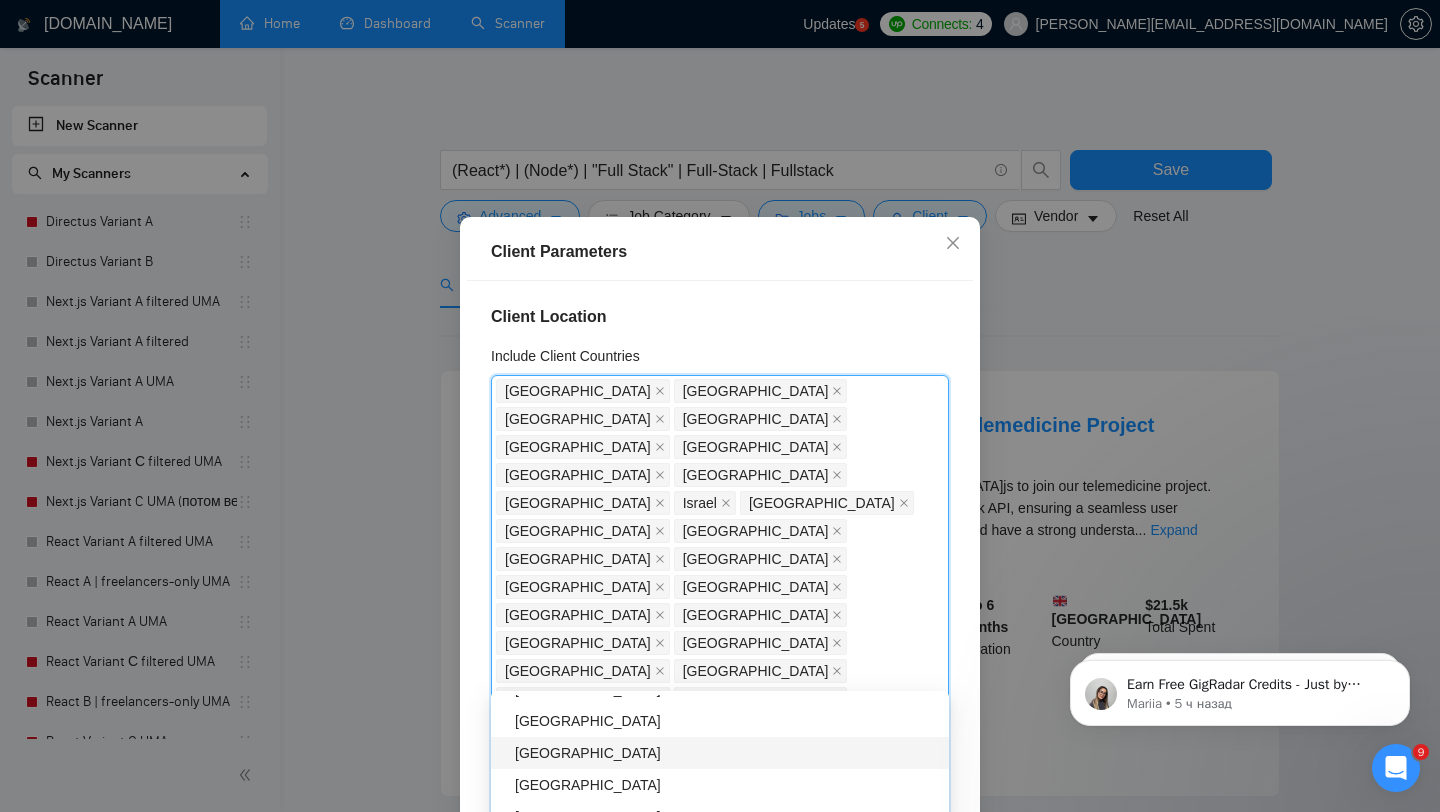 click on "Iceland" at bounding box center (726, 753) 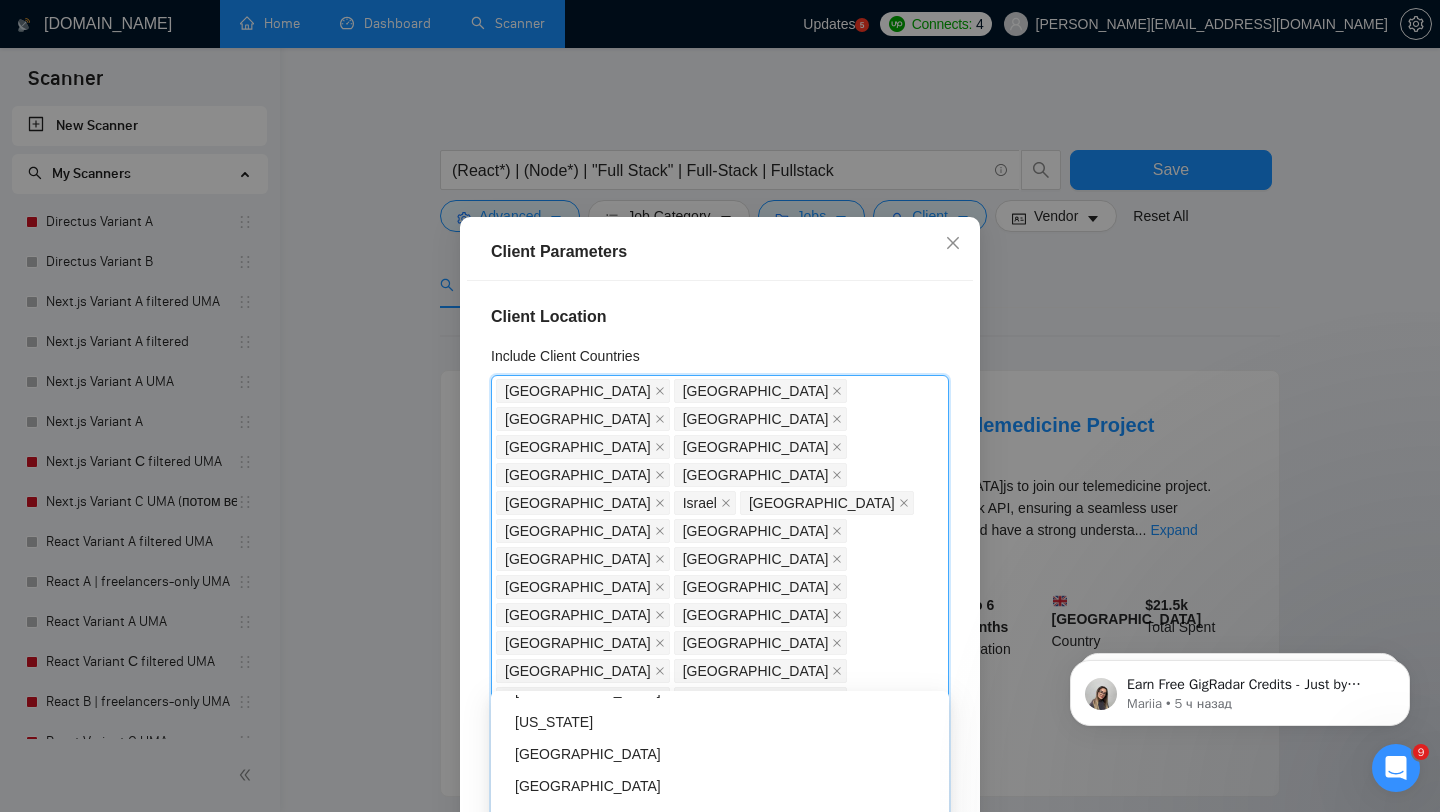 scroll, scrollTop: 6400, scrollLeft: 0, axis: vertical 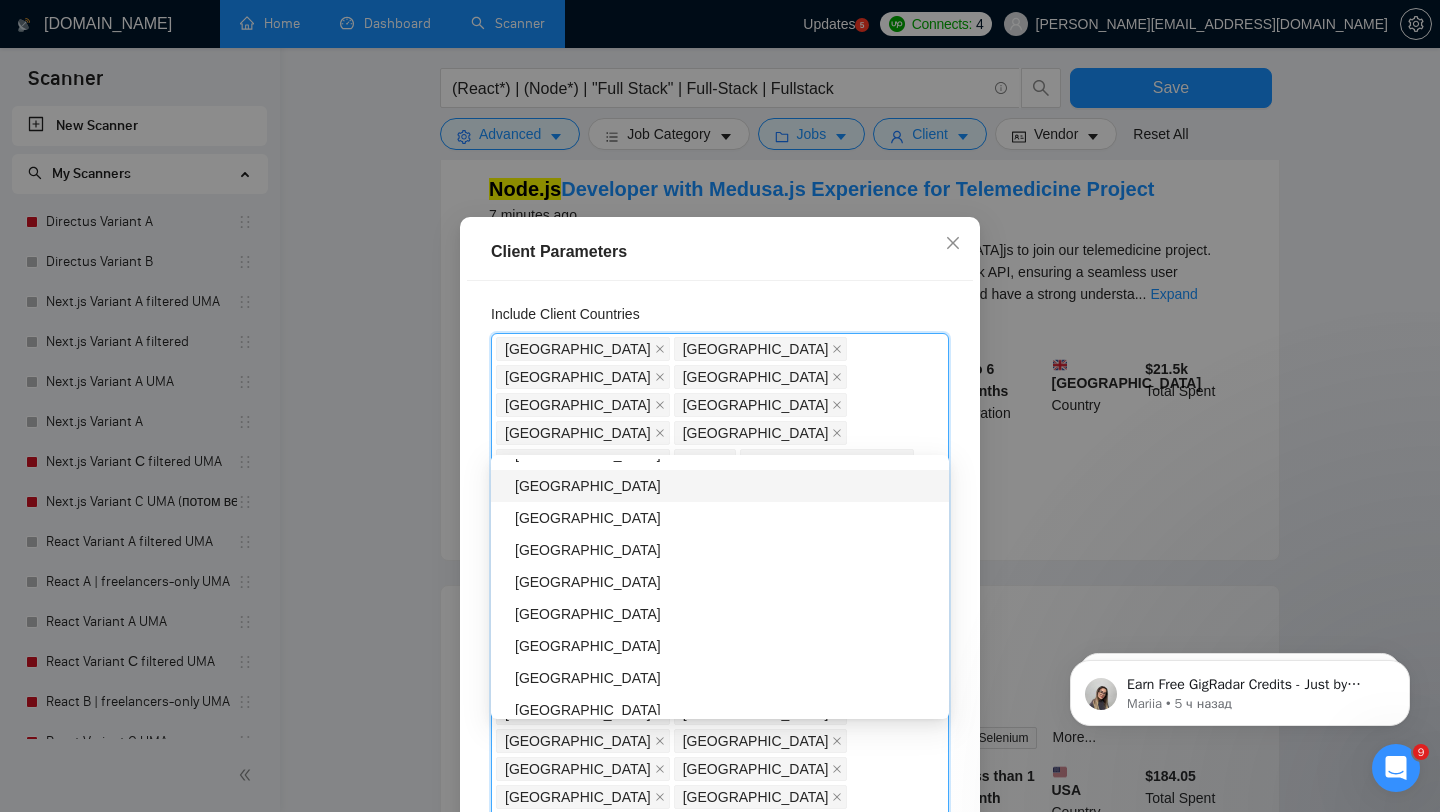 click on "Include Client Countries" at bounding box center (720, 318) 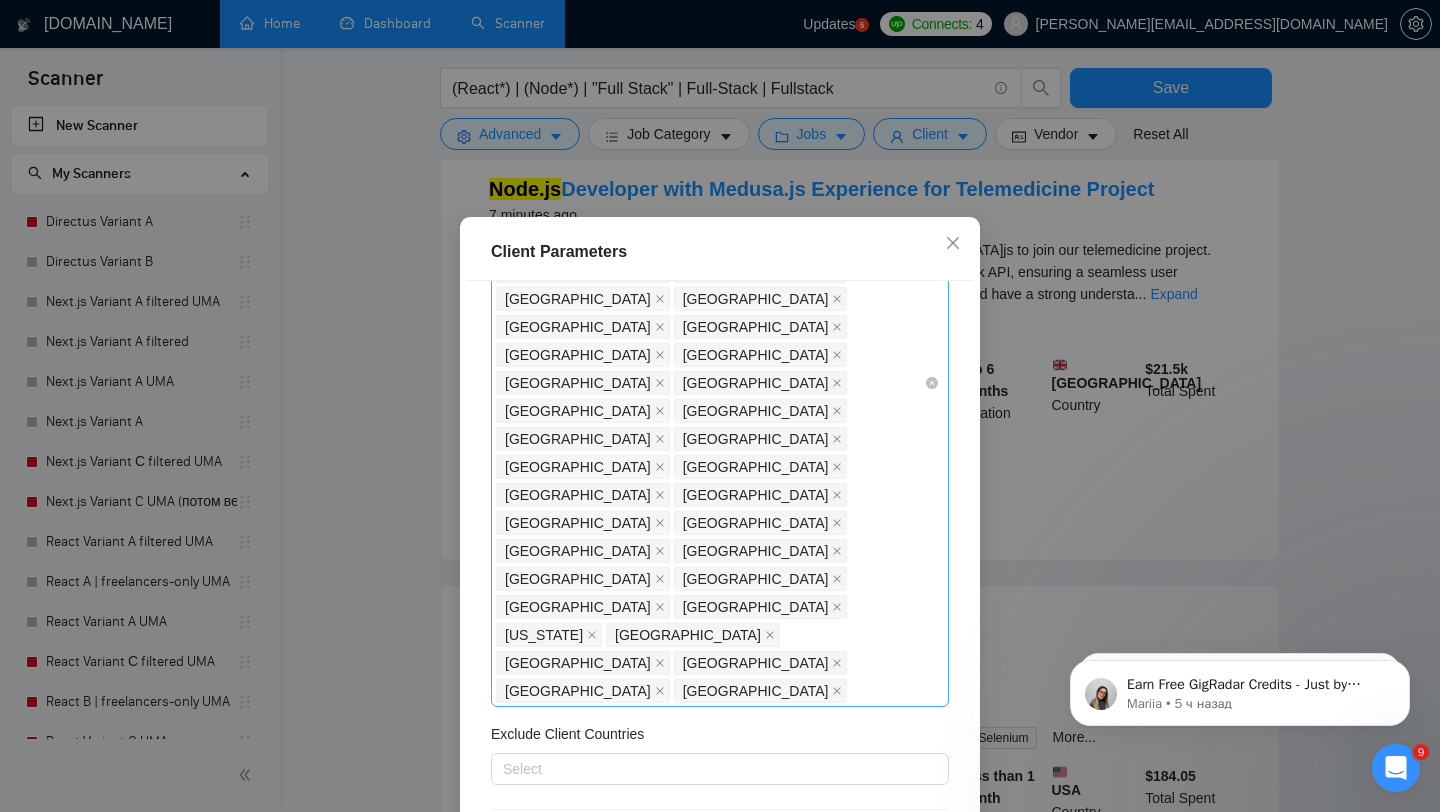 scroll, scrollTop: 345, scrollLeft: 0, axis: vertical 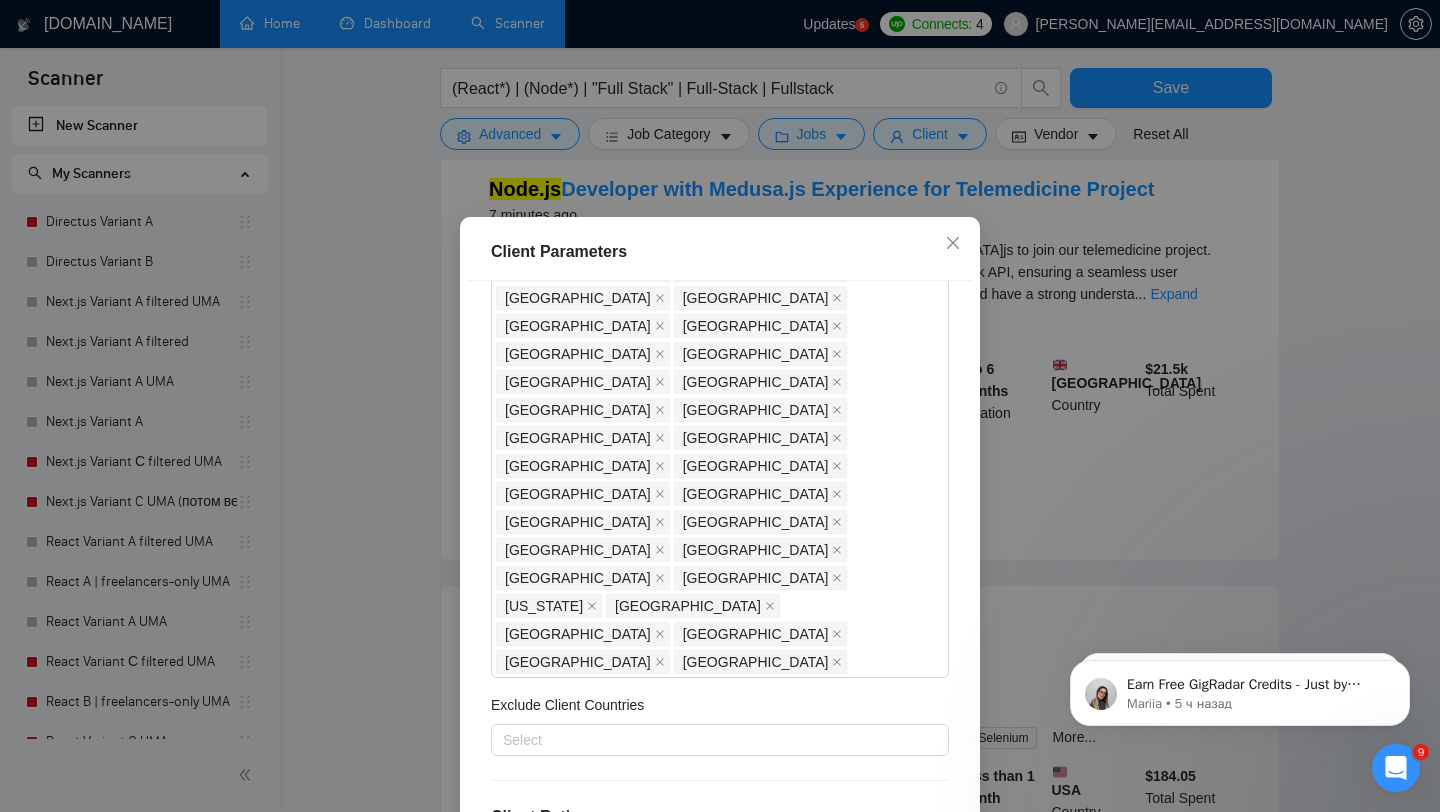 click 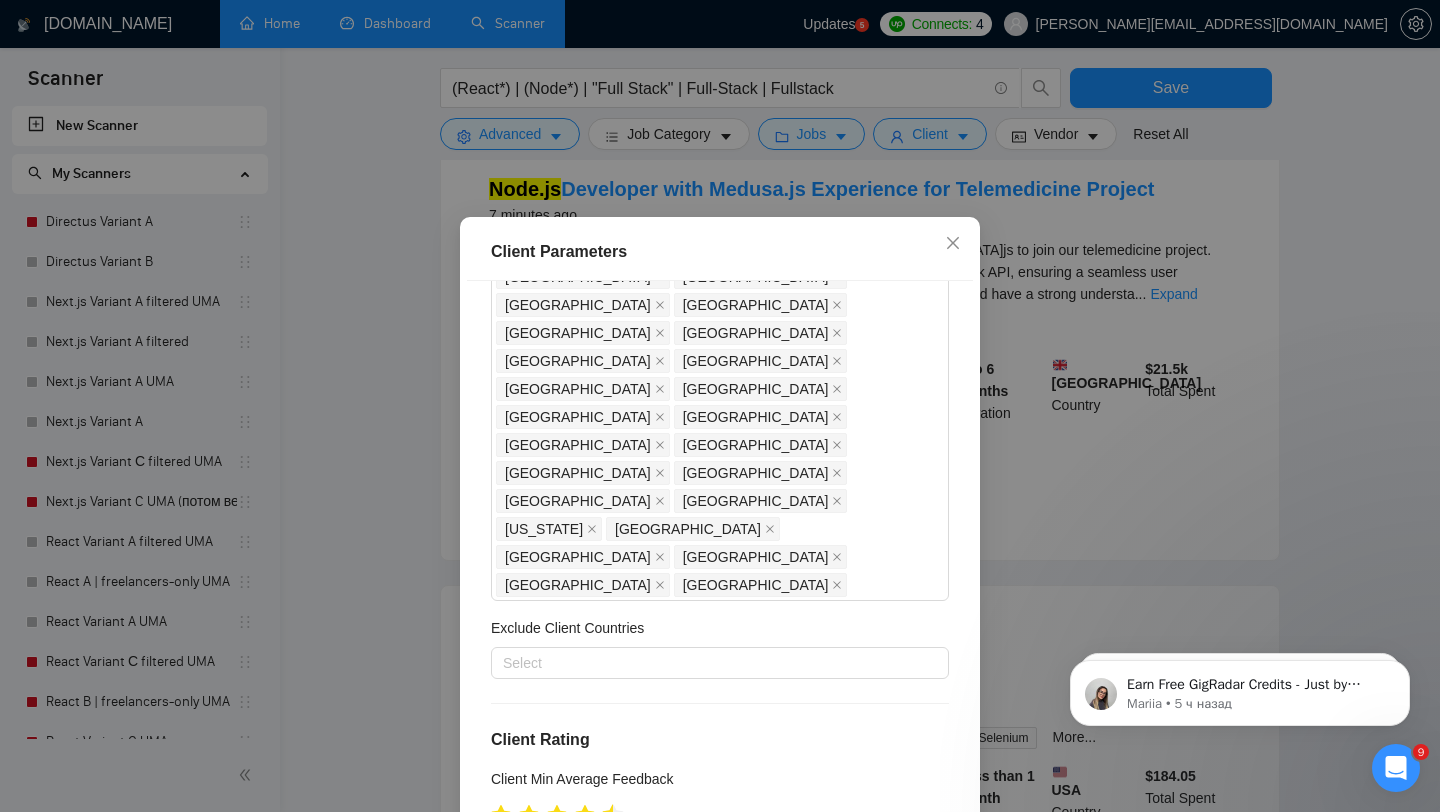 scroll, scrollTop: 447, scrollLeft: 0, axis: vertical 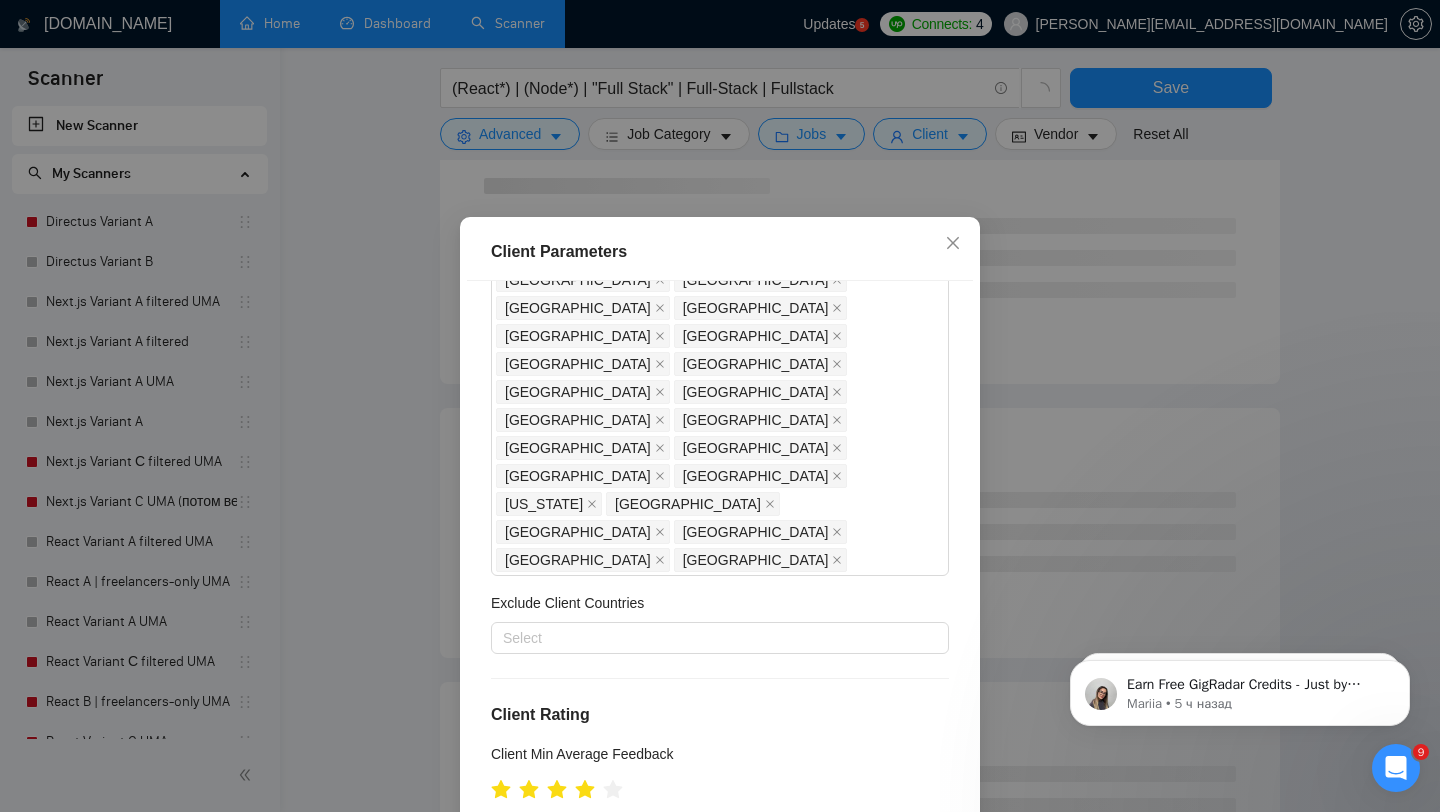 click on "Include clients with no feedback" at bounding box center (498, 823) 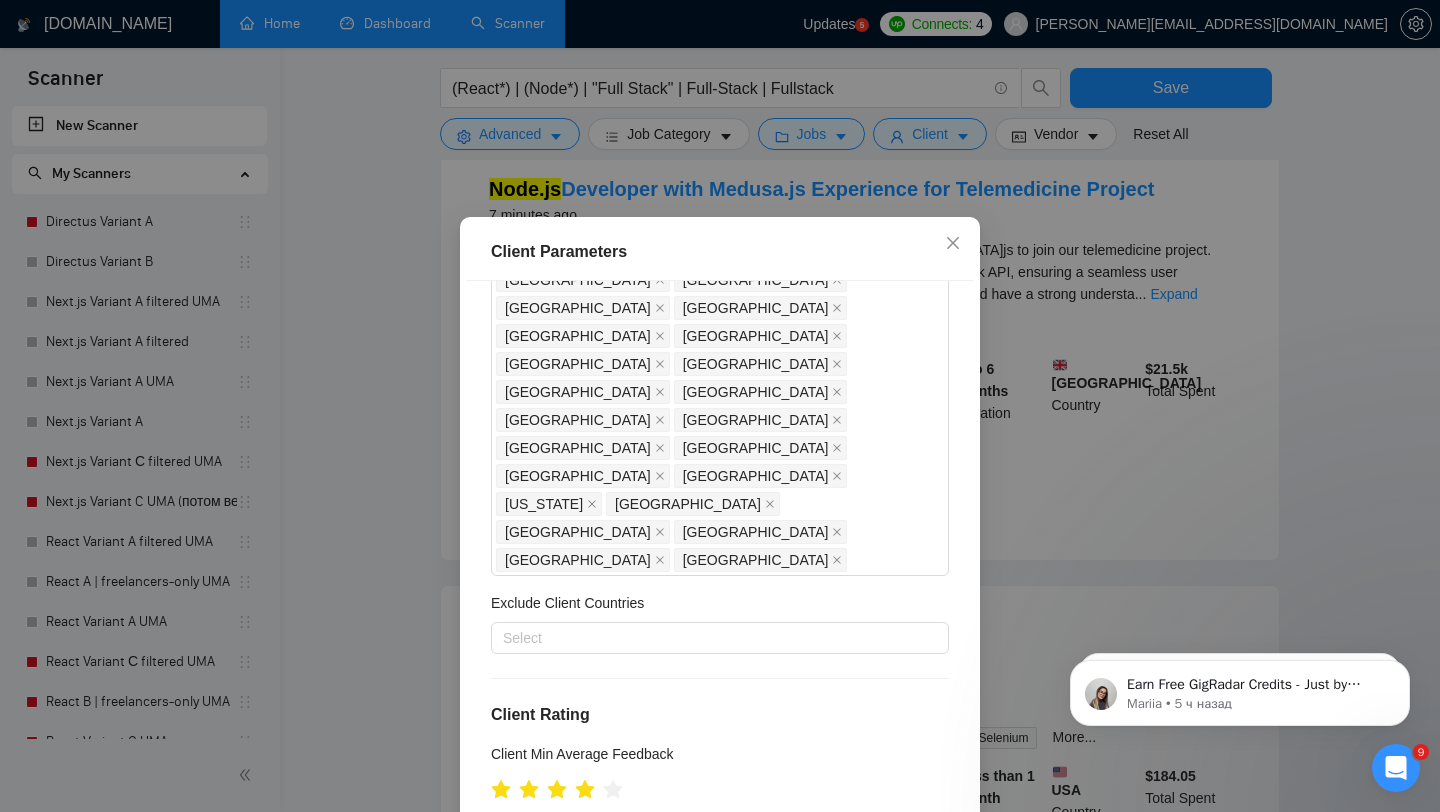 drag, startPoint x: 494, startPoint y: 526, endPoint x: 654, endPoint y: 525, distance: 160.00313 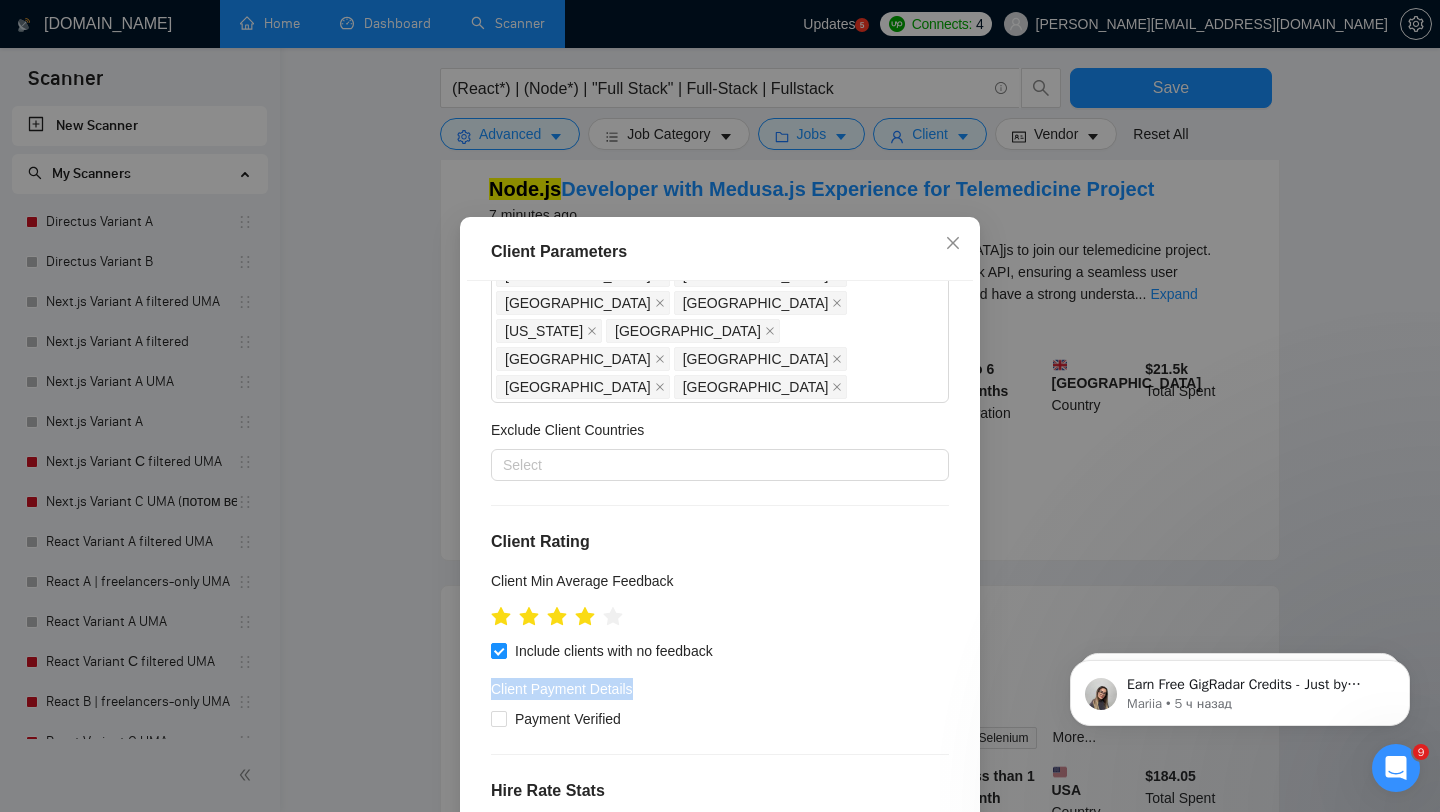 scroll, scrollTop: 630, scrollLeft: 0, axis: vertical 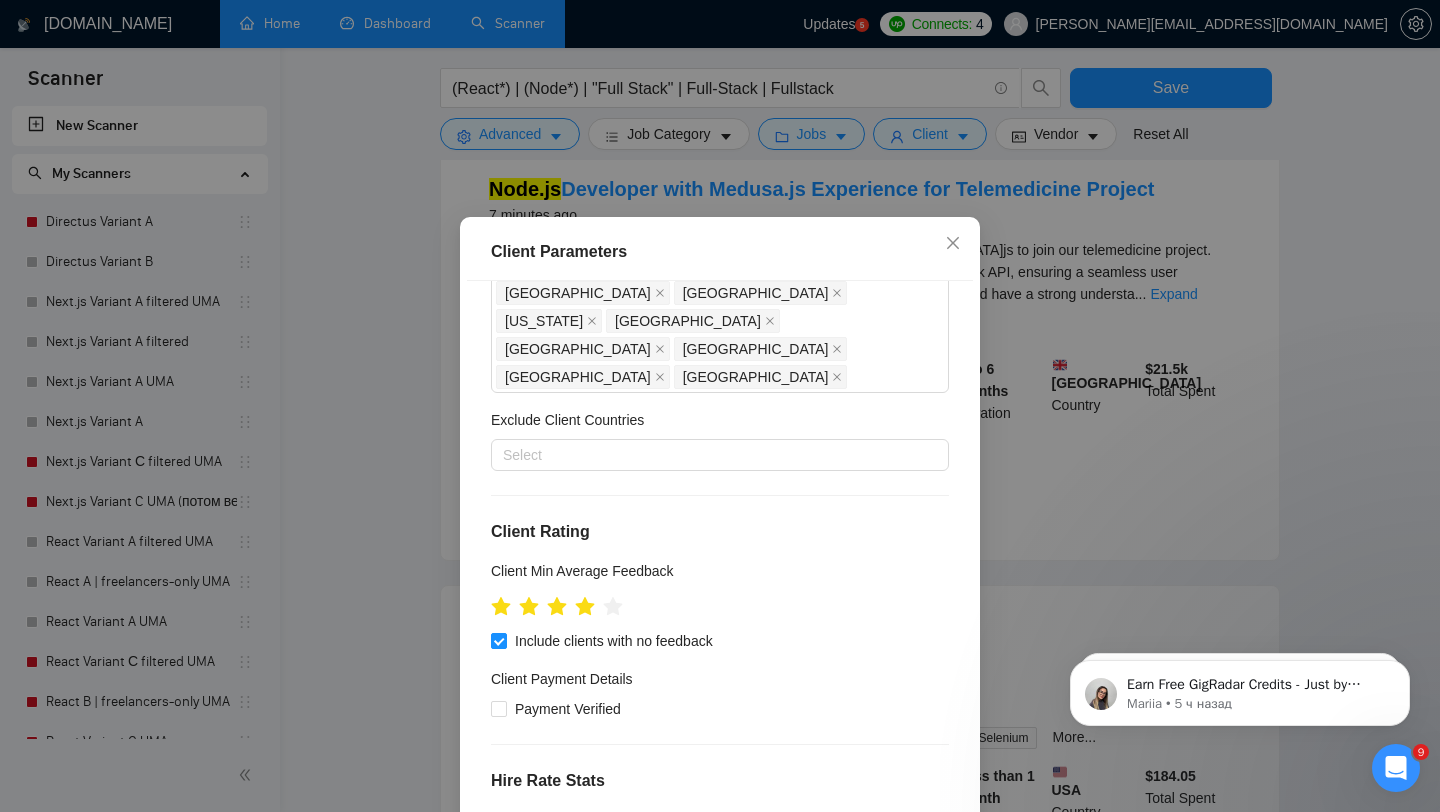 click on "Client Location Include Client Countries United States United Kingdom Canada Australia Germany United Arab Emirates Singapore Netherlands France Israel Saudi Arabia Spain Ukraine Switzerland Italy Hong Kong Ireland New Zealand Sweden Belgium Denmark Austria Estonia Romania Poland Norway Japan Portugal Bulgaria Lithuania Greece South Korea Finland Czech Republic Qatar Serbia Latvia Hungary Croatia Slovenia Oman Georgia Slovakia Moldova Luxembourg Kazakhstan Iceland   Exclude Client Countries   Select Client Rating Client Min Average Feedback Include clients with no feedback Client Payment Details Payment Verified Hire Rate Stats   Client Total Spent $ Min - $ Max Client Hire Rate New   Any hire rate   Avg Hourly Rate Paid New $ Min - $ Max Include Clients without Sufficient History Client Profile Client Industry New   Any industry Client Company Size   Any company size Enterprise Clients New   Any clients" at bounding box center (720, 565) 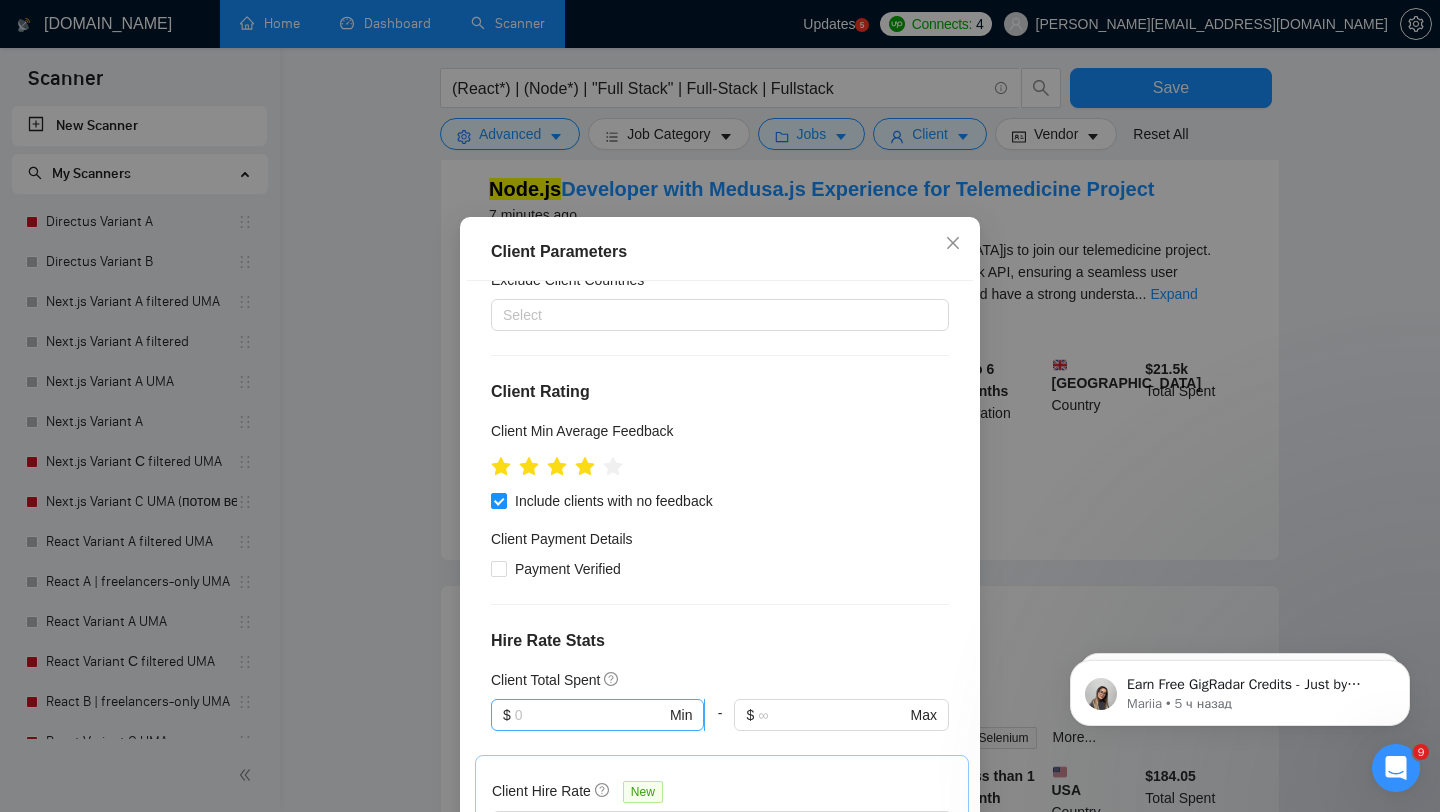 scroll, scrollTop: 773, scrollLeft: 0, axis: vertical 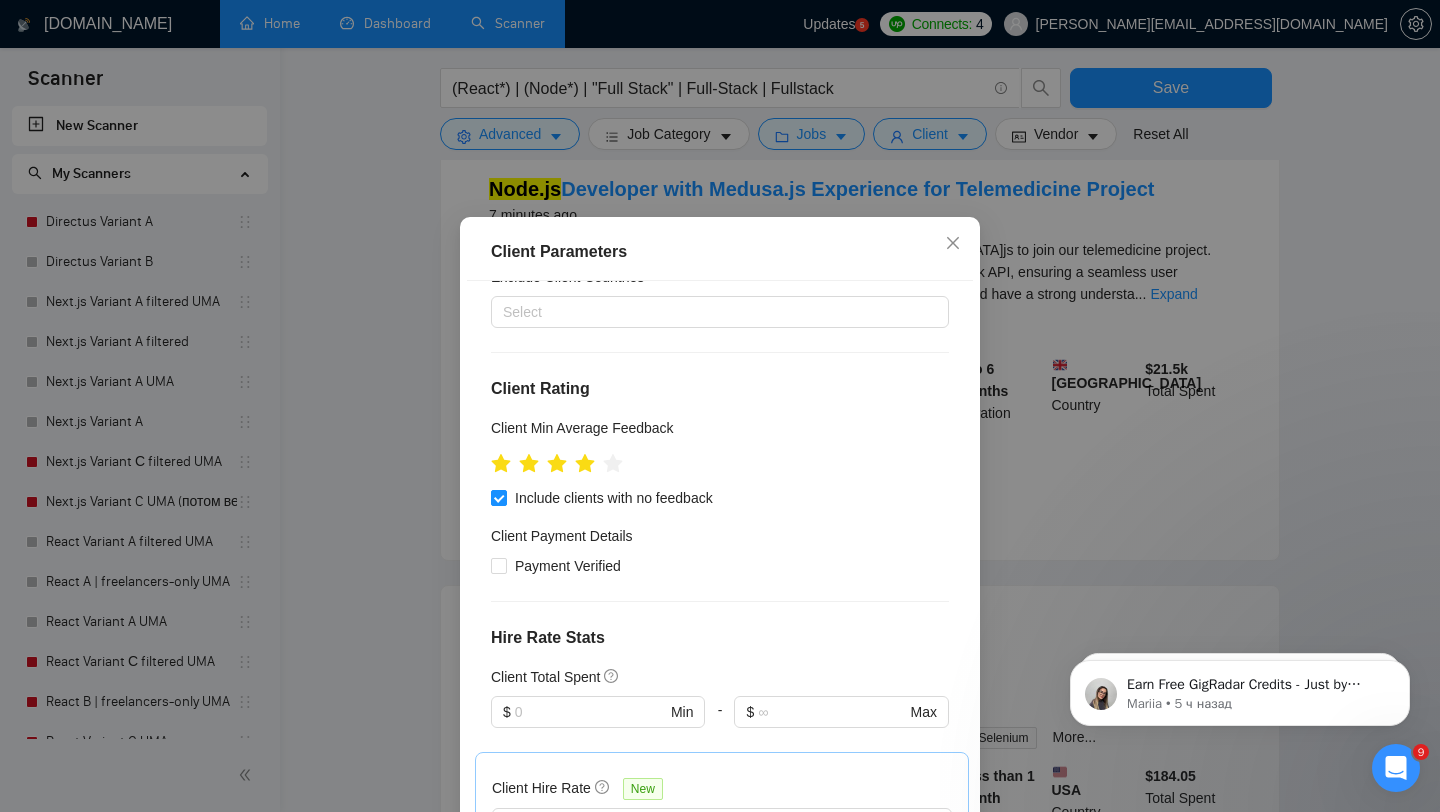 click on "Client Hire Rate New   Any hire rate   Avg Hourly Rate Paid New $ Min - $ Max Include Clients without Sufficient History" at bounding box center (722, 876) 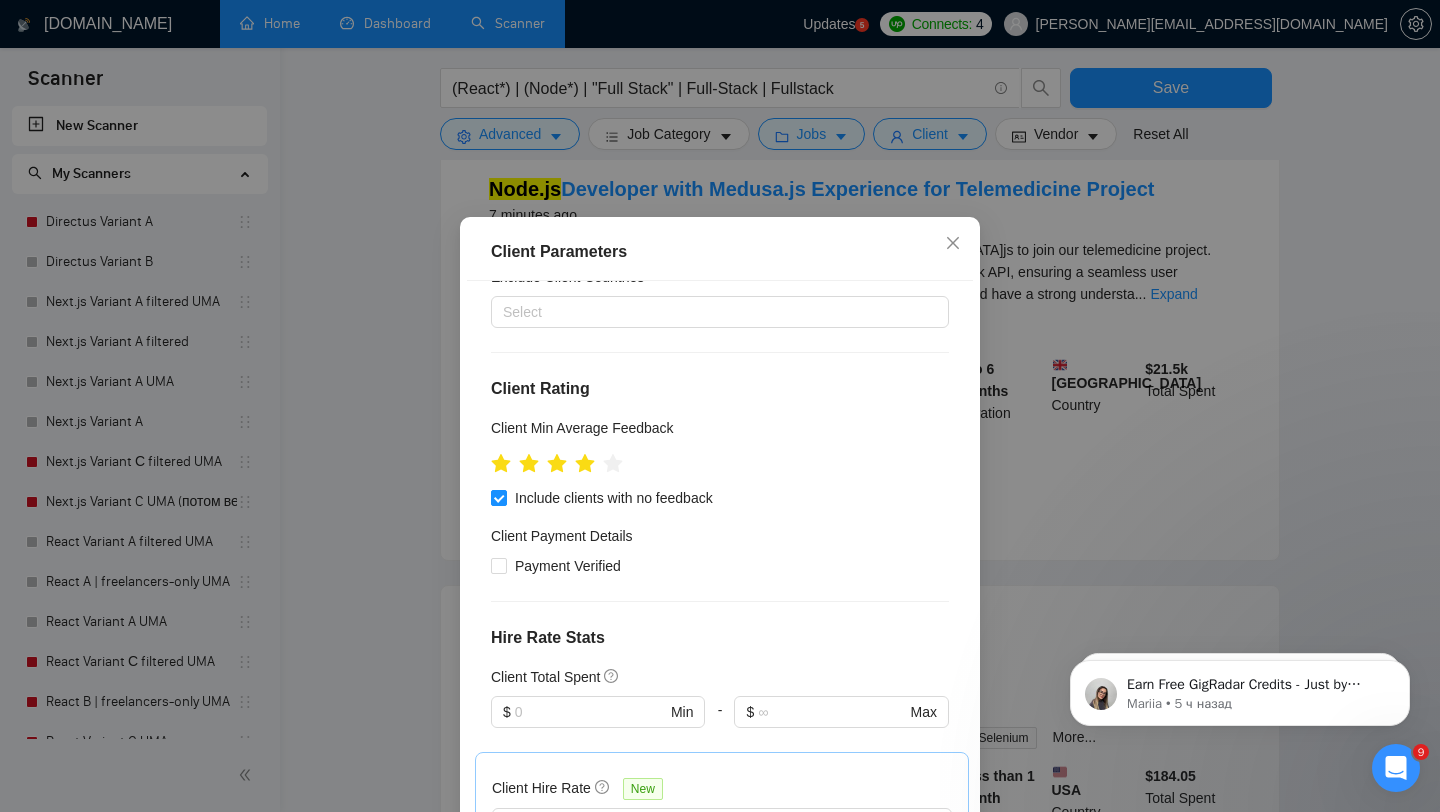 click at bounding box center (592, 911) 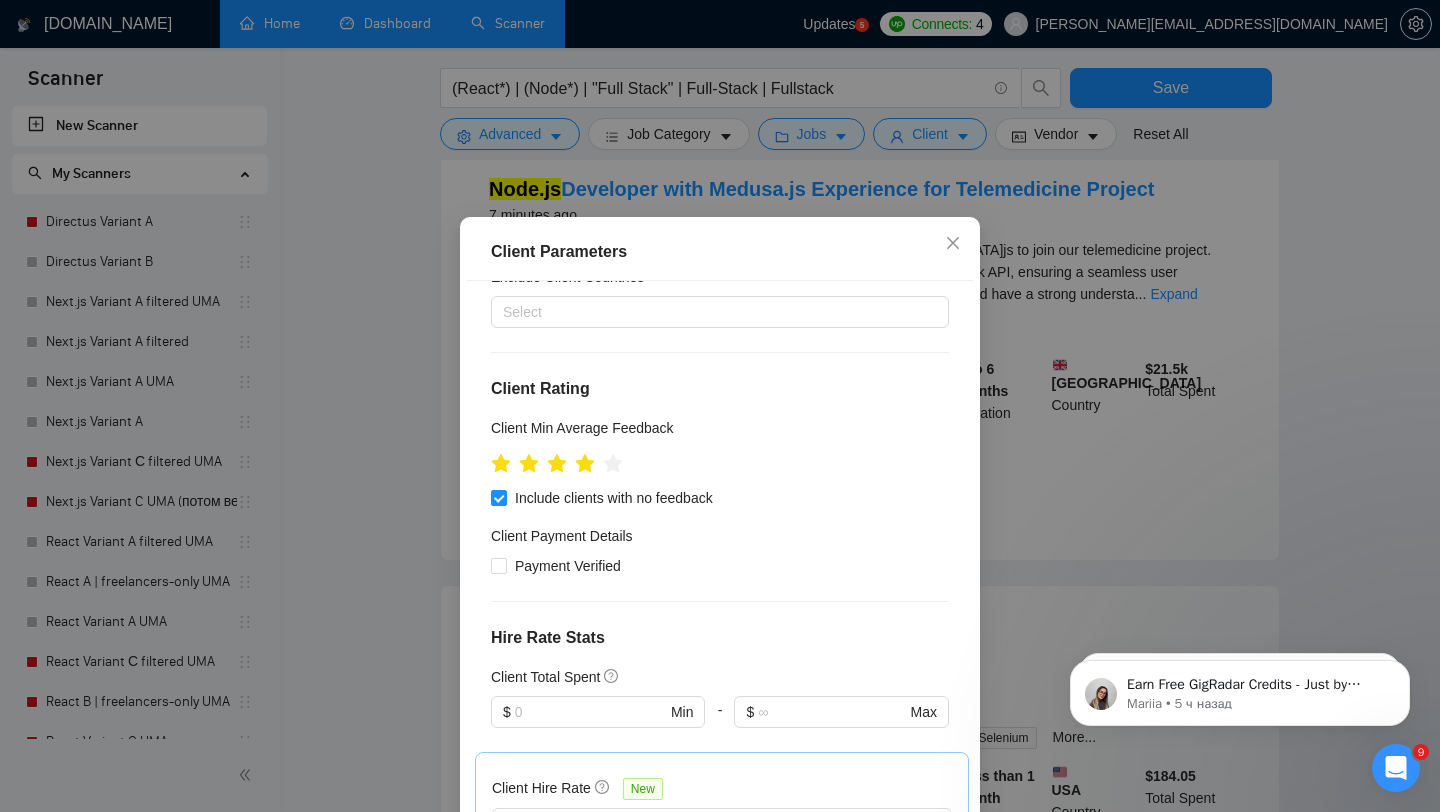click on "Avg Hourly Rate Paid New" at bounding box center [722, 875] 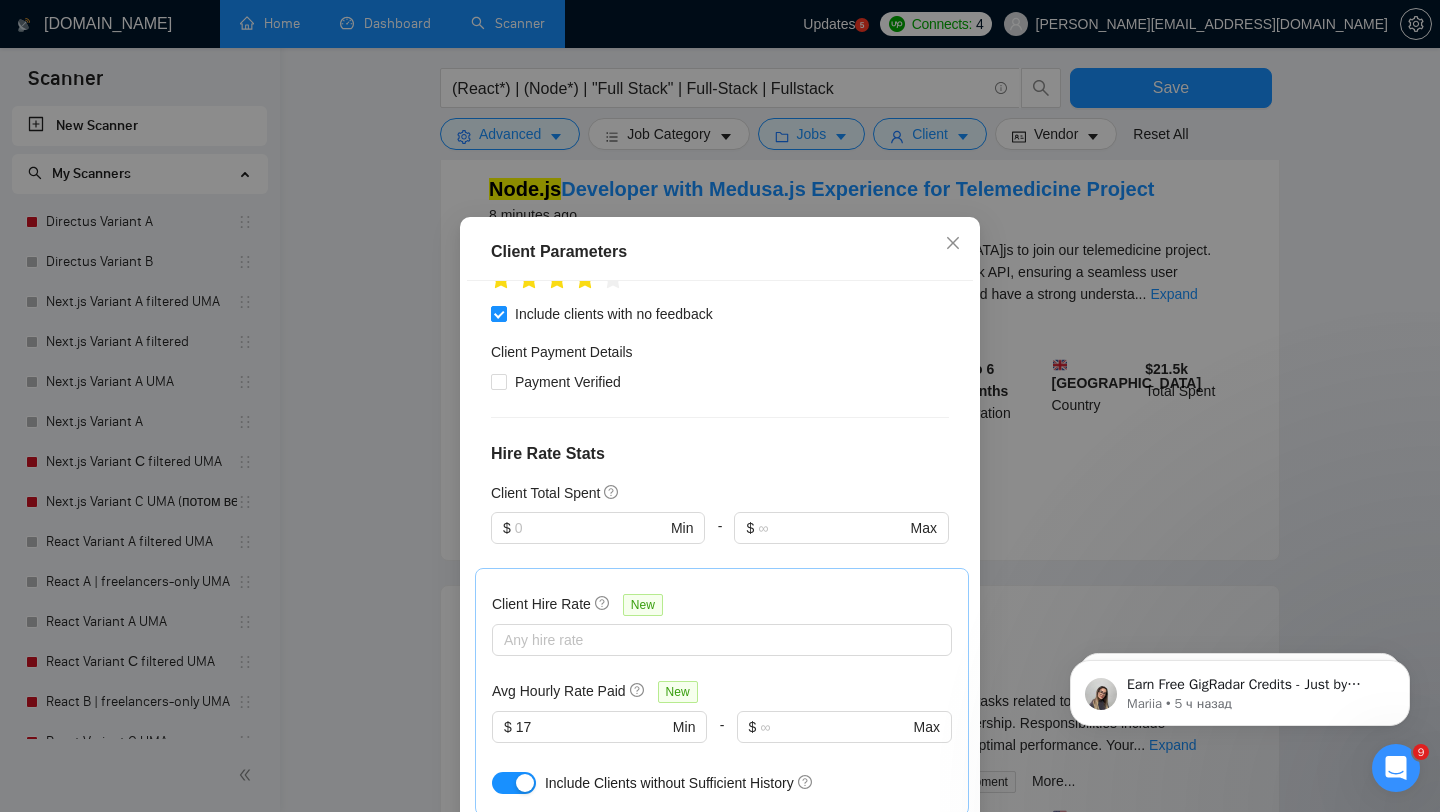 scroll, scrollTop: 958, scrollLeft: 0, axis: vertical 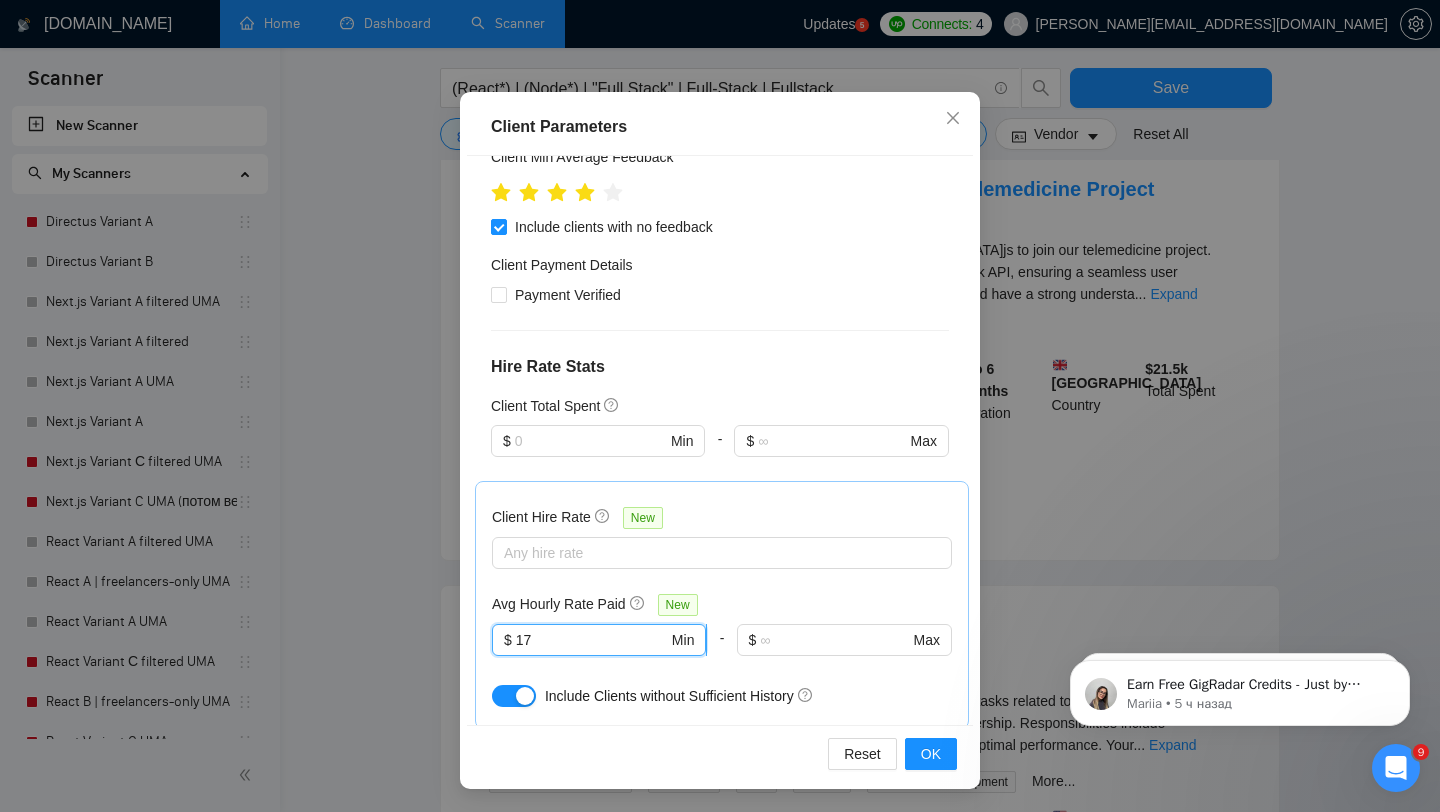 click on "17" at bounding box center [592, 640] 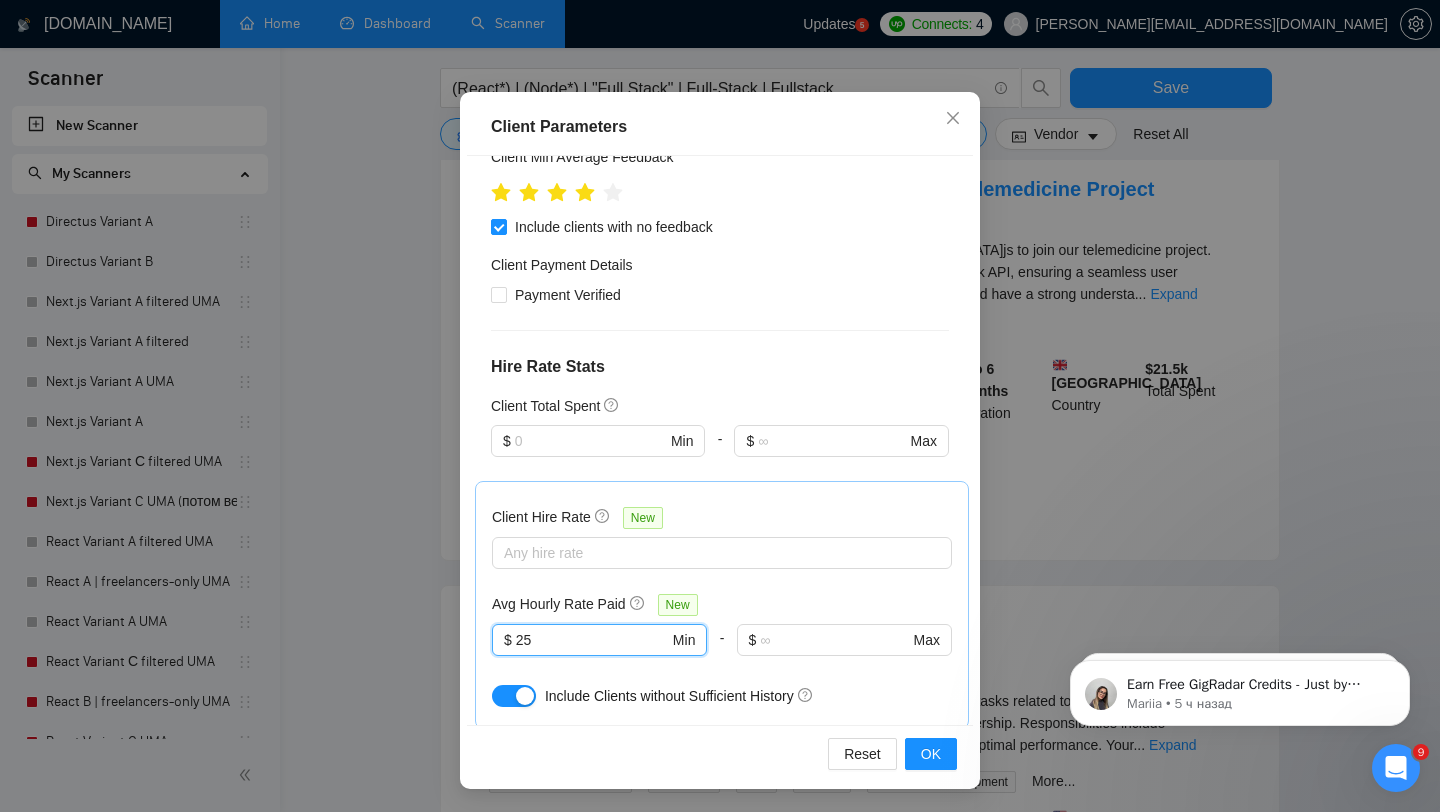 click on "Client Location Include Client Countries United States United Kingdom Canada Australia Germany United Arab Emirates Singapore Netherlands France Israel Saudi Arabia Spain Ukraine Switzerland Italy Hong Kong Ireland New Zealand Sweden Belgium Denmark Austria Estonia Romania Poland Norway Japan Portugal Bulgaria Lithuania Greece South Korea Finland Czech Republic Qatar Serbia Latvia Hungary Croatia Slovenia Oman Georgia Slovakia Moldova Luxembourg Kazakhstan Iceland   Exclude Client Countries   Select Client Rating Client Min Average Feedback Include clients with no feedback Client Payment Details Payment Verified Hire Rate Stats   Client Total Spent $ Min - $ Max Client Hire Rate New   Any hire rate   Avg Hourly Rate Paid New 25 $ 25 Min - $ Max Include Clients without Sufficient History Client Profile Client Industry New   Any industry Client Company Size   Any company size Enterprise Clients New   Any clients" at bounding box center (720, 440) 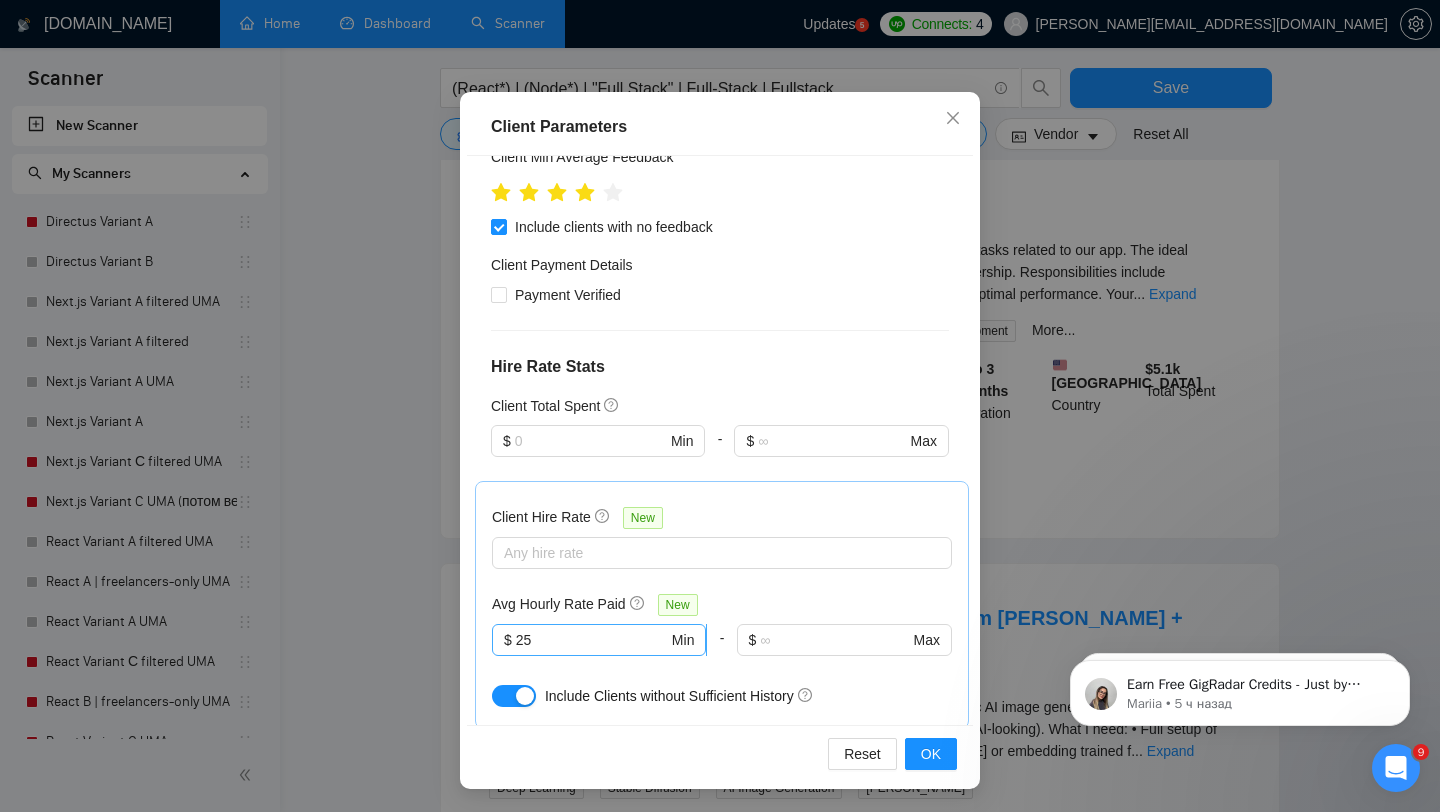click on "25" at bounding box center (592, 640) 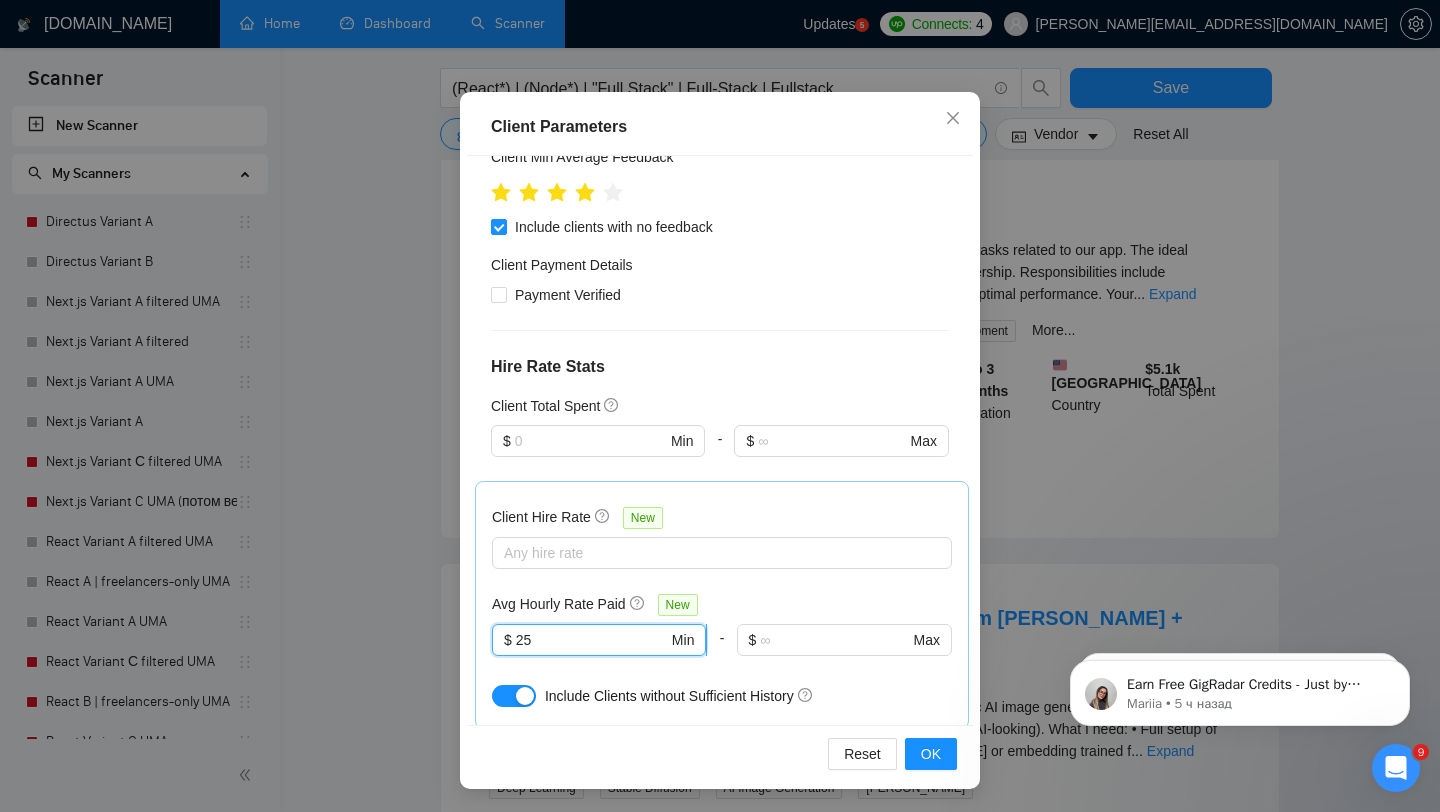 type on "2" 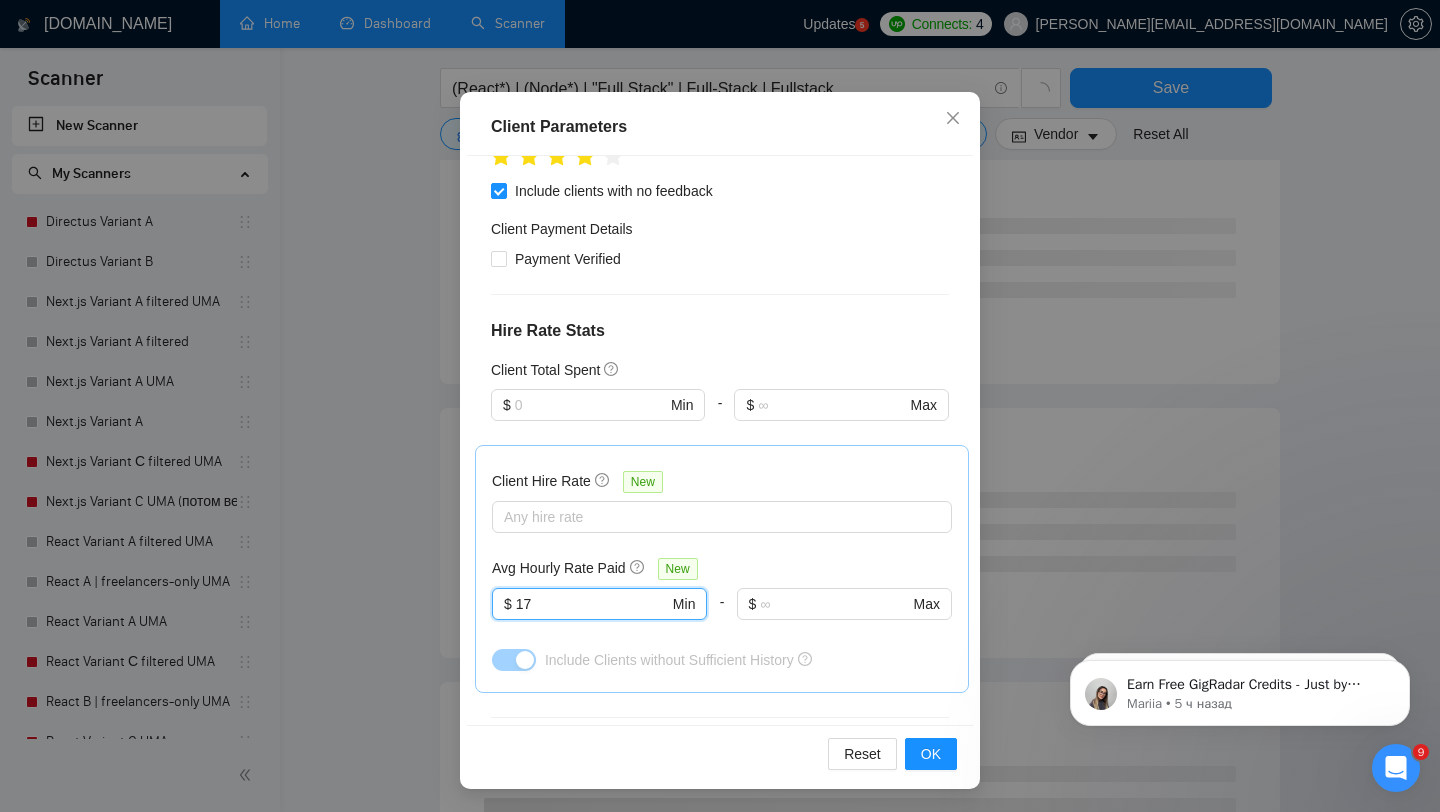 scroll, scrollTop: 957, scrollLeft: 0, axis: vertical 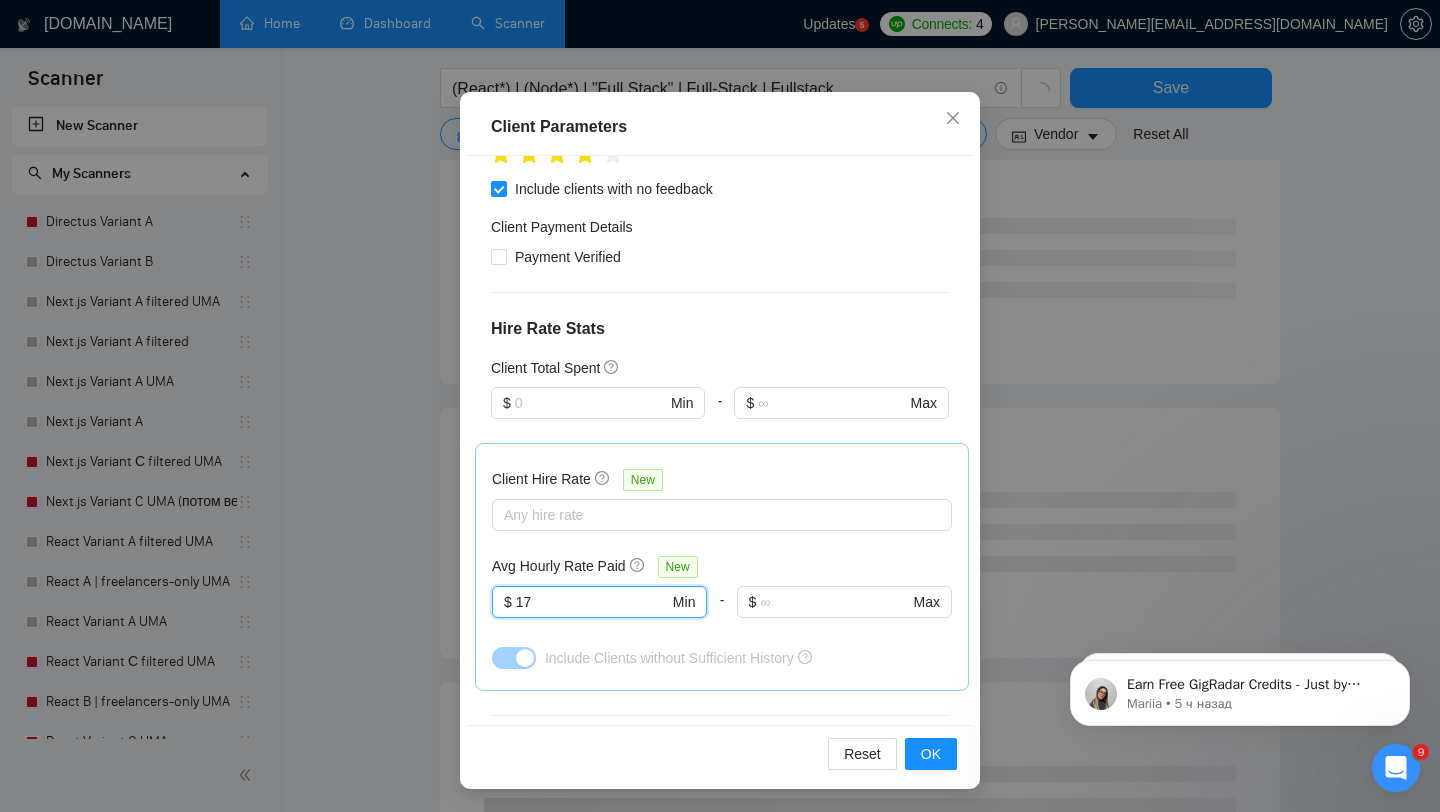 type on "17" 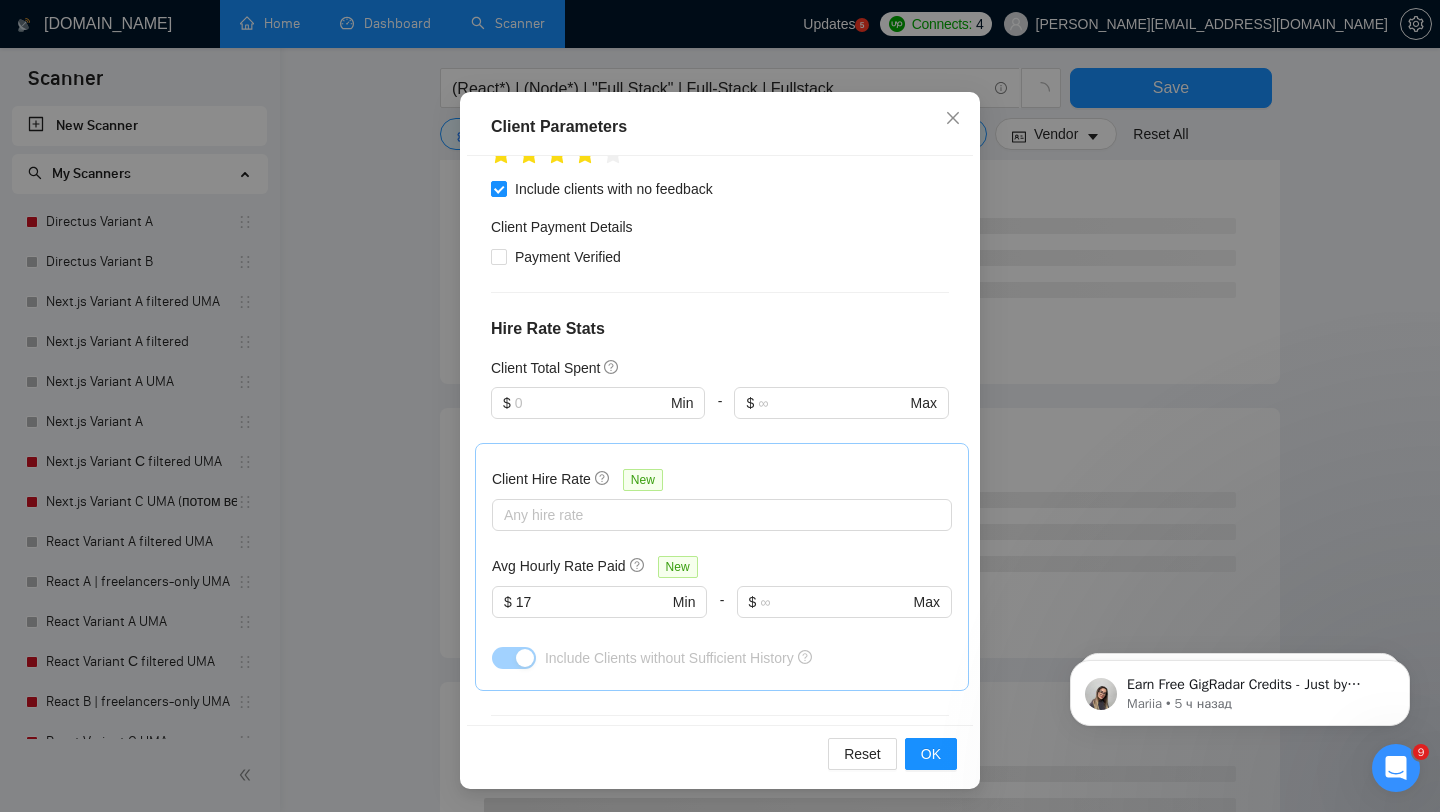click on "Client Location Include Client Countries United States United Kingdom Canada Australia Germany United Arab Emirates Singapore Netherlands France Israel Saudi Arabia Spain Ukraine Switzerland Italy Hong Kong Ireland New Zealand Sweden Belgium Denmark Austria Estonia Romania Poland Norway Japan Portugal Bulgaria Lithuania Greece South Korea Finland Czech Republic Qatar Serbia Latvia Hungary Croatia Slovenia Oman Georgia Slovakia Moldova Luxembourg Kazakhstan Iceland   Exclude Client Countries   Select Client Rating Client Min Average Feedback Include clients with no feedback Client Payment Details Payment Verified Hire Rate Stats   Client Total Spent $ Min - $ Max Client Hire Rate New   Any hire rate   Avg Hourly Rate Paid New $ 17 Min - $ Max Include Clients without Sufficient History Client Profile Client Industry New   Any industry Client Company Size   Any company size Enterprise Clients New   Any clients" at bounding box center (720, 440) 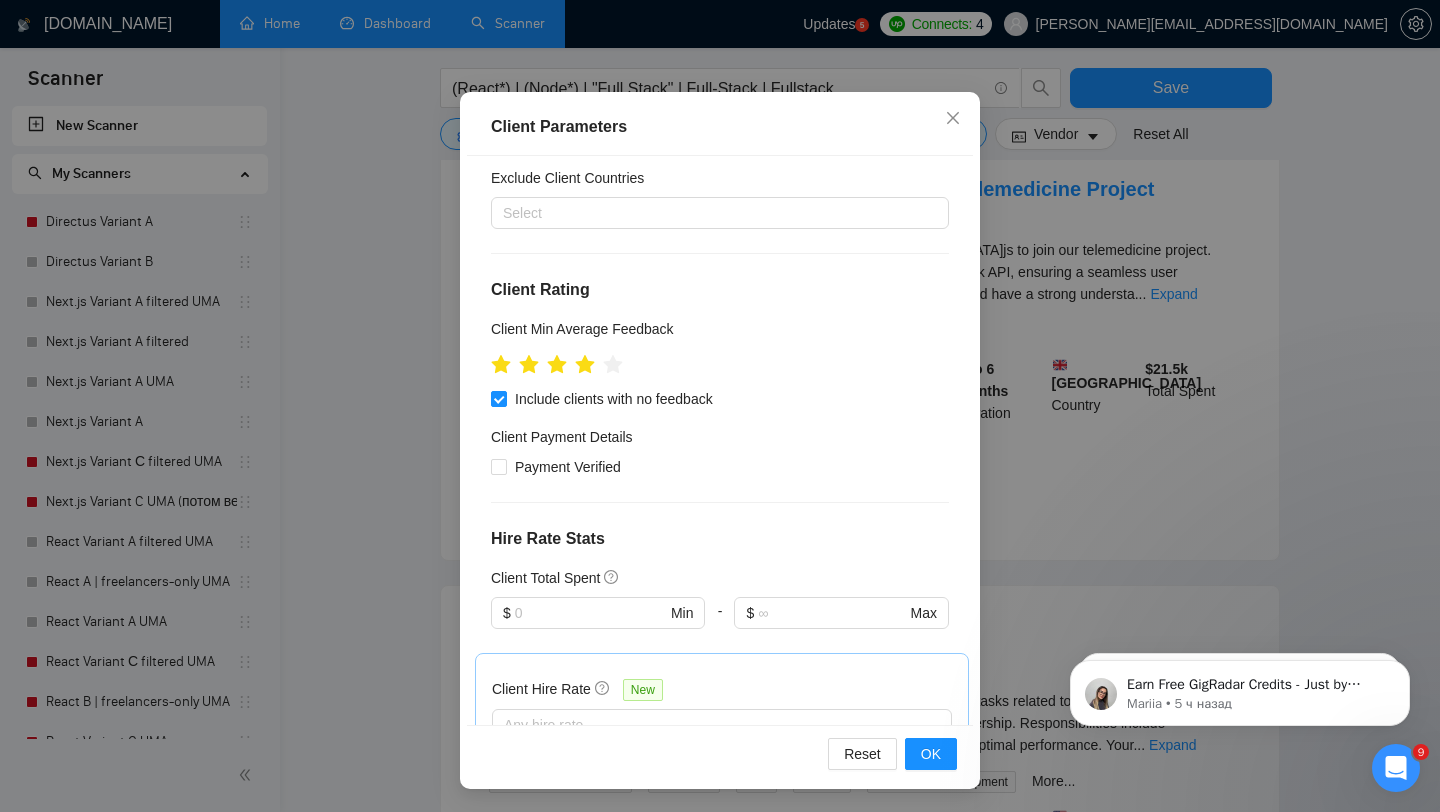 scroll, scrollTop: 958, scrollLeft: 0, axis: vertical 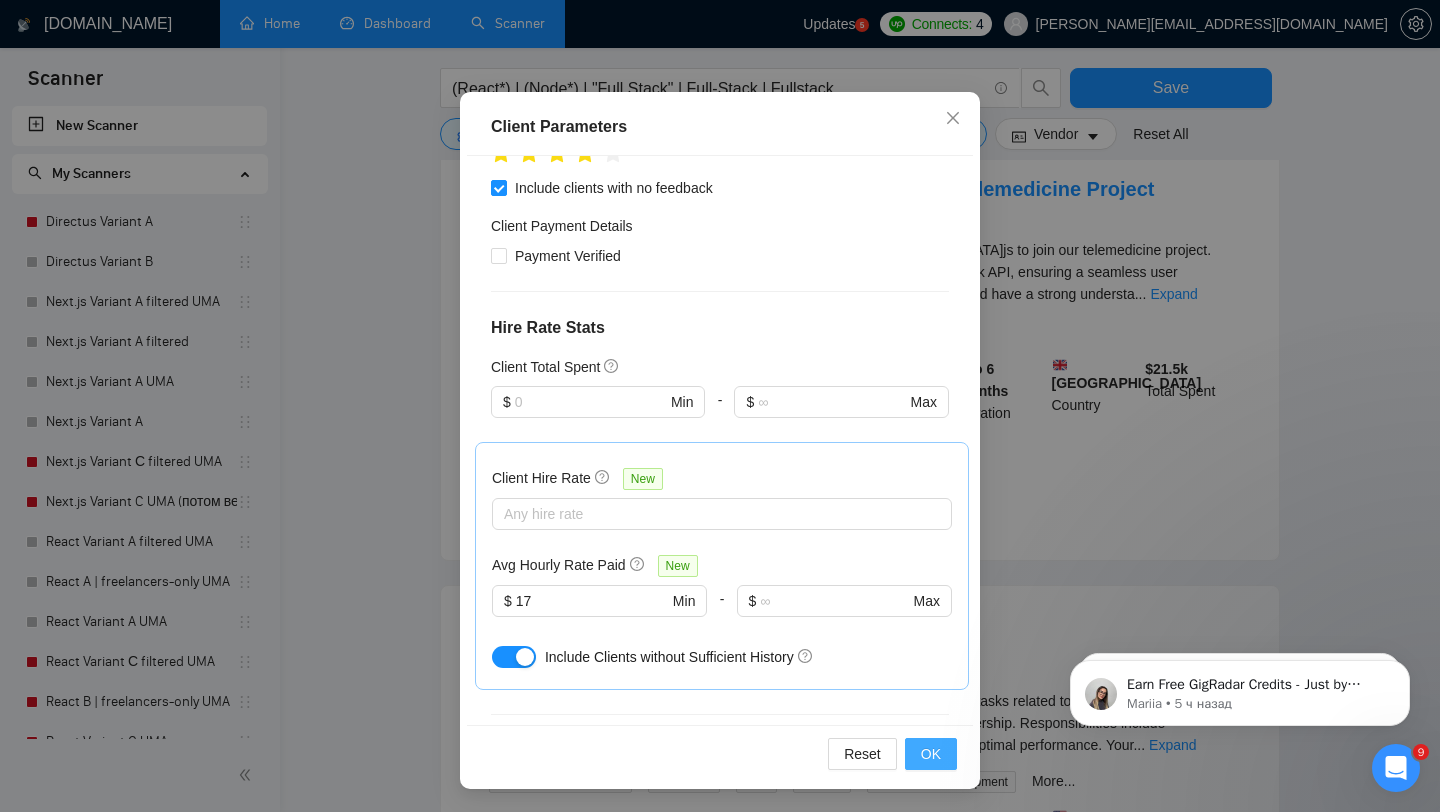 click on "OK" at bounding box center (931, 754) 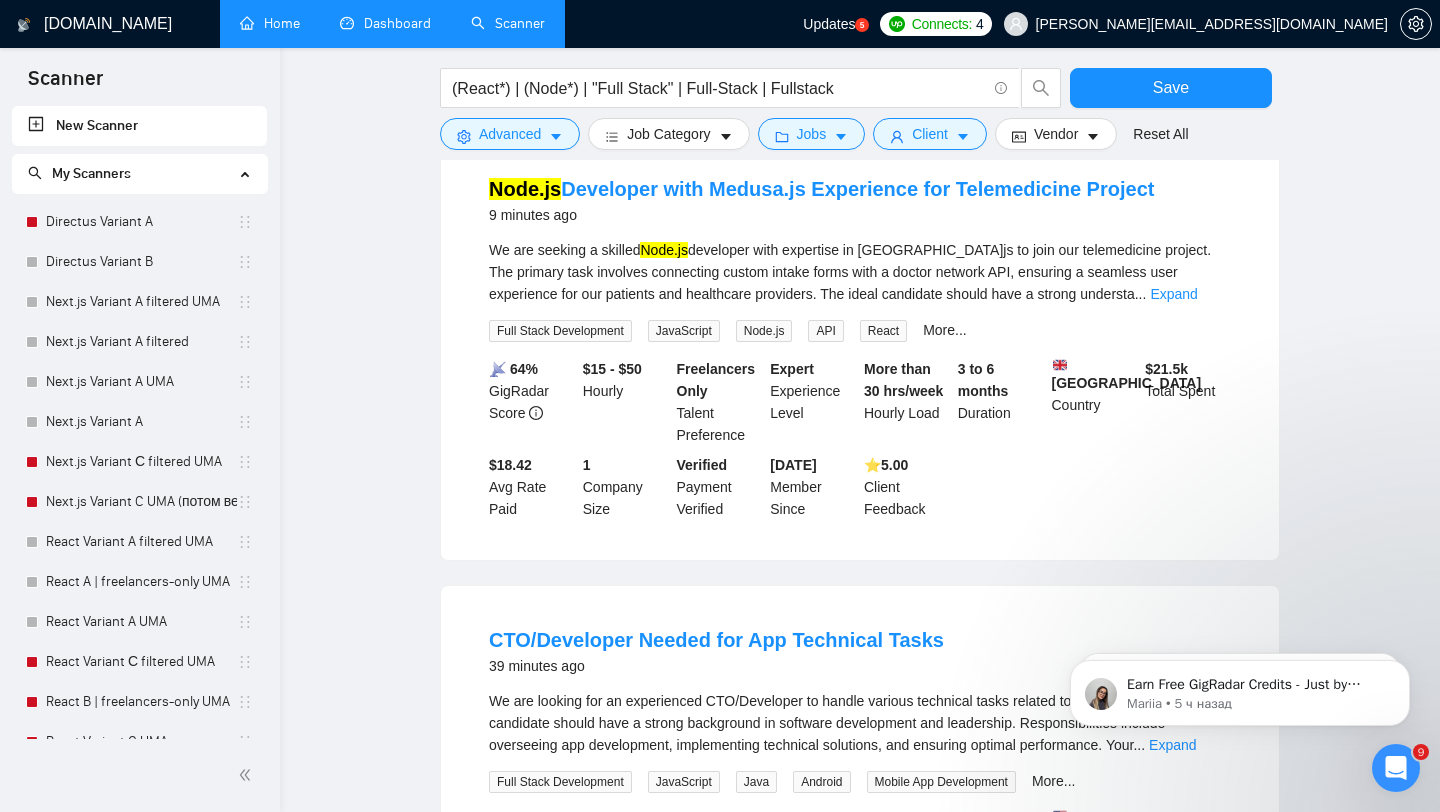 scroll, scrollTop: 28, scrollLeft: 0, axis: vertical 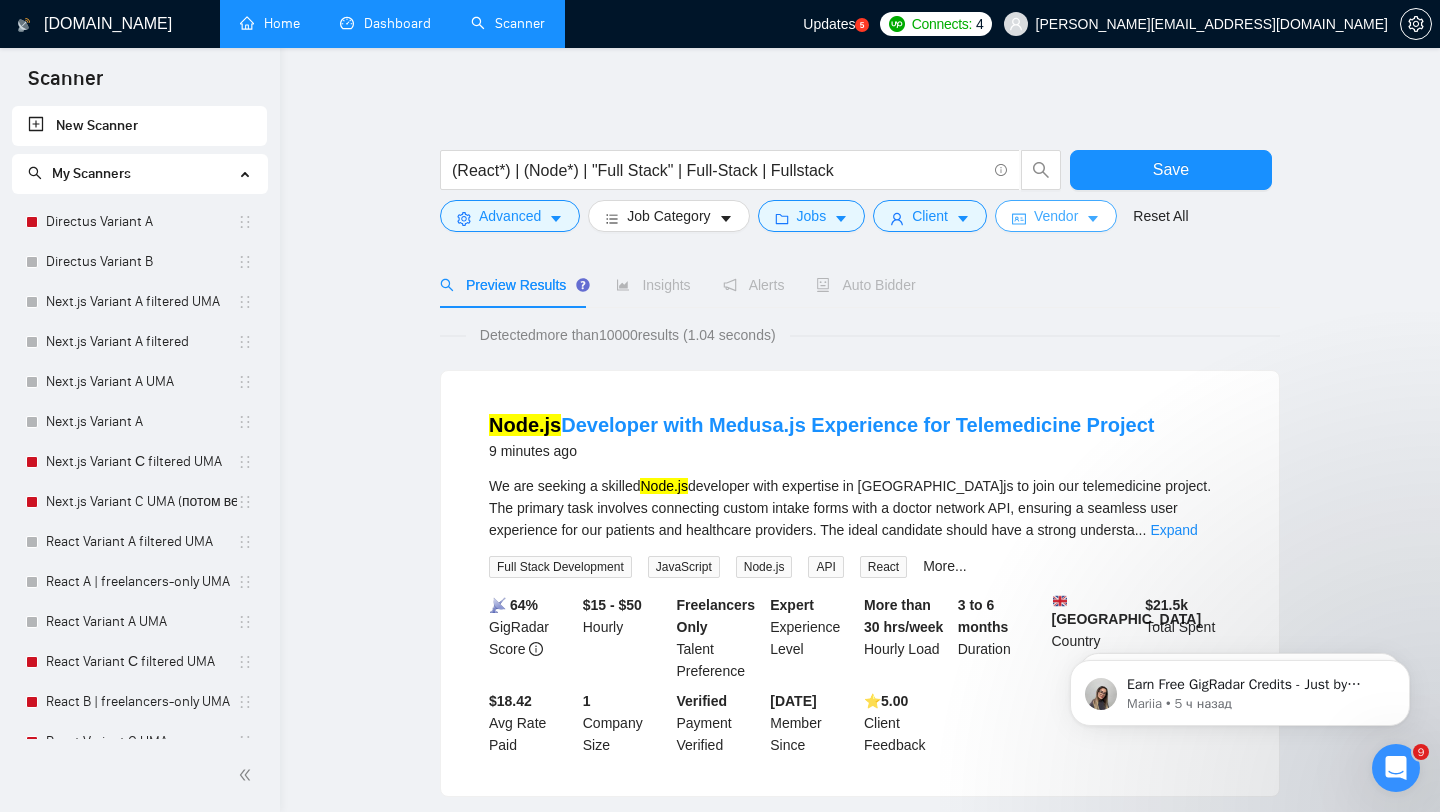 click 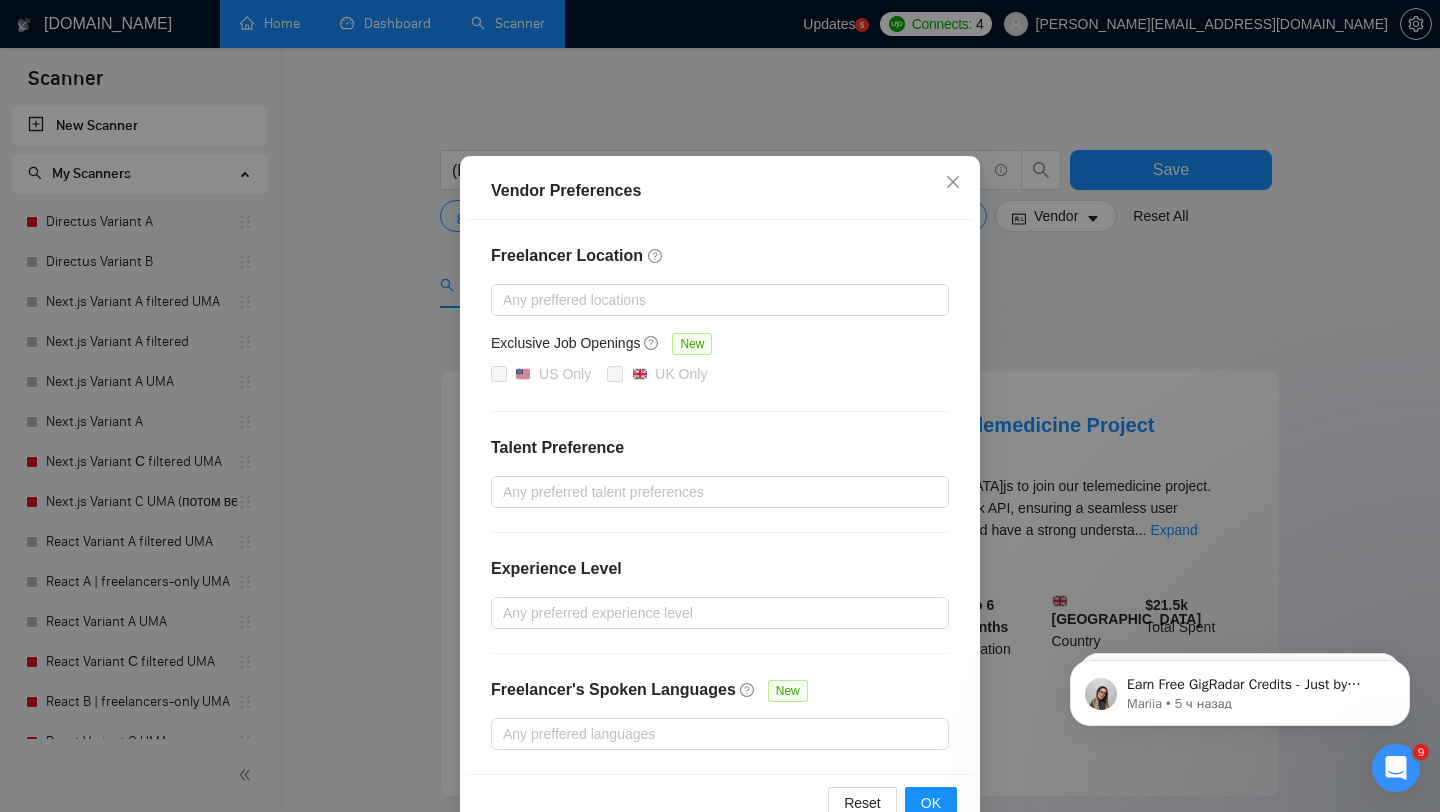 scroll, scrollTop: 75, scrollLeft: 0, axis: vertical 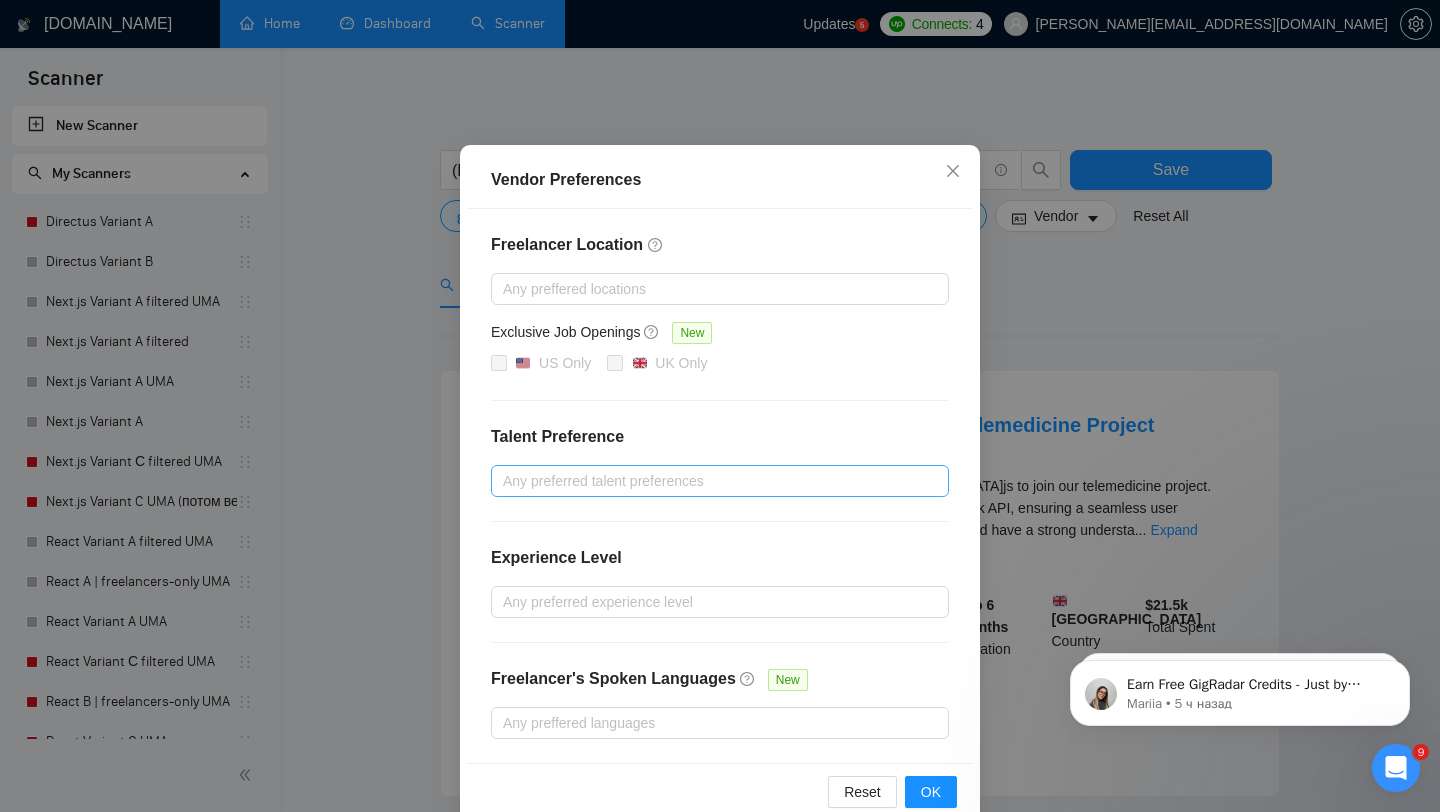 click at bounding box center [710, 481] 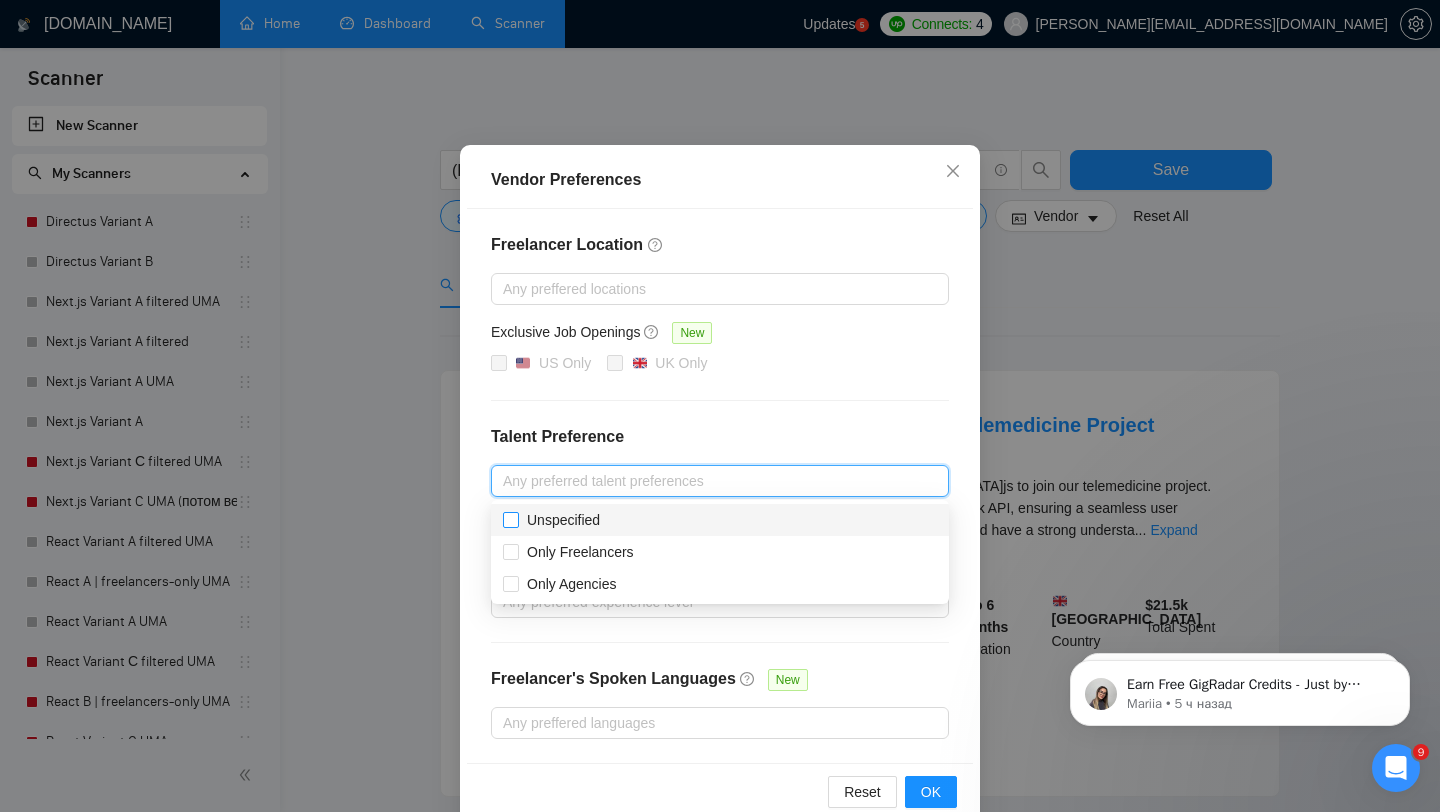click on "Unspecified" at bounding box center (563, 520) 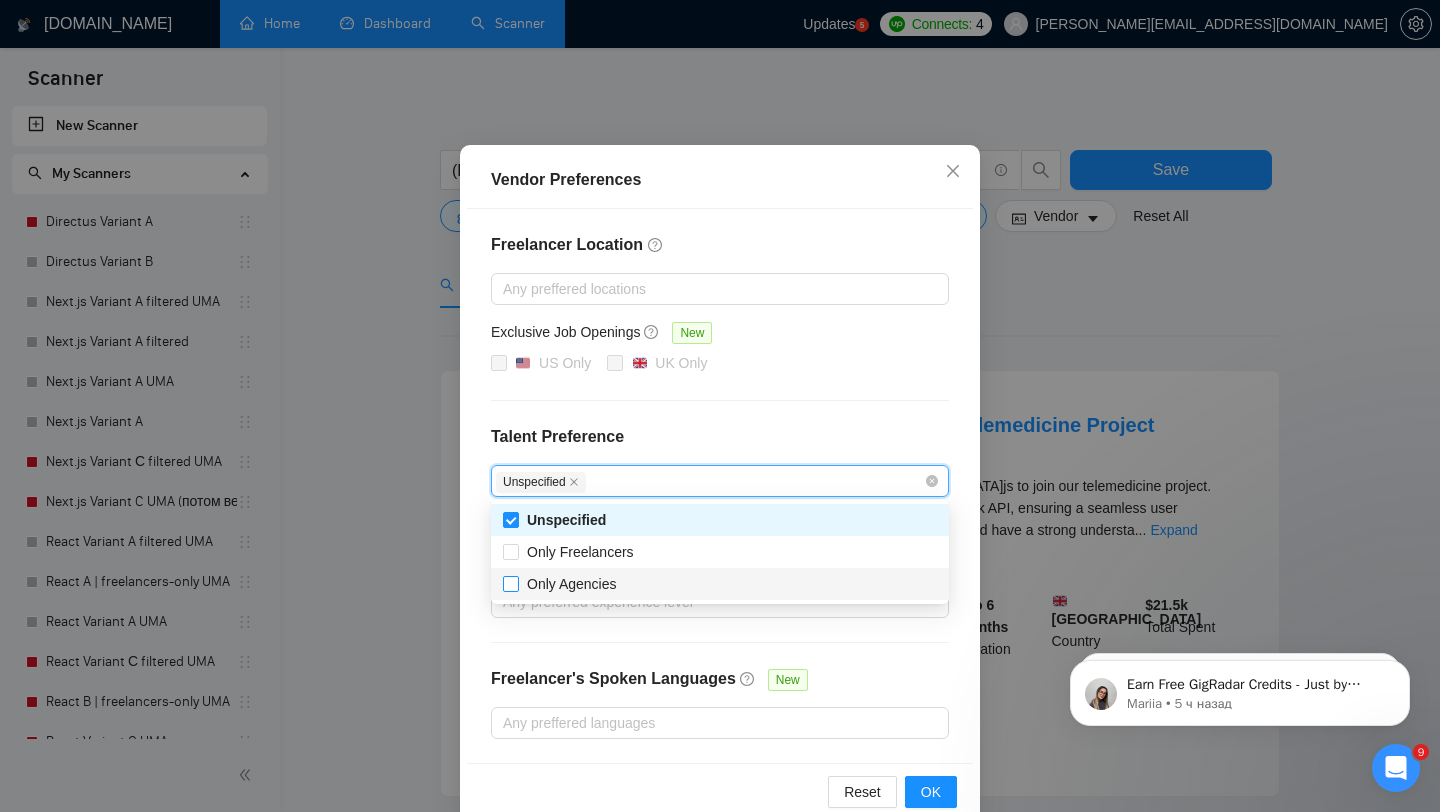 click on "Only Agencies" at bounding box center (572, 584) 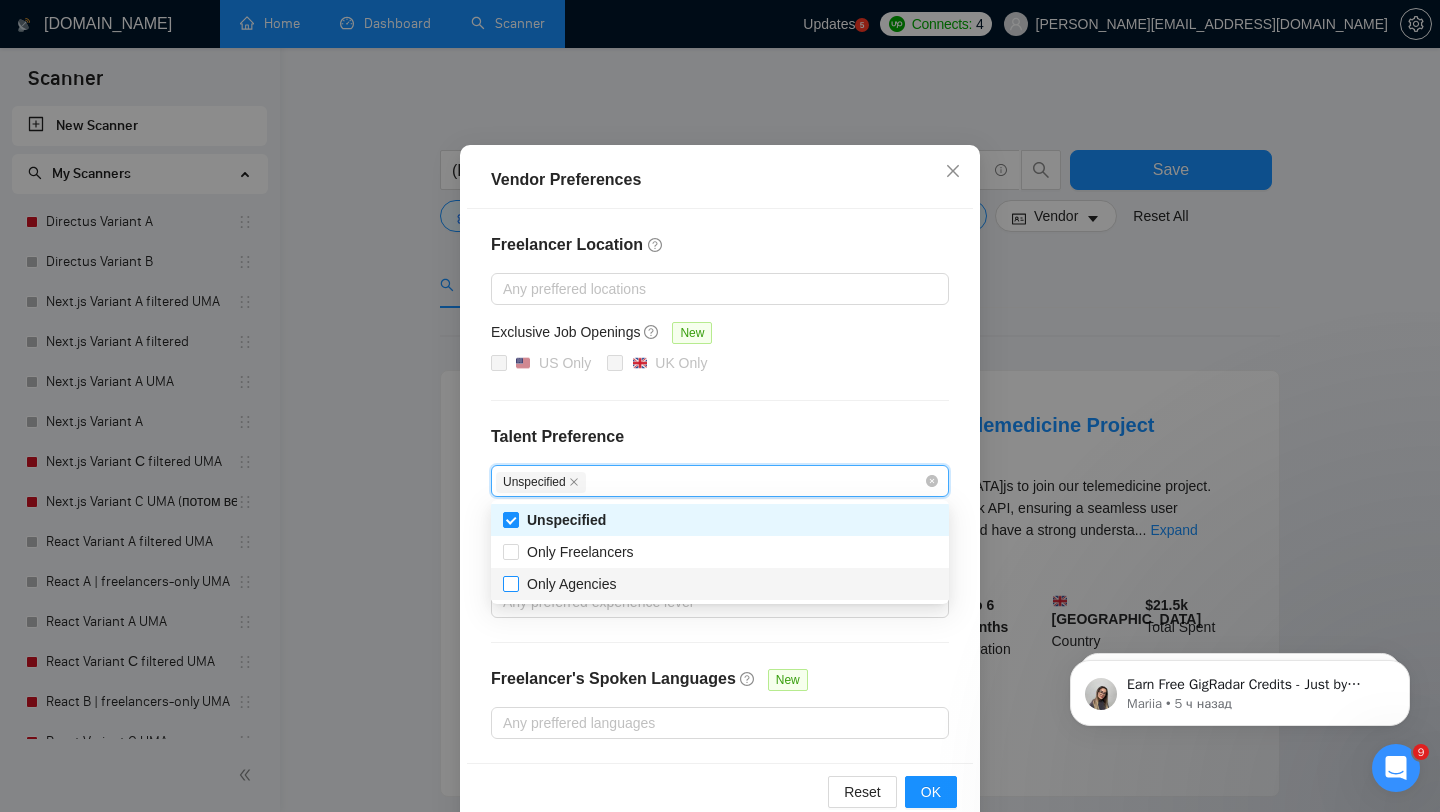 click on "Only Agencies" at bounding box center [510, 583] 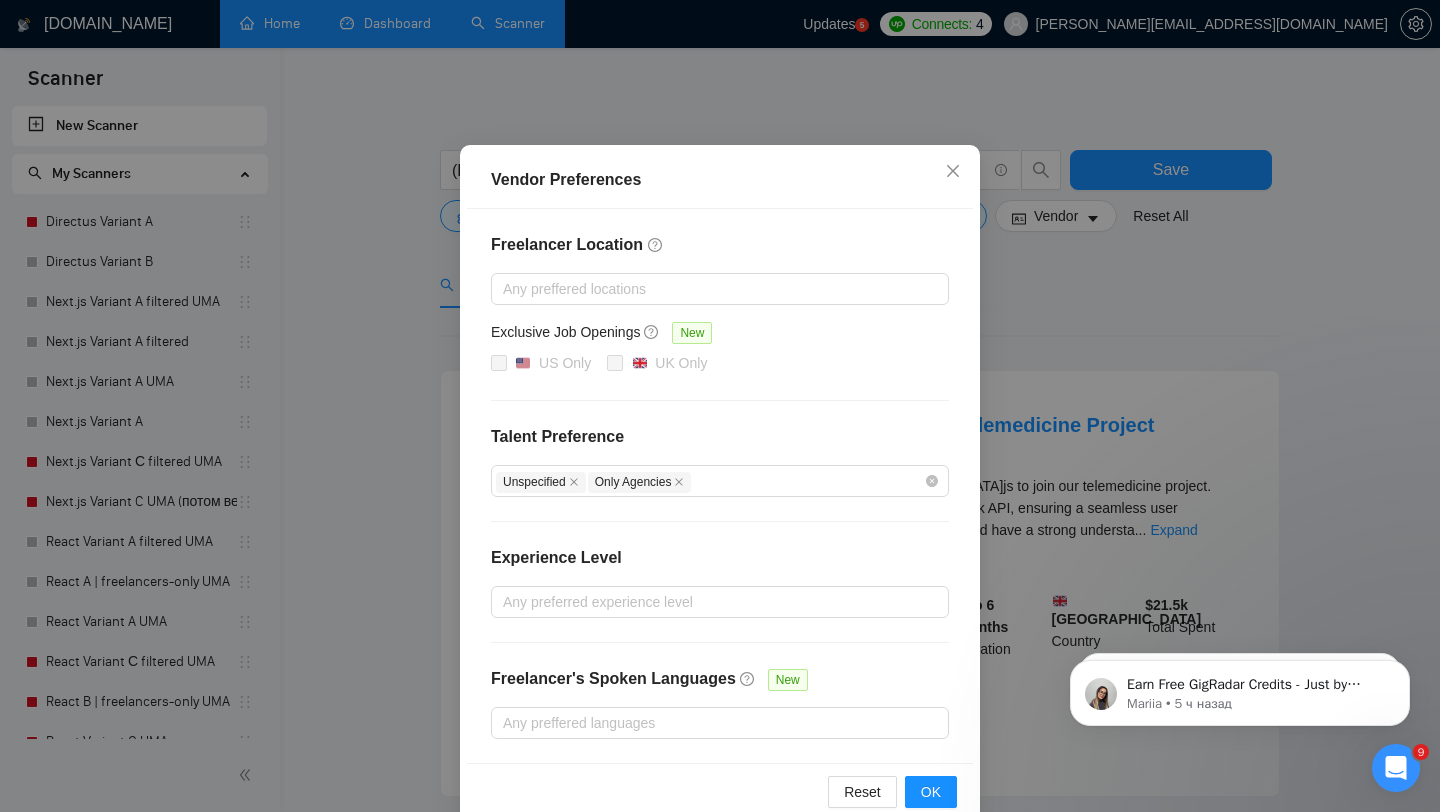 click on "Freelancer Location     Any preffered locations Exclusive Job Openings New US Only UK Only Talent Preference Unspecified Only Agencies   Experience Level   Any preferred experience level Freelancer's Spoken Languages New   Any preffered languages" at bounding box center [720, 486] 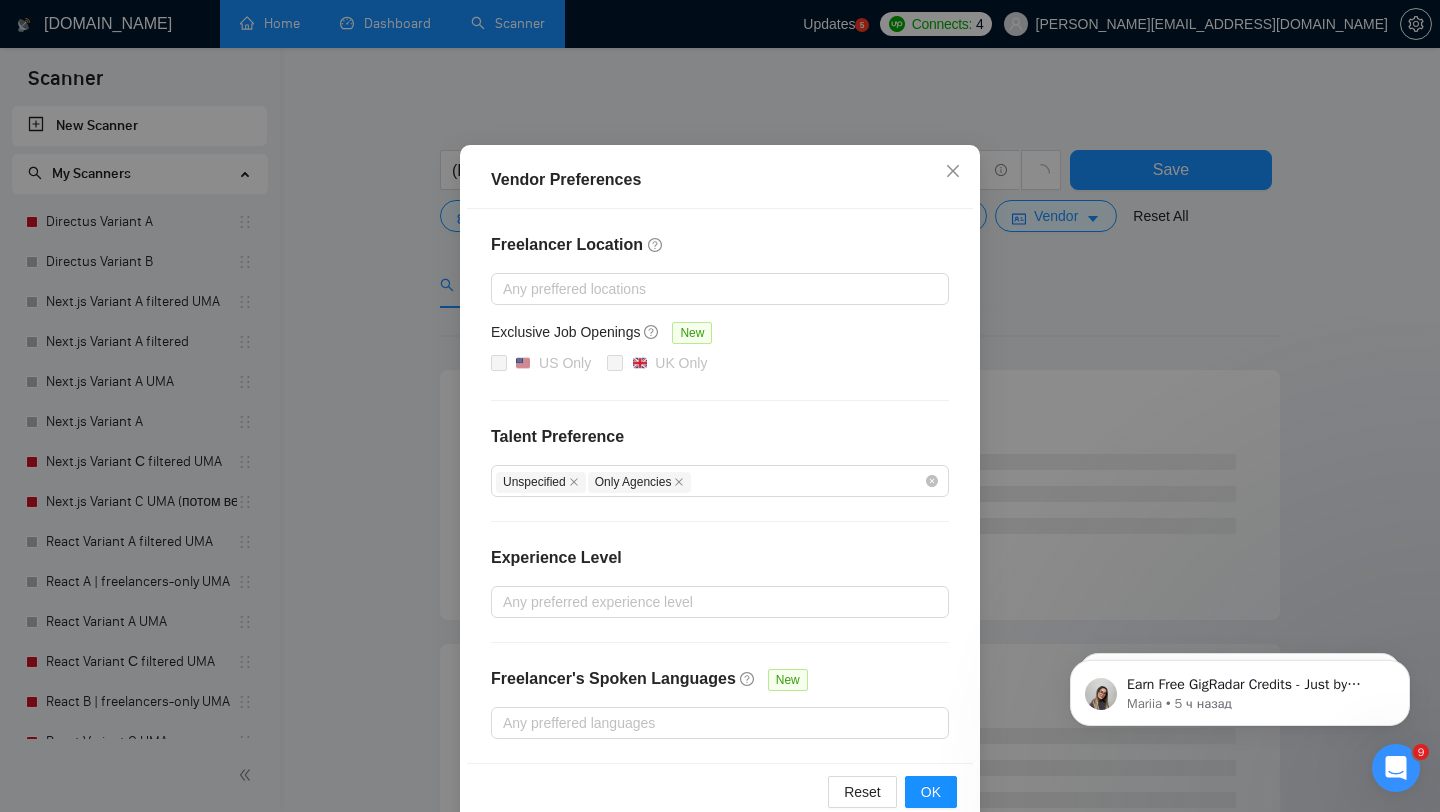 scroll, scrollTop: 113, scrollLeft: 0, axis: vertical 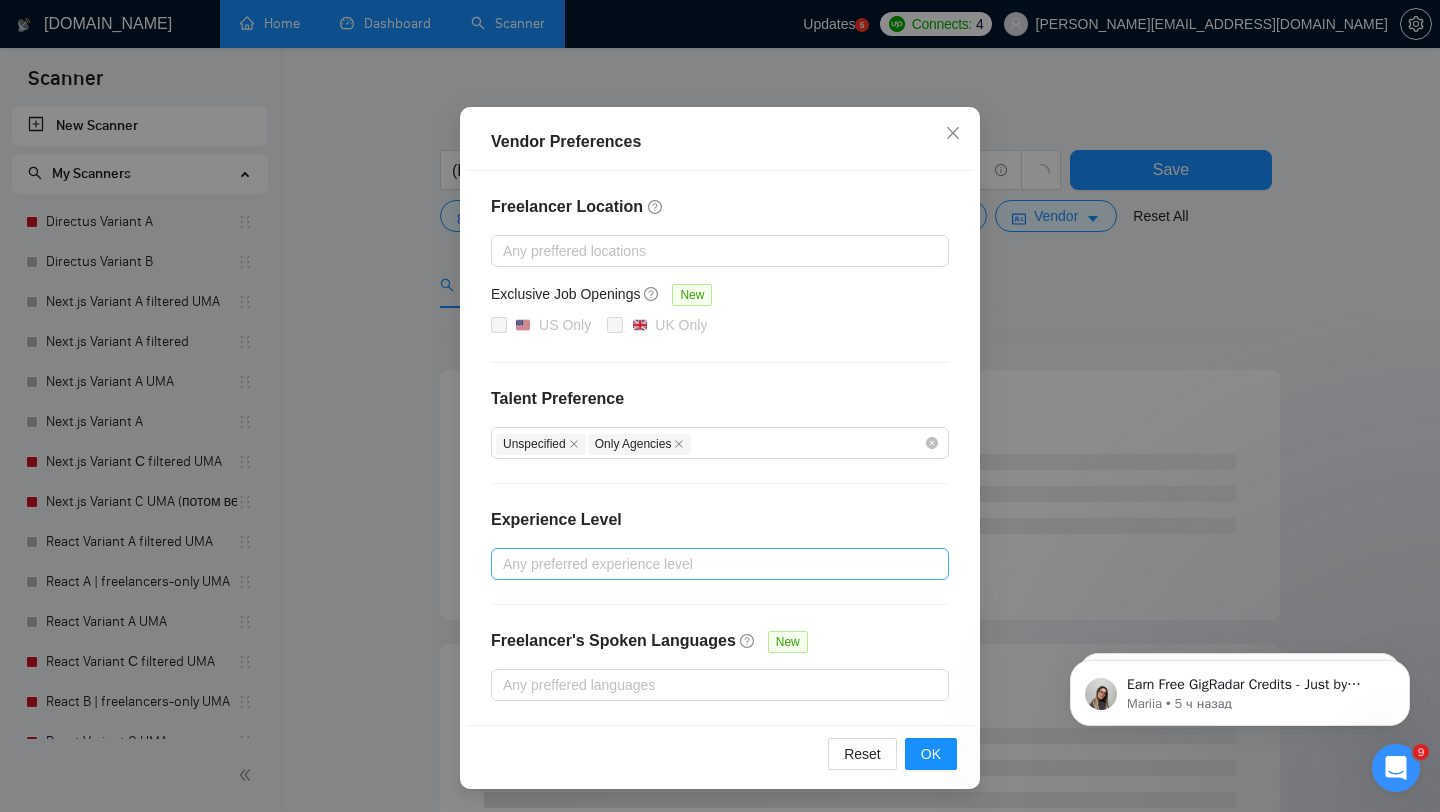 click at bounding box center (710, 564) 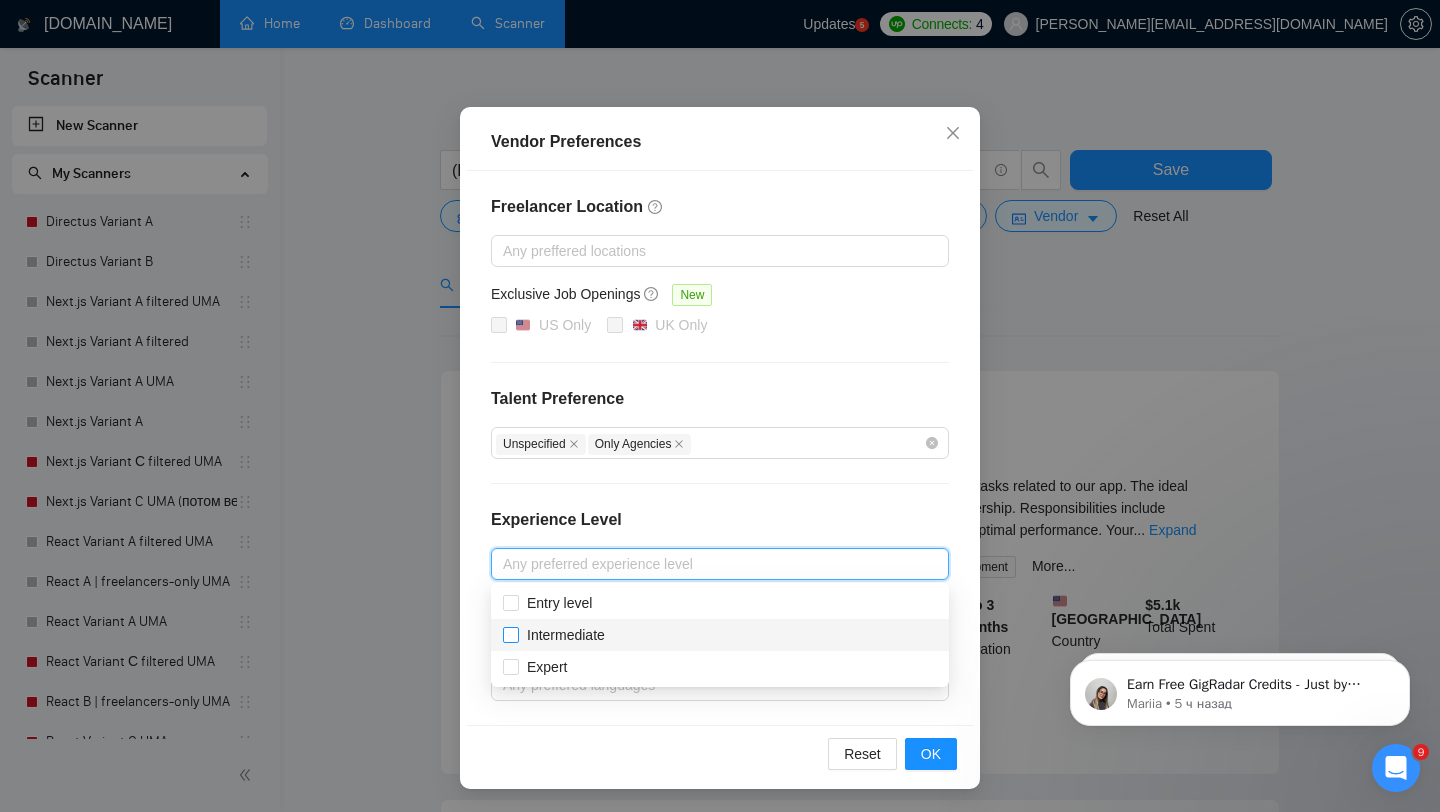 click on "Intermediate" at bounding box center (566, 635) 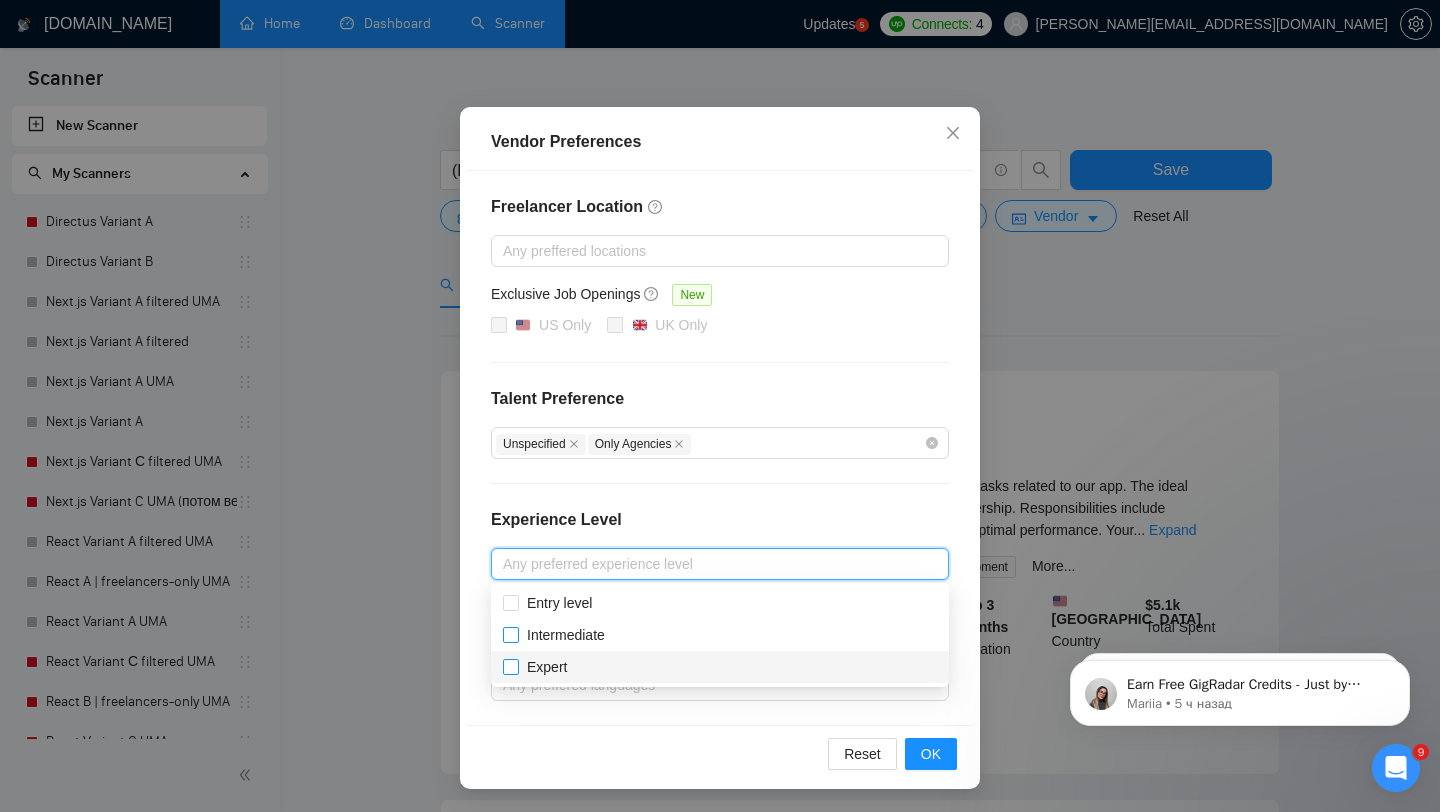 click on "Expert" at bounding box center [547, 667] 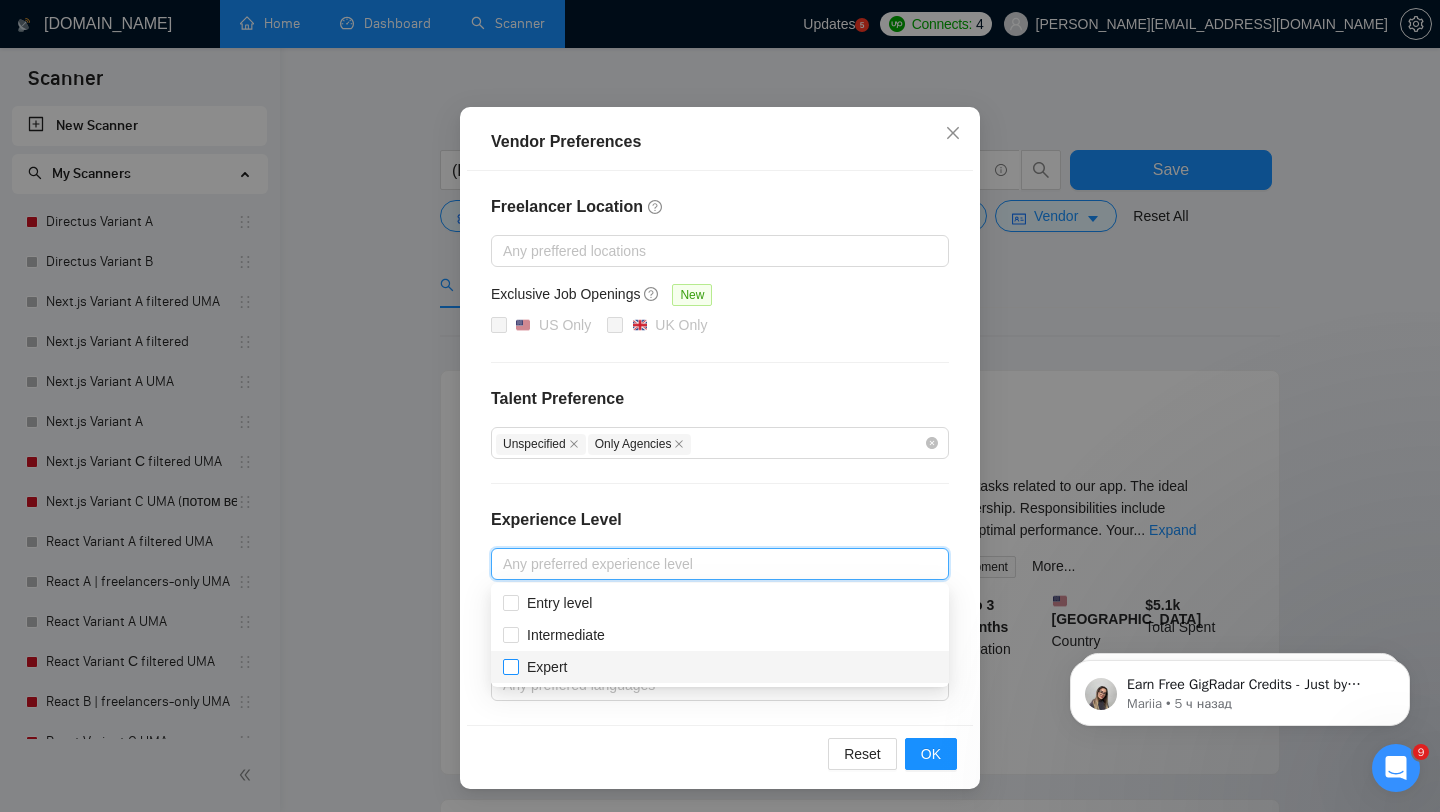 click on "Expert" at bounding box center (510, 666) 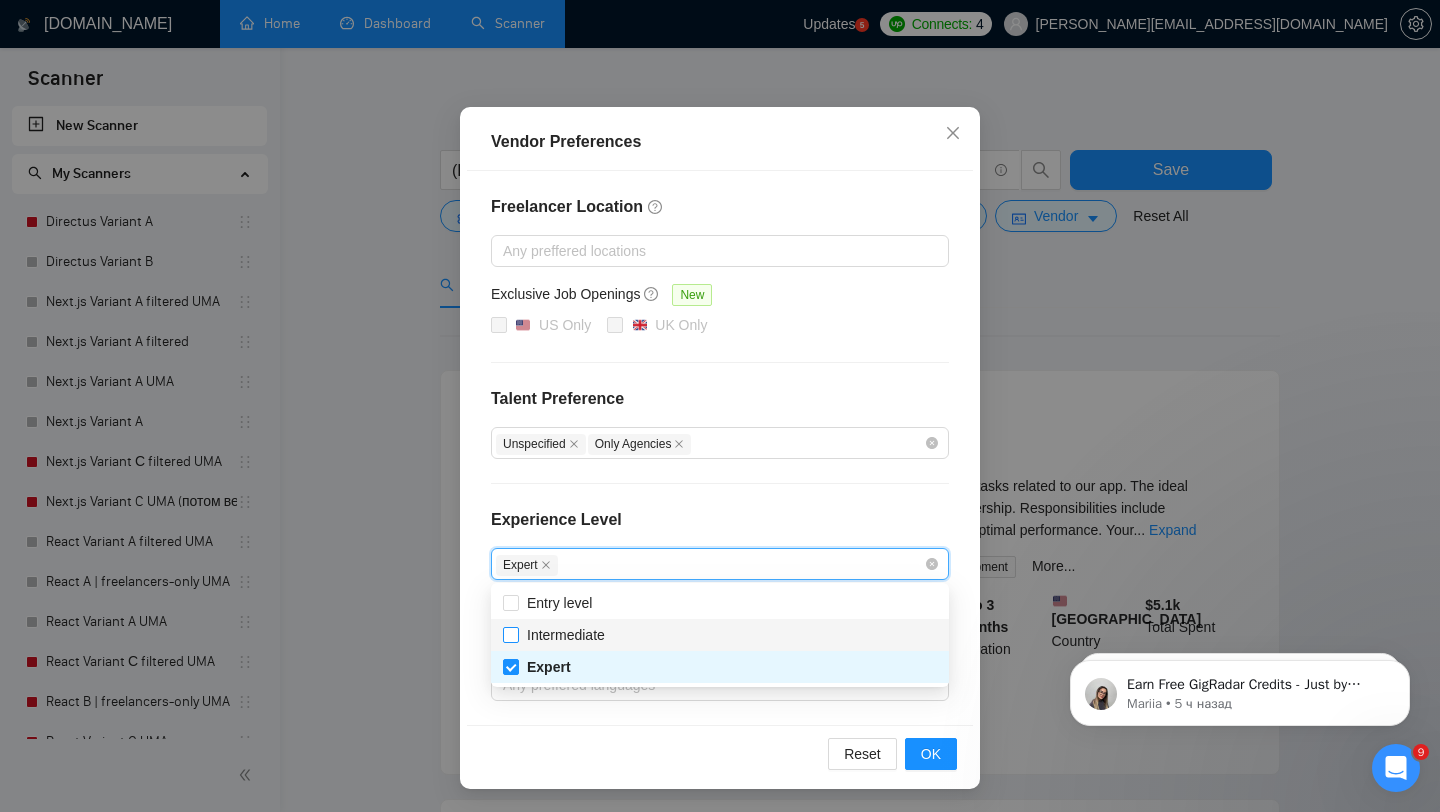 click on "Intermediate" at bounding box center [510, 634] 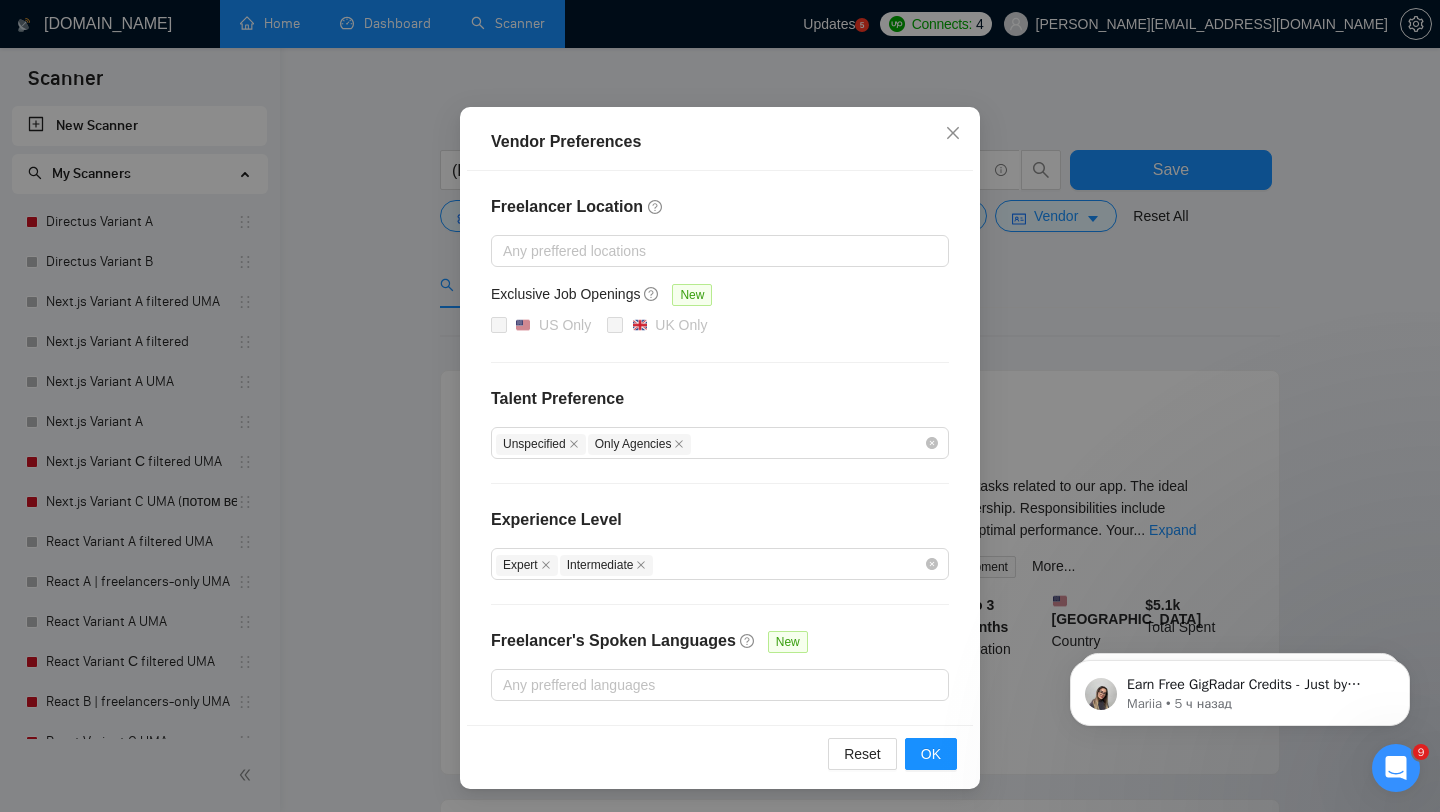 click on "Experience Level" at bounding box center (720, 528) 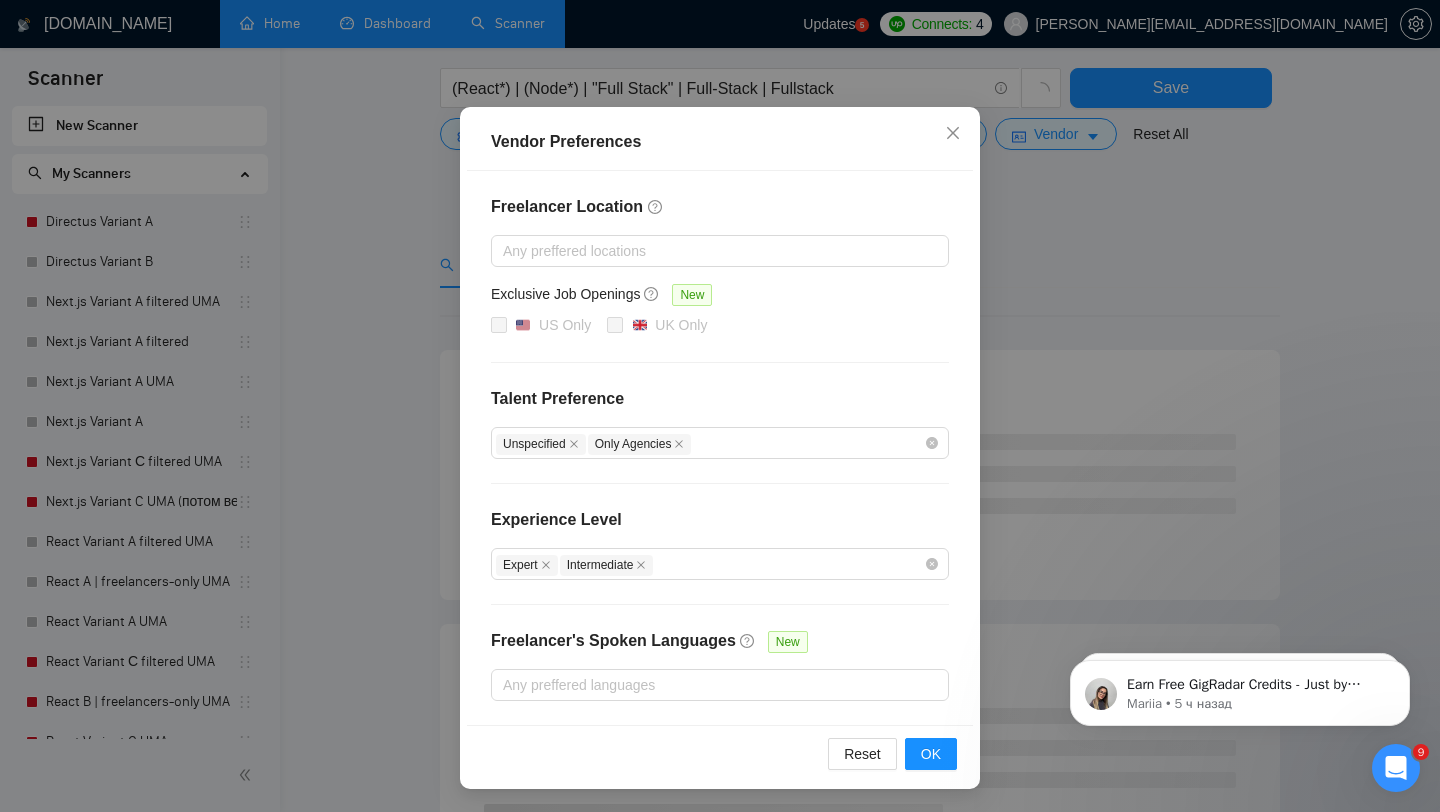 scroll, scrollTop: 369, scrollLeft: 0, axis: vertical 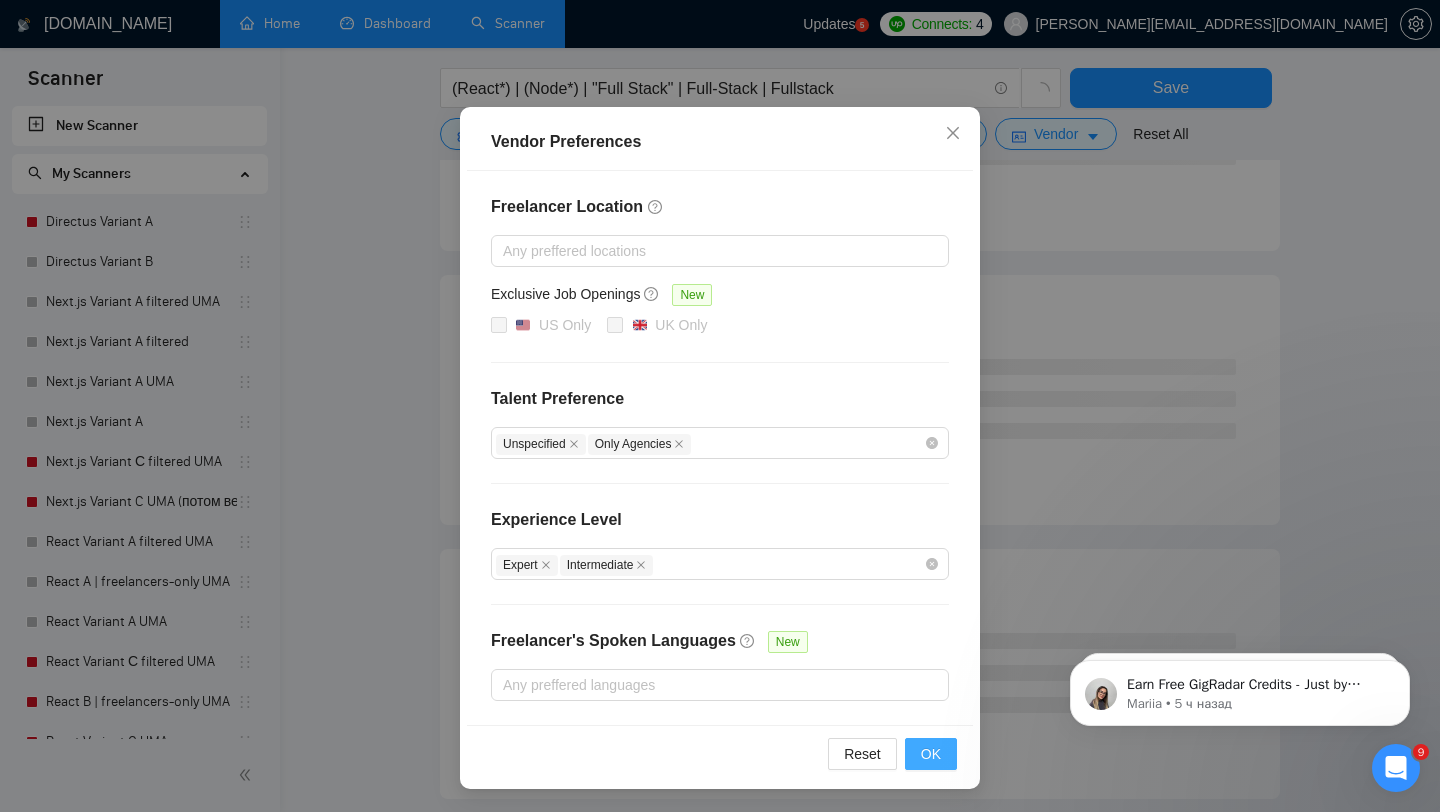 click on "OK" at bounding box center [931, 754] 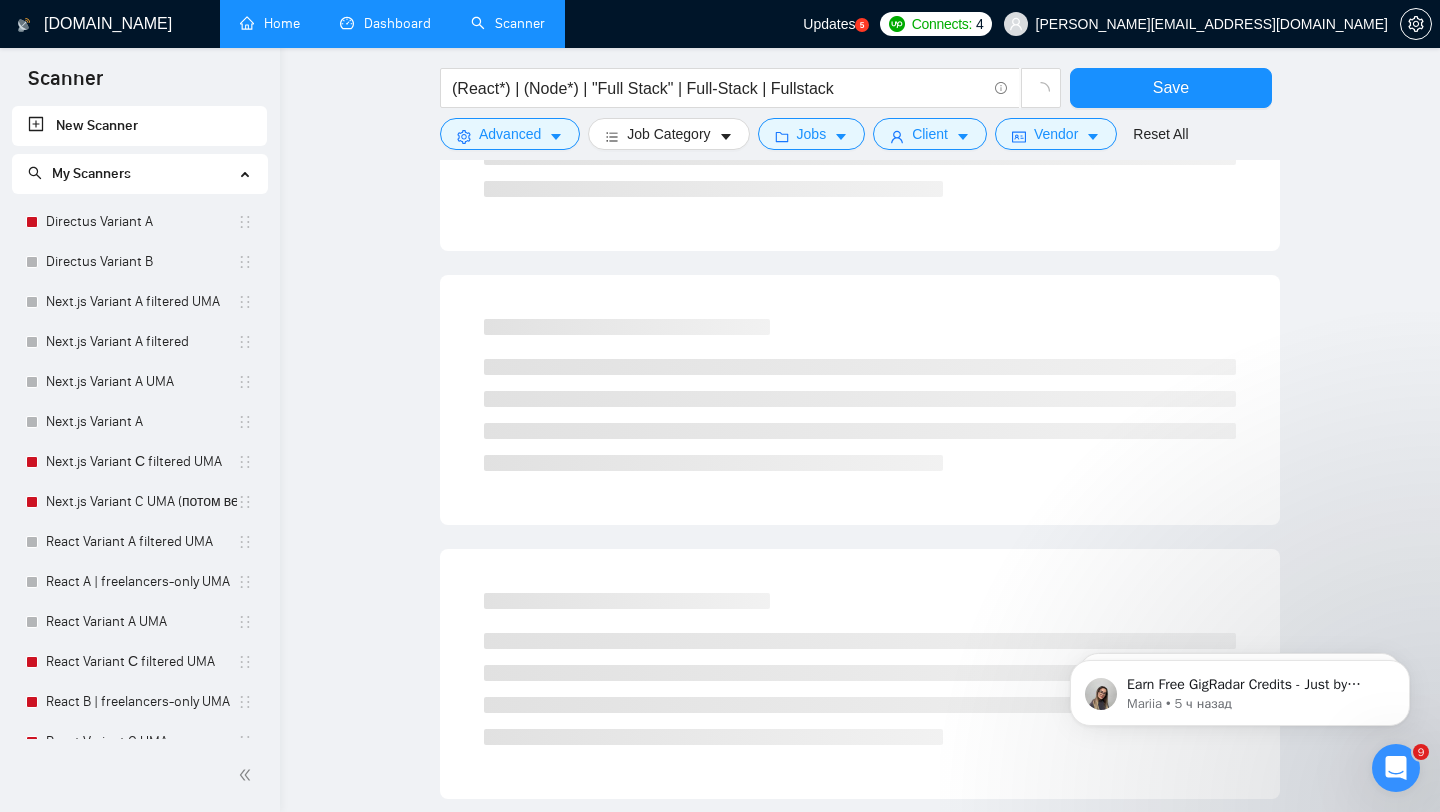 scroll, scrollTop: 13, scrollLeft: 0, axis: vertical 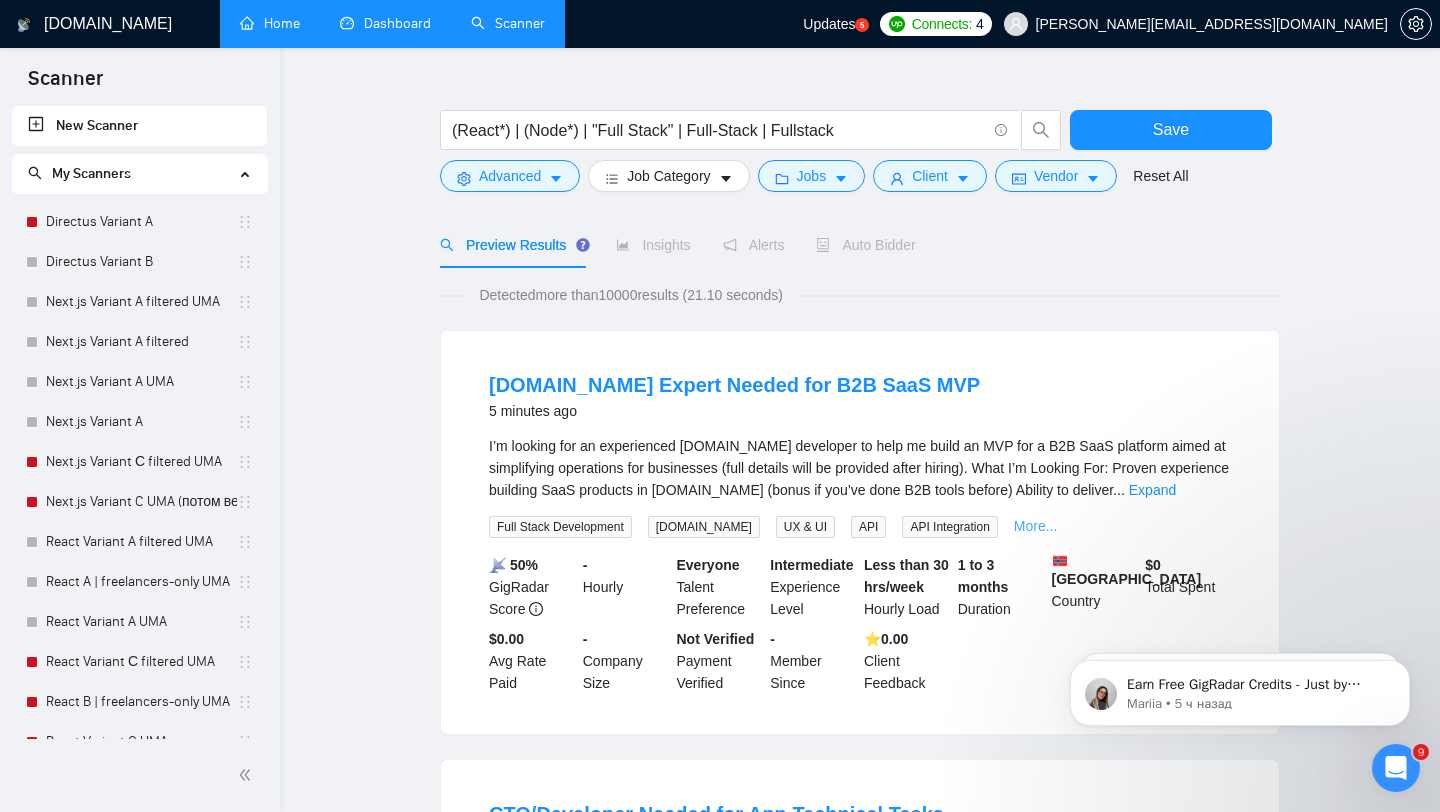 click on "More..." at bounding box center (1036, 526) 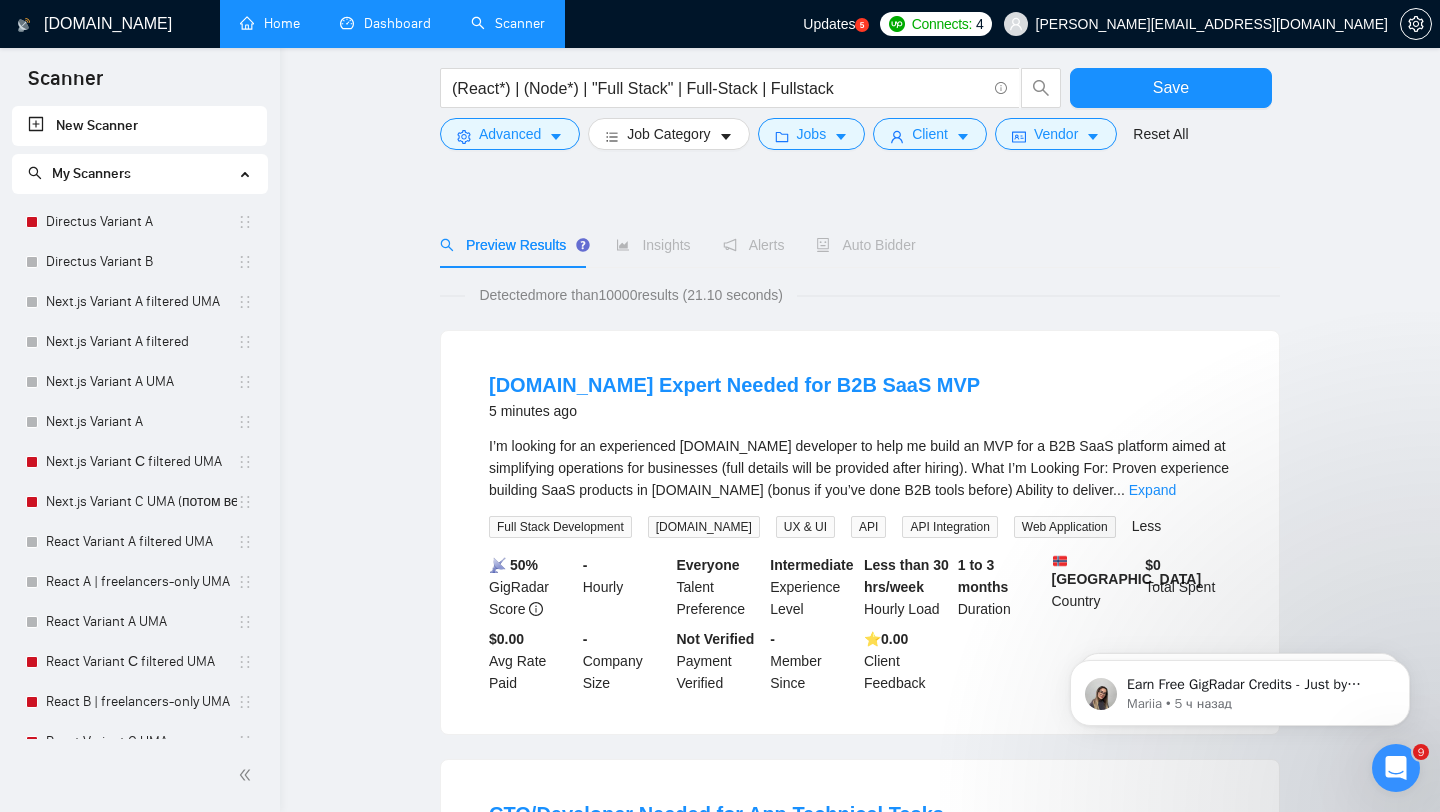 scroll, scrollTop: 136, scrollLeft: 0, axis: vertical 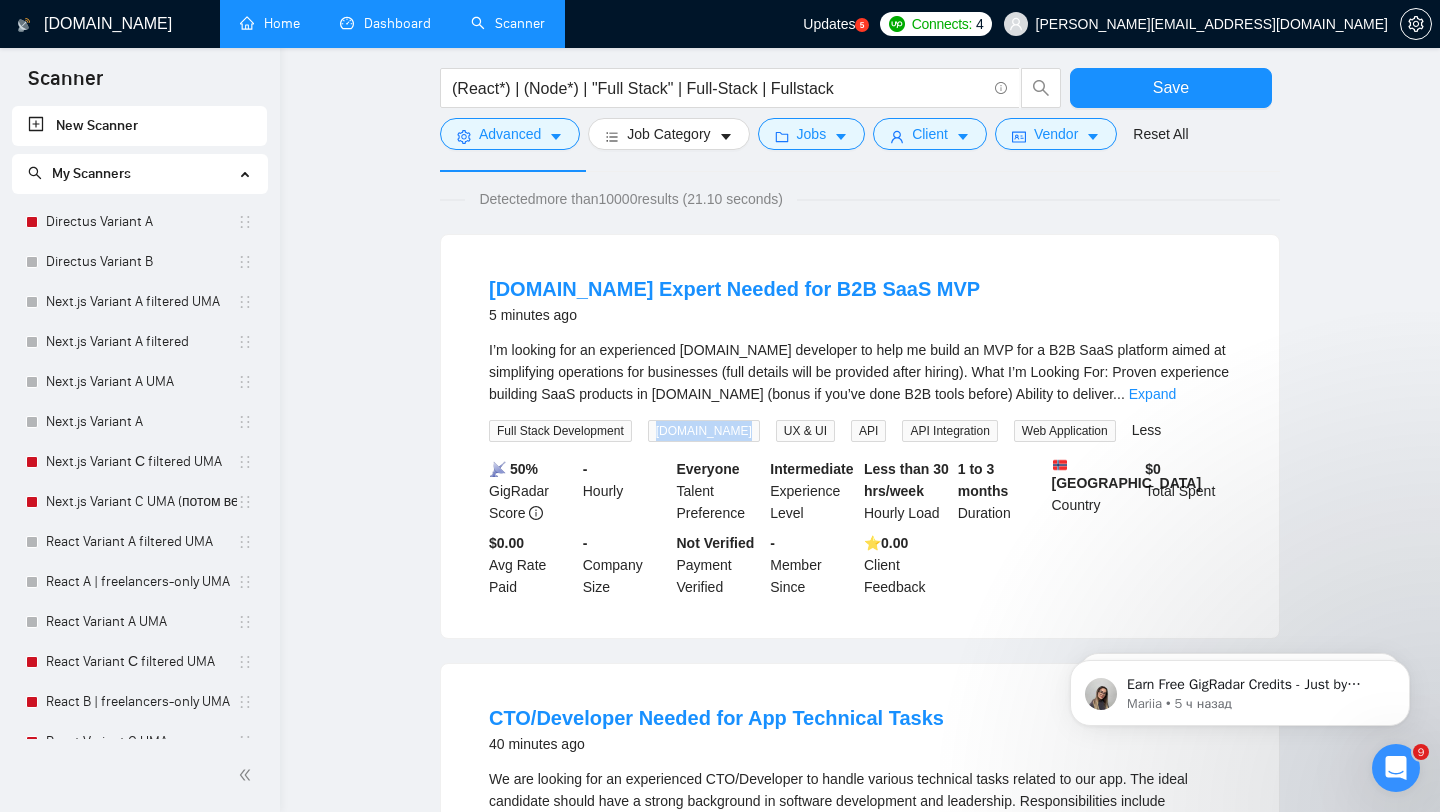 drag, startPoint x: 659, startPoint y: 424, endPoint x: 737, endPoint y: 431, distance: 78.31347 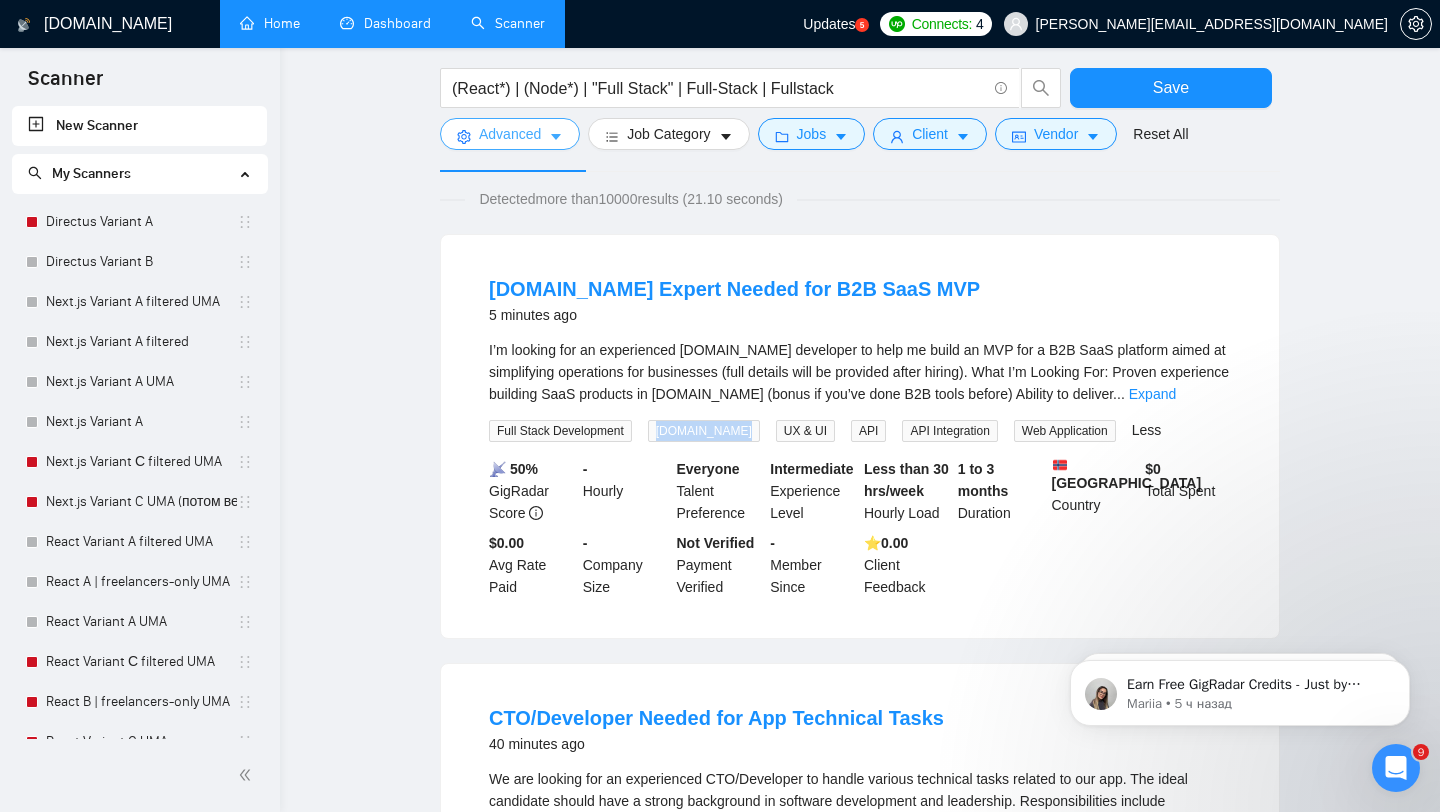 click on "Advanced" at bounding box center [510, 134] 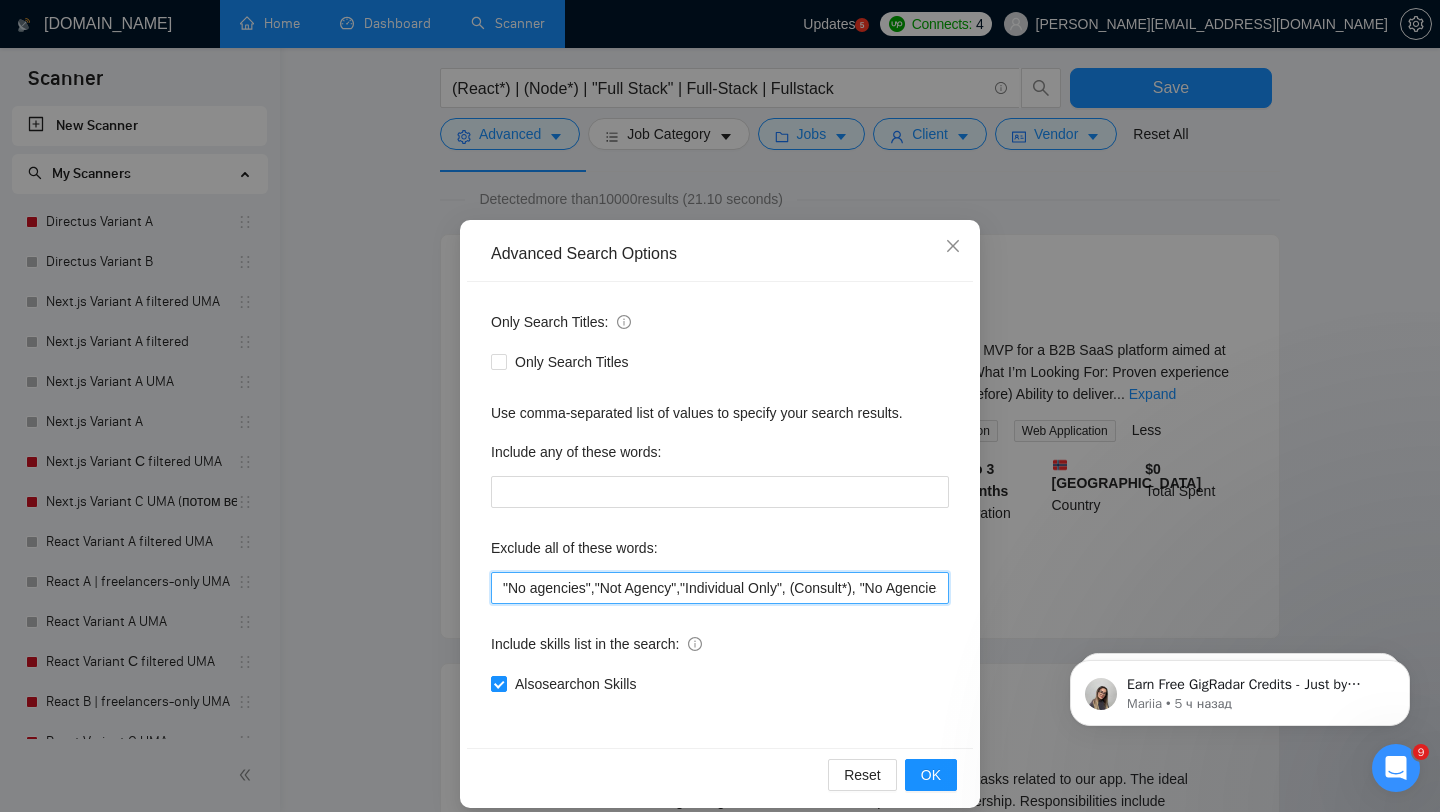 click on ""No agencies","Not Agency","Individual Only", (Consult*), "No Agencies", "German speaking", "Spanish Speaking", Closer, "web design", Python, Affiliate, "Bidder", funnels, "Marketing Strategy", "closing deals", "Instagram Management", "appointment setter", "Media Buyer", Portuguese, "Appointment Setting", "cold caller", "follow up", PPC, SEO, "cold calls", "WordPress", meeting, "Video Editing", "Direct Sales", "closing sales", "Follow-up", "commission based", "up-sales", "React Native", WooCommerce" at bounding box center (720, 588) 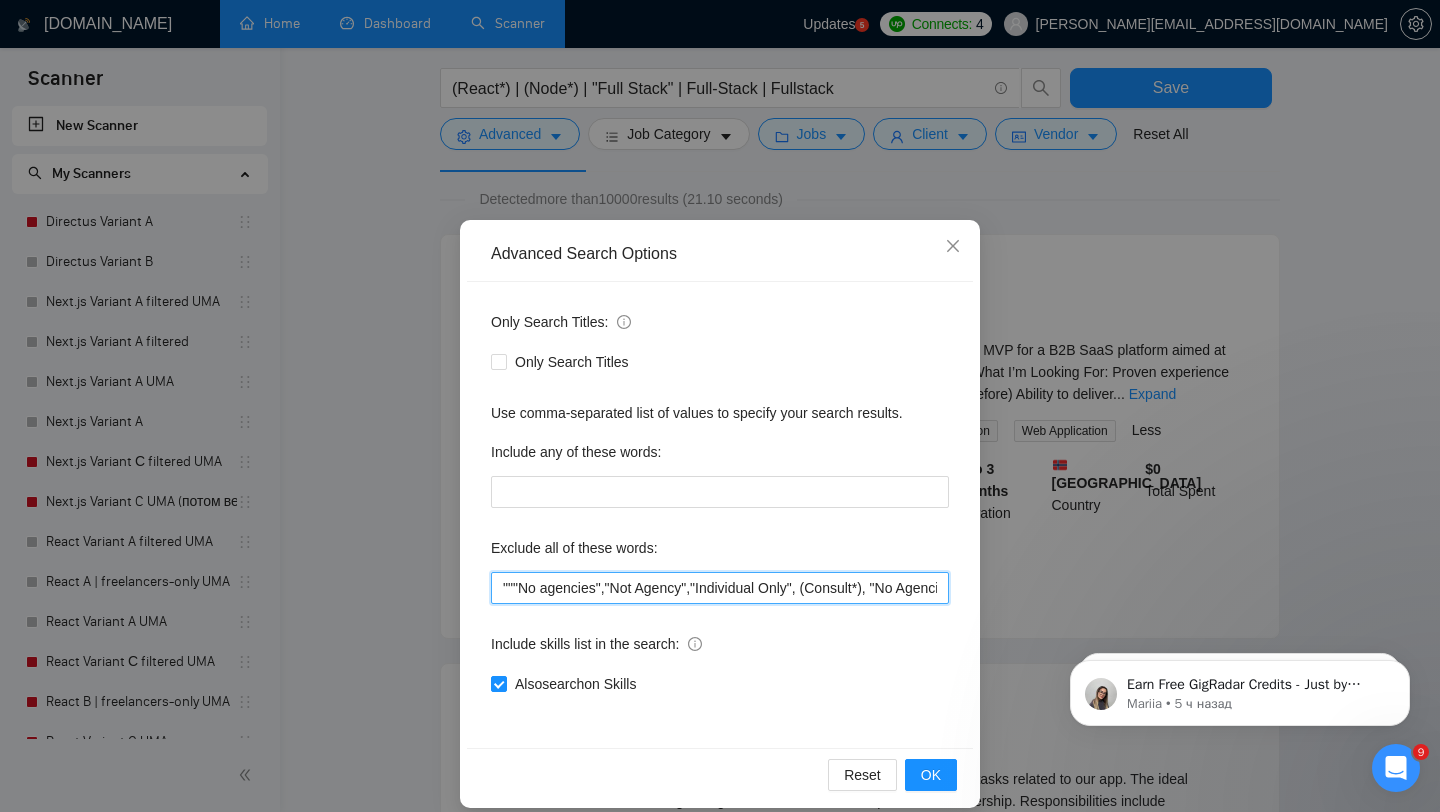 paste on "Bubble.io" 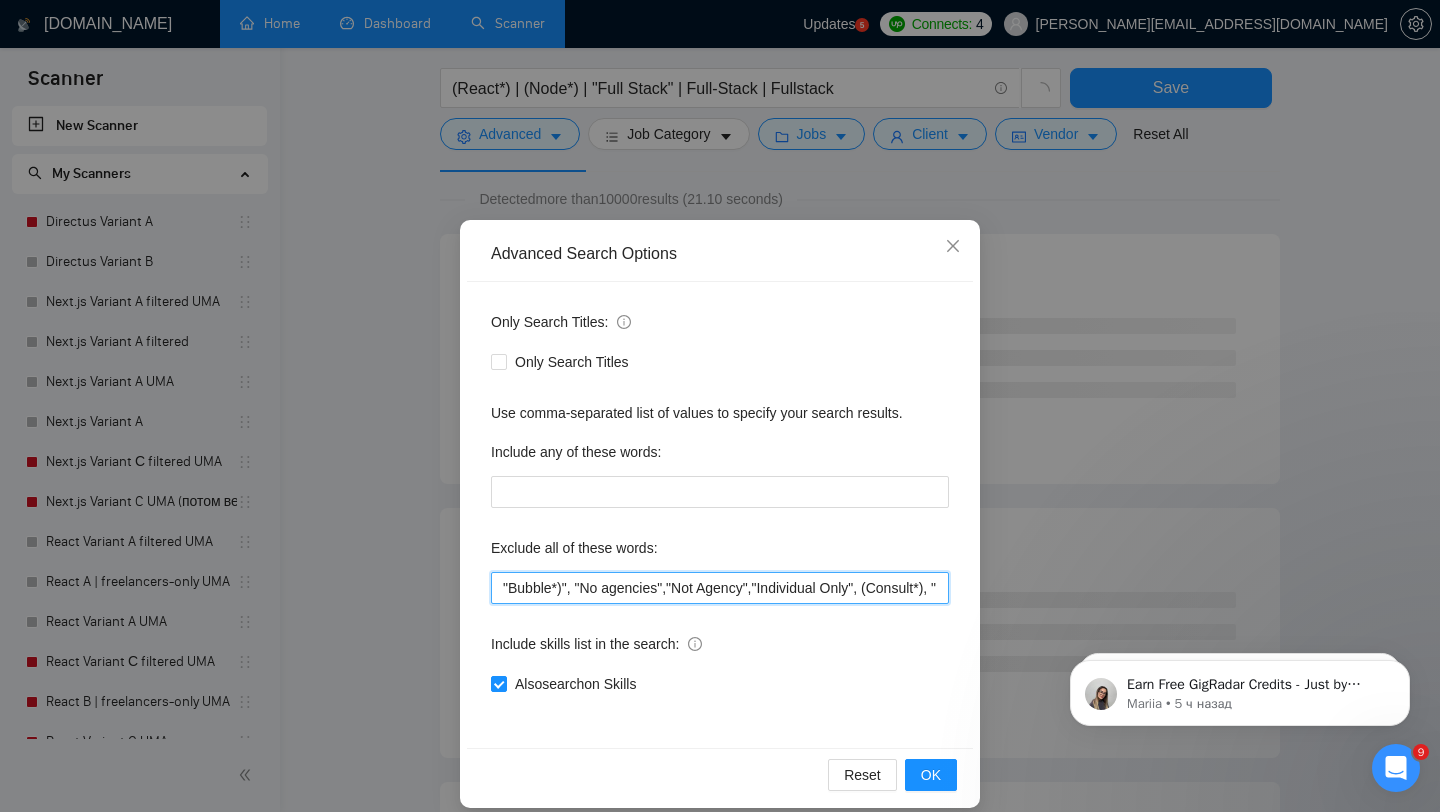 click on ""Bubble*)", "No agencies","Not Agency","Individual Only", (Consult*), "No Agencies", "German speaking", "Spanish Speaking", Closer, "web design", Python, Affiliate, "Bidder", funnels, "Marketing Strategy", "closing deals", "Instagram Management", "appointment setter", "Media Buyer", Portuguese, "Appointment Setting", "cold caller", "follow up", PPC, SEO, "cold calls", "WordPress", meeting, "Video Editing", "Direct Sales", "closing sales", "Follow-up", "commission based", "up-sales", "React Native", WooCommerce" at bounding box center (720, 588) 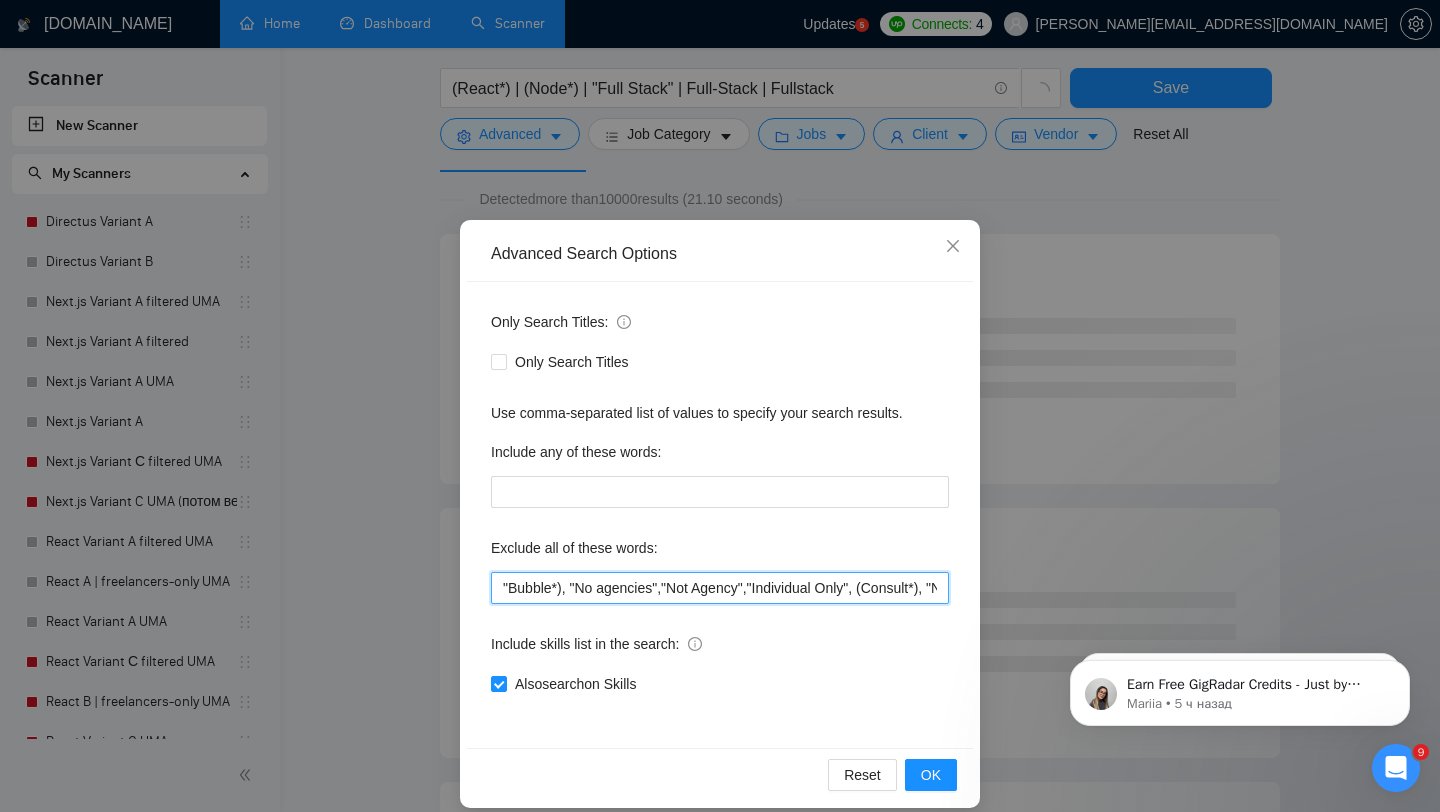click on ""Bubble*), "No agencies","Not Agency","Individual Only", (Consult*), "No Agencies", "German speaking", "Spanish Speaking", Closer, "web design", Python, Affiliate, "Bidder", funnels, "Marketing Strategy", "closing deals", "Instagram Management", "appointment setter", "Media Buyer", Portuguese, "Appointment Setting", "cold caller", "follow up", PPC, SEO, "cold calls", "WordPress", meeting, "Video Editing", "Direct Sales", "closing sales", "Follow-up", "commission based", "up-sales", "React Native", WooCommerce" at bounding box center (720, 588) 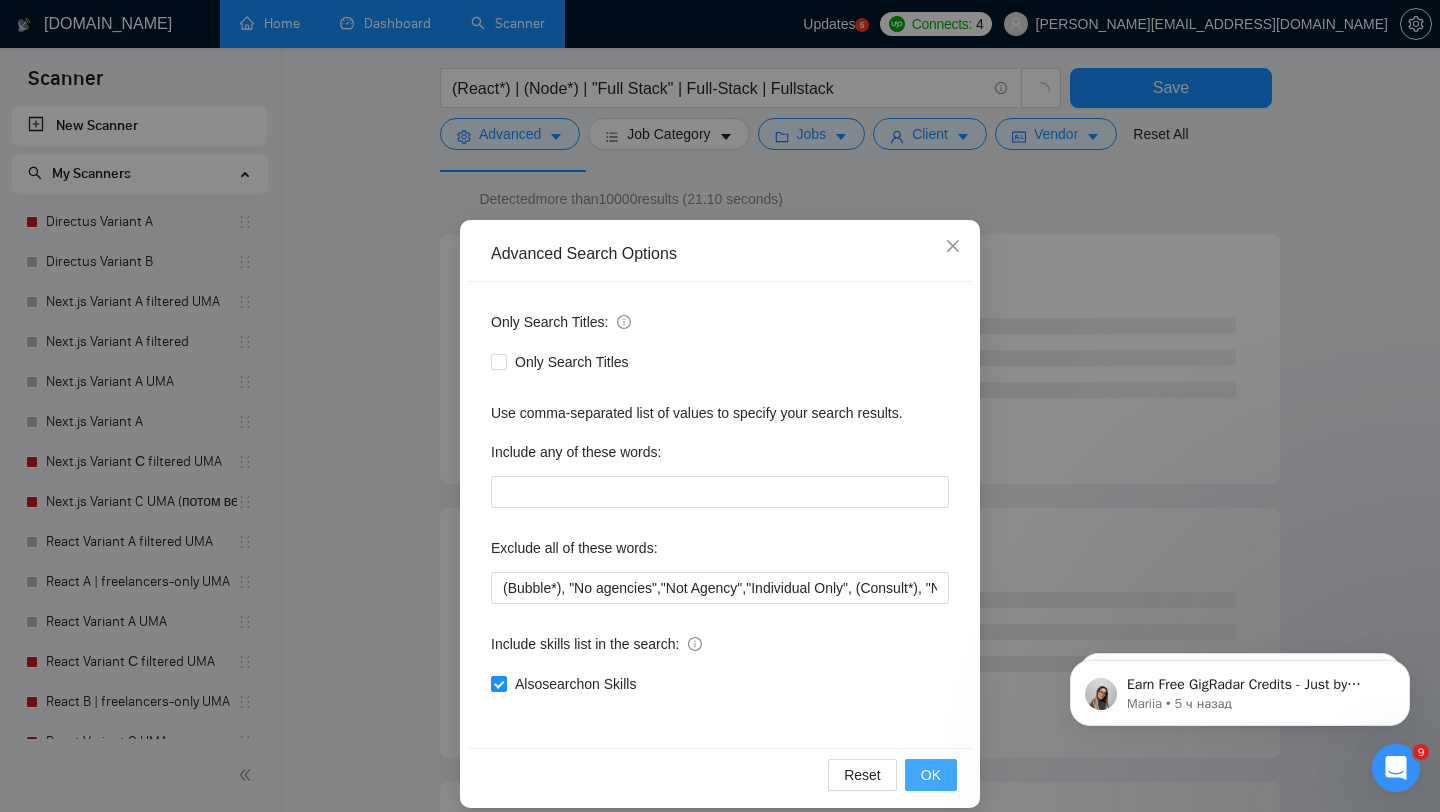 click on "OK" at bounding box center [931, 775] 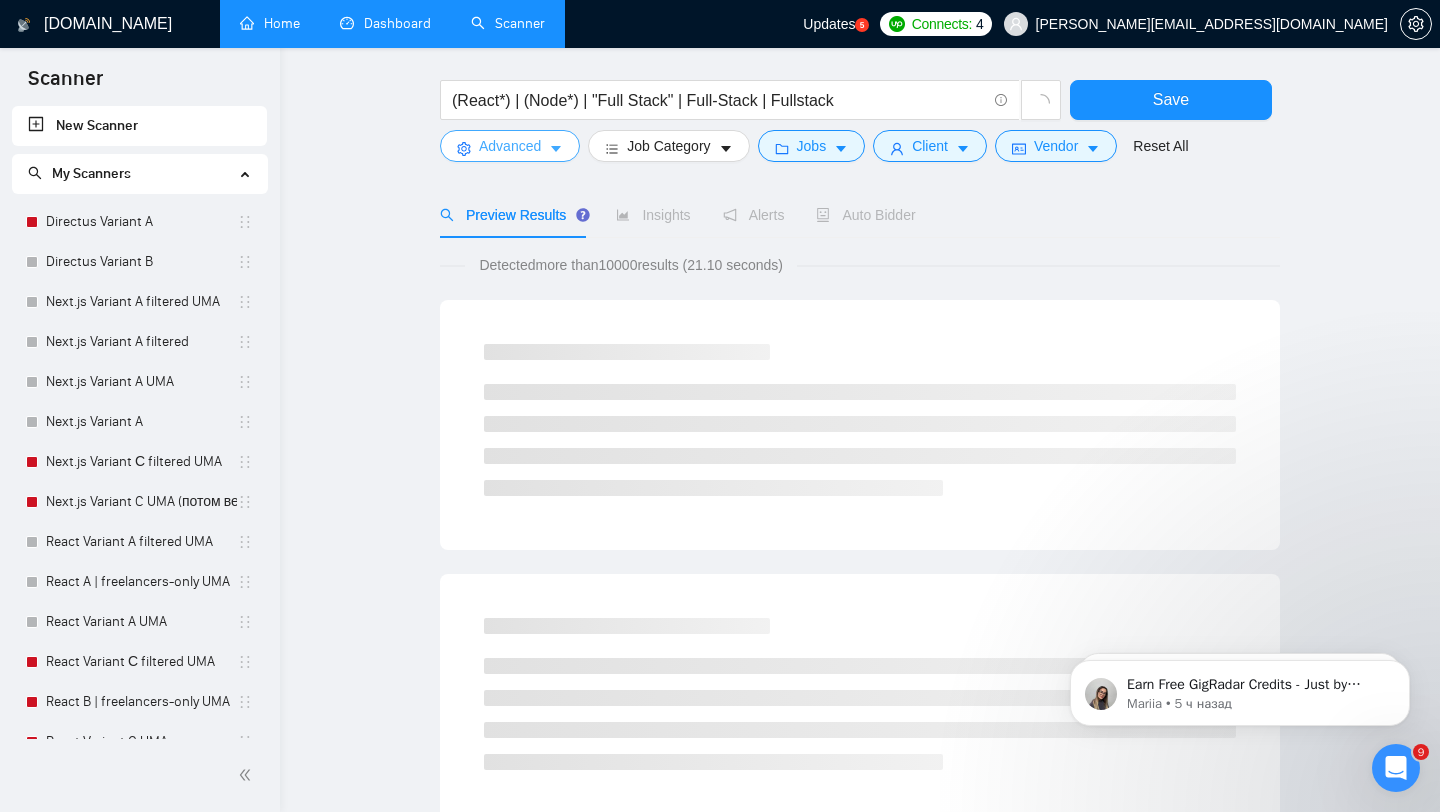 scroll, scrollTop: 0, scrollLeft: 0, axis: both 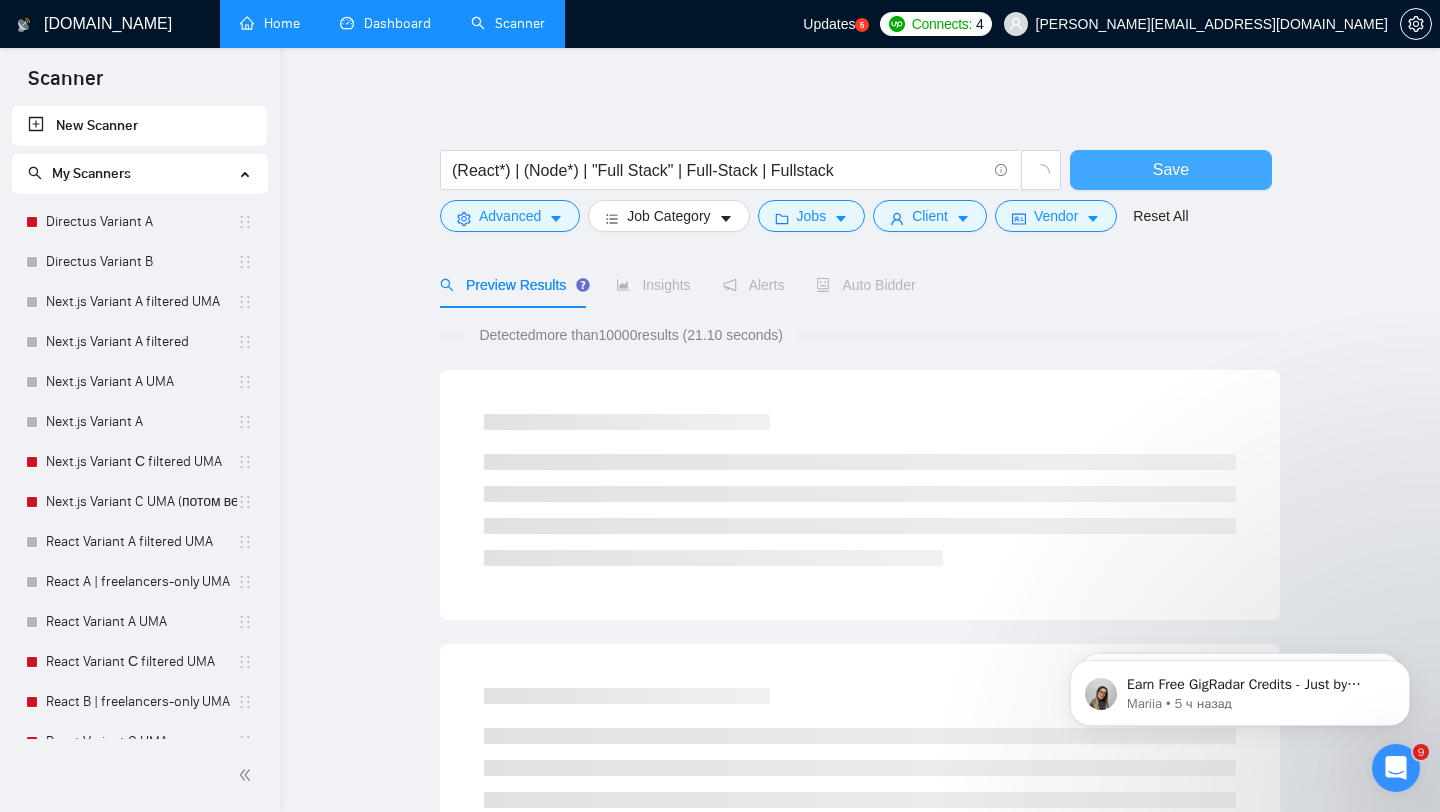 click on "Save" at bounding box center (1171, 170) 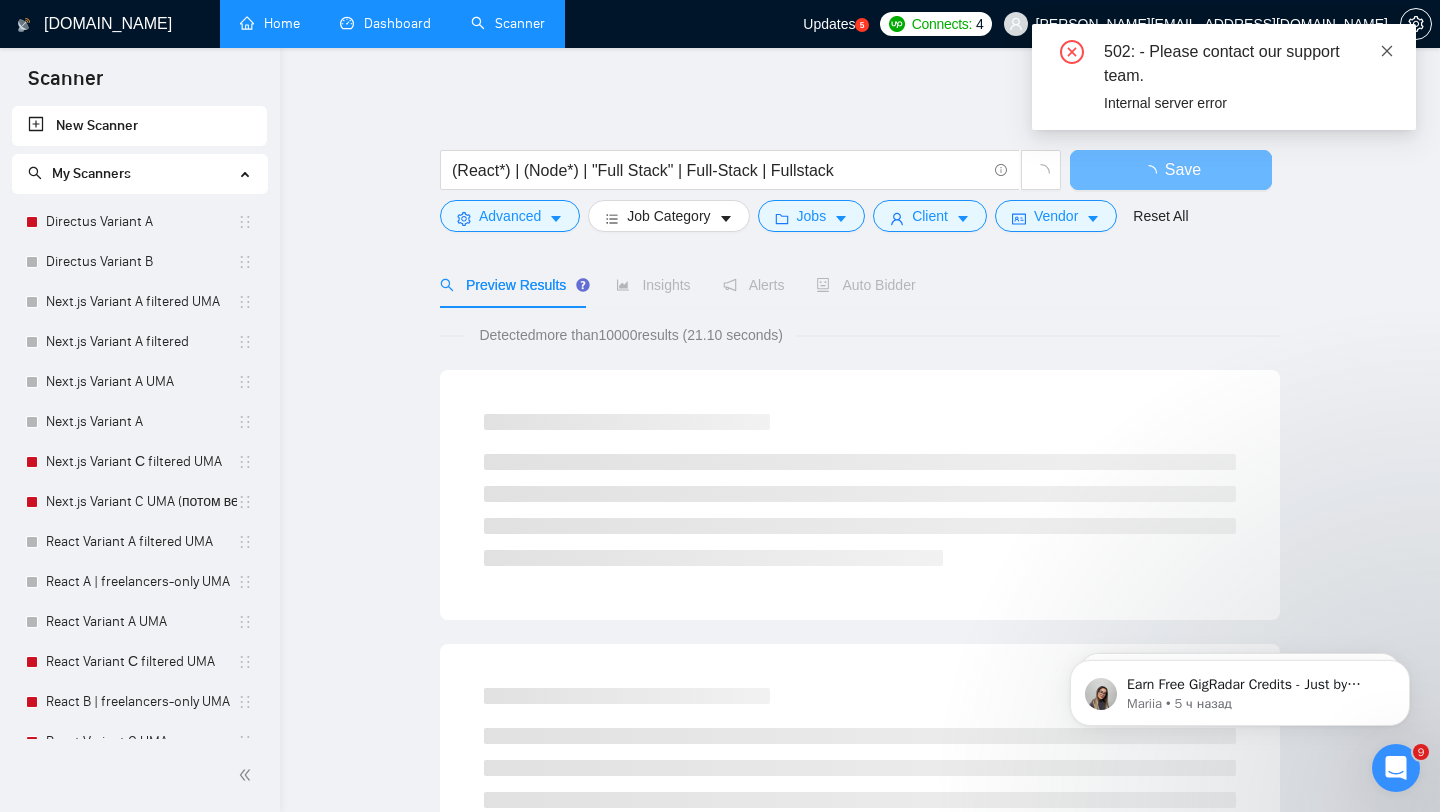 click 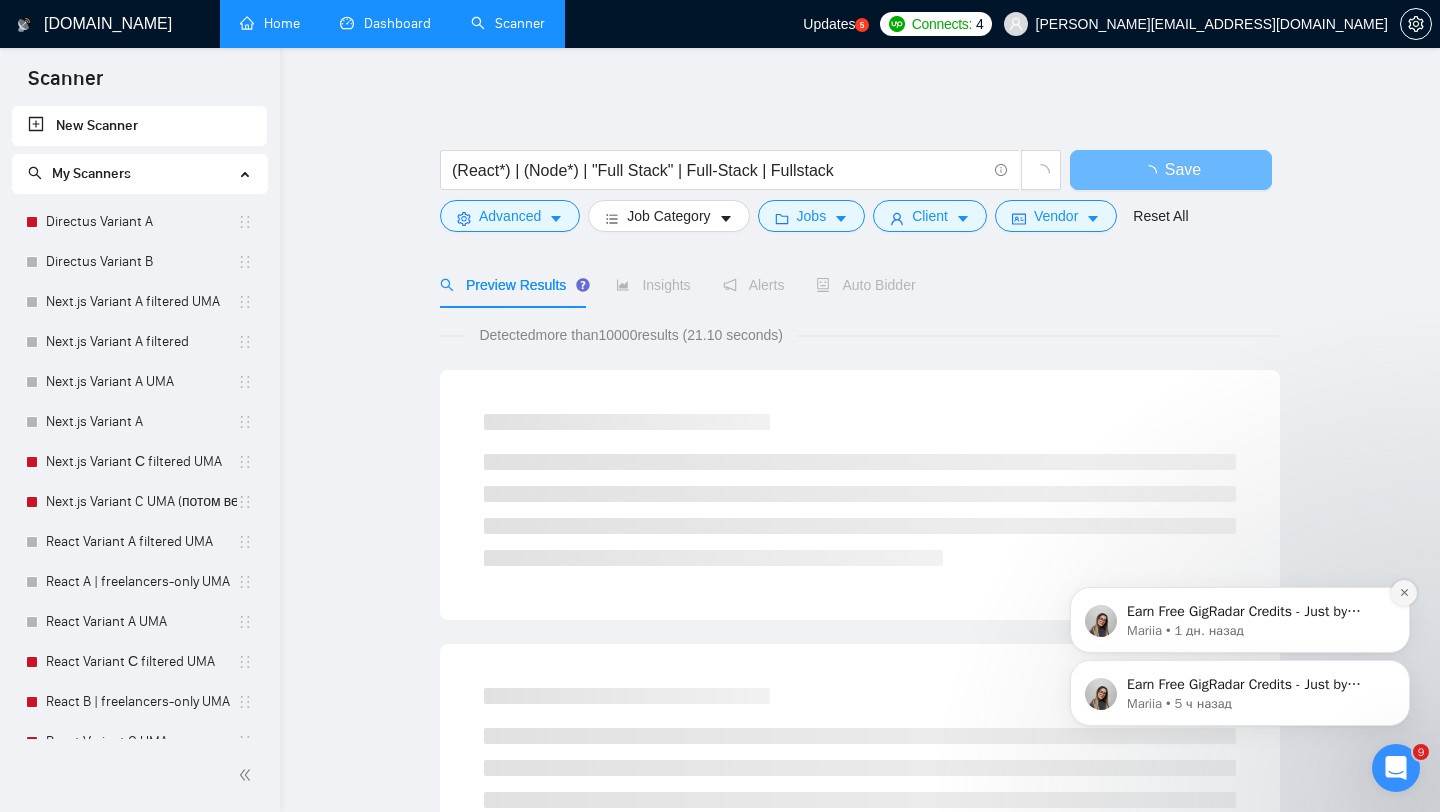 click 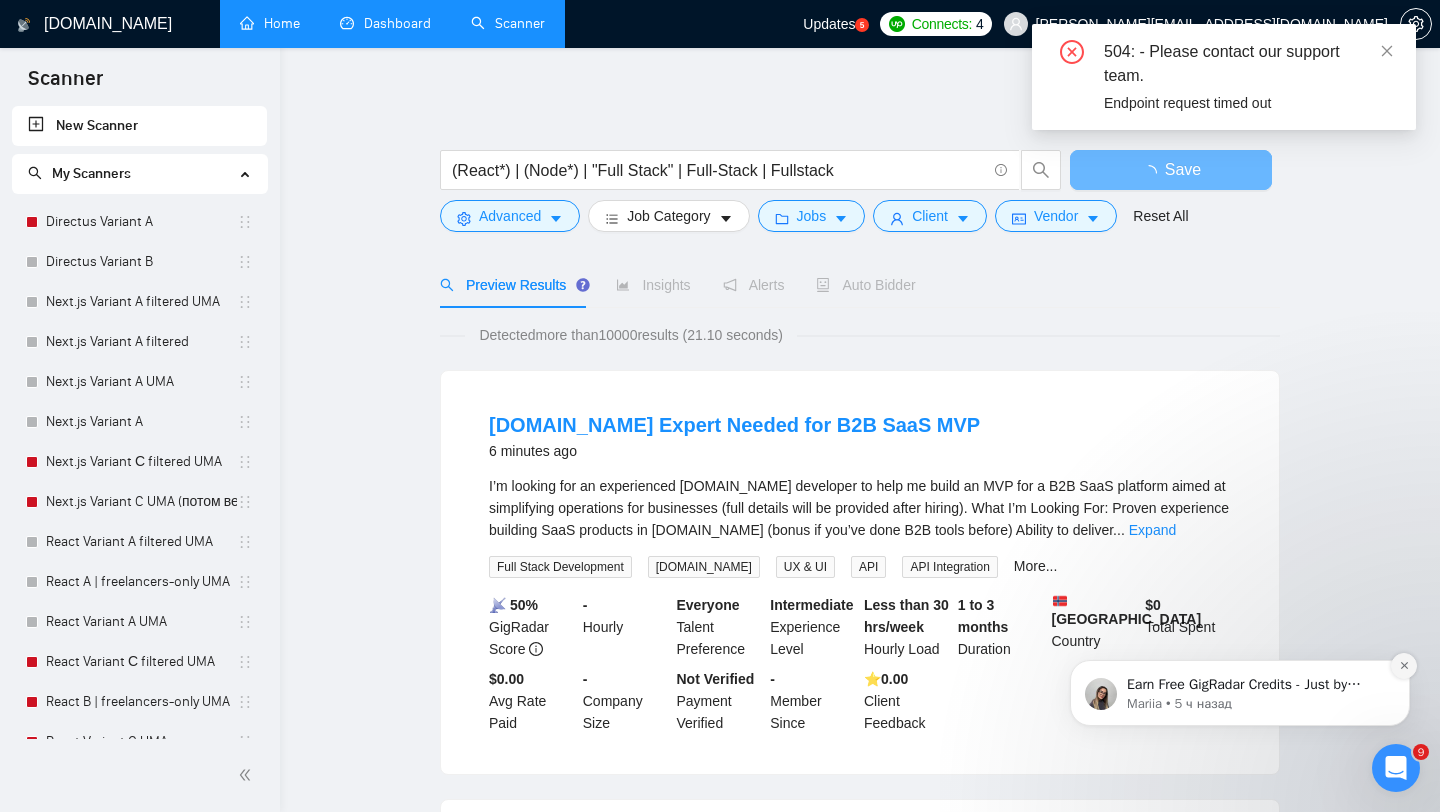 click at bounding box center (1404, 666) 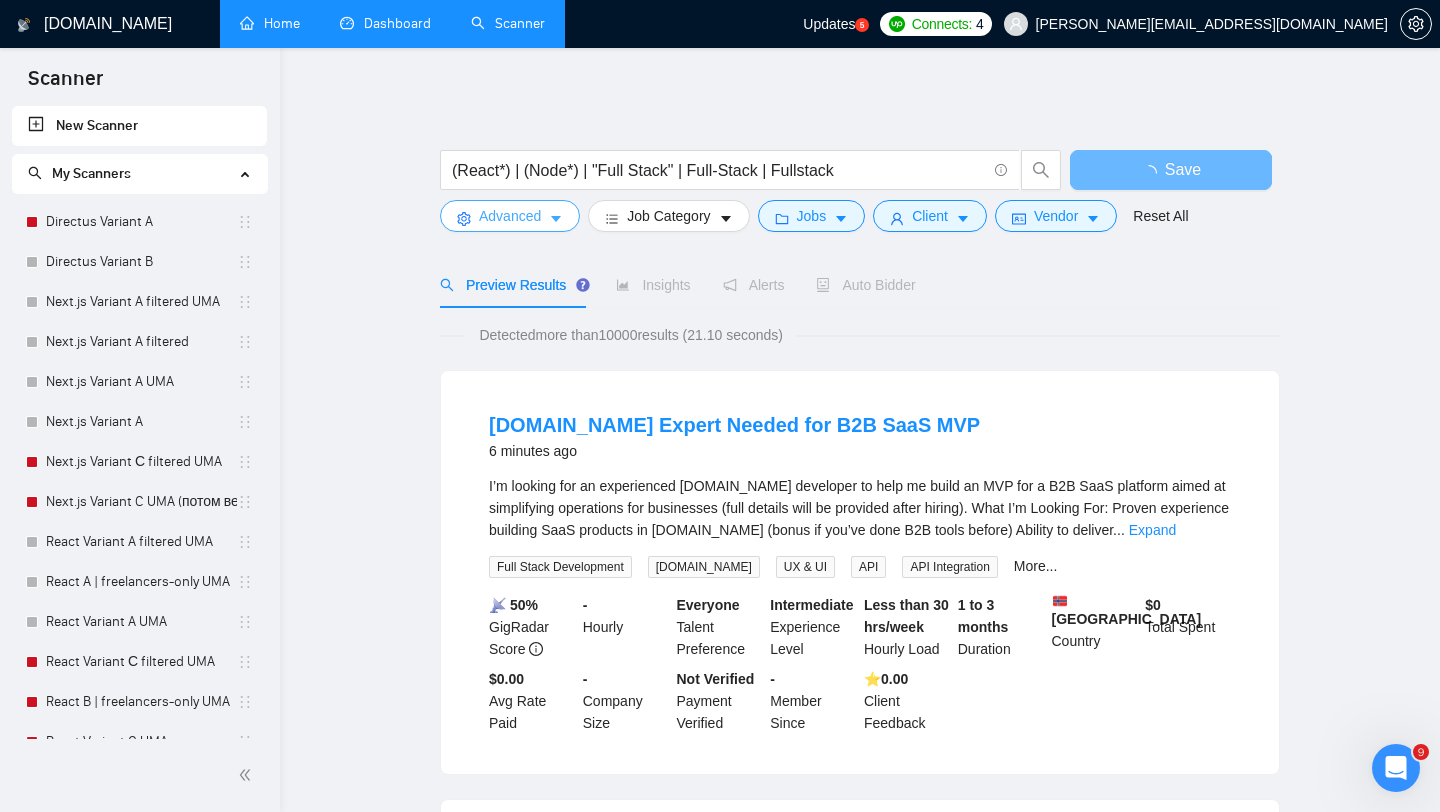 click on "Advanced" at bounding box center (510, 216) 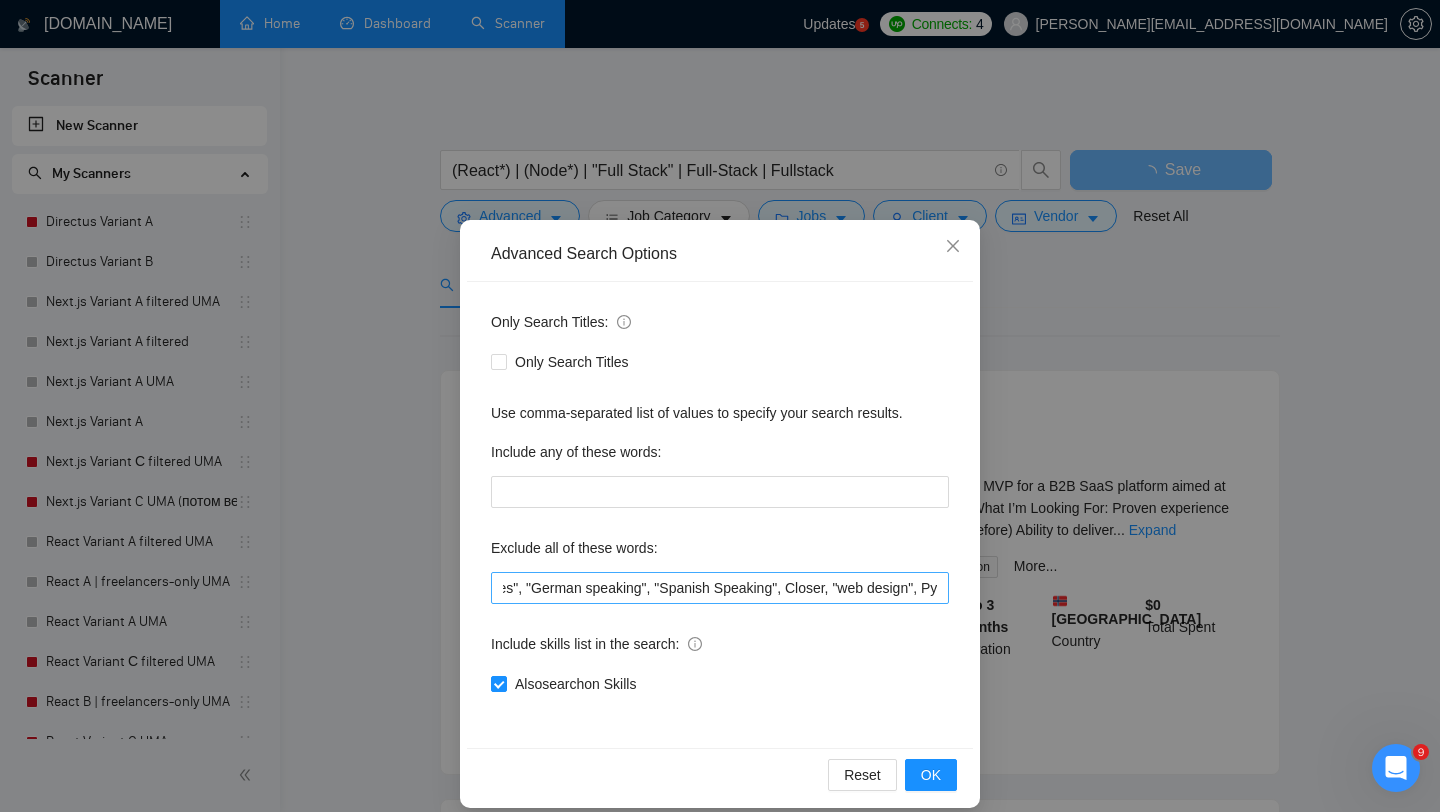 scroll, scrollTop: 0, scrollLeft: 560, axis: horizontal 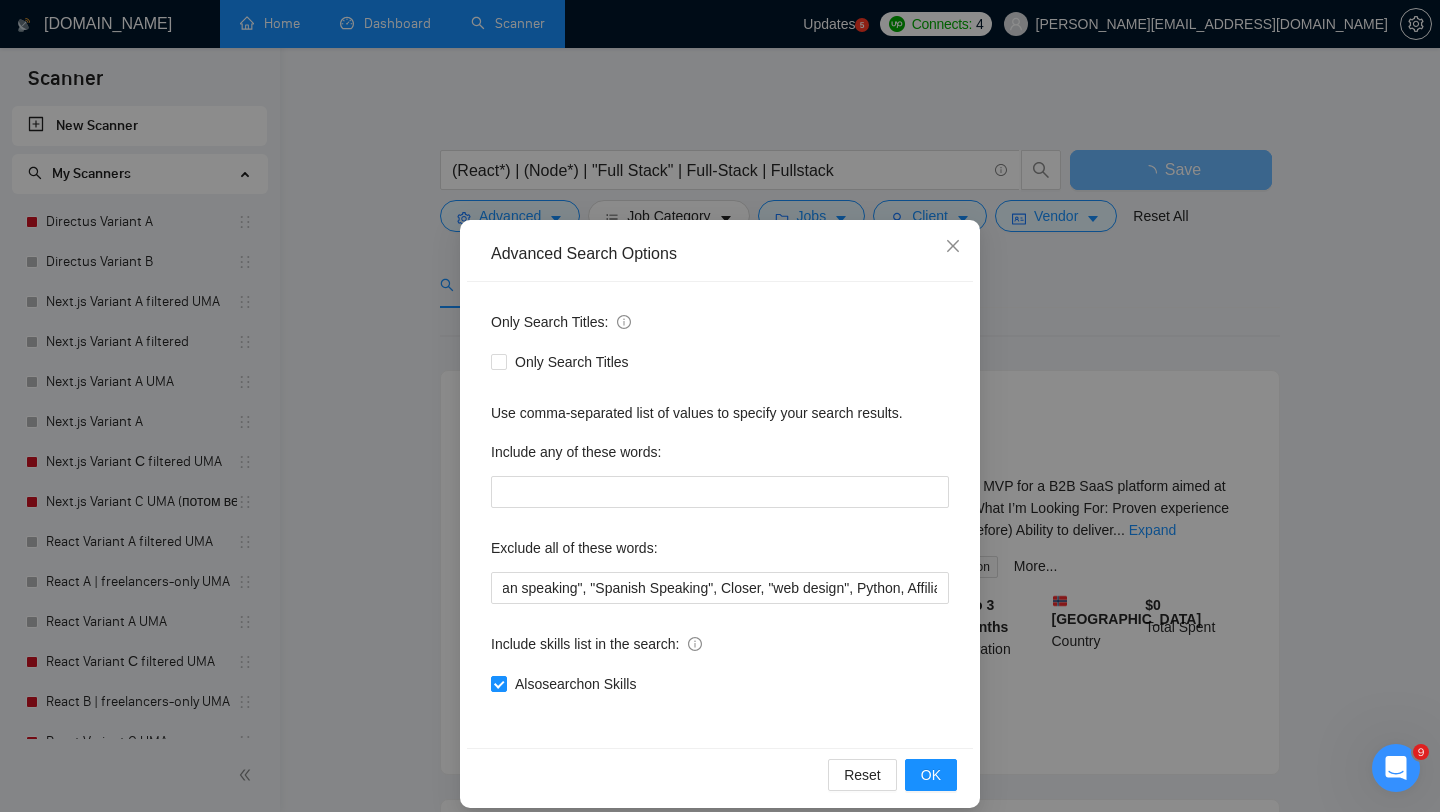 click on "Advanced Search Options Only Search Titles:   Only Search Titles Use comma-separated list of values to specify your search results. Include any of these words: Exclude all of these words: (Bubble*), "No agencies","Not Agency","Individual Only", (Consult*), "No Agencies", "German speaking", "Spanish Speaking", Closer, "web design", Python, Affiliate, "Bidder", funnels, "Marketing Strategy", "closing deals", "Instagram Management", "appointment setter", "Media Buyer", Portuguese, "Appointment Setting", "cold caller", "follow up", PPC, SEO, "cold calls", "WordPress", meeting, "Video Editing", "Direct Sales", "closing sales", "Follow-up", "commission based", "up-sales", "React Native", WooCommerce Include skills list in the search:   Also  search  on Skills Reset OK" at bounding box center [720, 406] 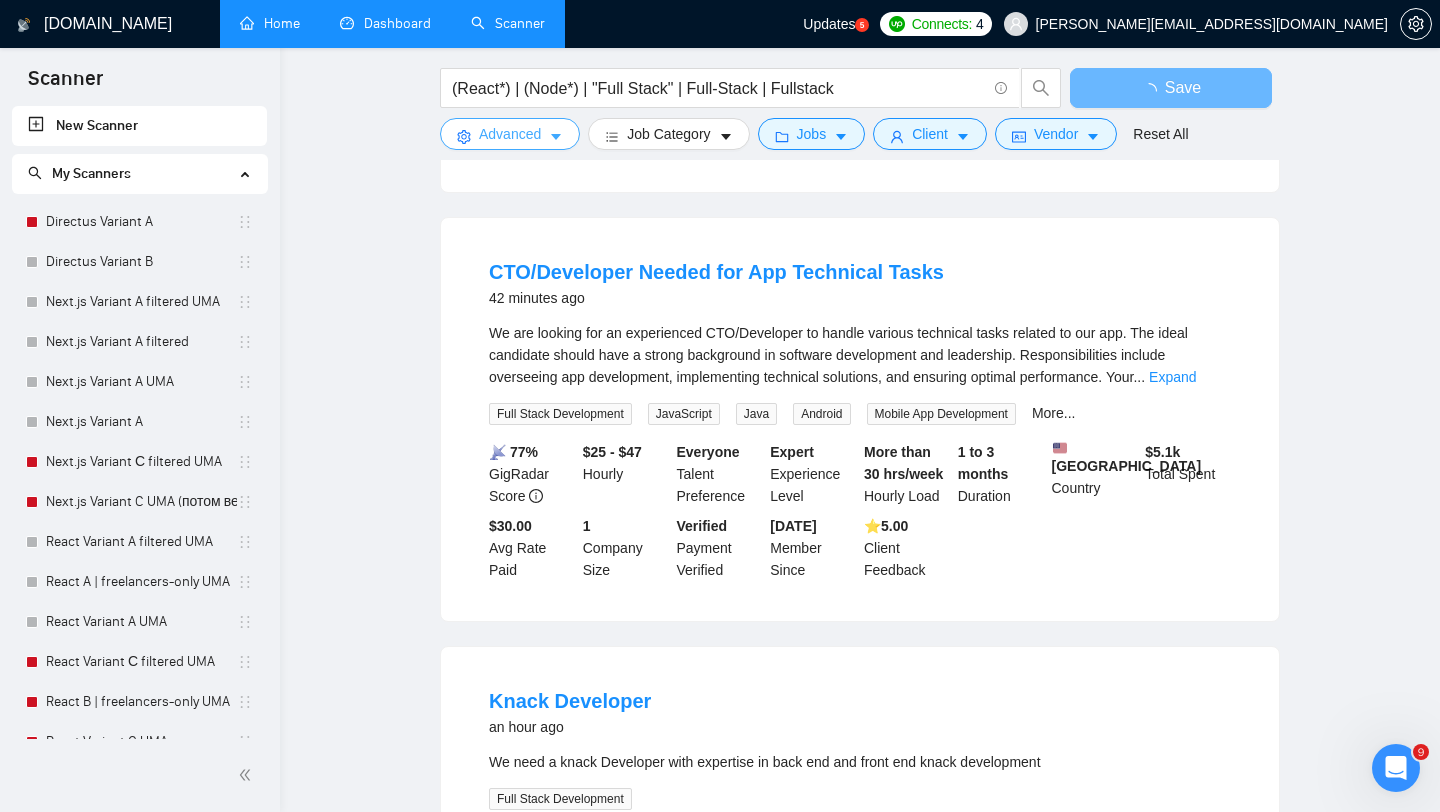 scroll, scrollTop: 0, scrollLeft: 0, axis: both 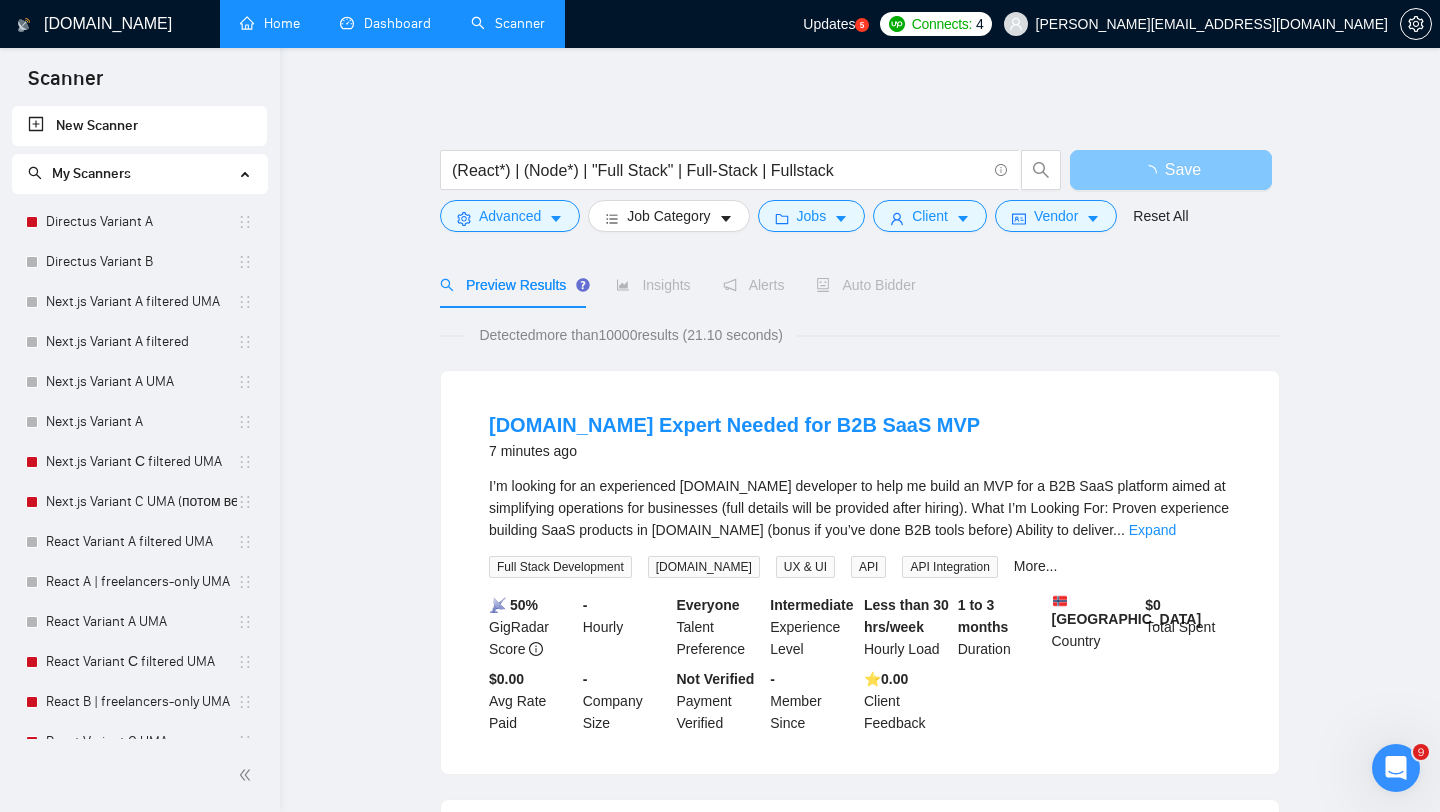 click at bounding box center [1153, 173] 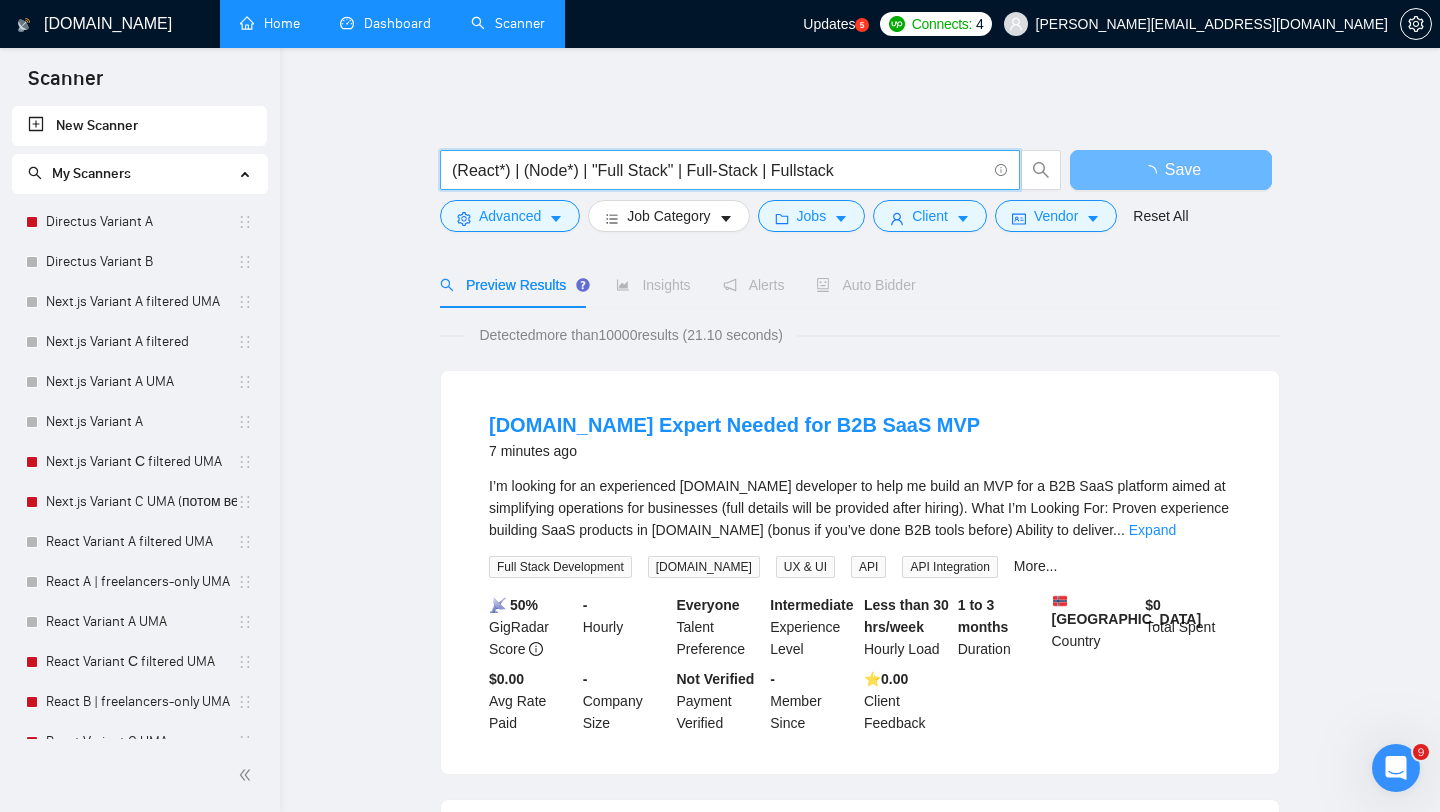 click on "(React*) | (Node*) | "Full Stack" | Full-Stack | Fullstack" at bounding box center [719, 170] 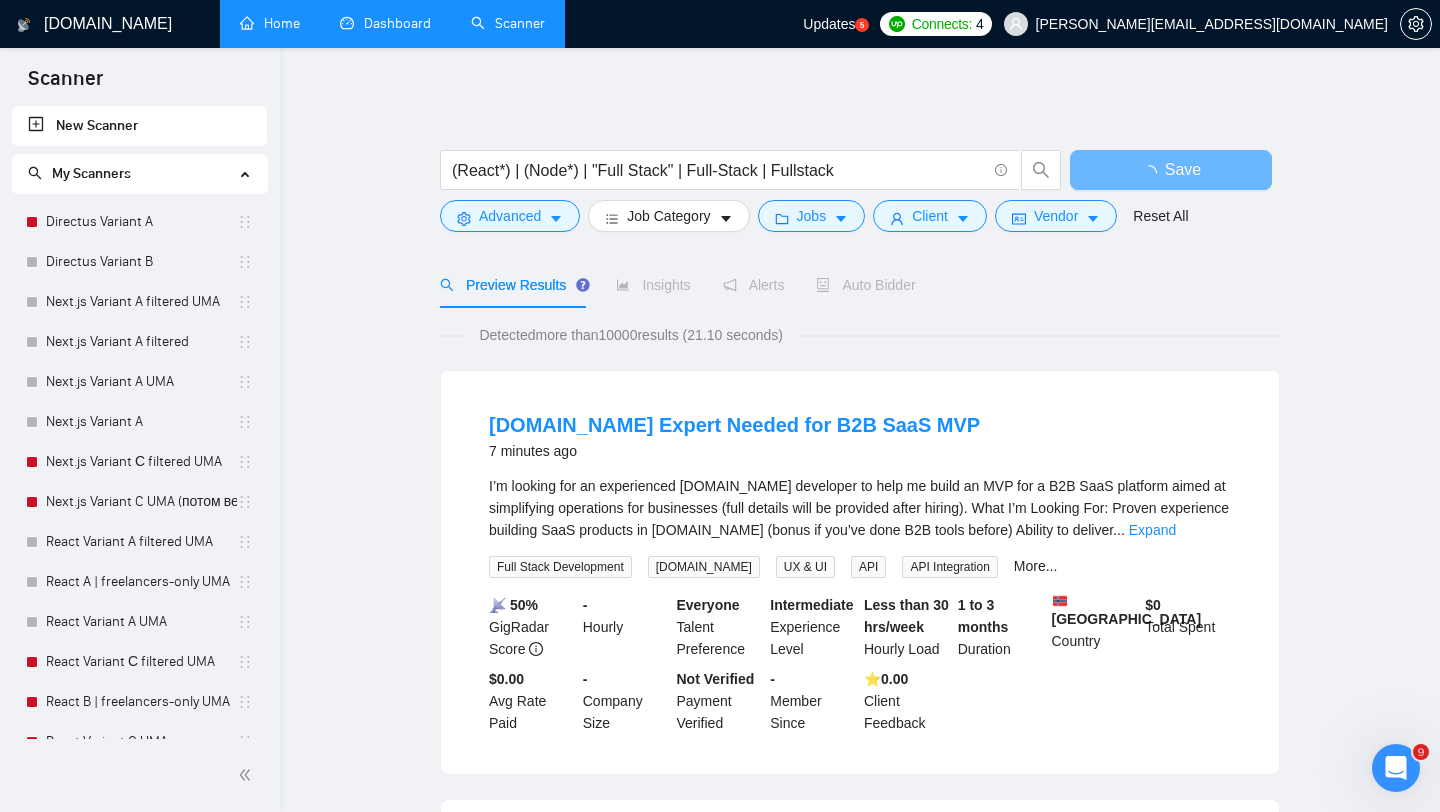 click at bounding box center [1396, 768] 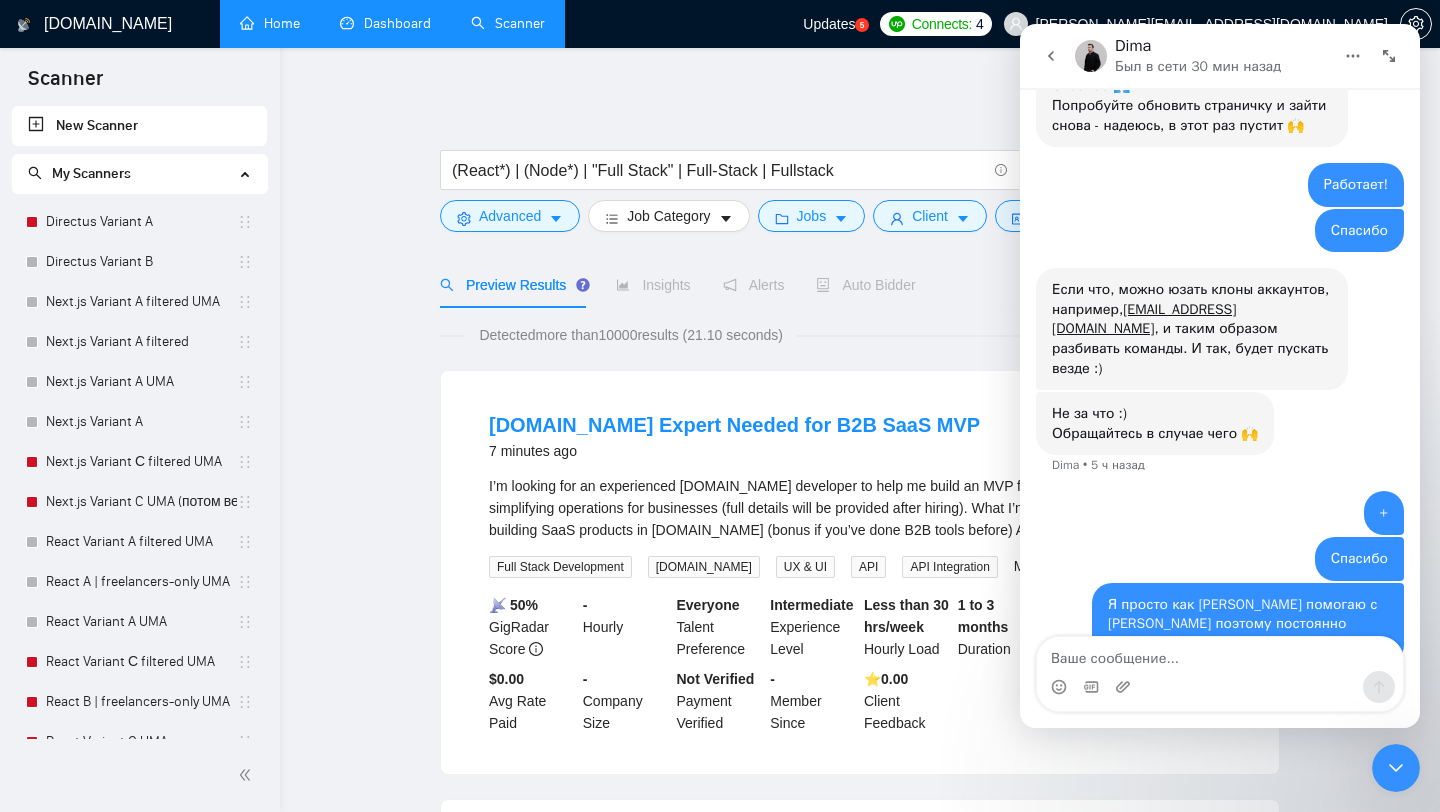 scroll, scrollTop: 1984, scrollLeft: 0, axis: vertical 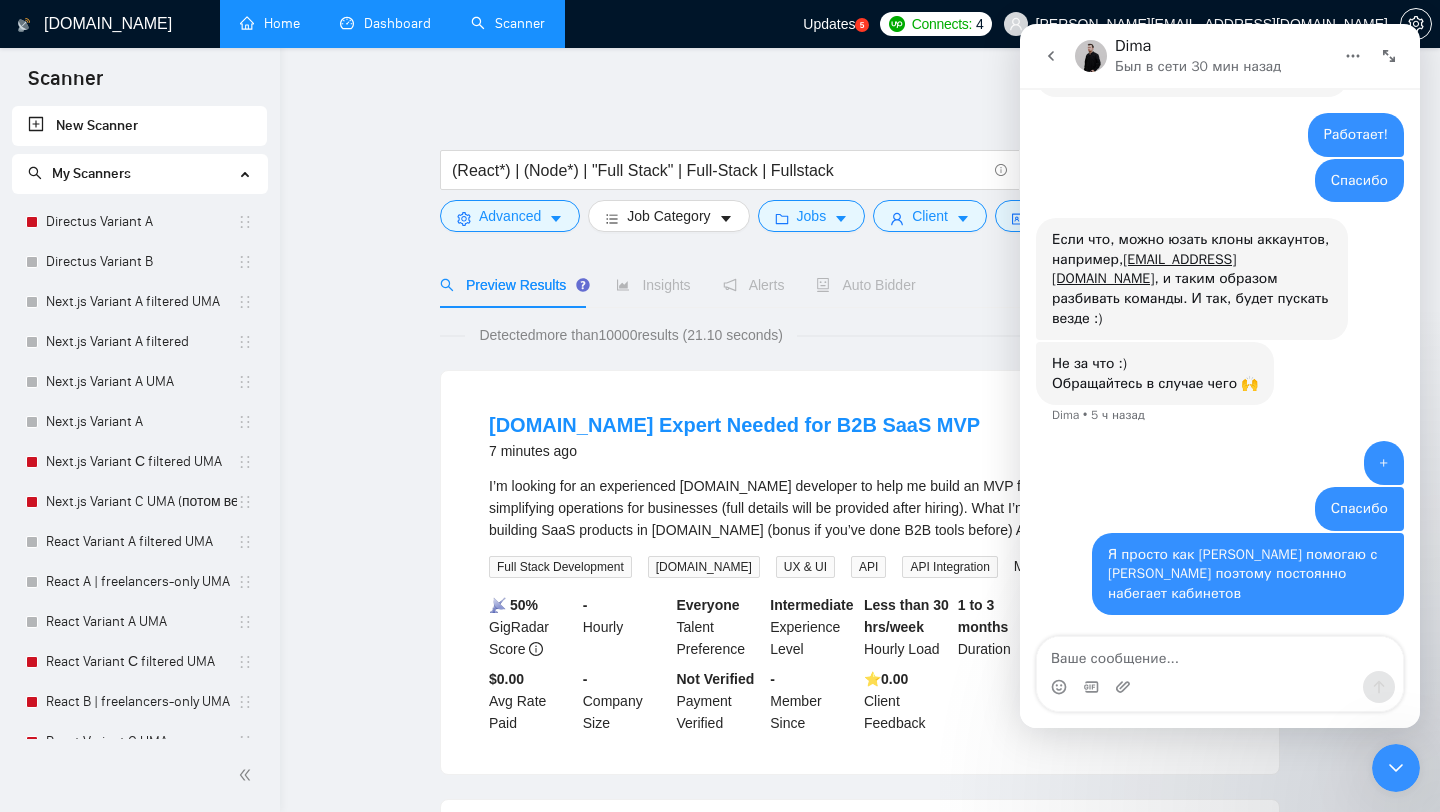 click 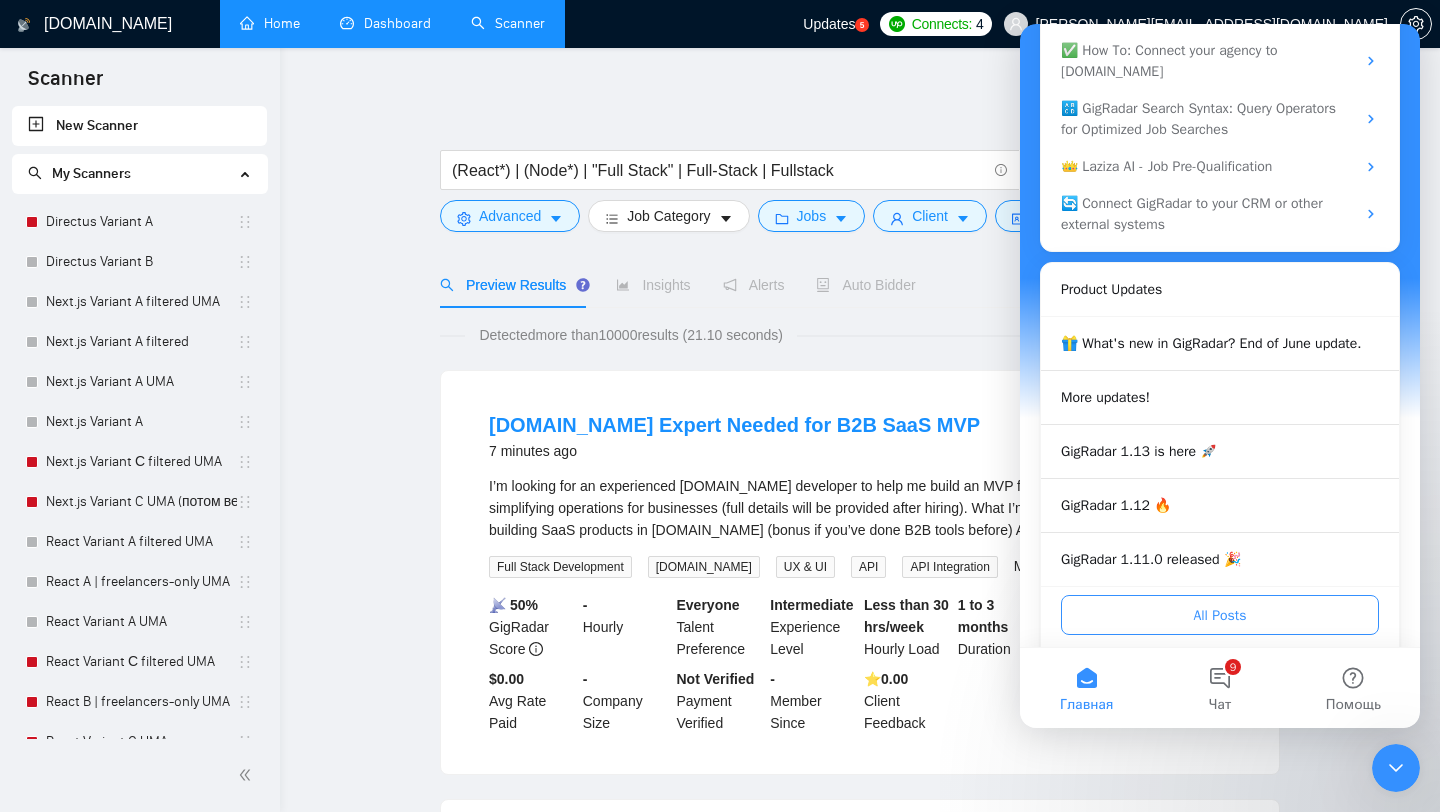 scroll, scrollTop: 553, scrollLeft: 0, axis: vertical 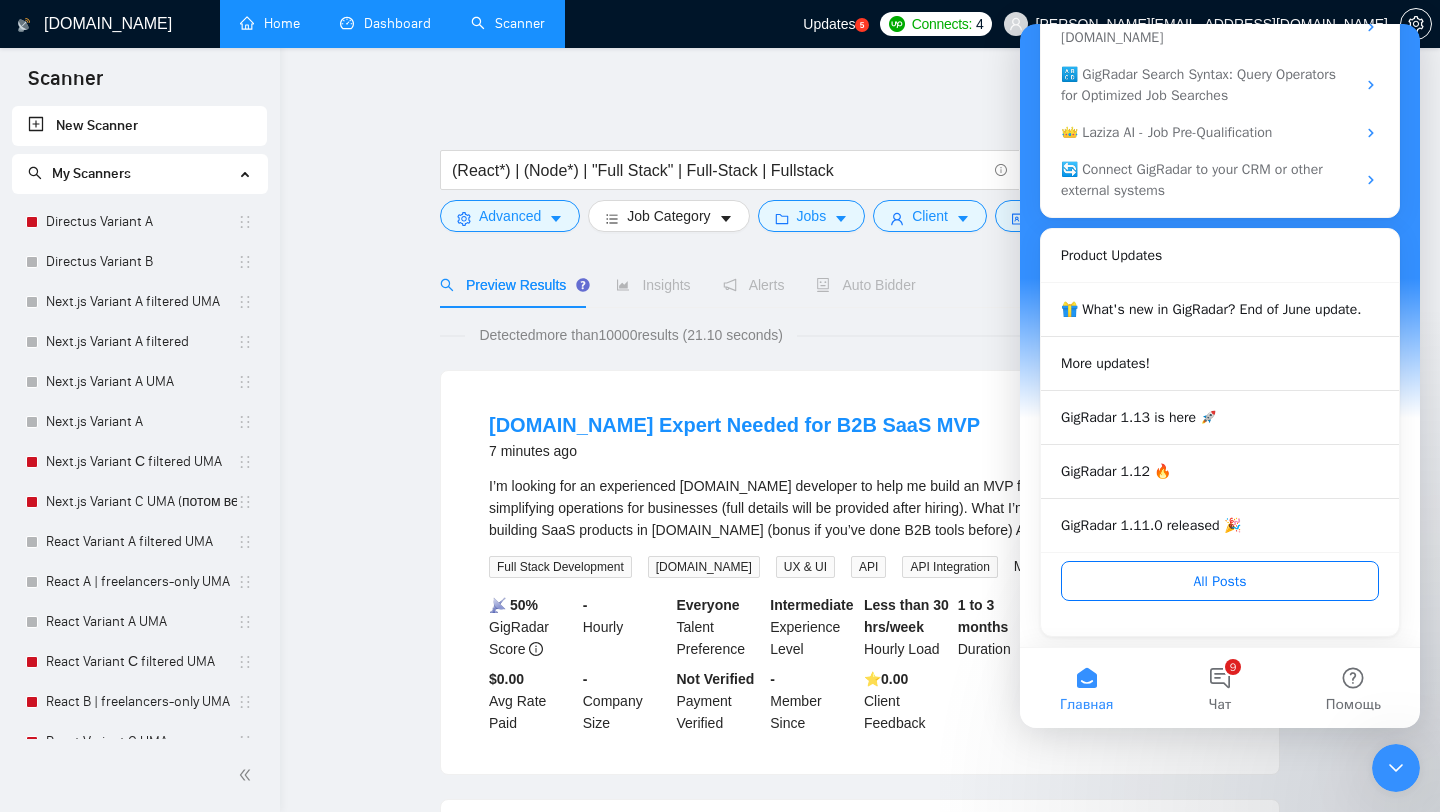 click on "All Posts" at bounding box center (1220, 581) 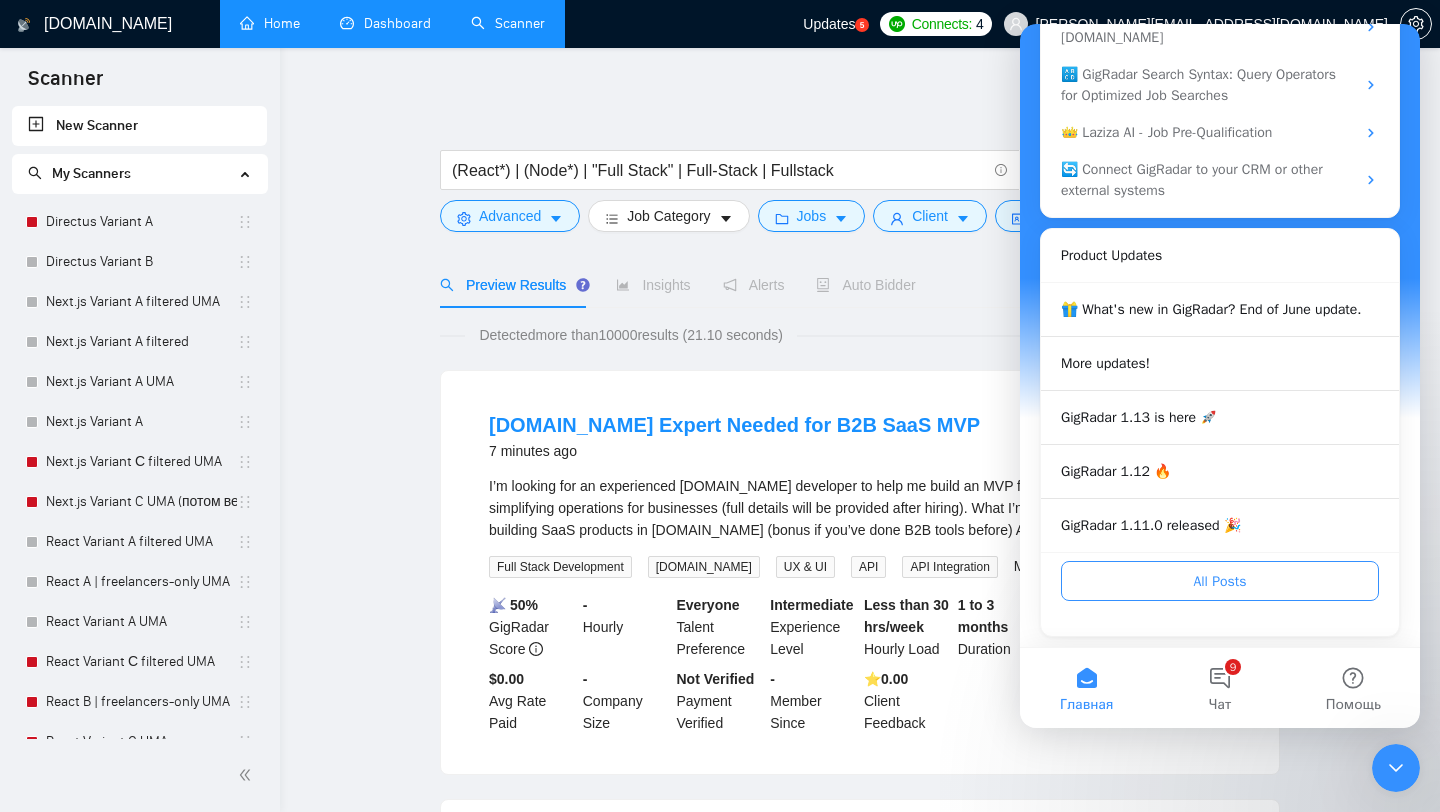 click on "Detected  more than   10000  results   (21.10 seconds)" at bounding box center [860, 335] 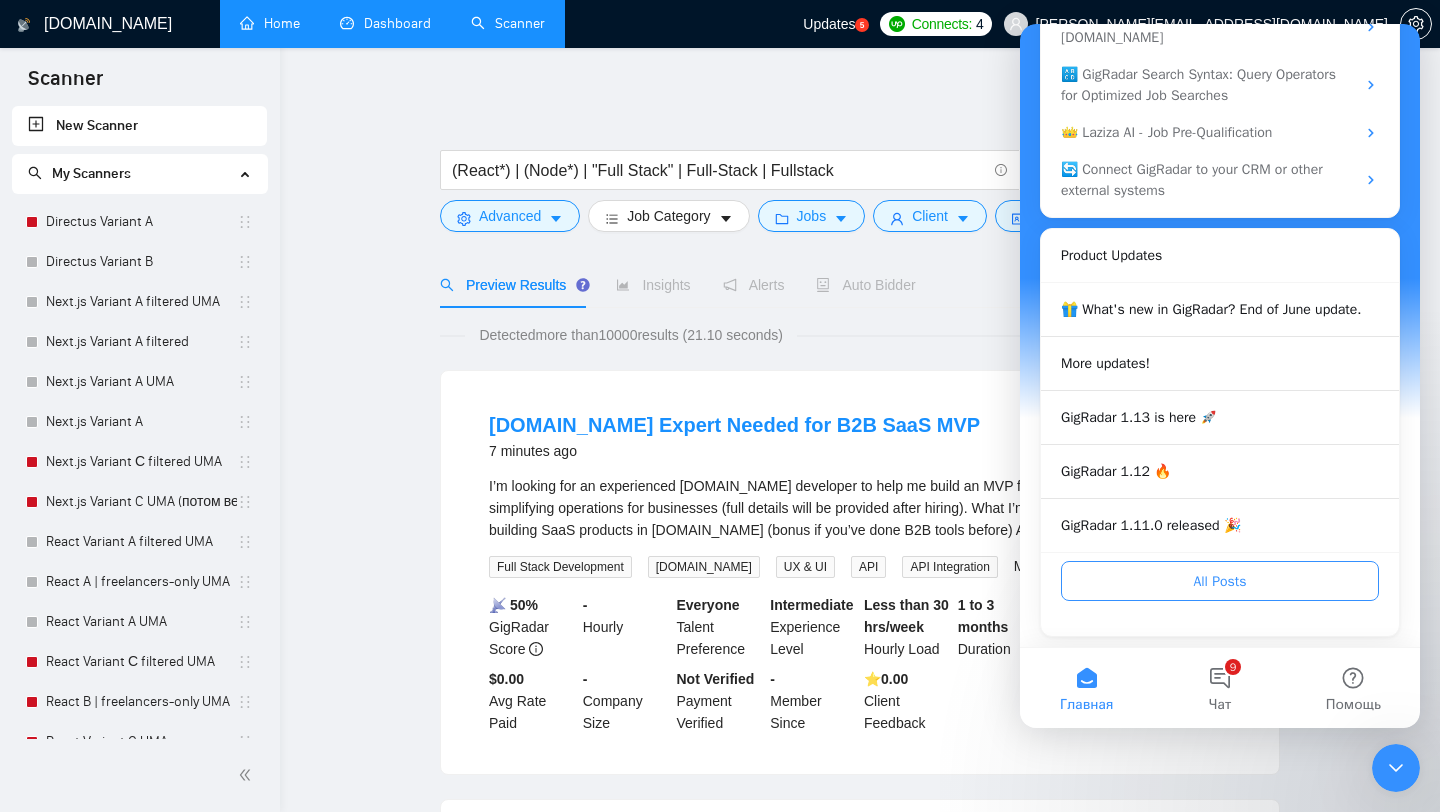 click 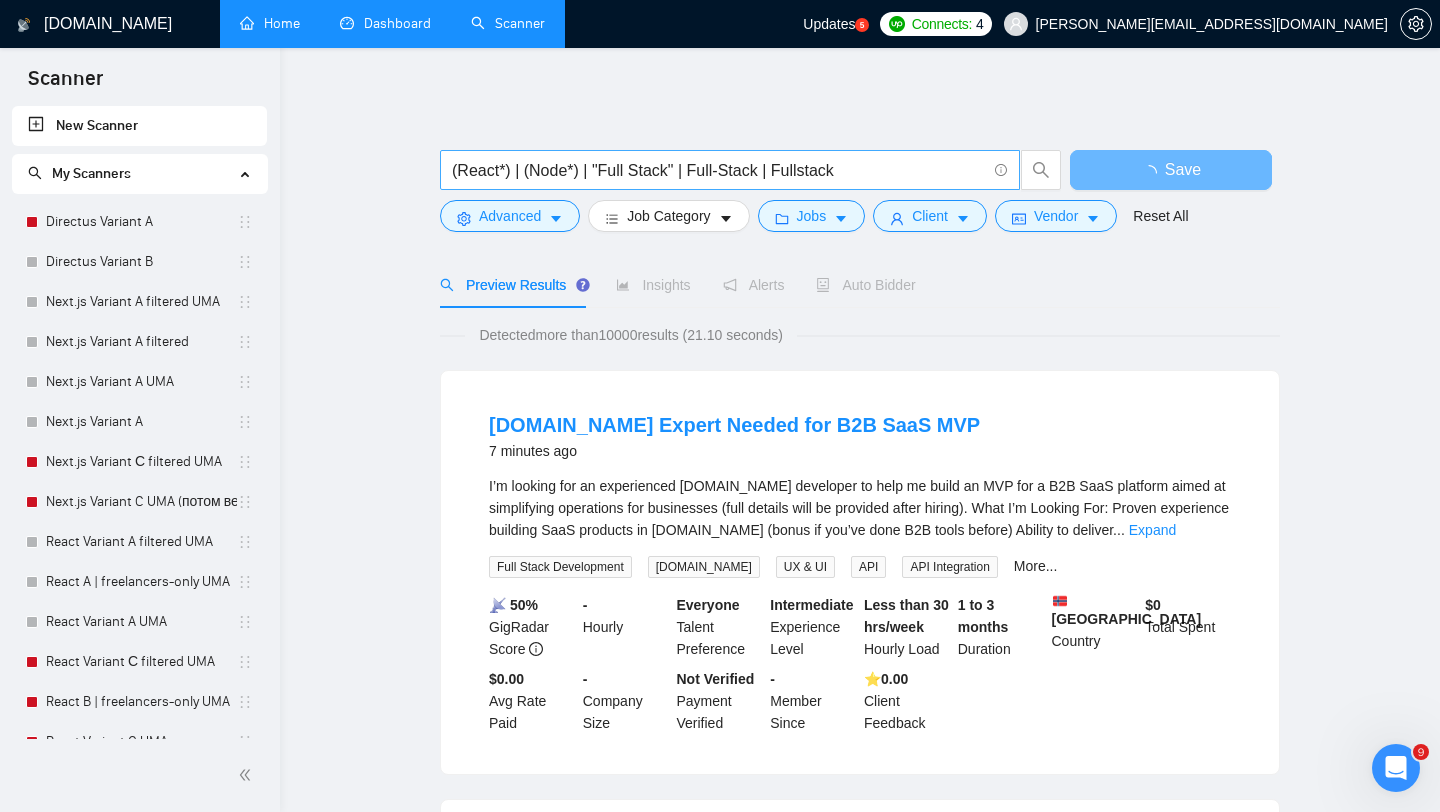 click on "(React*) | (Node*) | "Full Stack" | Full-Stack | Fullstack" at bounding box center (719, 170) 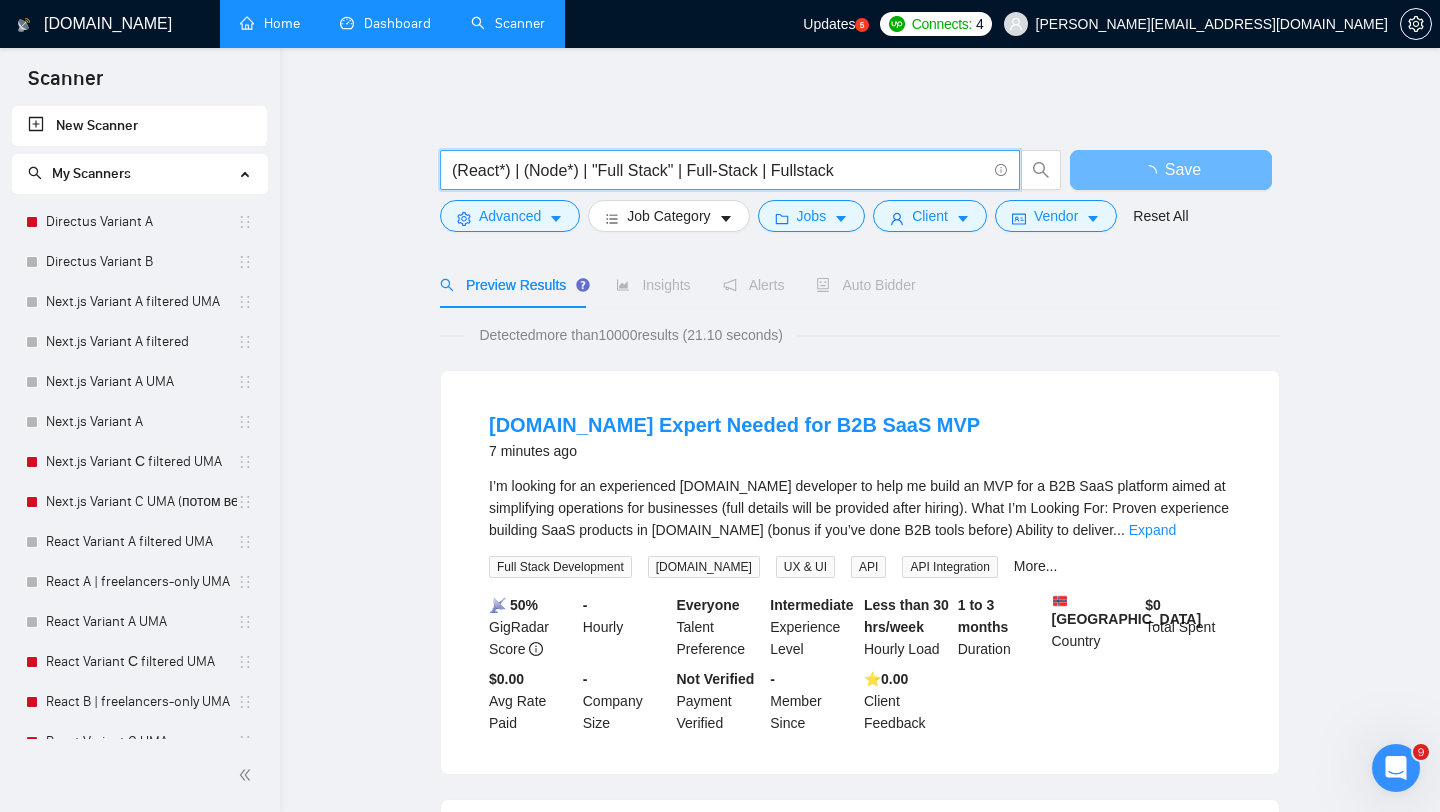 click on "(React*) | (Node*) | "Full Stack" | Full-Stack | Fullstack" at bounding box center (719, 170) 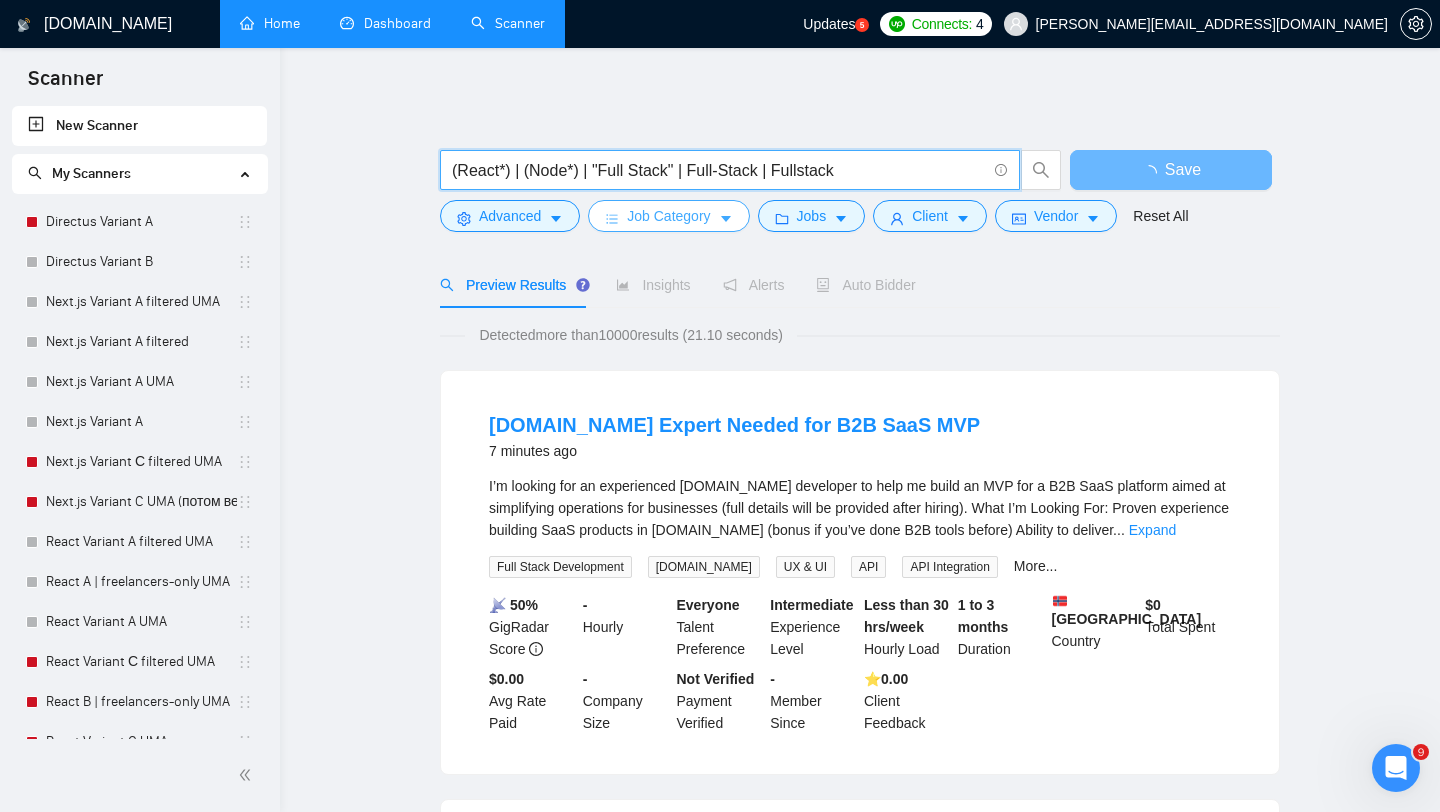 click 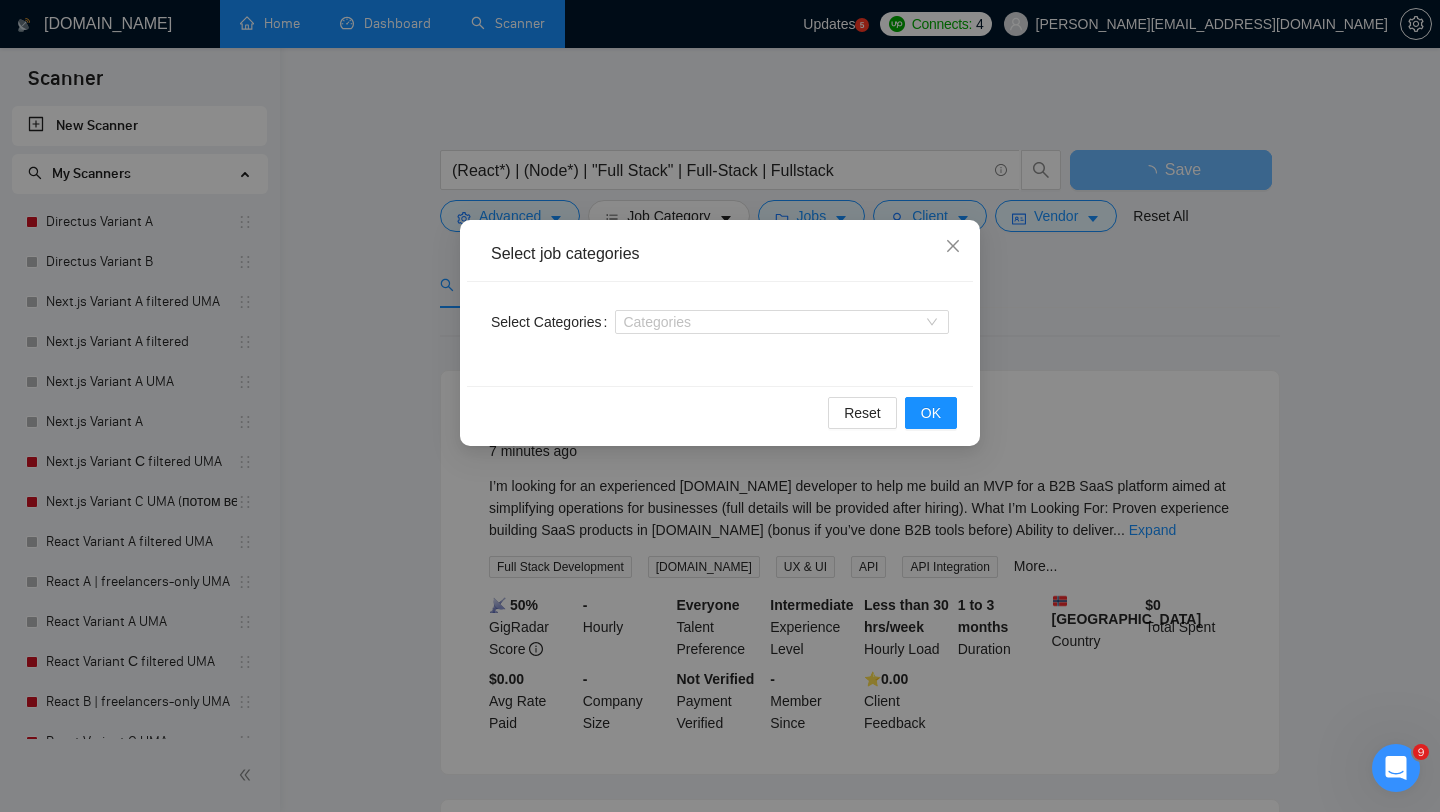 click on "Select job categories Select Categories   Categories Reset OK" at bounding box center (720, 406) 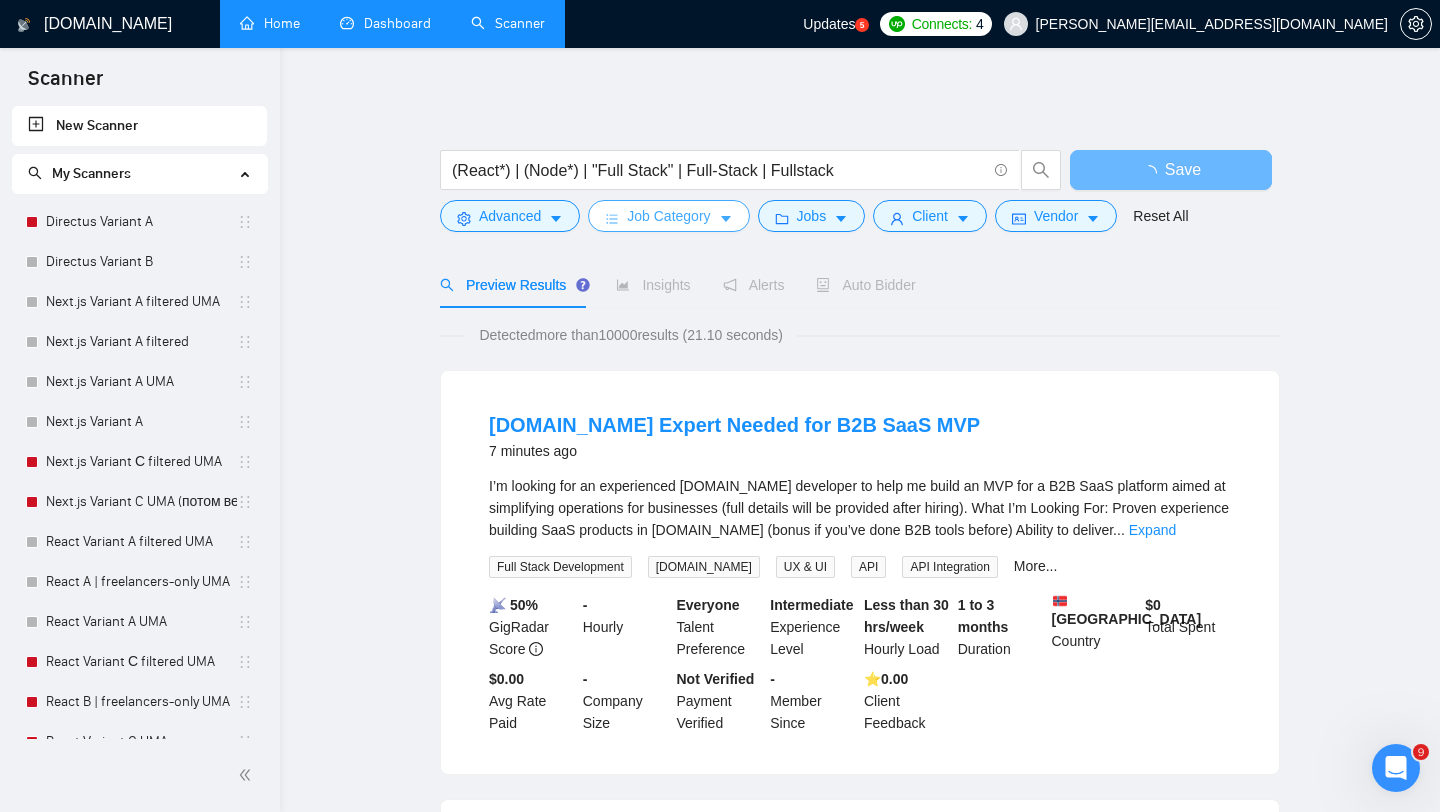 scroll, scrollTop: 85, scrollLeft: 0, axis: vertical 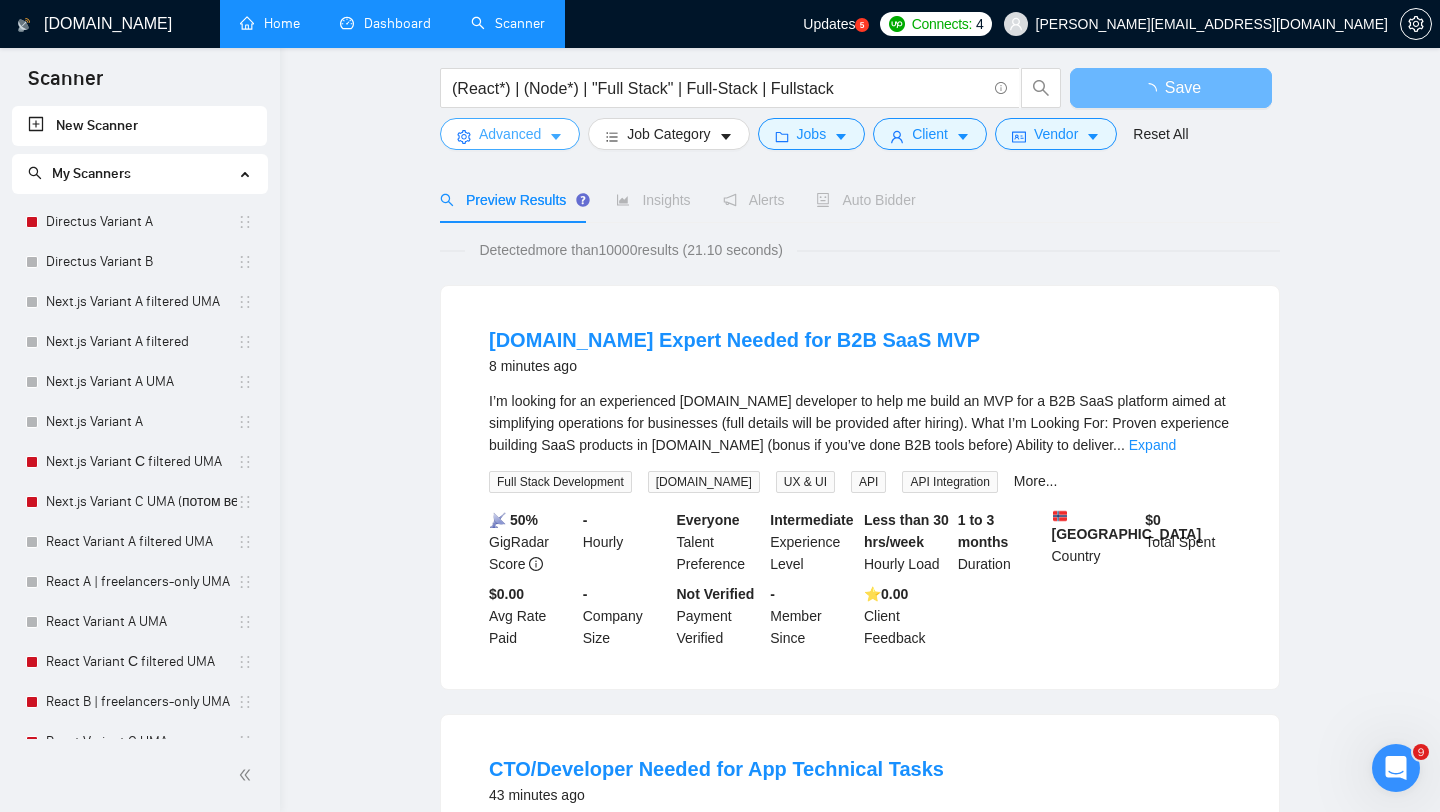 click on "Advanced" at bounding box center (510, 134) 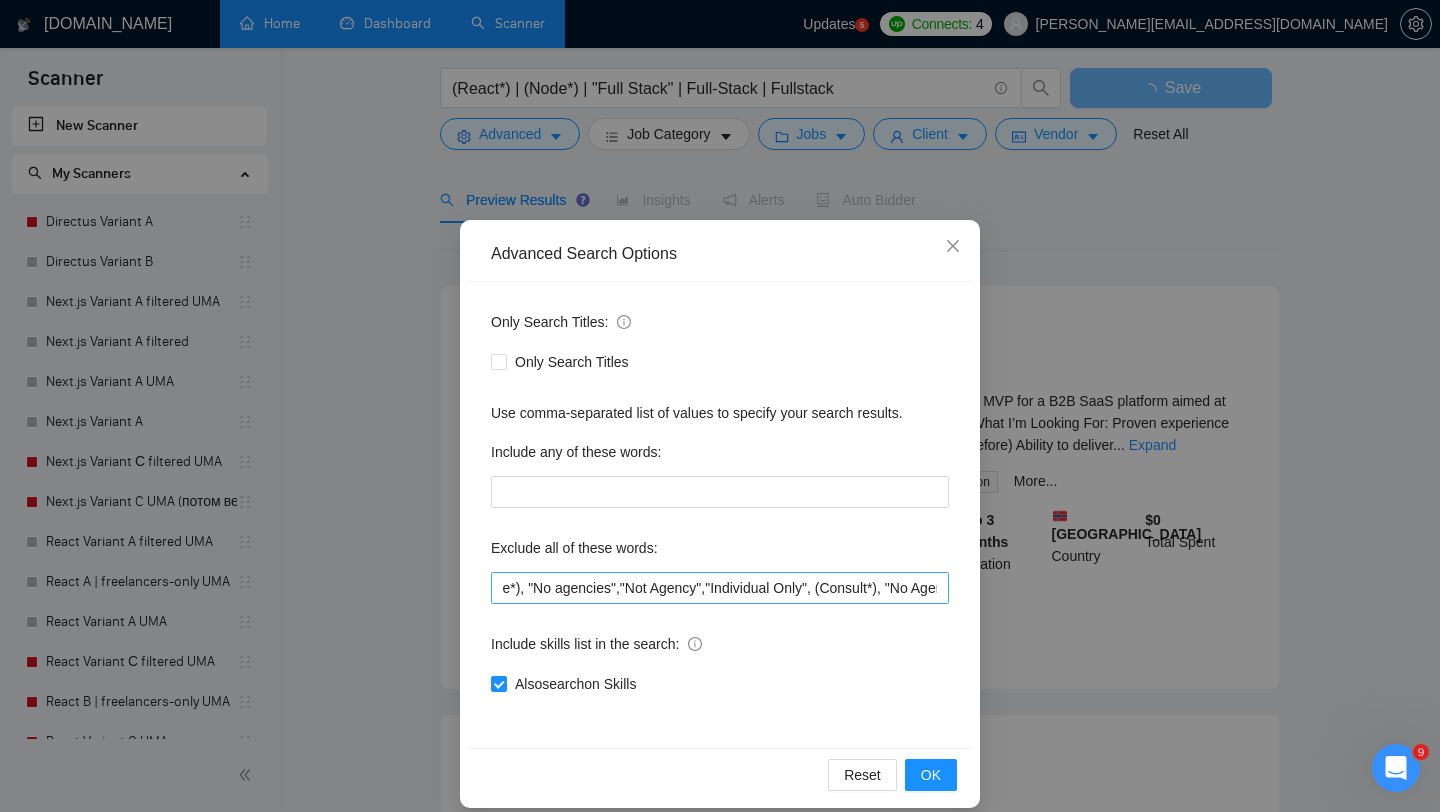 scroll, scrollTop: 0, scrollLeft: 0, axis: both 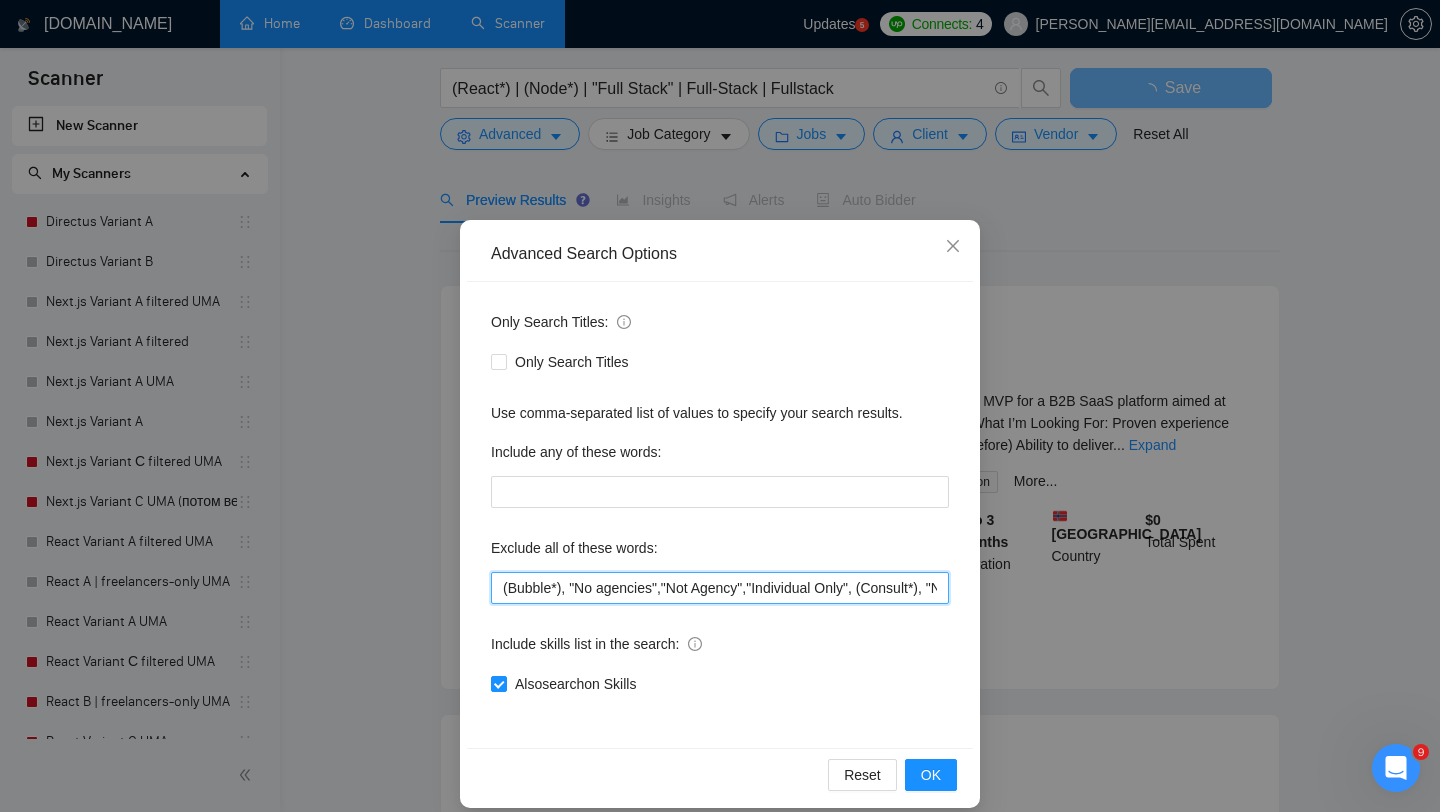click on "(Bubble*), "No agencies","Not Agency","Individual Only", (Consult*), "No Agencies", "German speaking", "Spanish Speaking", Closer, "web design", Python, Affiliate, "Bidder", funnels, "Marketing Strategy", "closing deals", "Instagram Management", "appointment setter", "Media Buyer", Portuguese, "Appointment Setting", "cold caller", "follow up", PPC, SEO, "cold calls", "WordPress", meeting, "Video Editing", "Direct Sales", "closing sales", "Follow-up", "commission based", "up-sales", "React Native", WooCommerce" at bounding box center [720, 588] 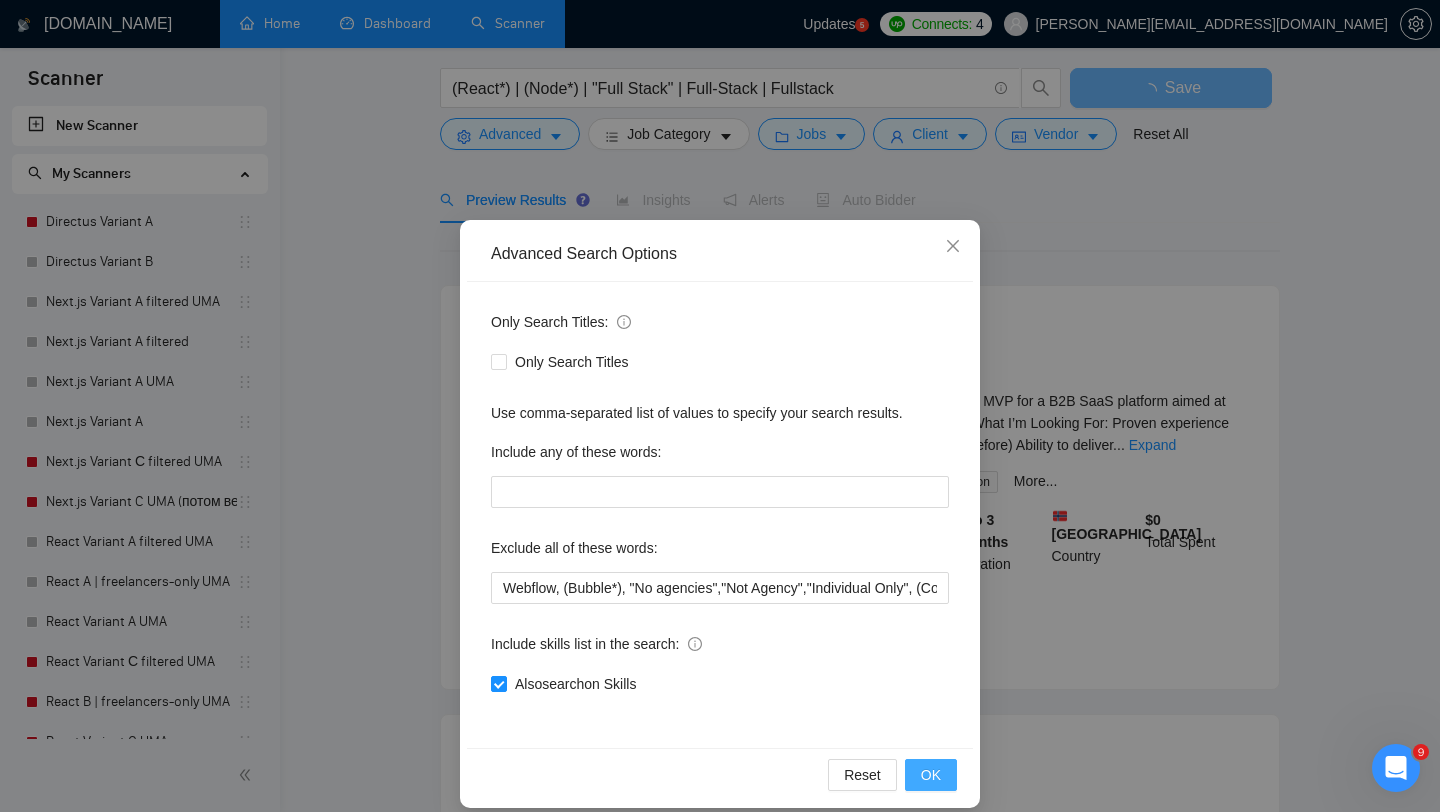 click on "OK" at bounding box center (931, 775) 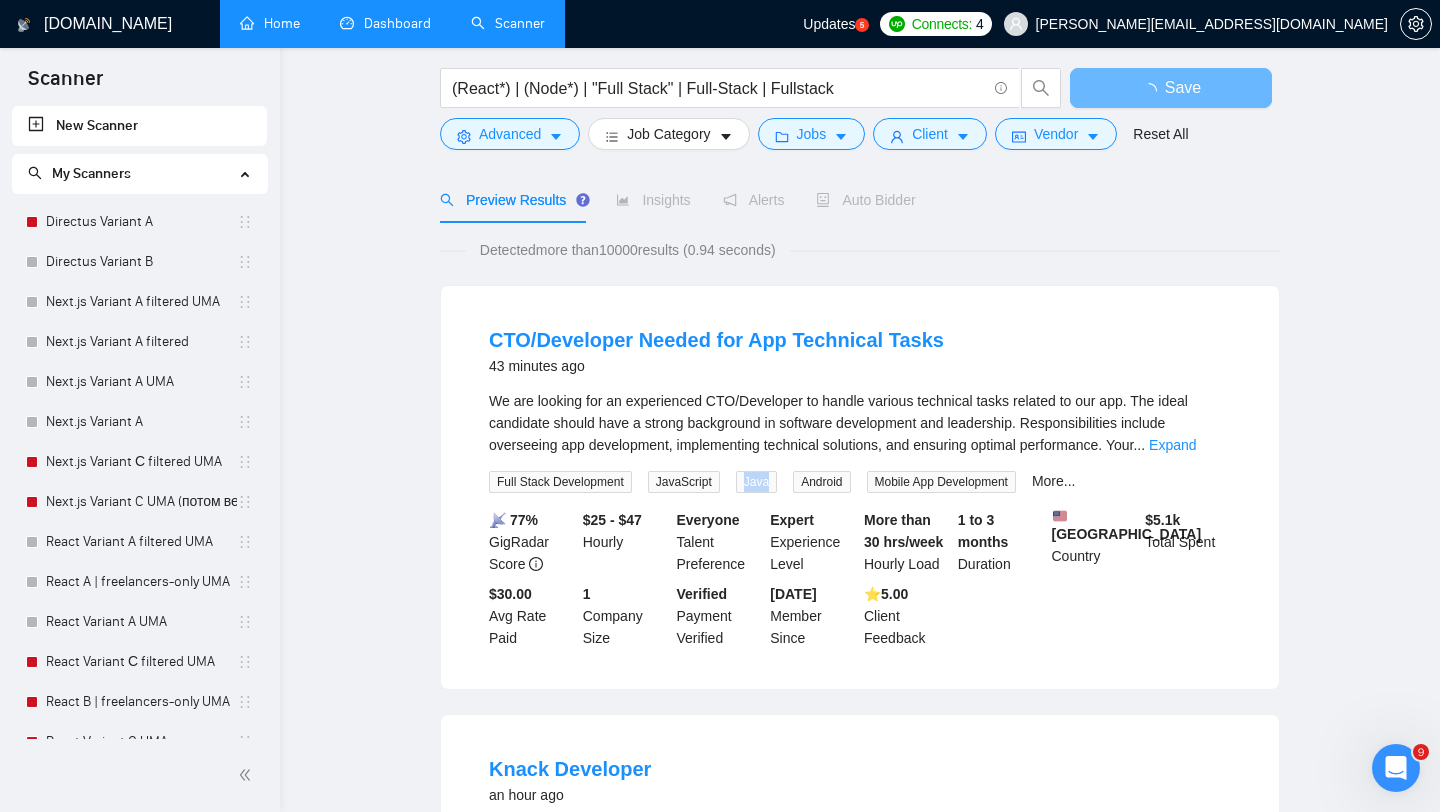 drag, startPoint x: 752, startPoint y: 483, endPoint x: 782, endPoint y: 484, distance: 30.016663 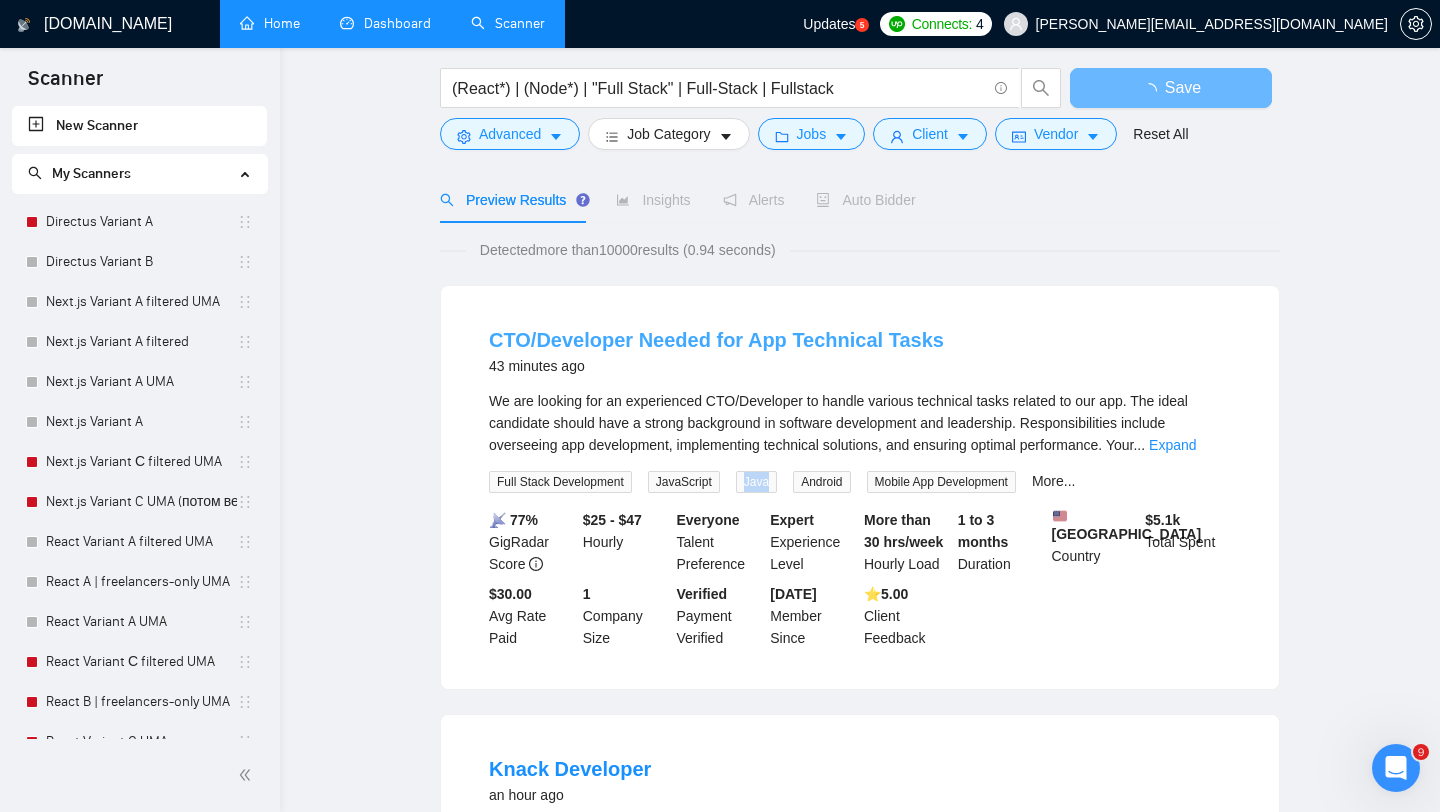 copy on "Java" 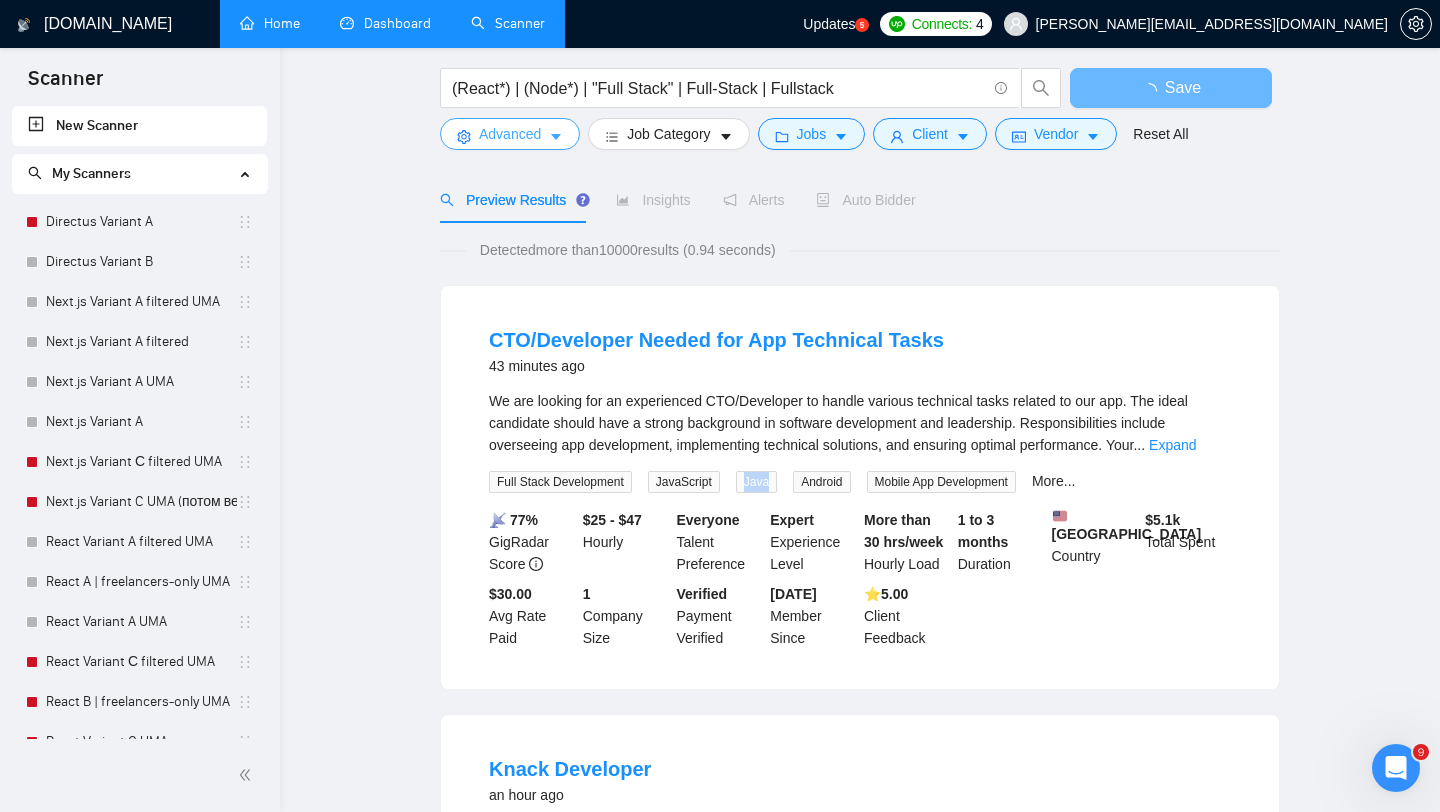 click on "Advanced" at bounding box center (510, 134) 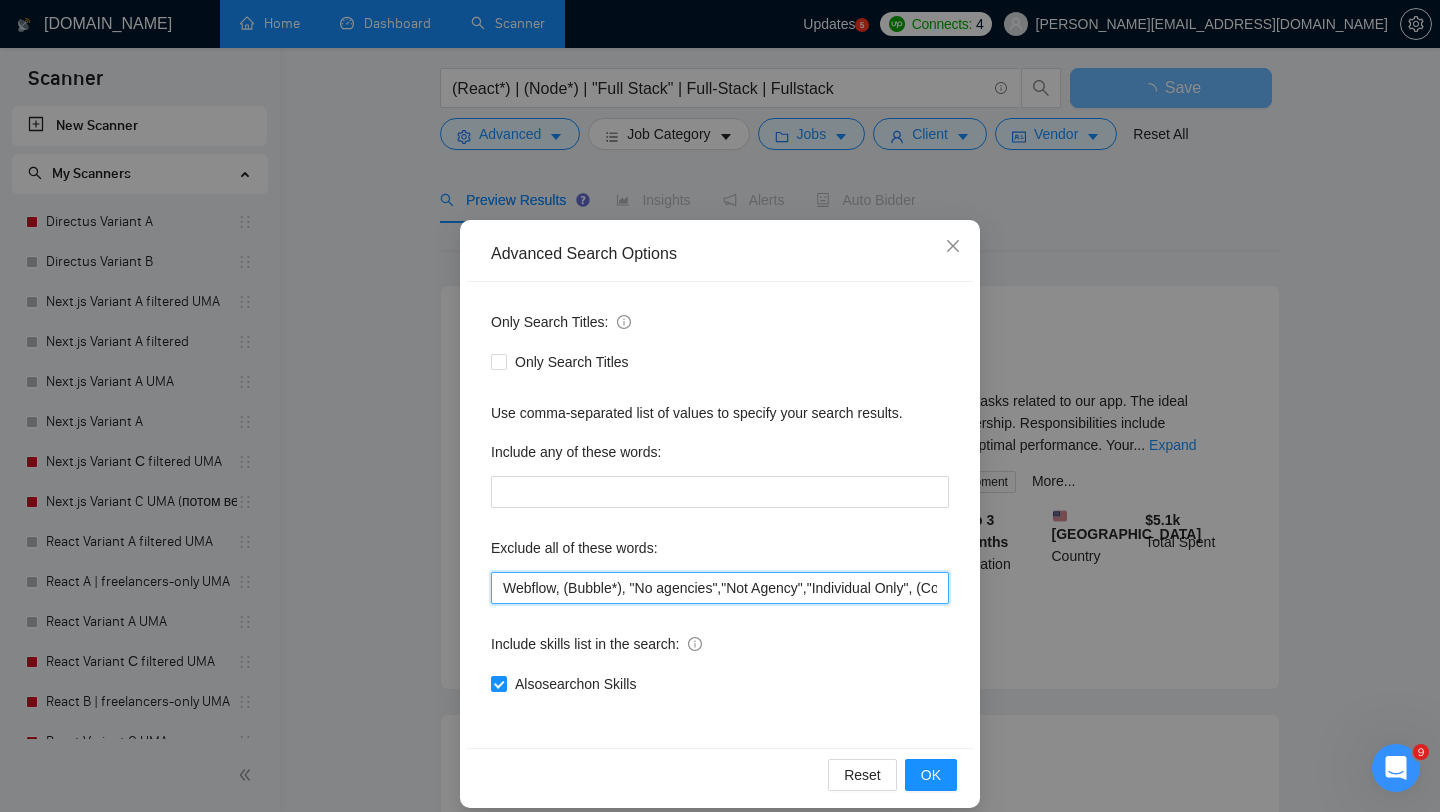 click on "Webflow, (Bubble*), "No agencies","Not Agency","Individual Only", (Consult*), "No Agencies", "German speaking", "Spanish Speaking", Closer, "web design", Python, Affiliate, "Bidder", funnels, "Marketing Strategy", "closing deals", "Instagram Management", "appointment setter", "Media Buyer", Portuguese, "Appointment Setting", "cold caller", "follow up", PPC, SEO, "cold calls", "WordPress", meeting, "Video Editing", "Direct Sales", "closing sales", "Follow-up", "commission based", "up-sales", "React Native", WooCommerce" at bounding box center (720, 588) 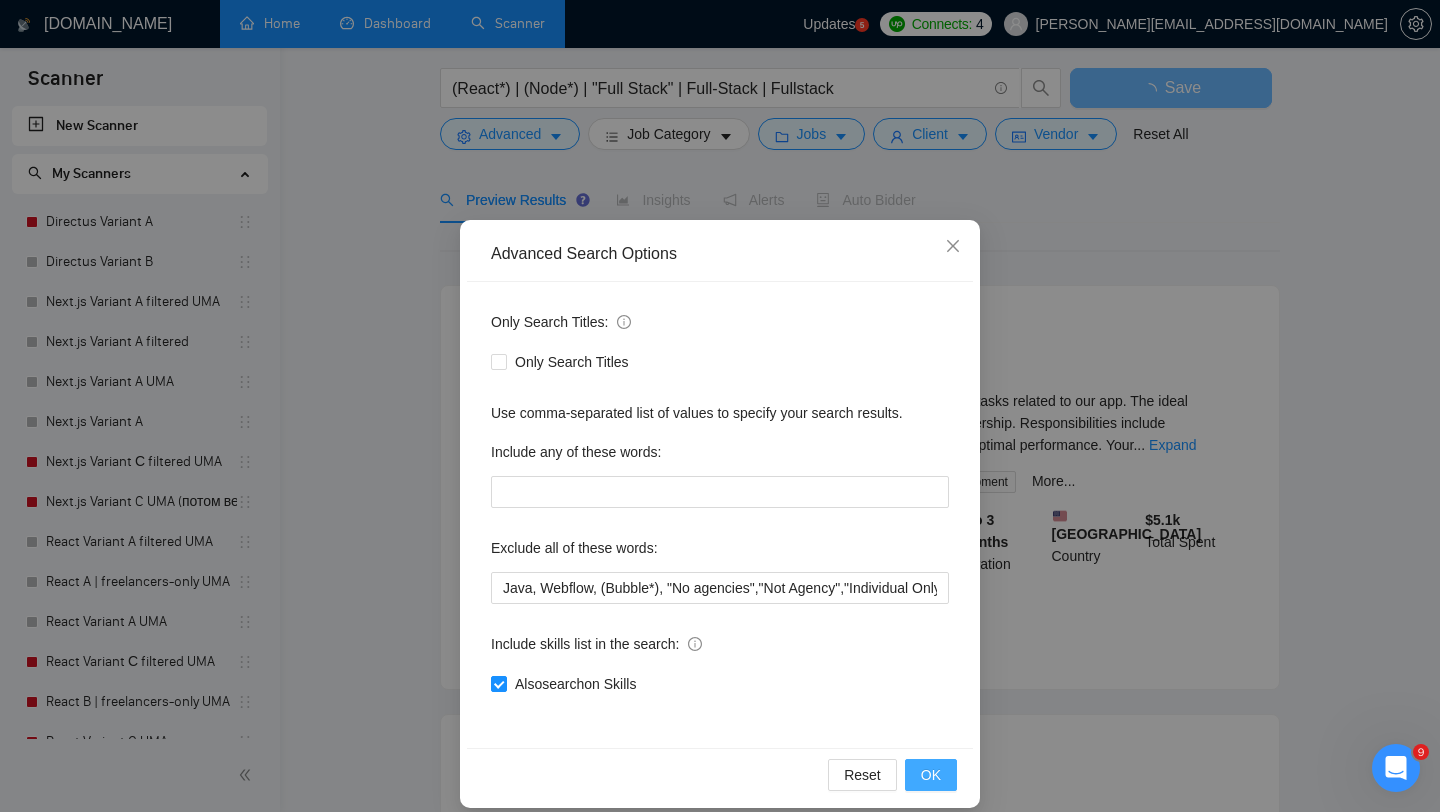 click on "OK" at bounding box center (931, 775) 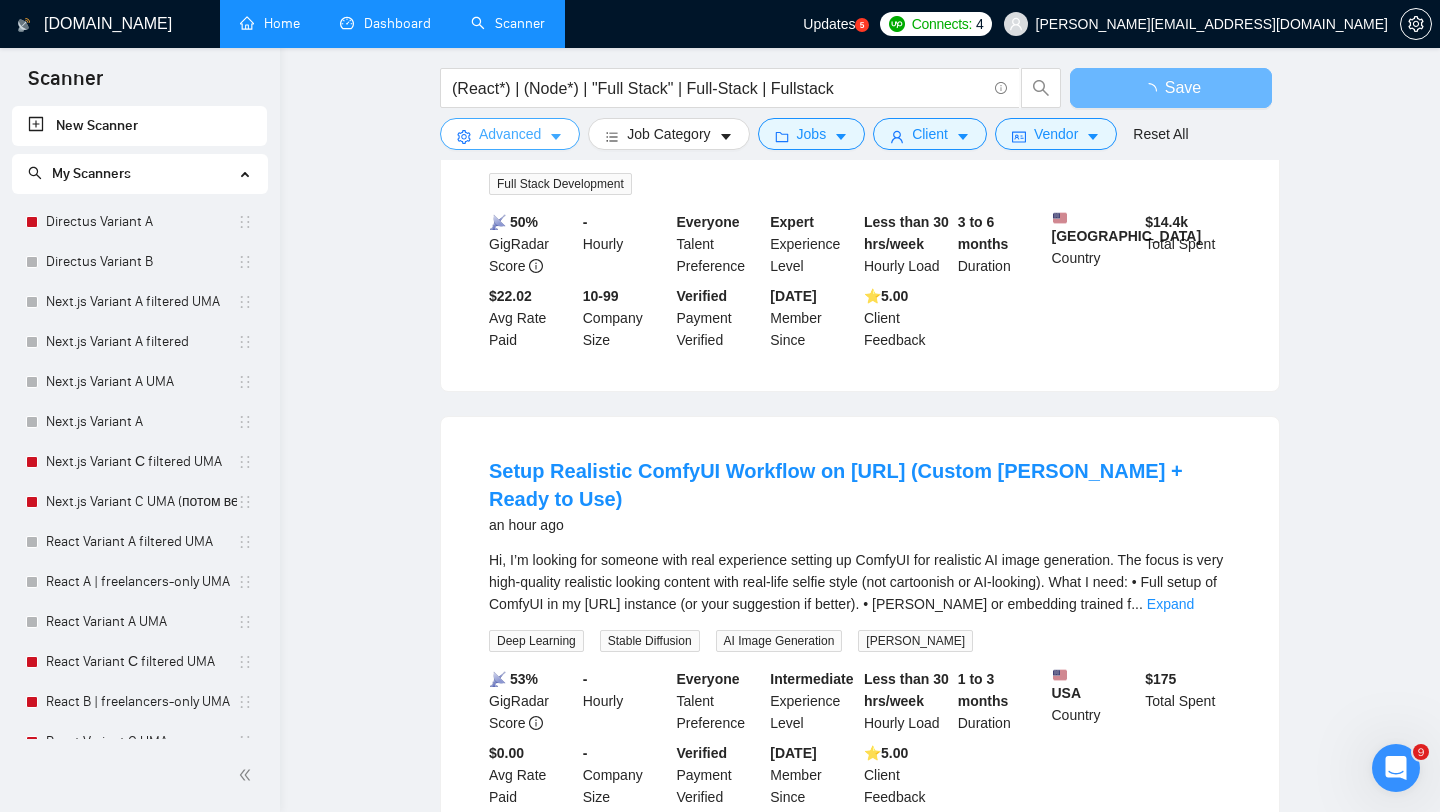 scroll, scrollTop: 342, scrollLeft: 0, axis: vertical 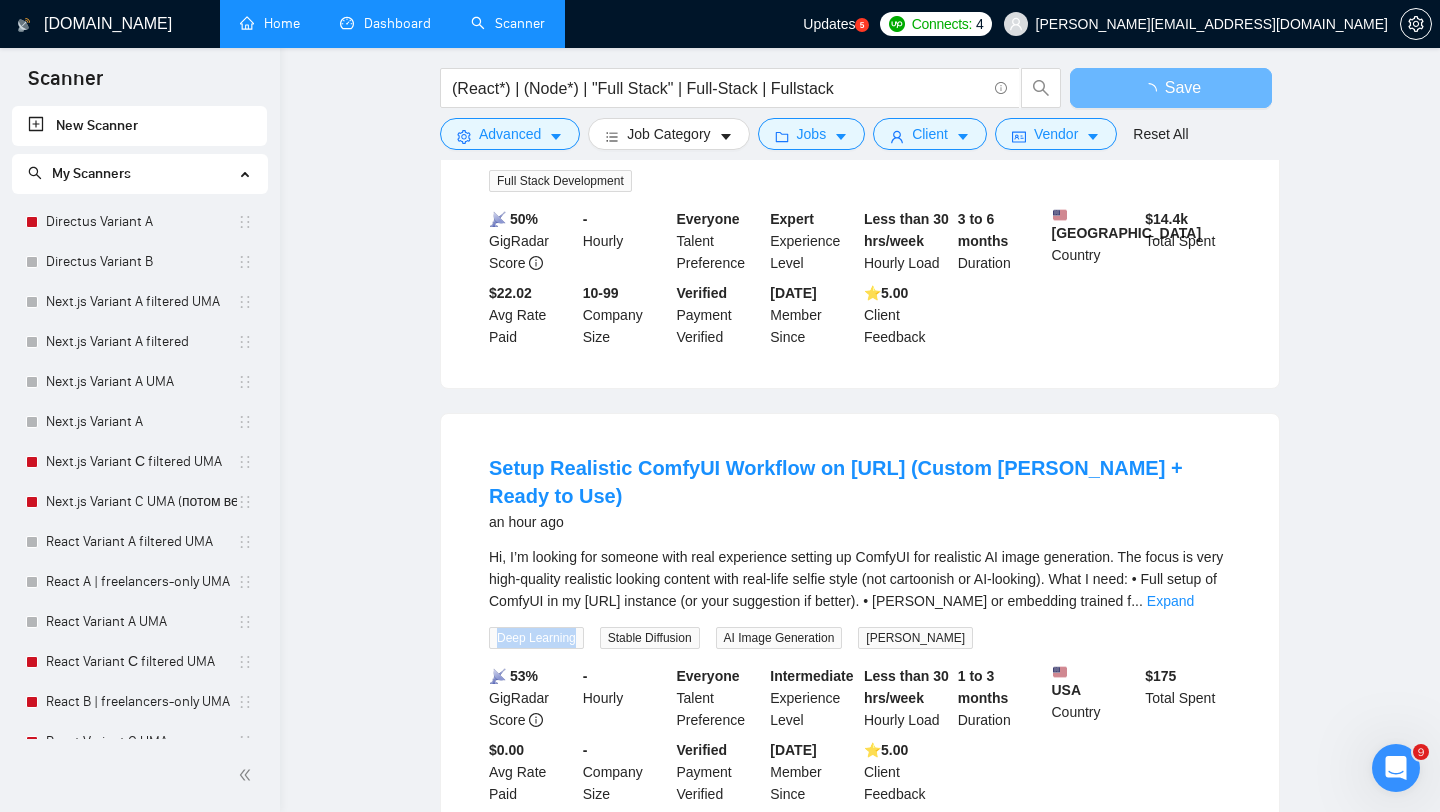 drag, startPoint x: 489, startPoint y: 625, endPoint x: 601, endPoint y: 630, distance: 112.11155 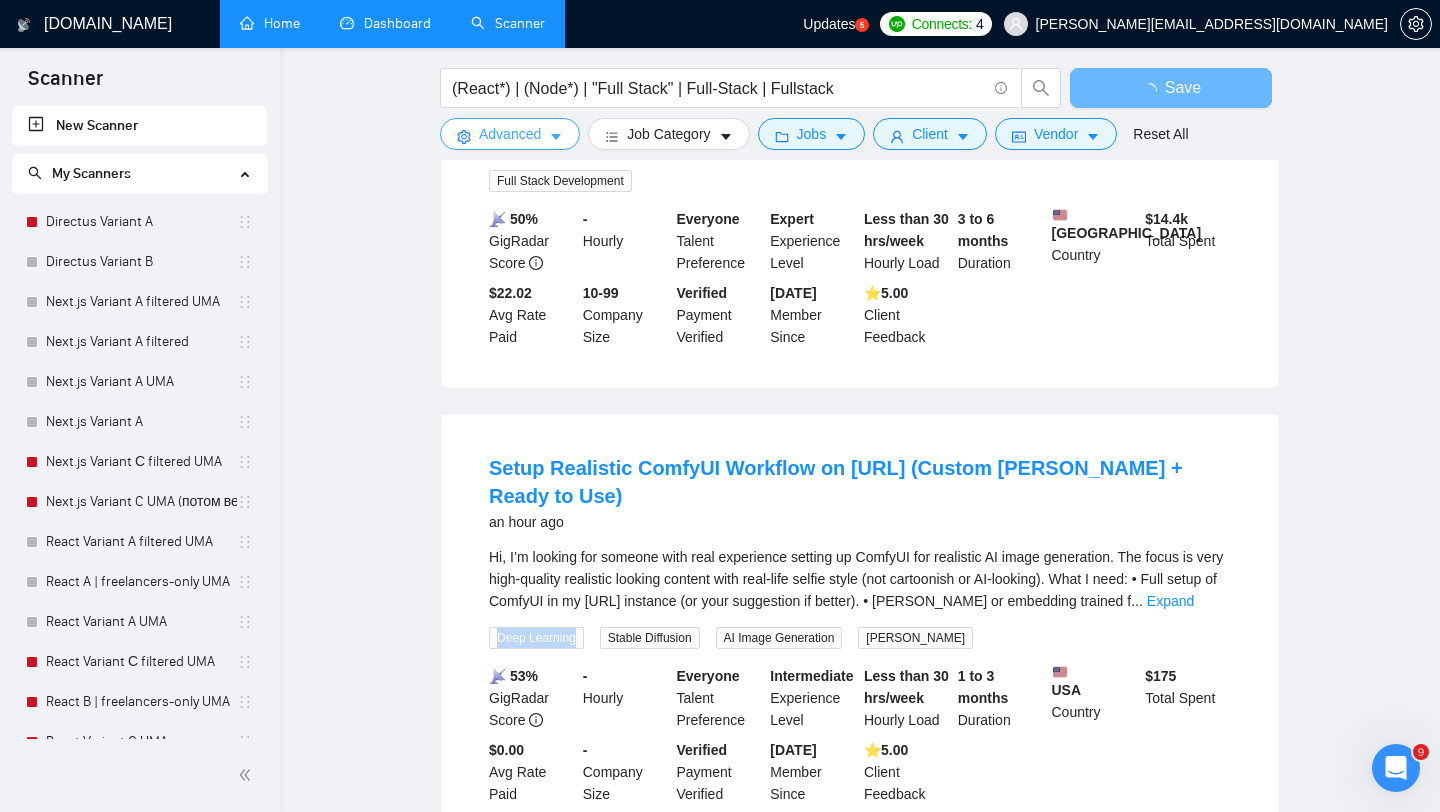 click on "Advanced" at bounding box center [510, 134] 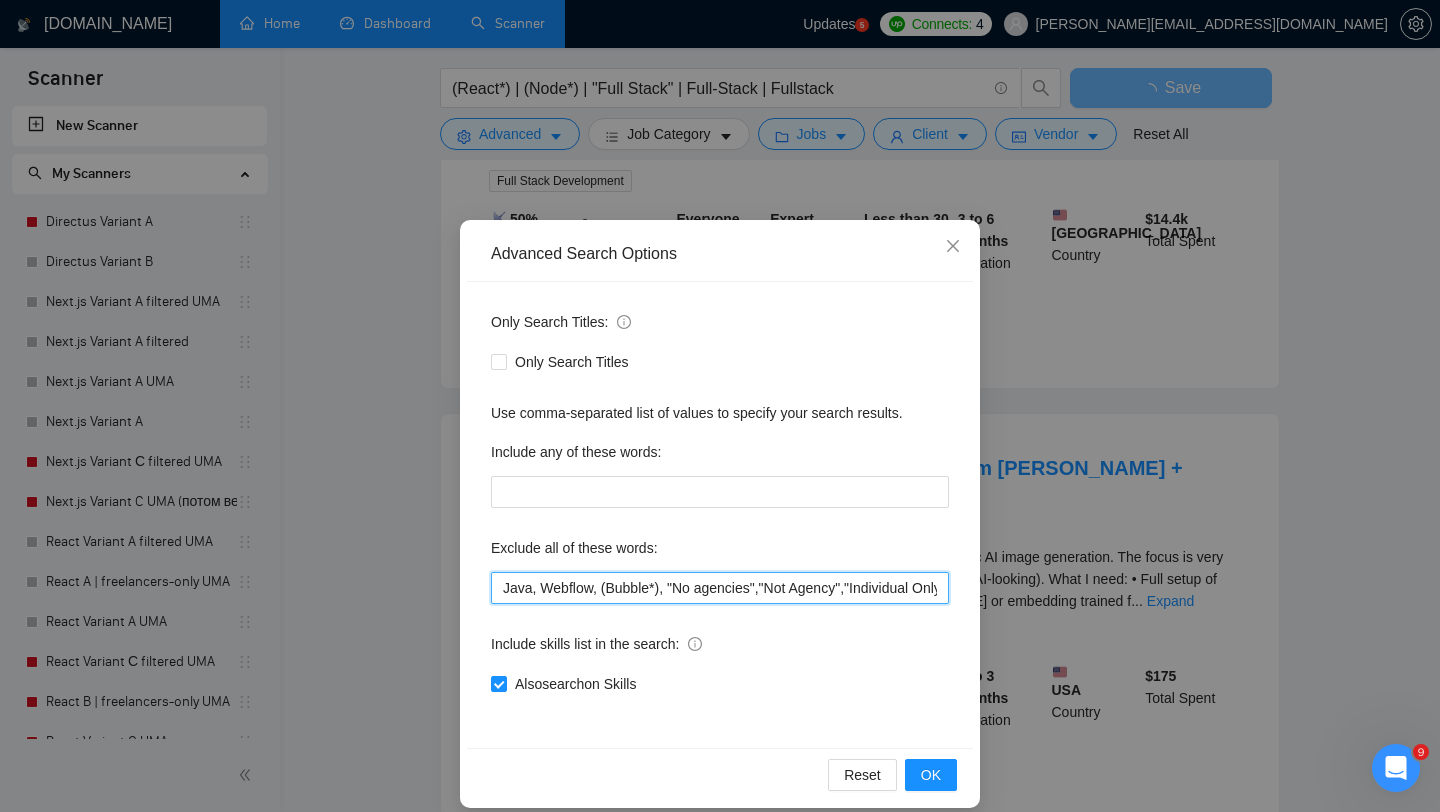 click on "Java, Webflow, (Bubble*), "No agencies","Not Agency","Individual Only", (Consult*), "No Agencies", "German speaking", "Spanish Speaking", Closer, "web design", Python, Affiliate, "Bidder", funnels, "Marketing Strategy", "closing deals", "Instagram Management", "appointment setter", "Media Buyer", Portuguese, "Appointment Setting", "cold caller", "follow up", PPC, SEO, "cold calls", "WordPress", meeting, "Video Editing", "Direct Sales", "closing sales", "Follow-up", "commission based", "up-sales", "React Native", WooCommerce" at bounding box center [720, 588] 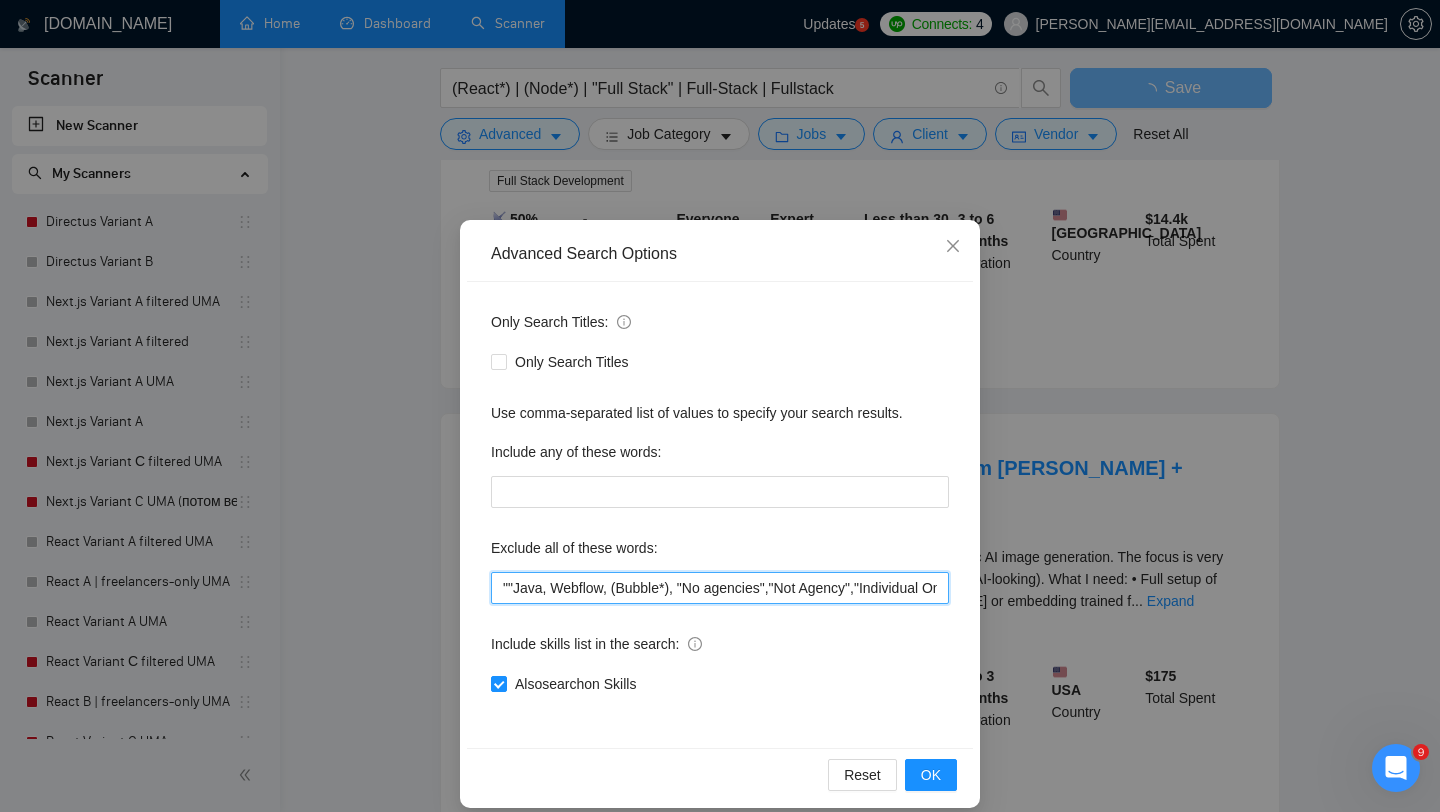 paste on "Deep Learning" 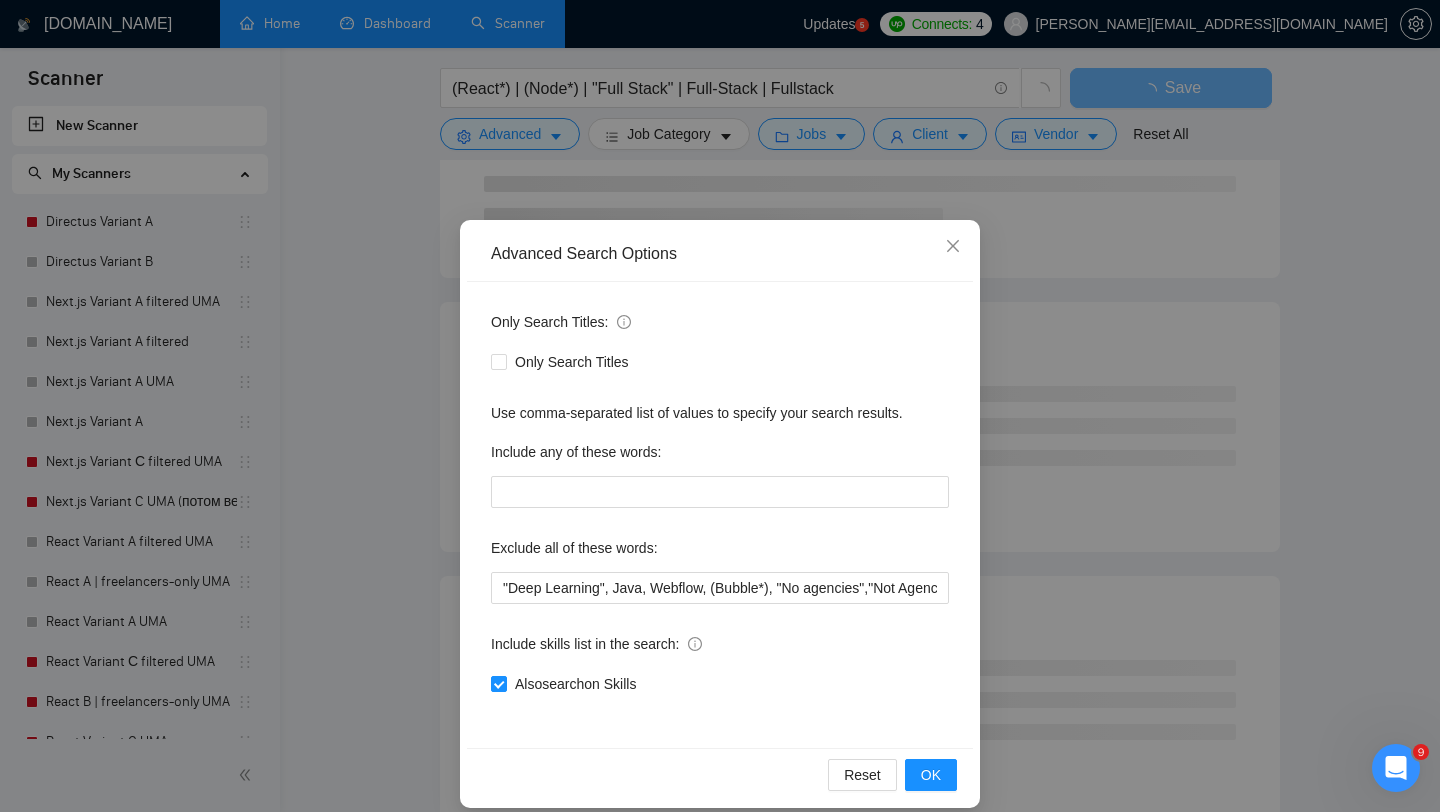 click on "Include skills list in the search:" at bounding box center (720, 648) 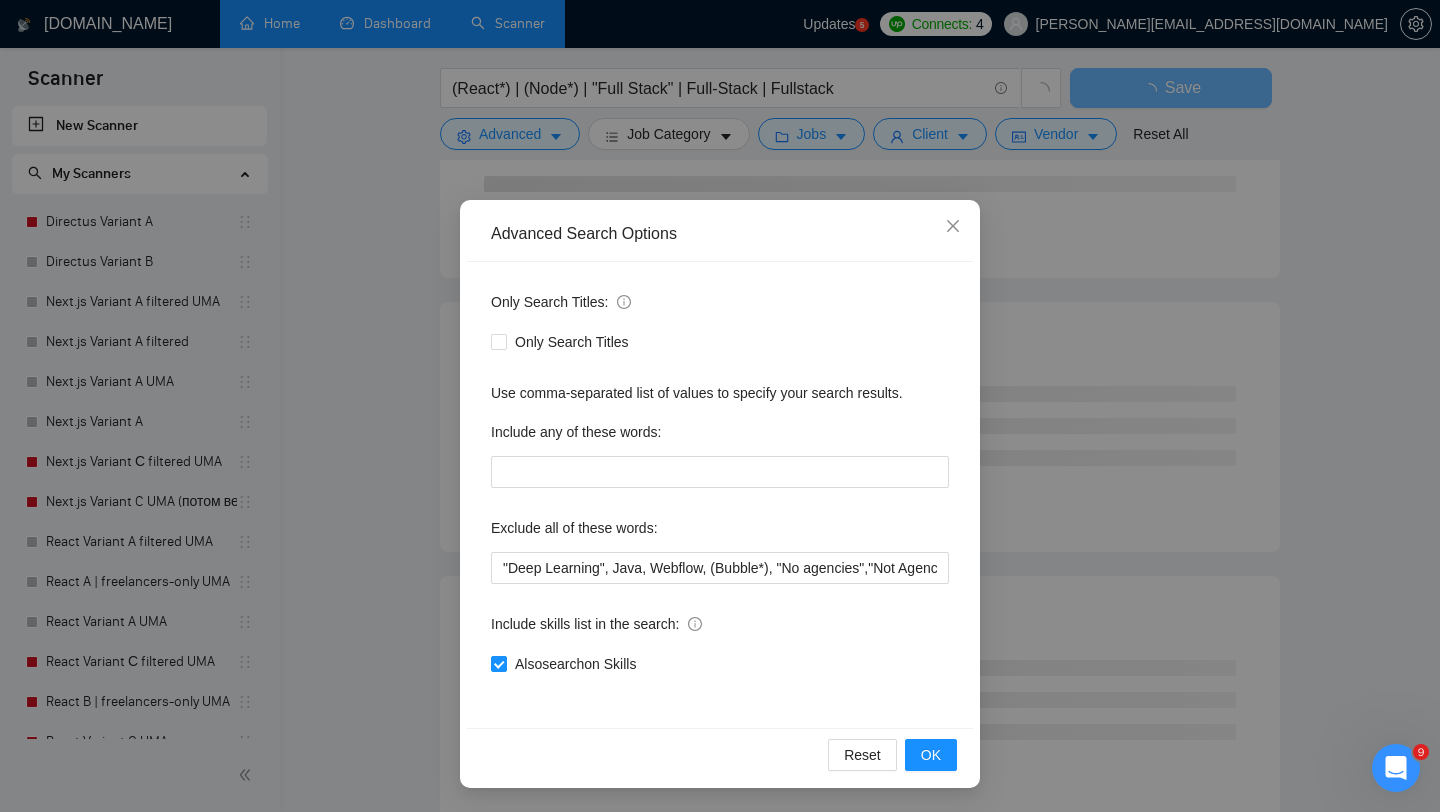 click on "Advanced Search Options" at bounding box center [720, 234] 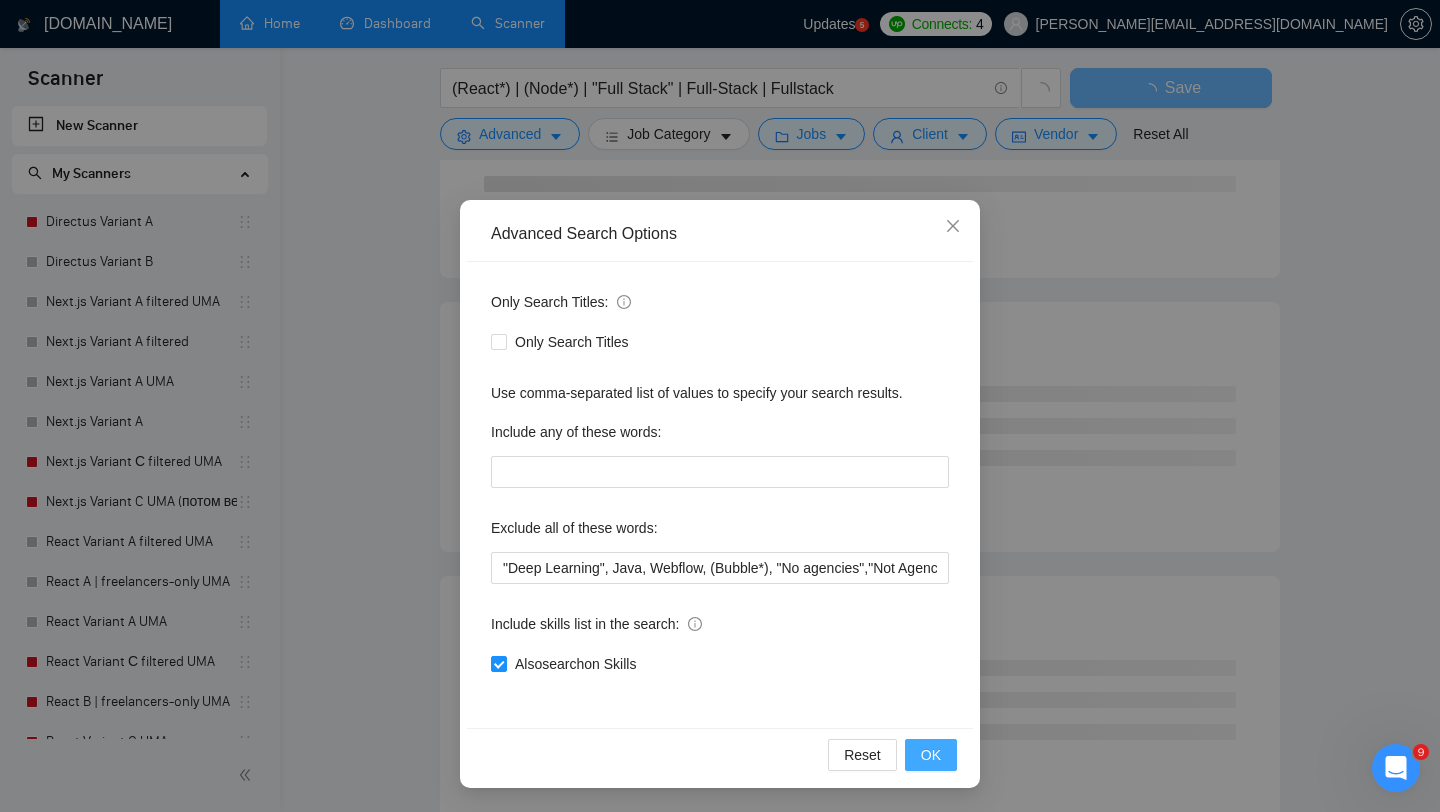 click on "OK" at bounding box center (931, 755) 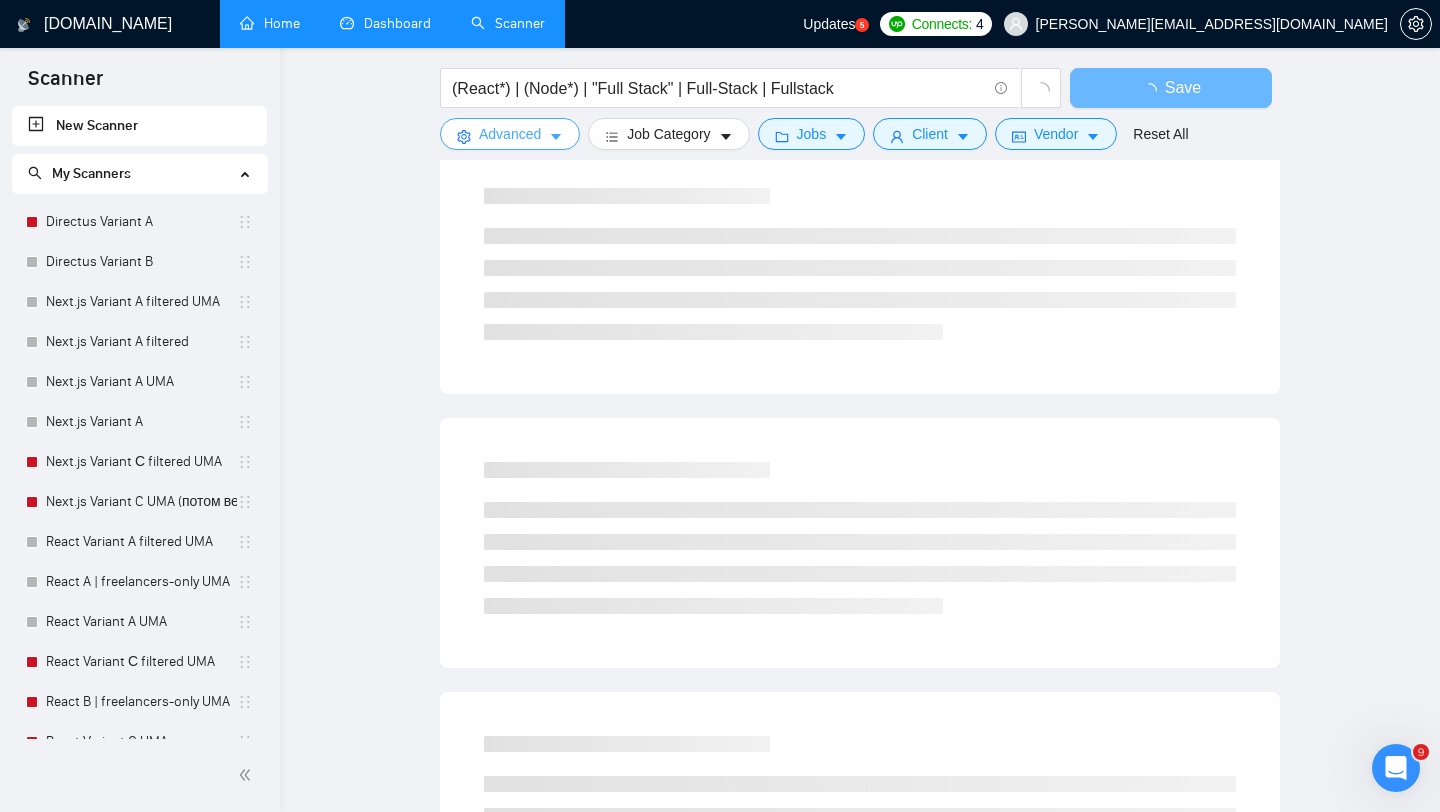 scroll, scrollTop: 0, scrollLeft: 0, axis: both 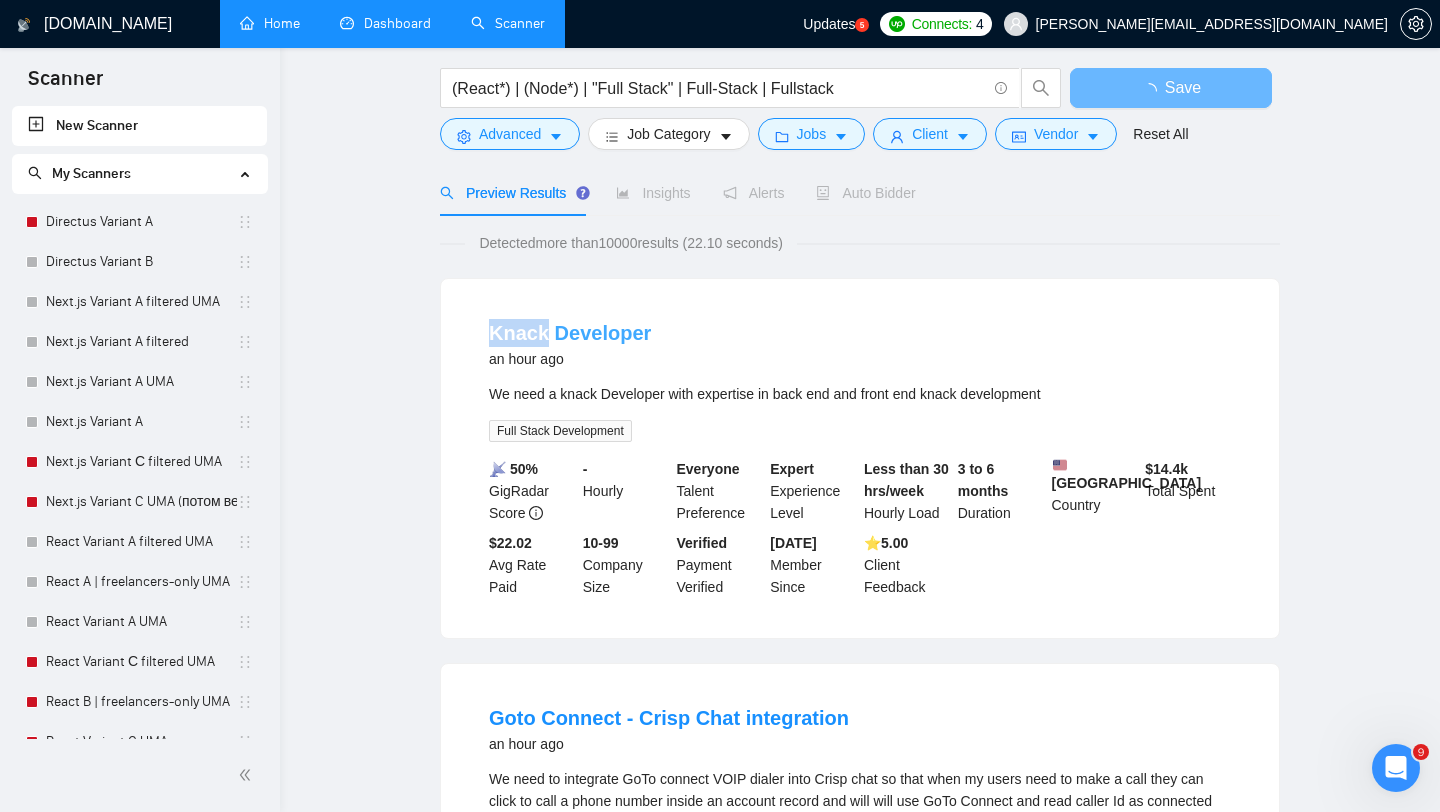 drag, startPoint x: 464, startPoint y: 321, endPoint x: 548, endPoint y: 330, distance: 84.48077 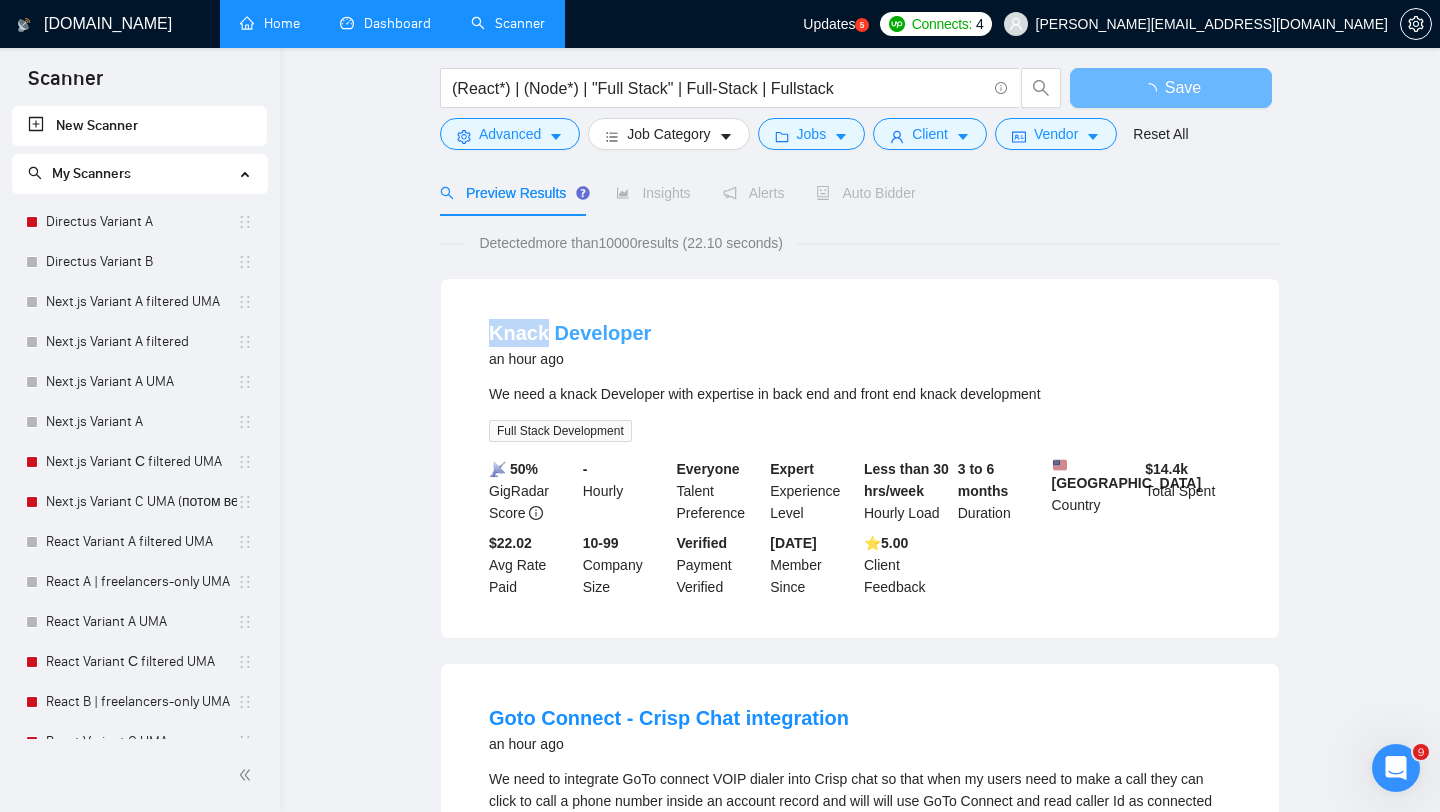 click on "Knack Developer an hour ago We need a knack Developer with expertise in back end and front end knack development Full Stack Development 📡   50% GigRadar Score   - Hourly Everyone Talent Preference Expert Experience Level Less than 30 hrs/week Hourly Load 3 to 6 months Duration   United States Country $ 14.4k Total Spent $22.02 Avg Rate Paid 10-99 Company Size Verified Payment Verified Feb, 2023 Member Since ⭐️  5.00 Client Feedback" at bounding box center (860, 458) 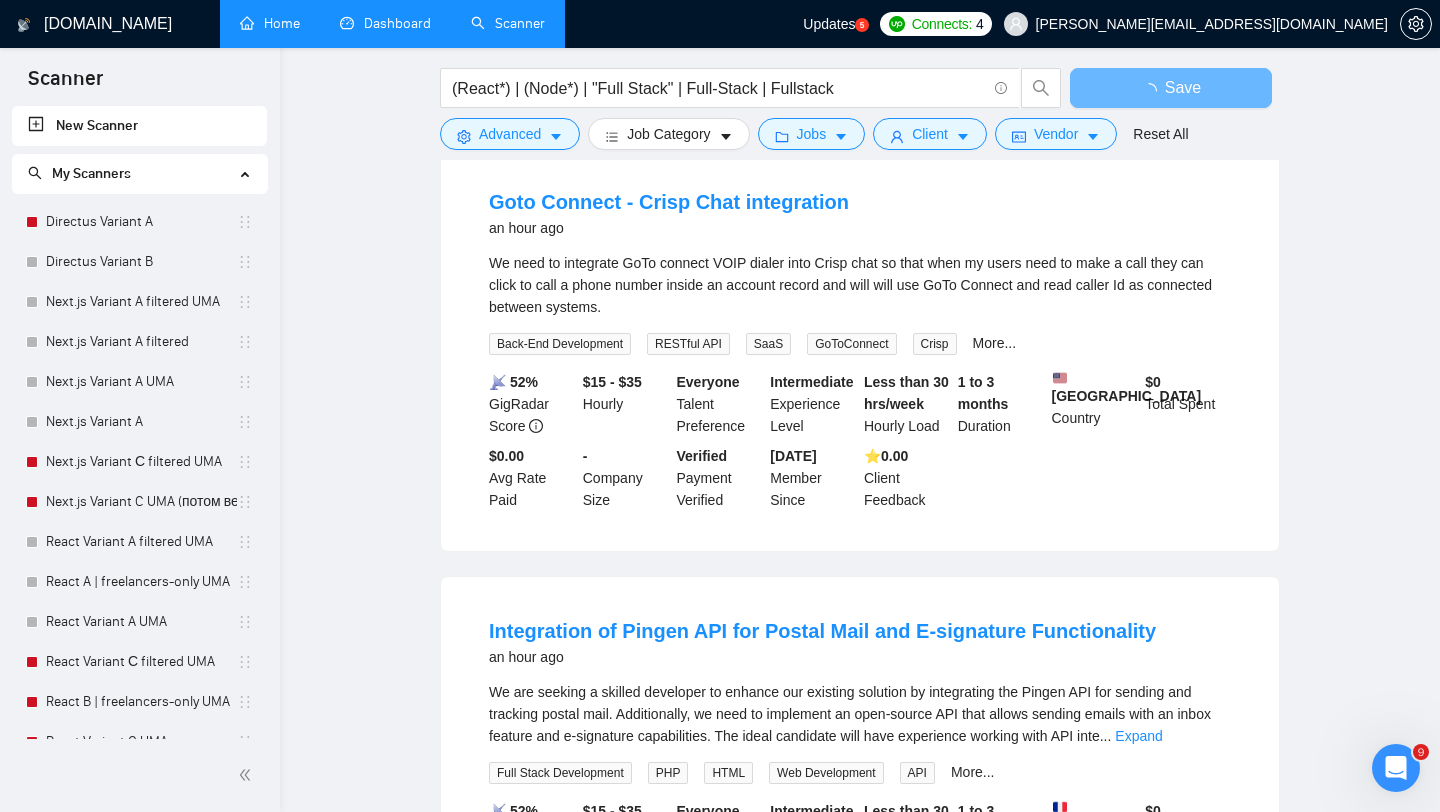 scroll, scrollTop: 612, scrollLeft: 0, axis: vertical 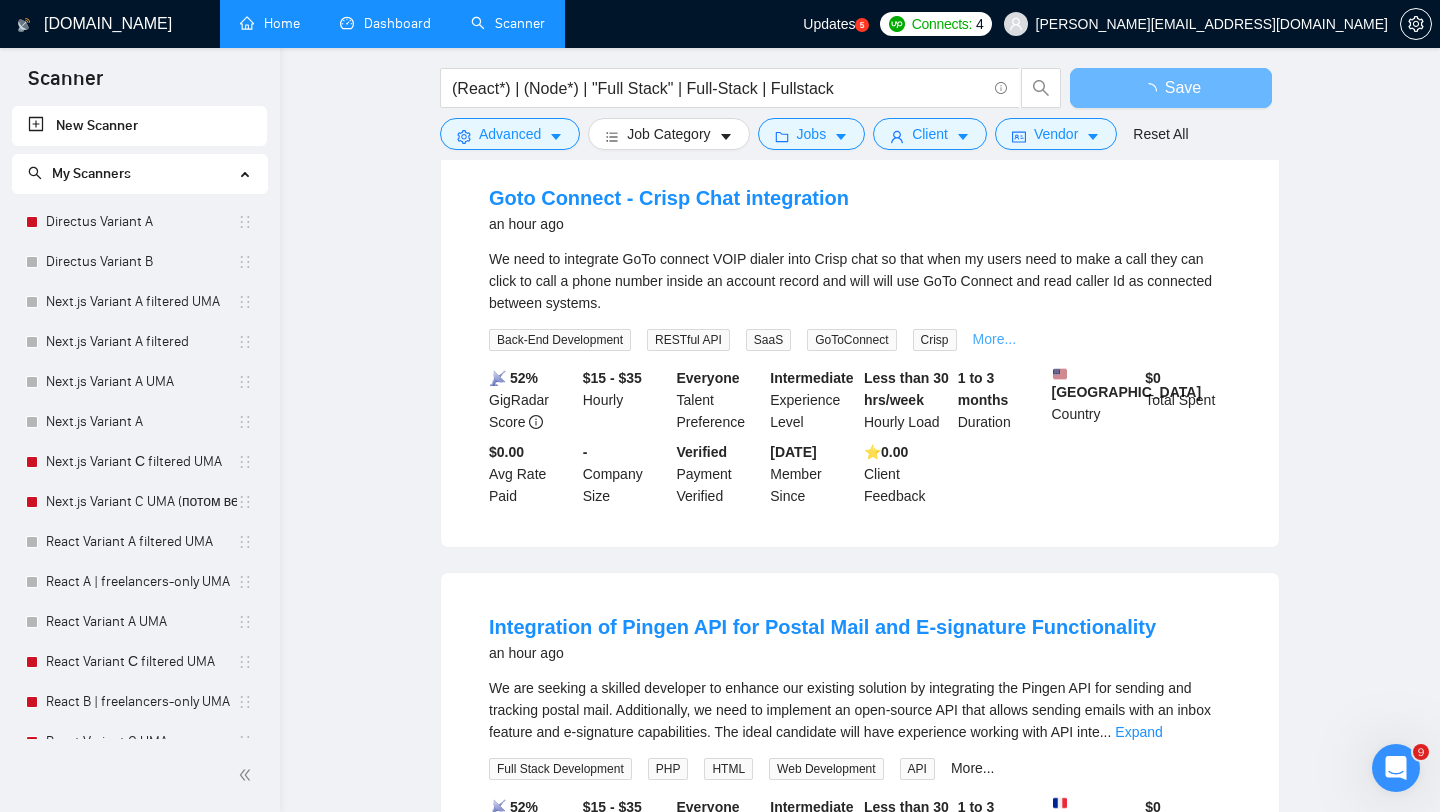 click on "More..." at bounding box center [995, 339] 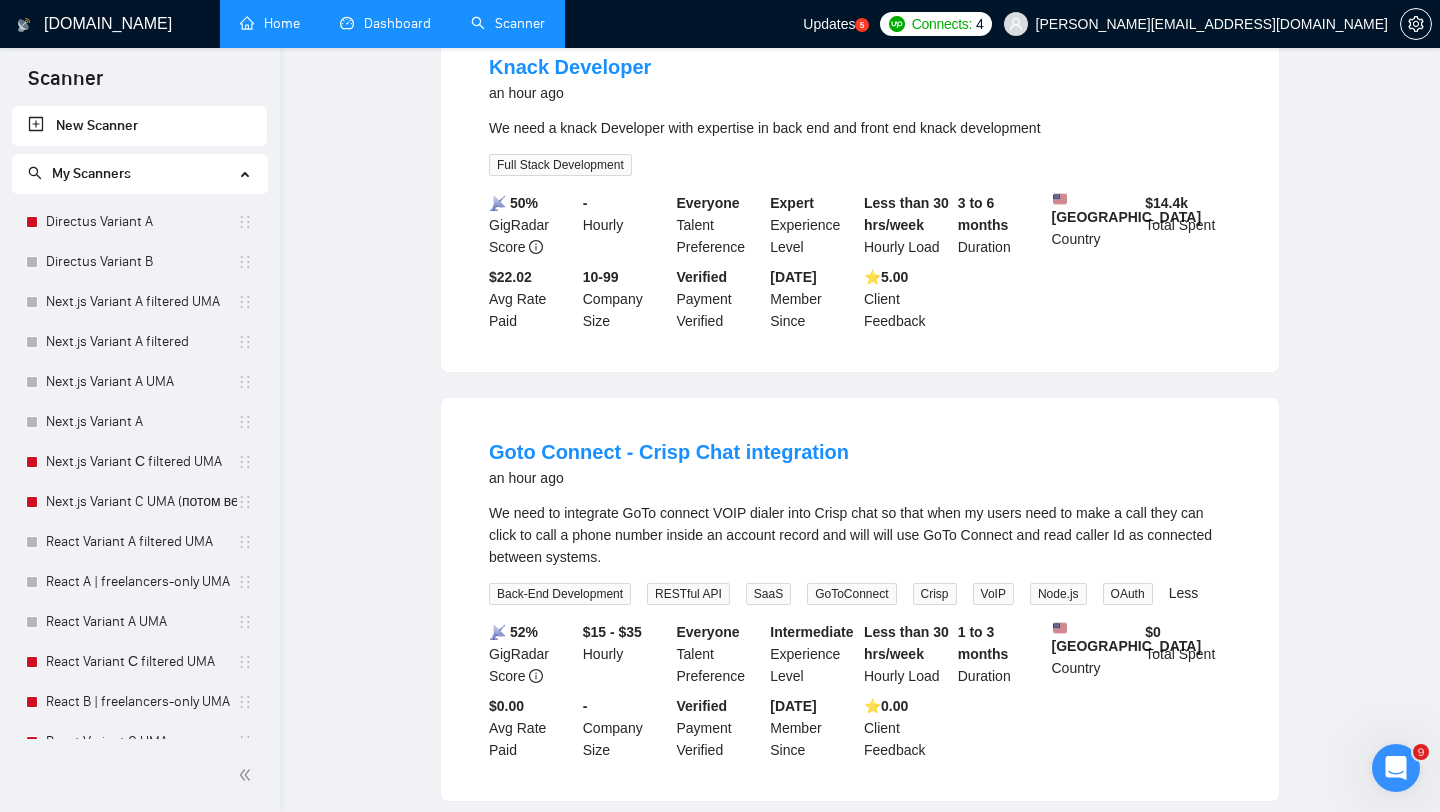 scroll, scrollTop: 0, scrollLeft: 0, axis: both 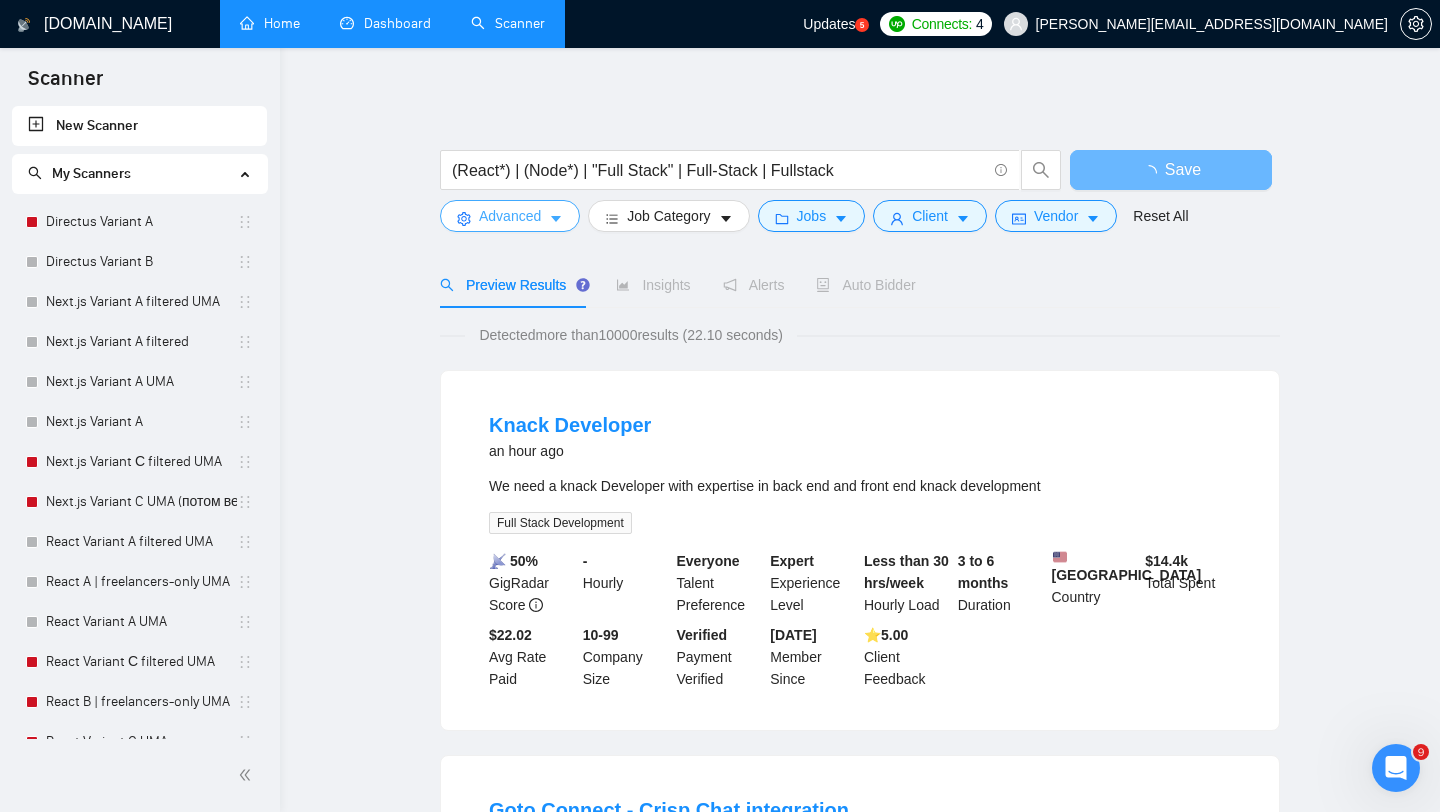 click on "Advanced" at bounding box center (510, 216) 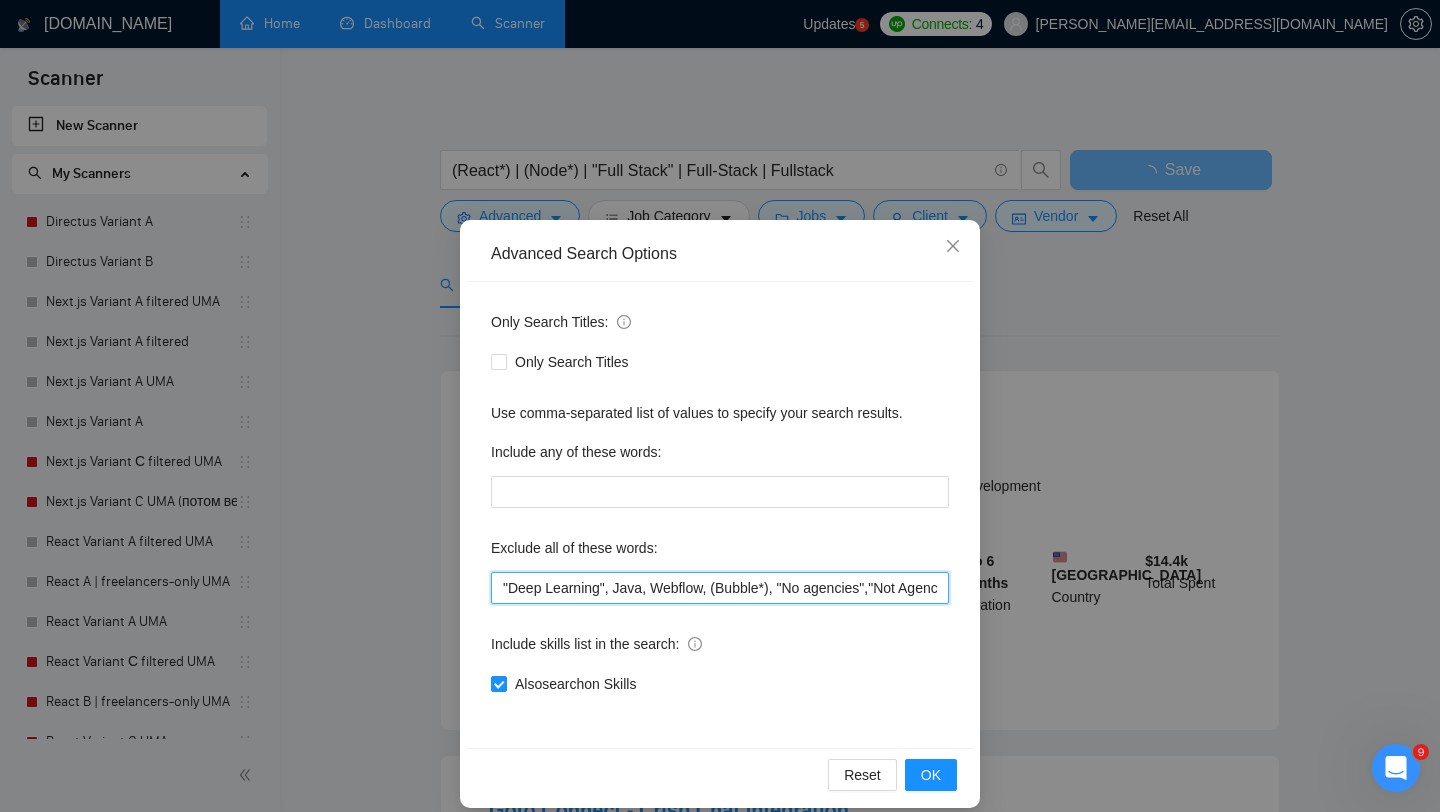click on ""Deep Learning", Java, Webflow, (Bubble*), "No agencies","Not Agency","Individual Only", (Consult*), "No Agencies", "German speaking", "Spanish Speaking", Closer, "web design", Python, Affiliate, "Bidder", funnels, "Marketing Strategy", "closing deals", "Instagram Management", "appointment setter", "Media Buyer", Portuguese, "Appointment Setting", "cold caller", "follow up", PPC, SEO, "cold calls", "WordPress", meeting, "Video Editing", "Direct Sales", "closing sales", "Follow-up", "commission based", "up-sales", "React Native", WooCommerce" at bounding box center (720, 588) 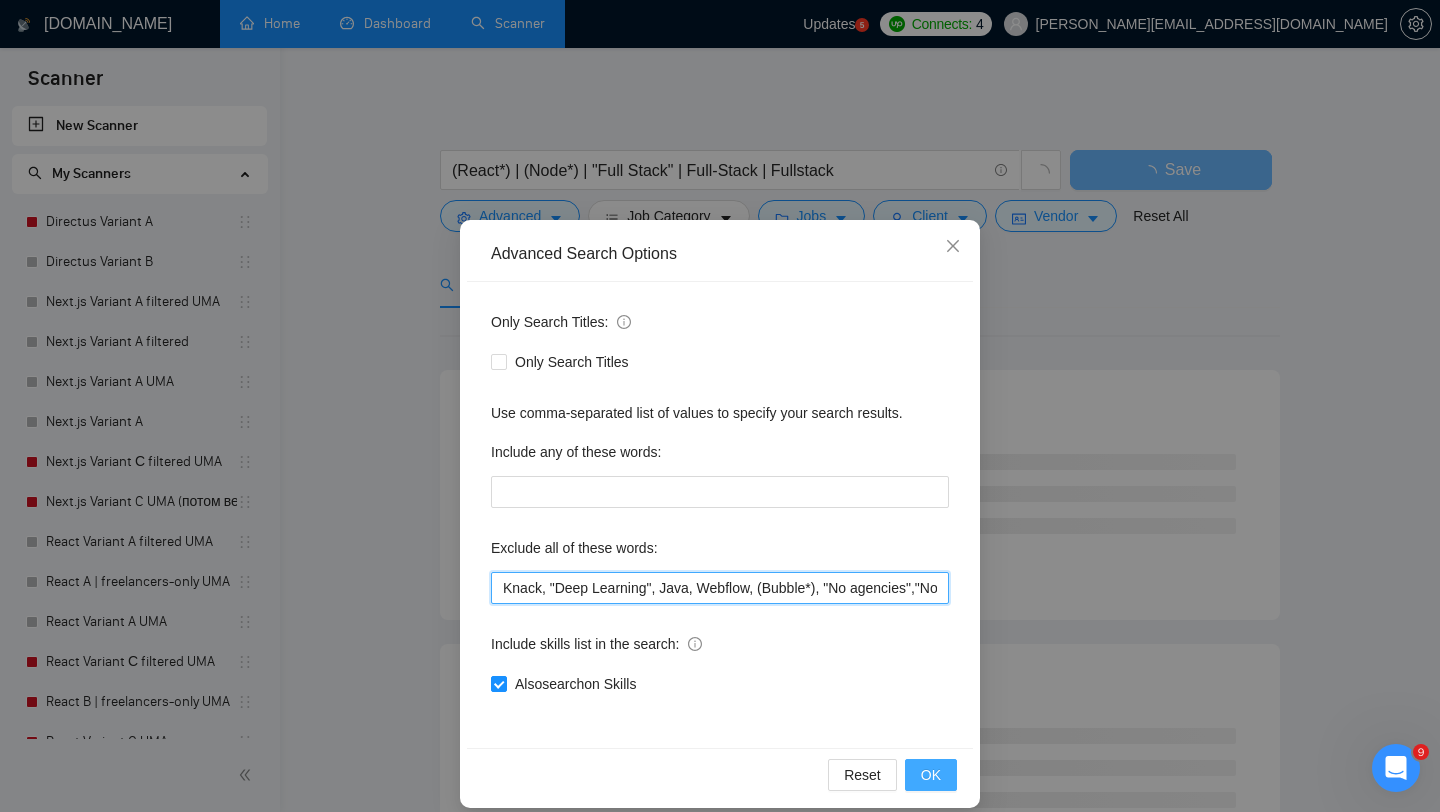 type on "Knack, "Deep Learning", Java, Webflow, (Bubble*), "No agencies","Not Agency","Individual Only", (Consult*), "No Agencies", "German speaking", "Spanish Speaking", Closer, "web design", Python, Affiliate, "Bidder", funnels, "Marketing Strategy", "closing deals", "Instagram Management", "appointment setter", "Media Buyer", Portuguese, "Appointment Setting", "cold caller", "follow up", PPC, SEO, "cold calls", "WordPress", meeting, "Video Editing", "Direct Sales", "closing sales", "Follow-up", "commission based", "up-sales", "React Native", WooCommerce" 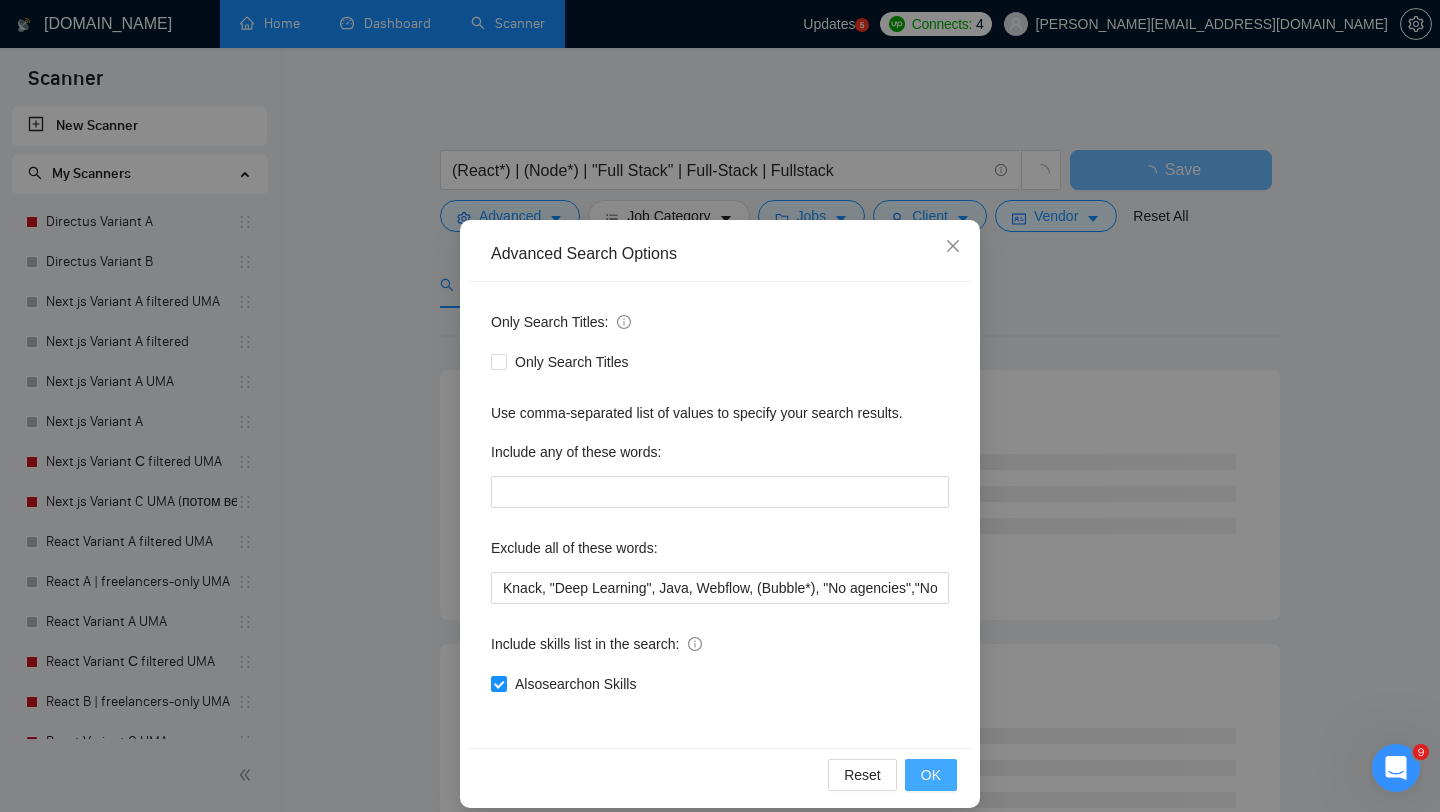 click on "OK" at bounding box center (931, 775) 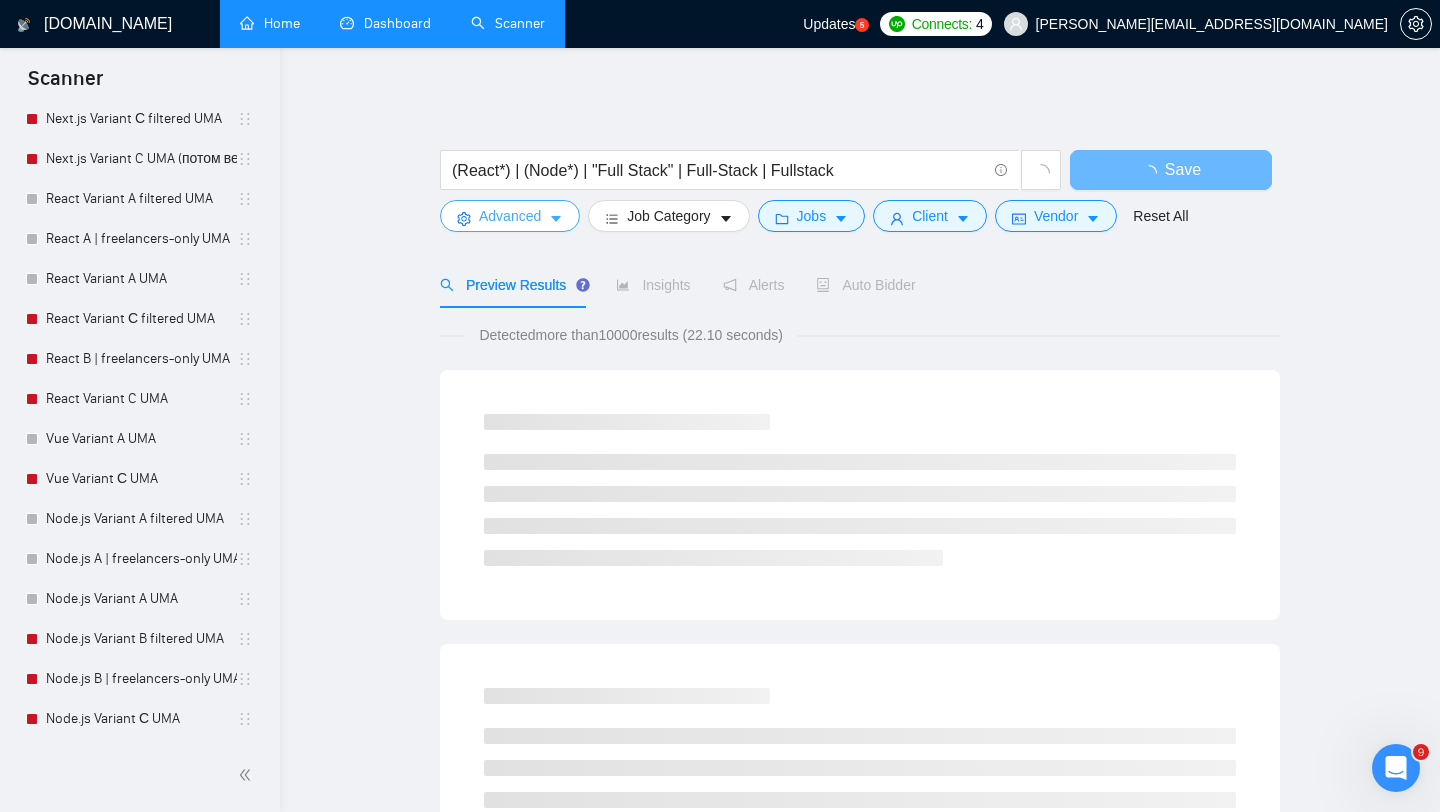 scroll, scrollTop: 0, scrollLeft: 0, axis: both 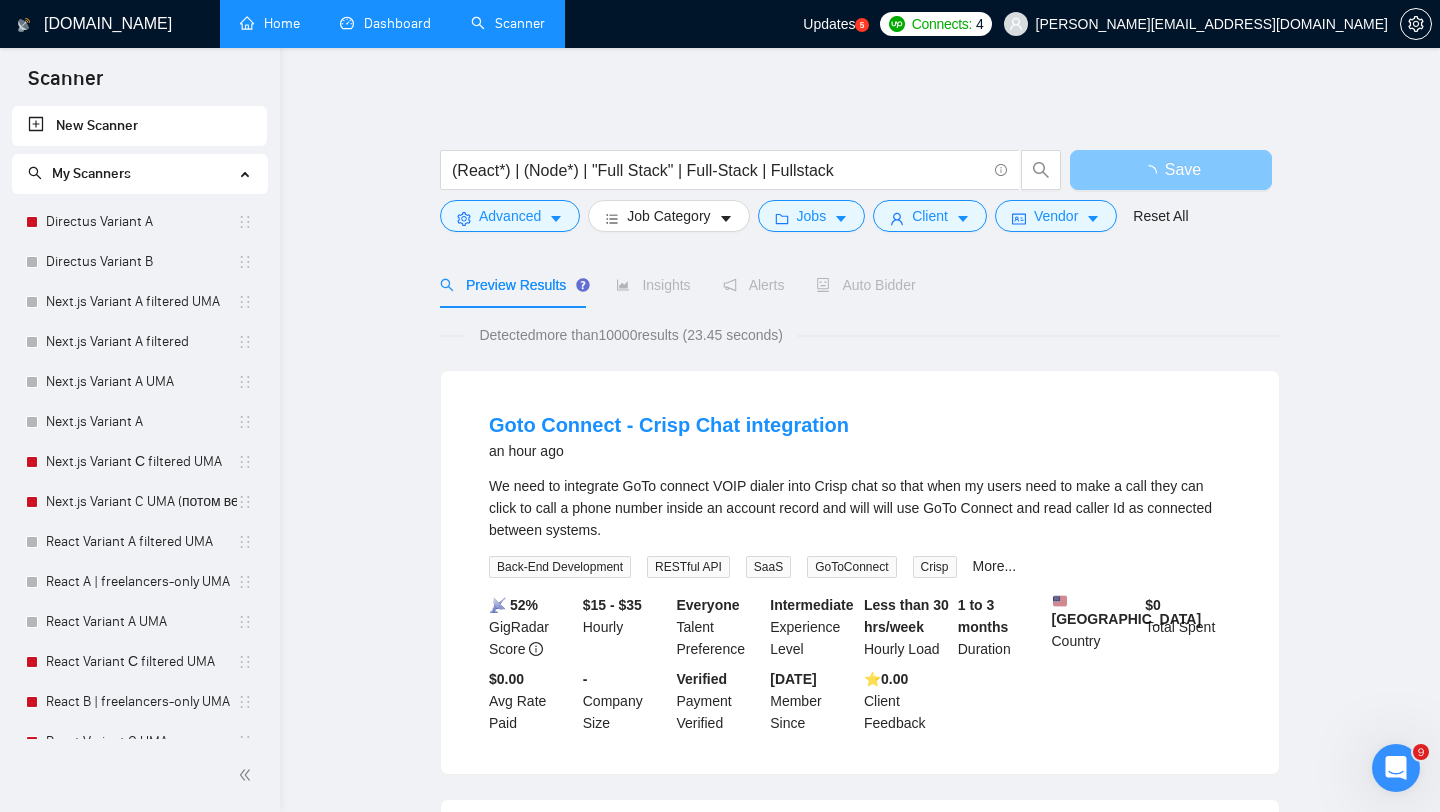 click on "Save" at bounding box center [1183, 169] 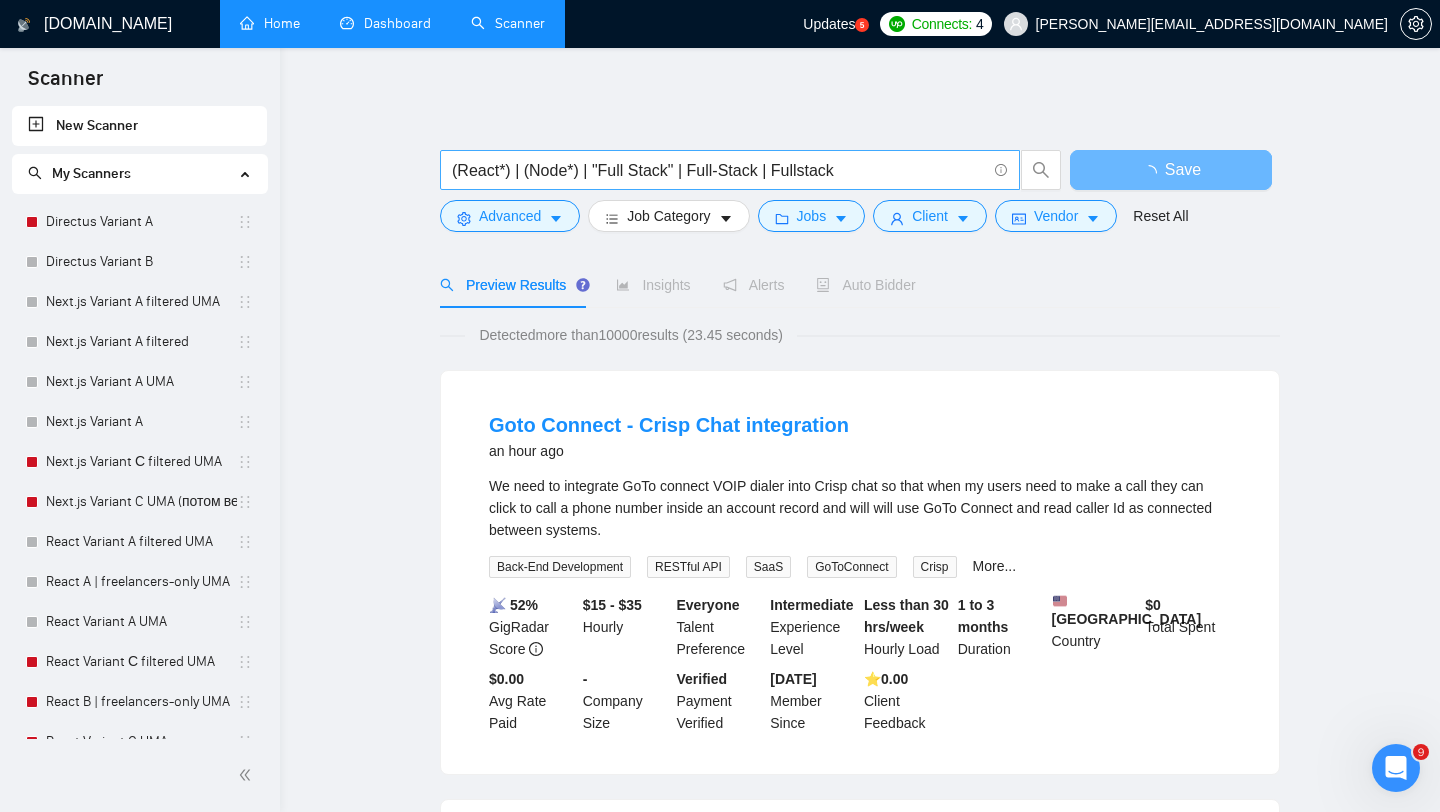 click on "(React*) | (Node*) | "Full Stack" | Full-Stack | Fullstack" at bounding box center [719, 170] 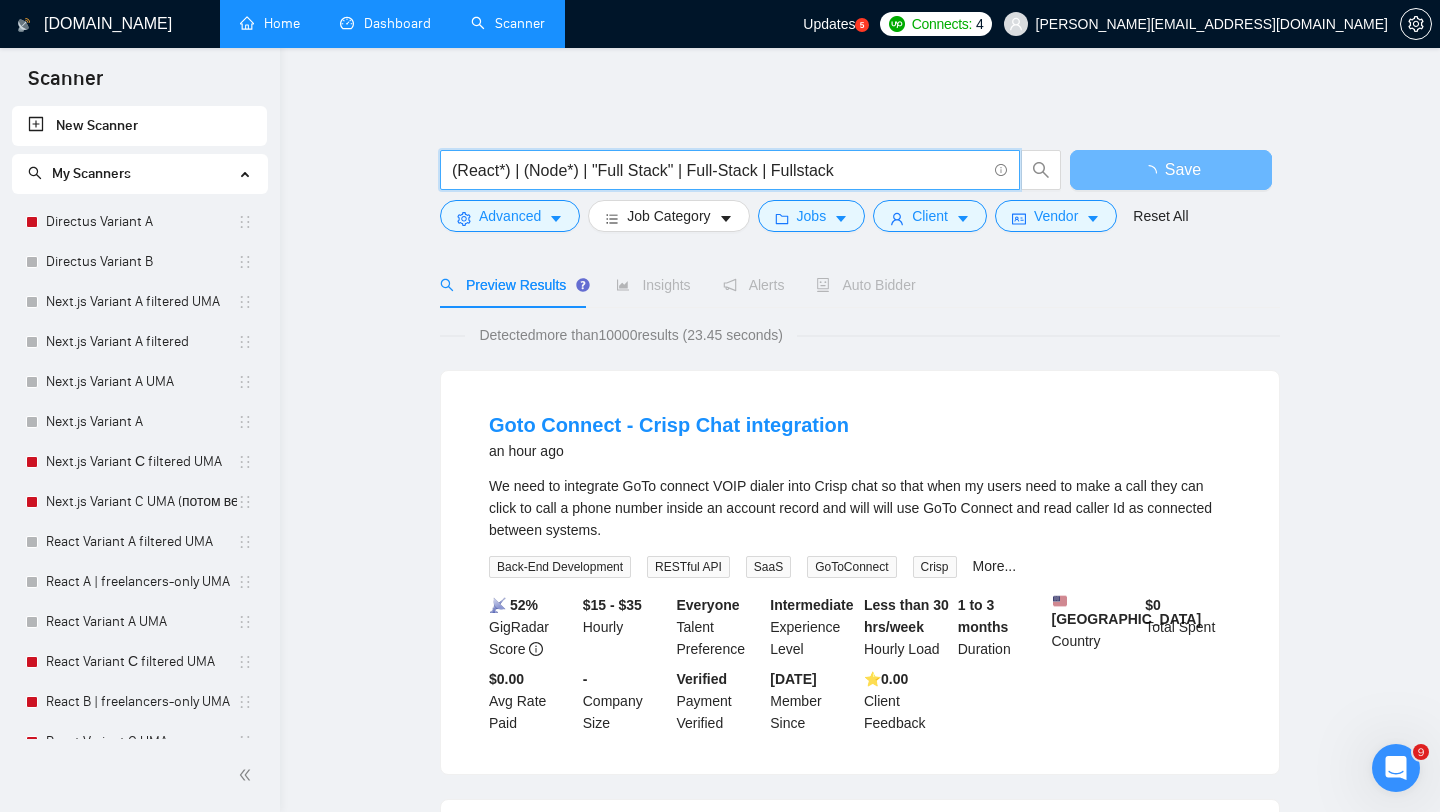 click on "(React*) | (Node*) | "Full Stack" | Full-Stack | Fullstack" at bounding box center [719, 170] 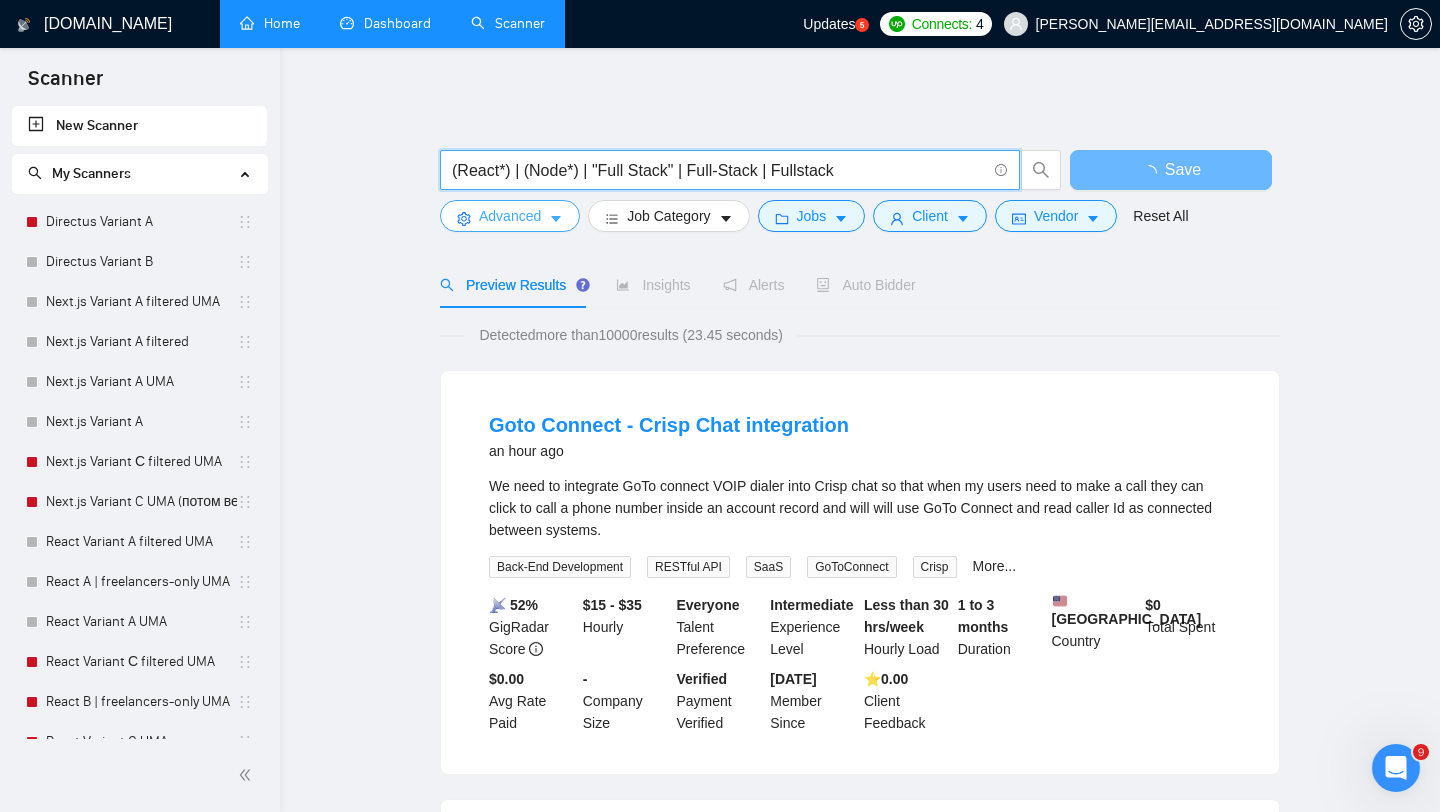 click on "Advanced" at bounding box center [510, 216] 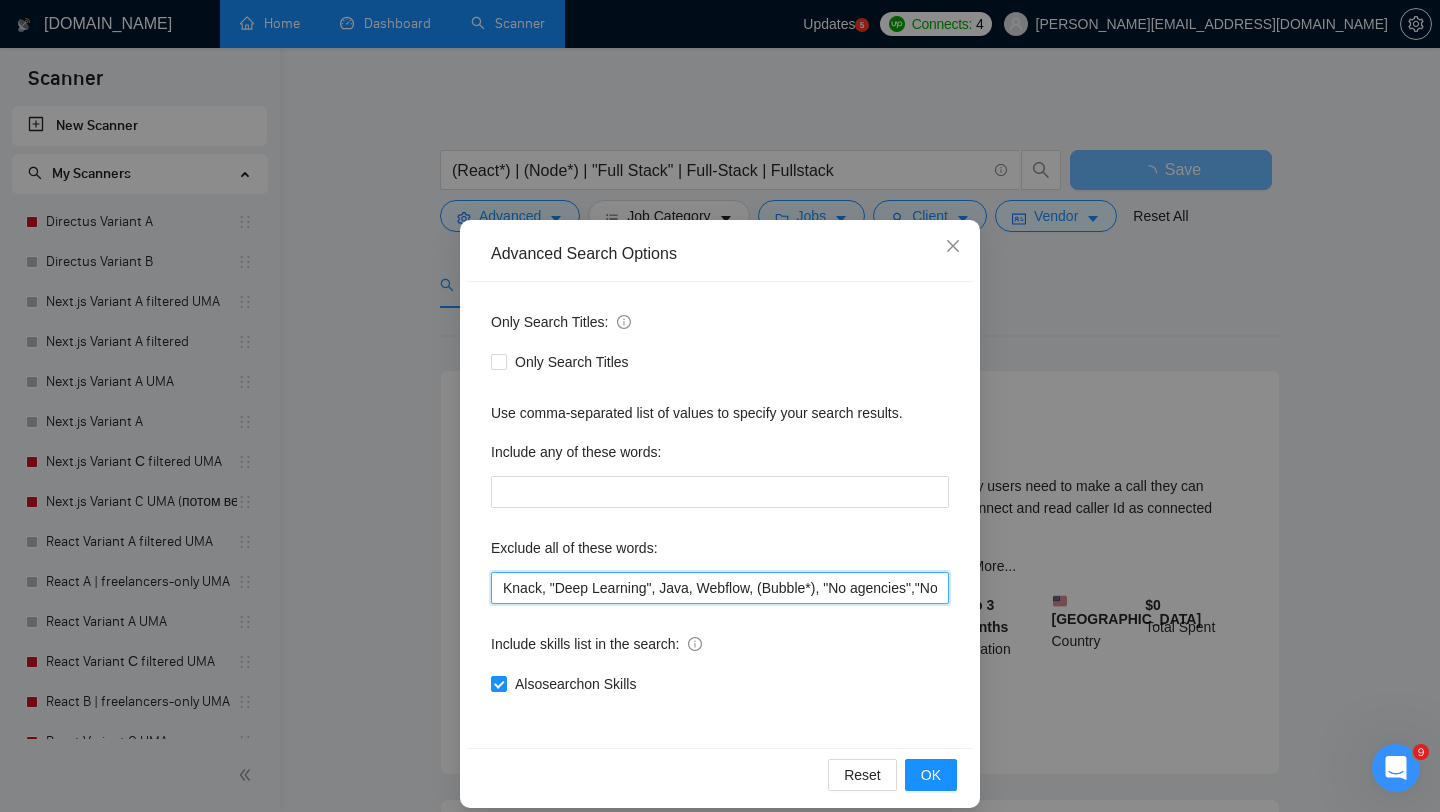 click on "Knack, "Deep Learning", Java, Webflow, (Bubble*), "No agencies","Not Agency","Individual Only", (Consult*), "No Agencies", "German speaking", "Spanish Speaking", Closer, "web design", Python, Affiliate, "Bidder", funnels, "Marketing Strategy", "closing deals", "Instagram Management", "appointment setter", "Media Buyer", Portuguese, "Appointment Setting", "cold caller", "follow up", PPC, SEO, "cold calls", "WordPress", meeting, "Video Editing", "Direct Sales", "closing sales", "Follow-up", "commission based", "up-sales", "React Native", WooCommerce" at bounding box center (720, 588) 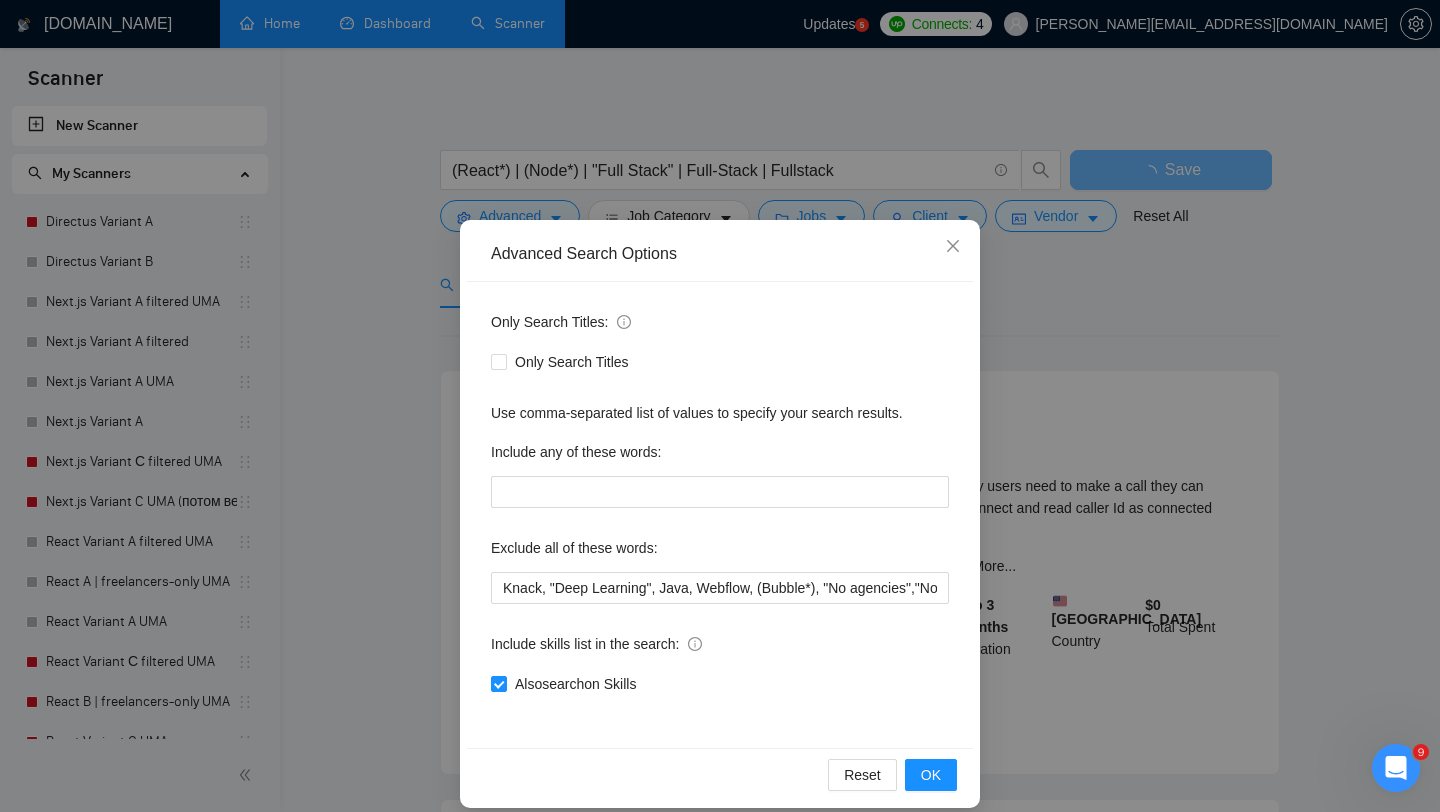click on "Advanced Search Options Only Search Titles:   Only Search Titles Use comma-separated list of values to specify your search results. Include any of these words: Exclude all of these words: Knack, "Deep Learning", Java, Webflow, (Bubble*), "No agencies","Not Agency","Individual Only", (Consult*), "No Agencies", "German speaking", "Spanish Speaking", Closer, "web design", Python, Affiliate, "Bidder", funnels, "Marketing Strategy", "closing deals", "Instagram Management", "appointment setter", "Media Buyer", Portuguese, "Appointment Setting", "cold caller", "follow up", PPC, SEO, "cold calls", "WordPress", meeting, "Video Editing", "Direct Sales", "closing sales", "Follow-up", "commission based", "up-sales", "React Native", WooCommerce Include skills list in the search:   Also  search  on Skills Reset OK" at bounding box center [720, 406] 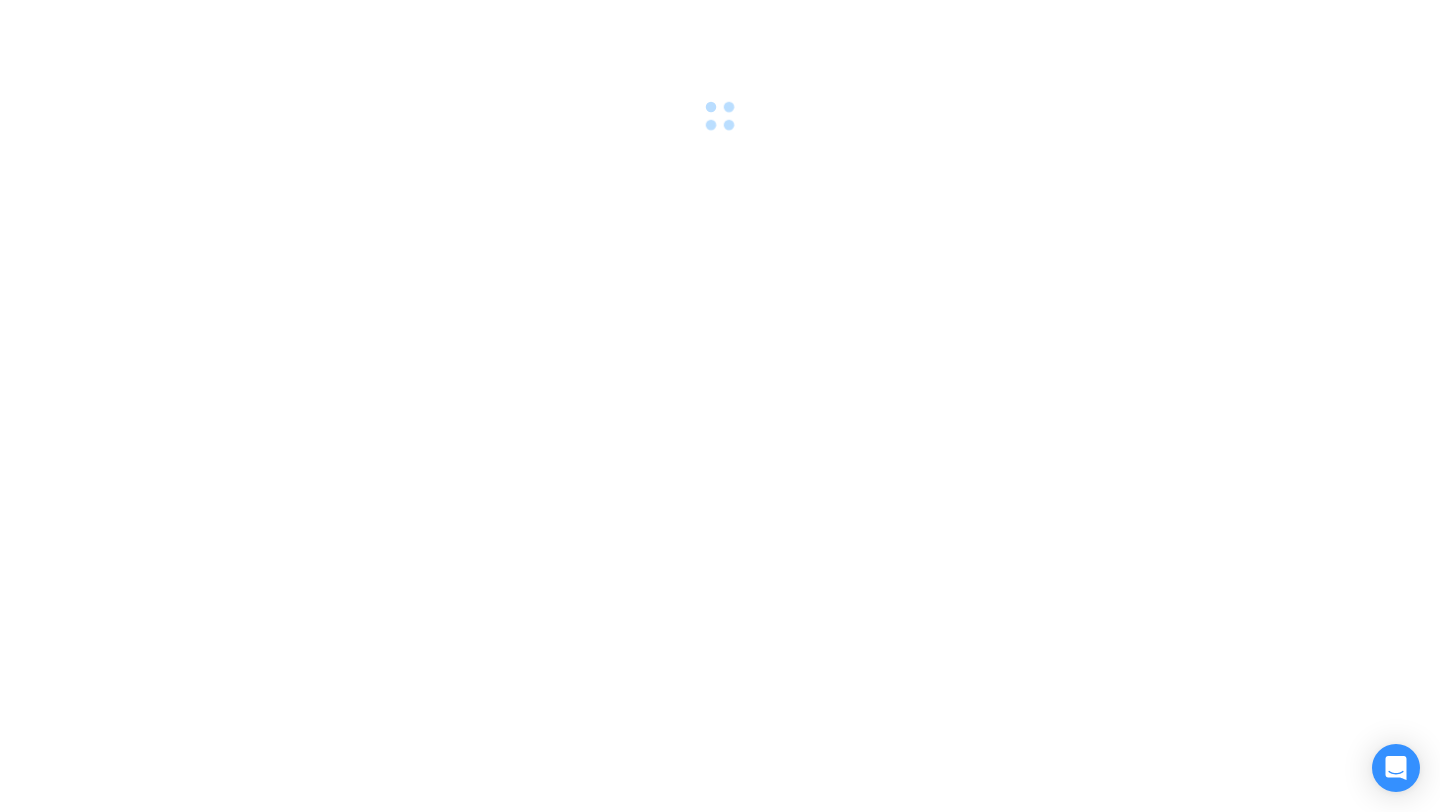 scroll, scrollTop: 0, scrollLeft: 0, axis: both 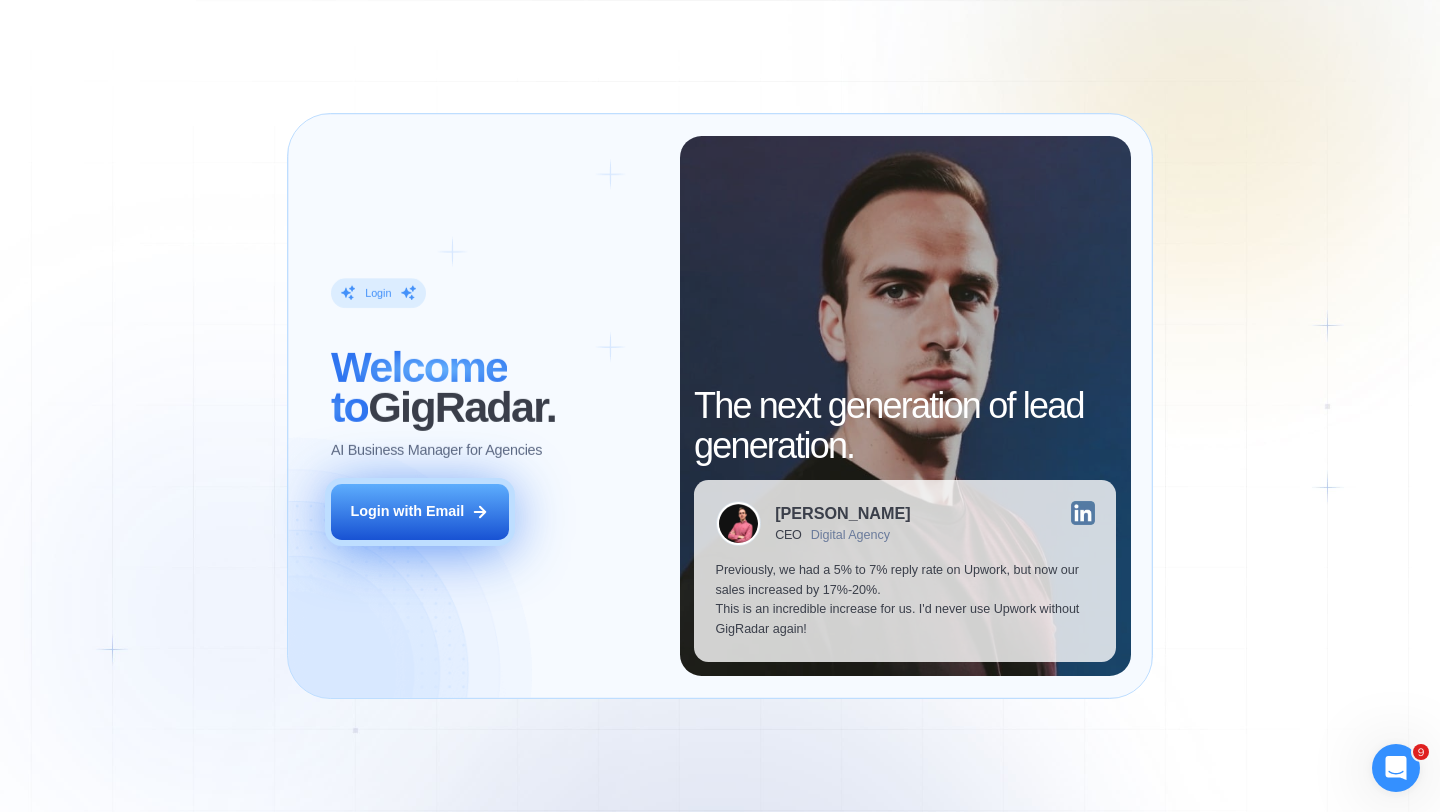 click on "Login with Email" at bounding box center (420, 512) 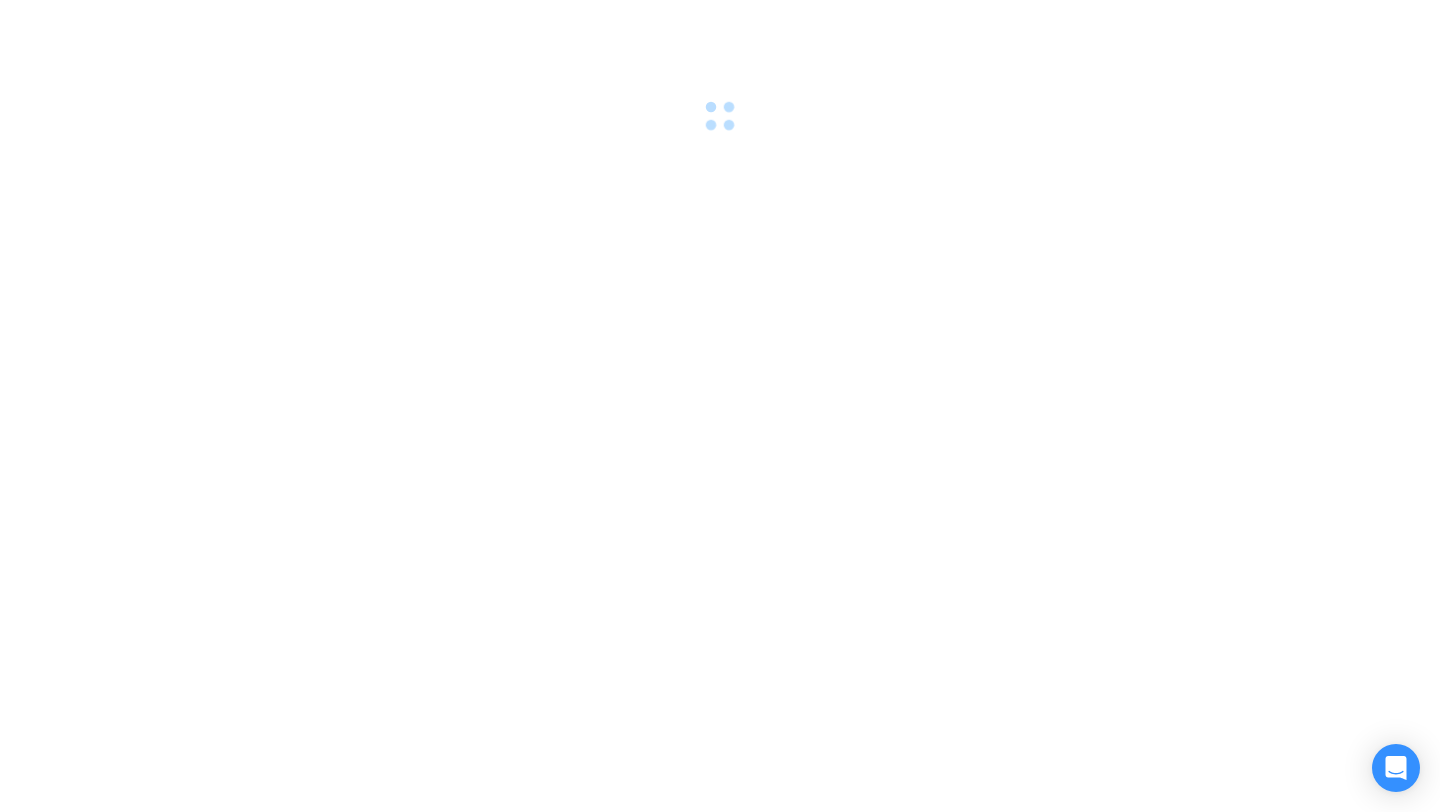 scroll, scrollTop: 0, scrollLeft: 0, axis: both 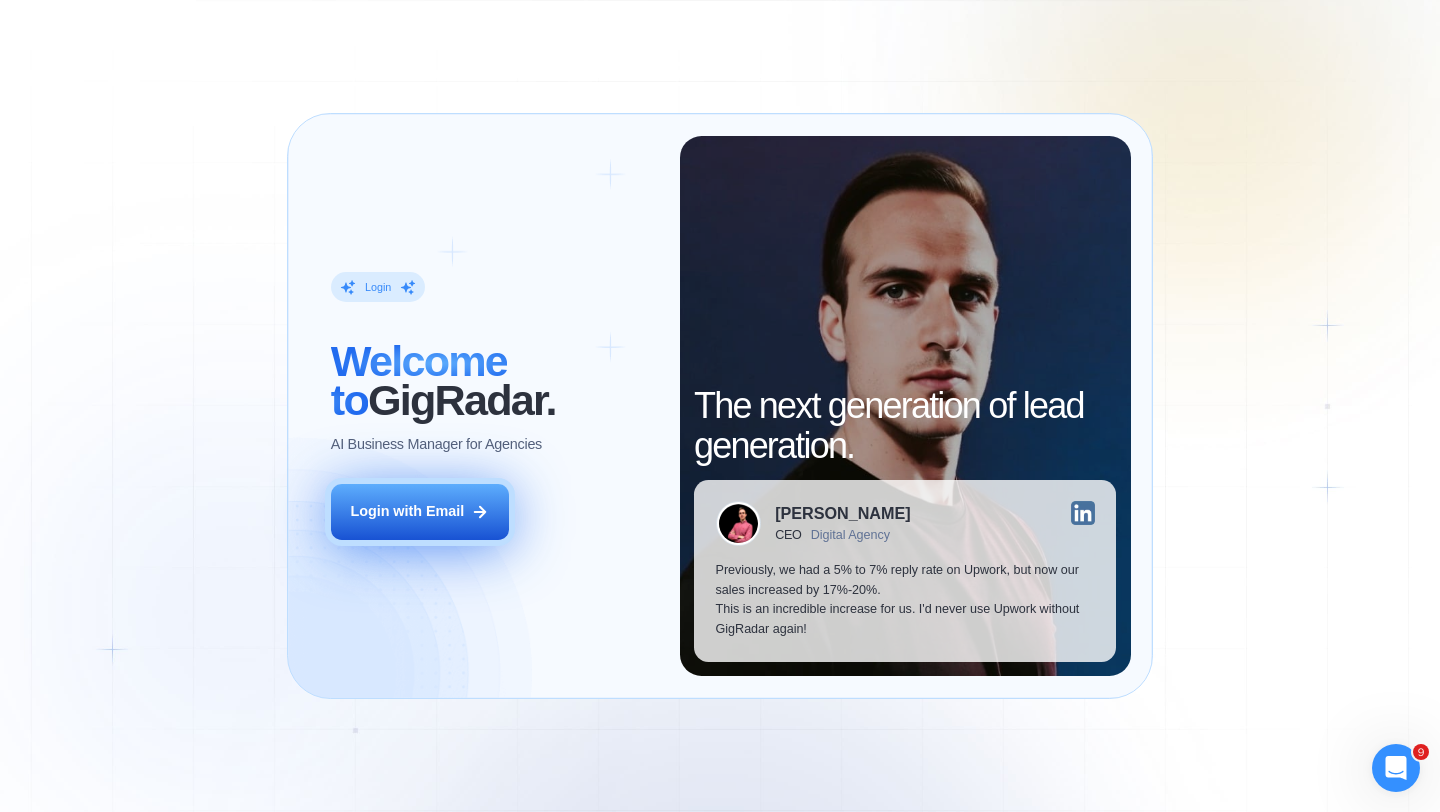 click on "Login with Email" at bounding box center (407, 512) 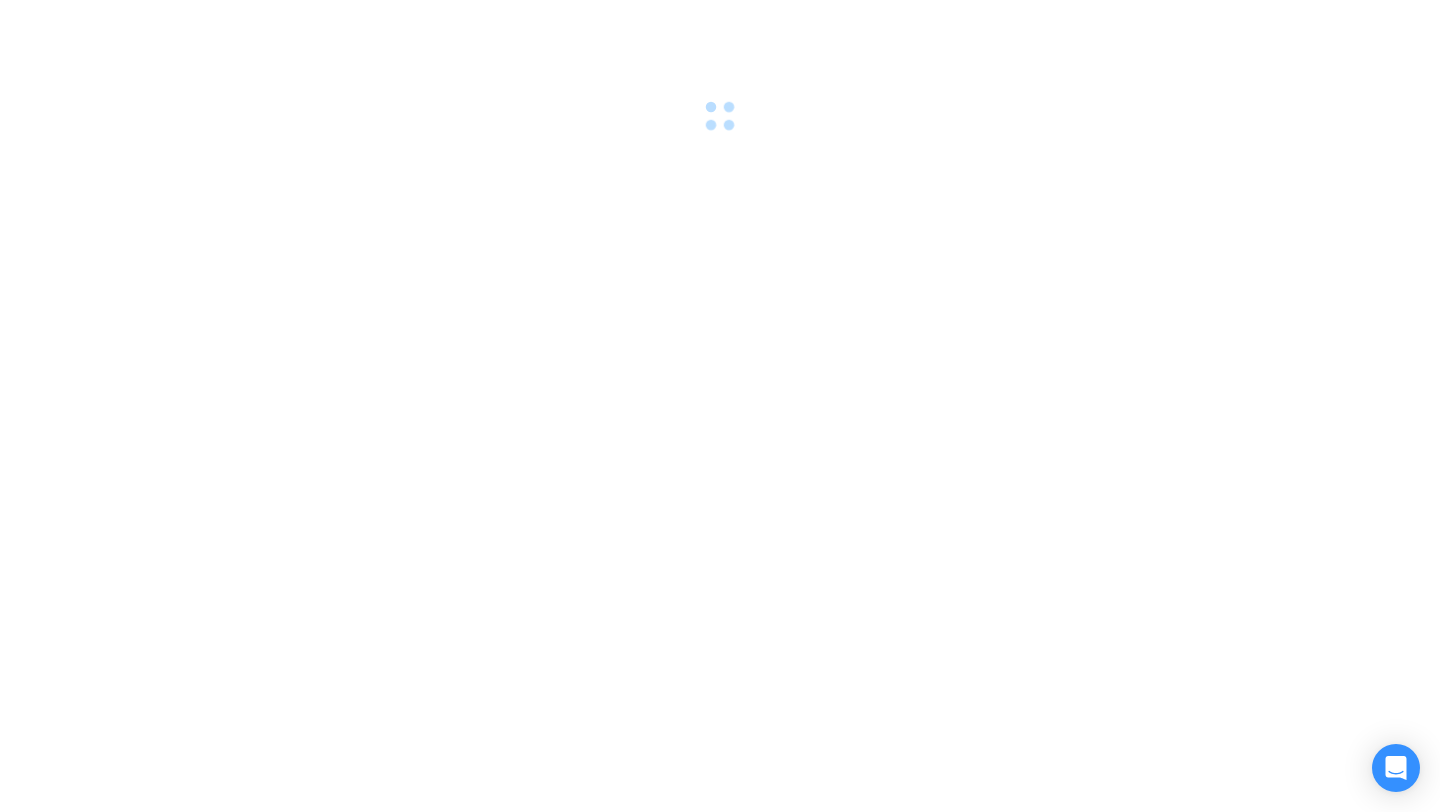 scroll, scrollTop: 0, scrollLeft: 0, axis: both 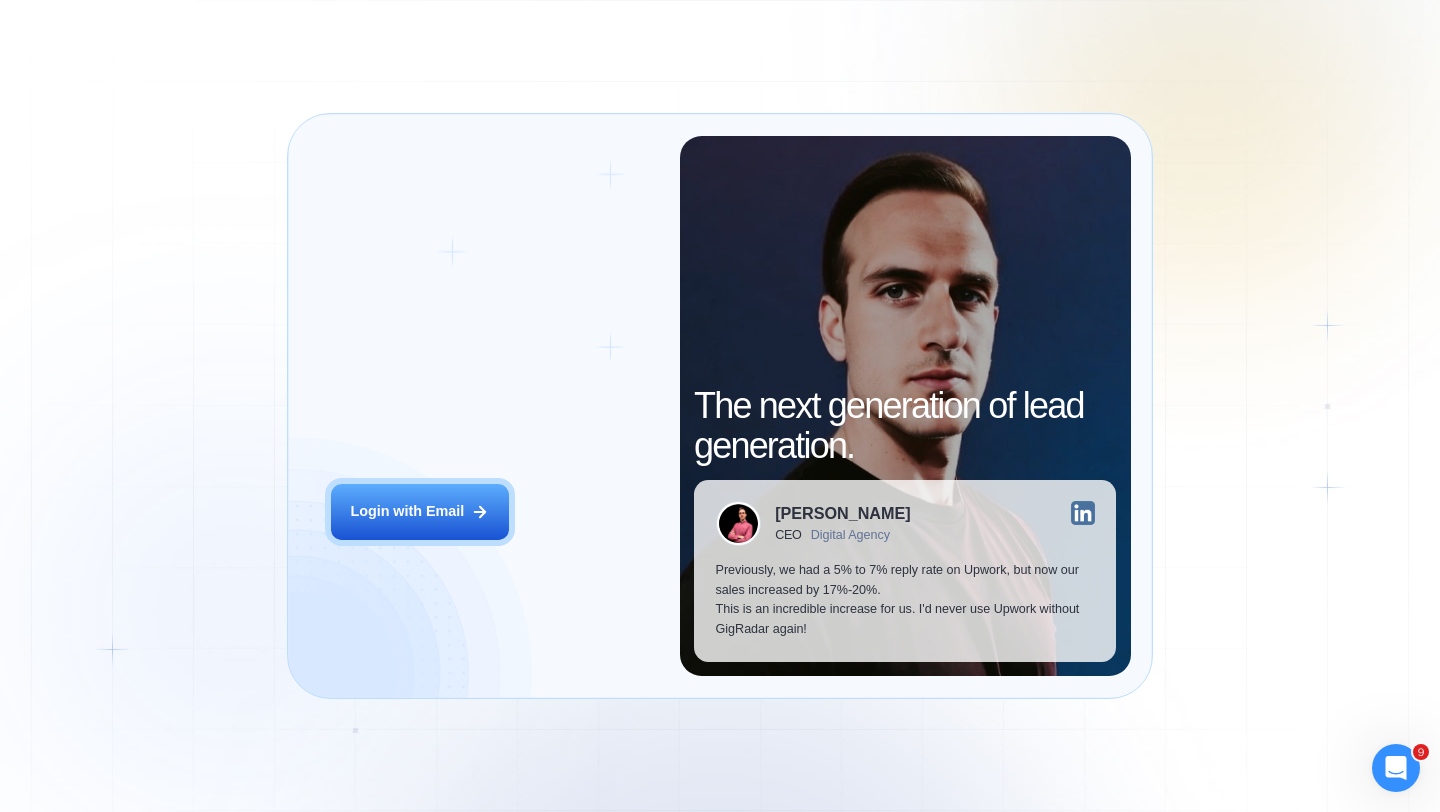 click on "Login ‍ Welcome to  GigRadar. AI Business Manager for Agencies Login with Email The next generation of lead generation. [PERSON_NAME] CEO Digital Agency Previously, we had a 5% to 7% reply rate on Upwork, but now our sales increased by 17%-20%.  This is an incredible increase for us. I'd never use Upwork without GigRadar again!" at bounding box center [720, 406] 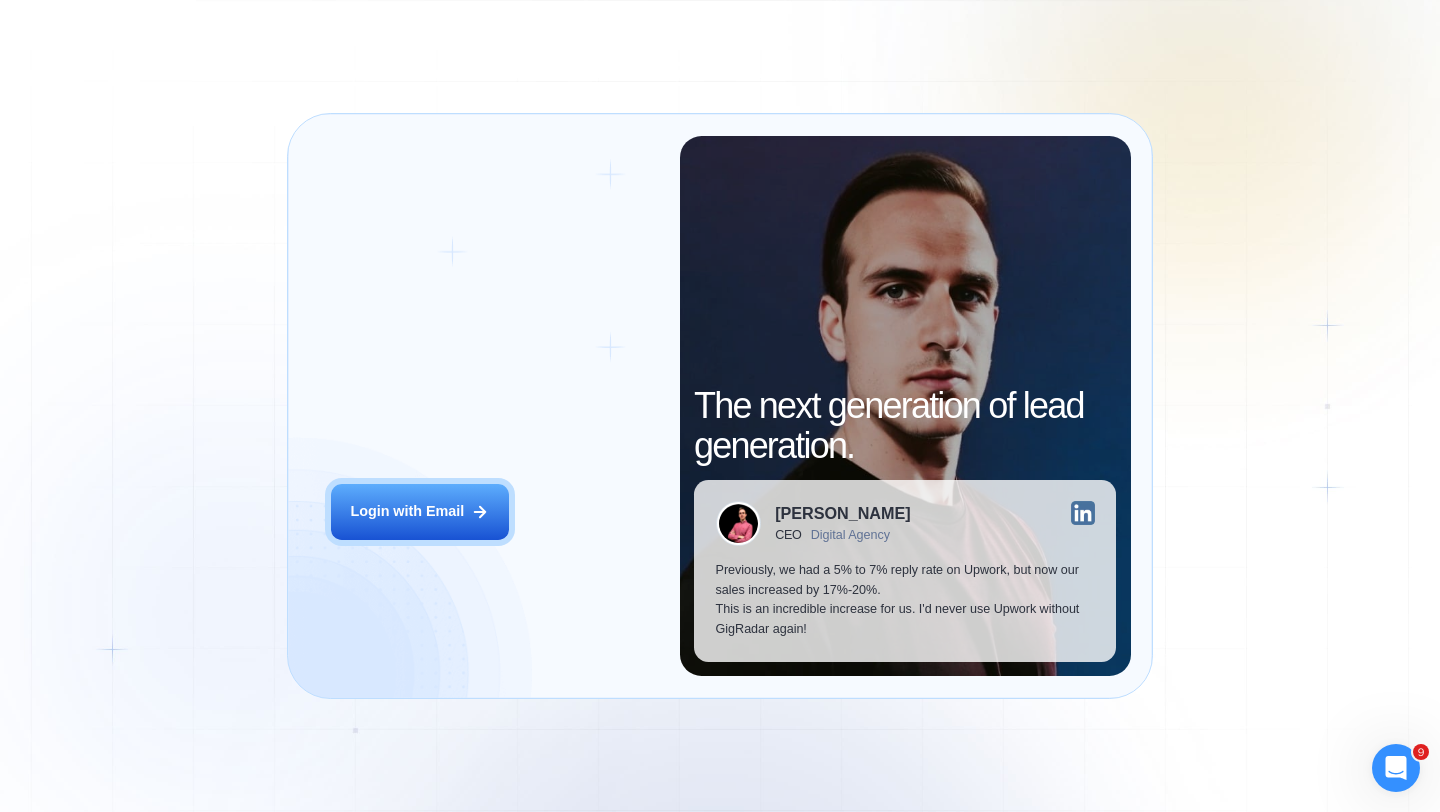 click 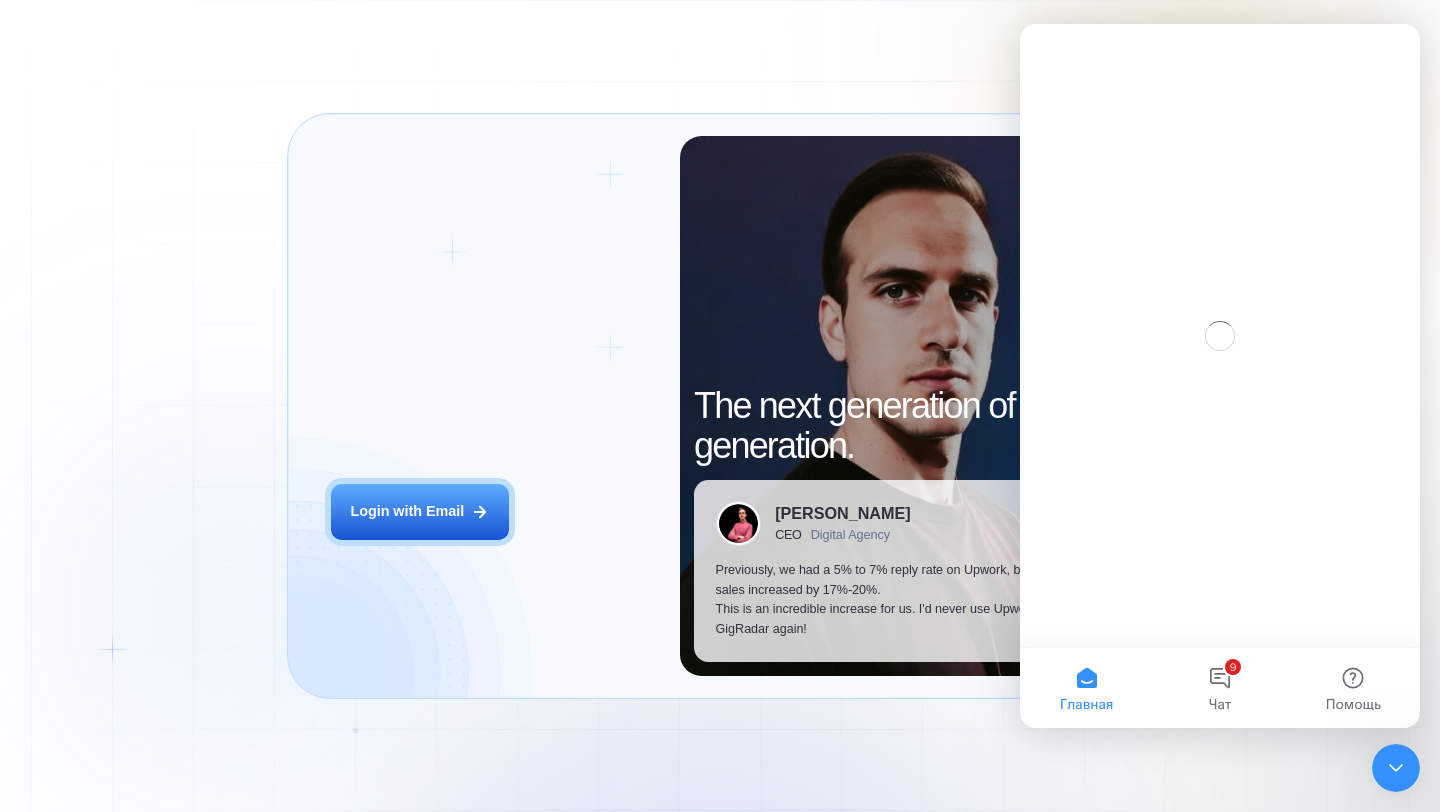 scroll, scrollTop: 0, scrollLeft: 0, axis: both 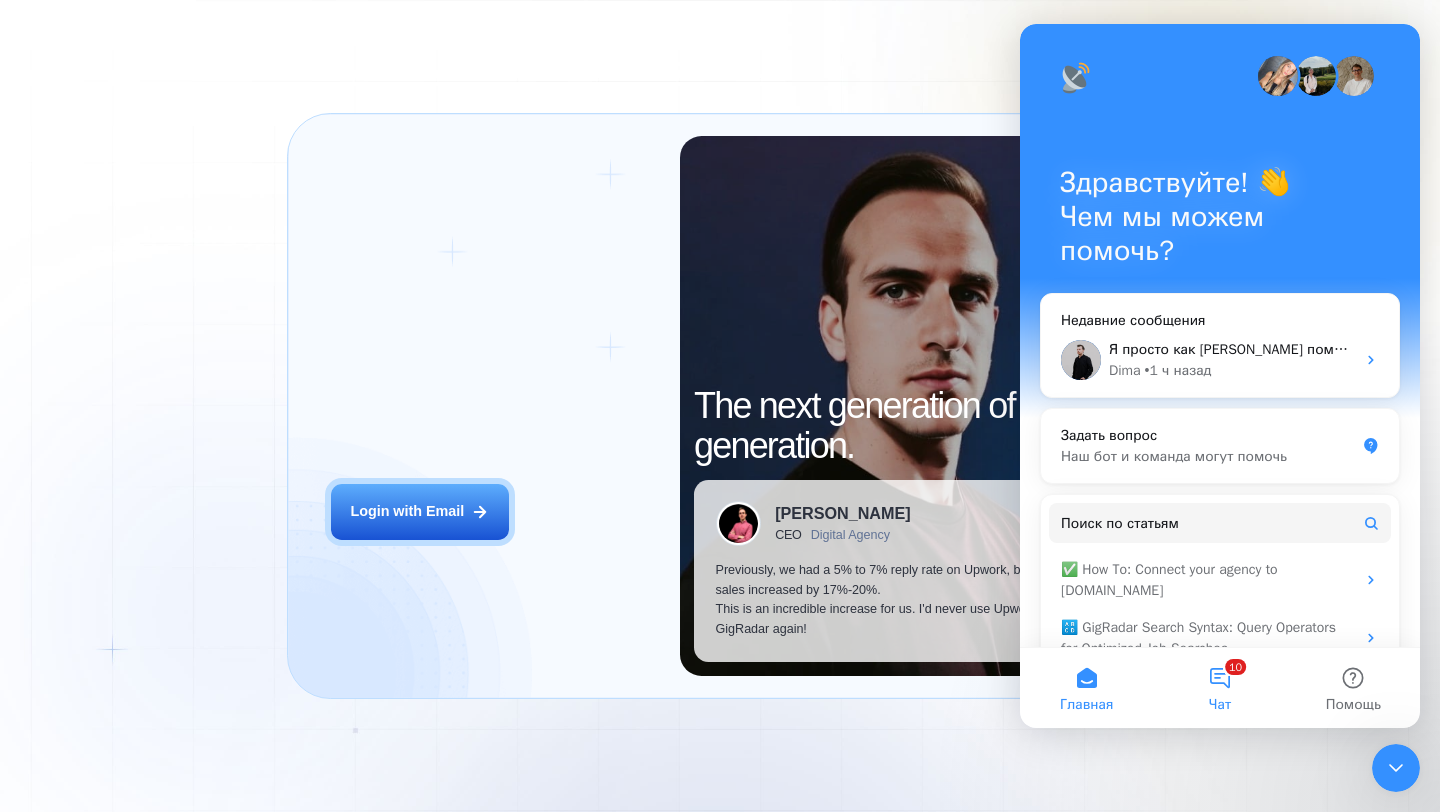 click on "10 Чат" at bounding box center (1219, 688) 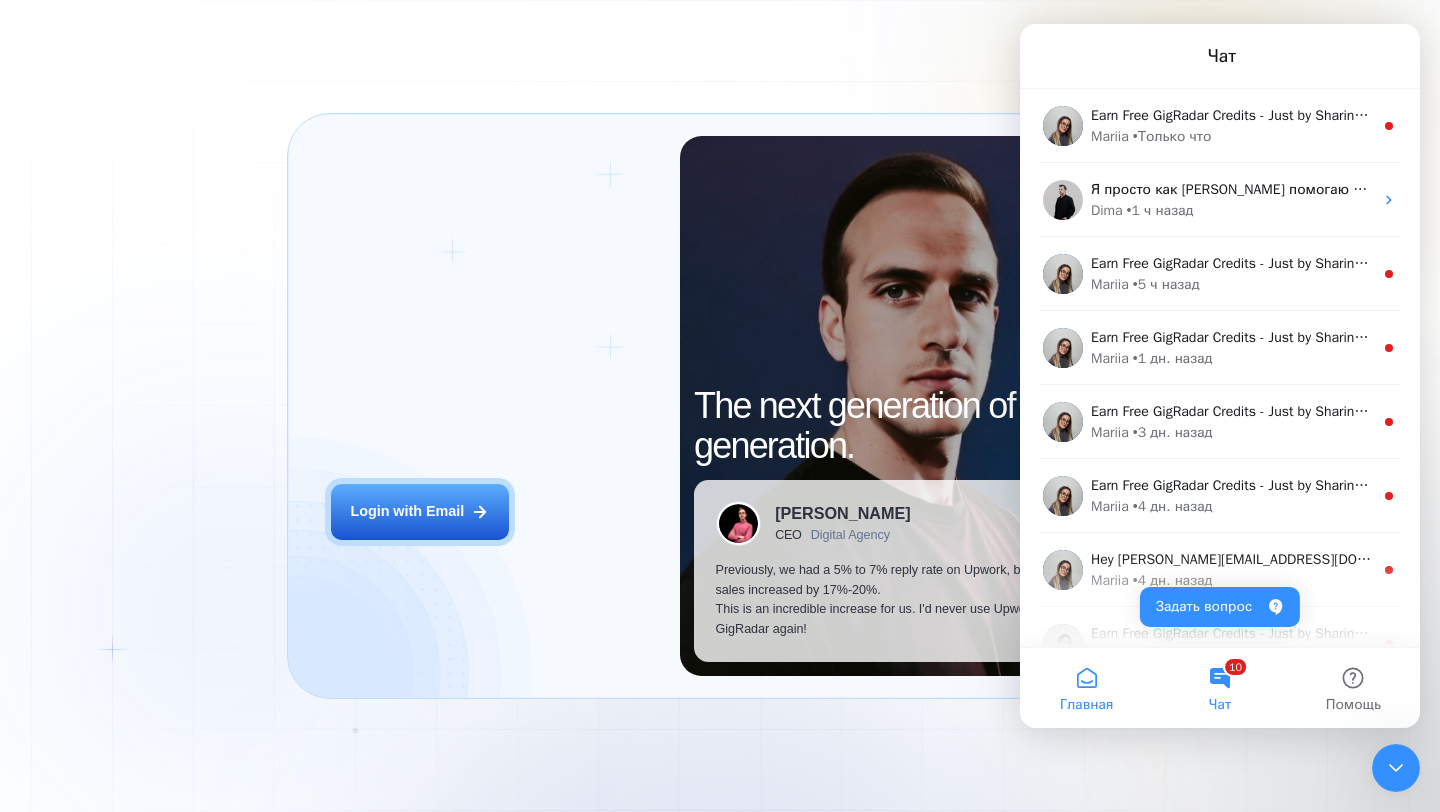 click on "Главная" at bounding box center (1086, 688) 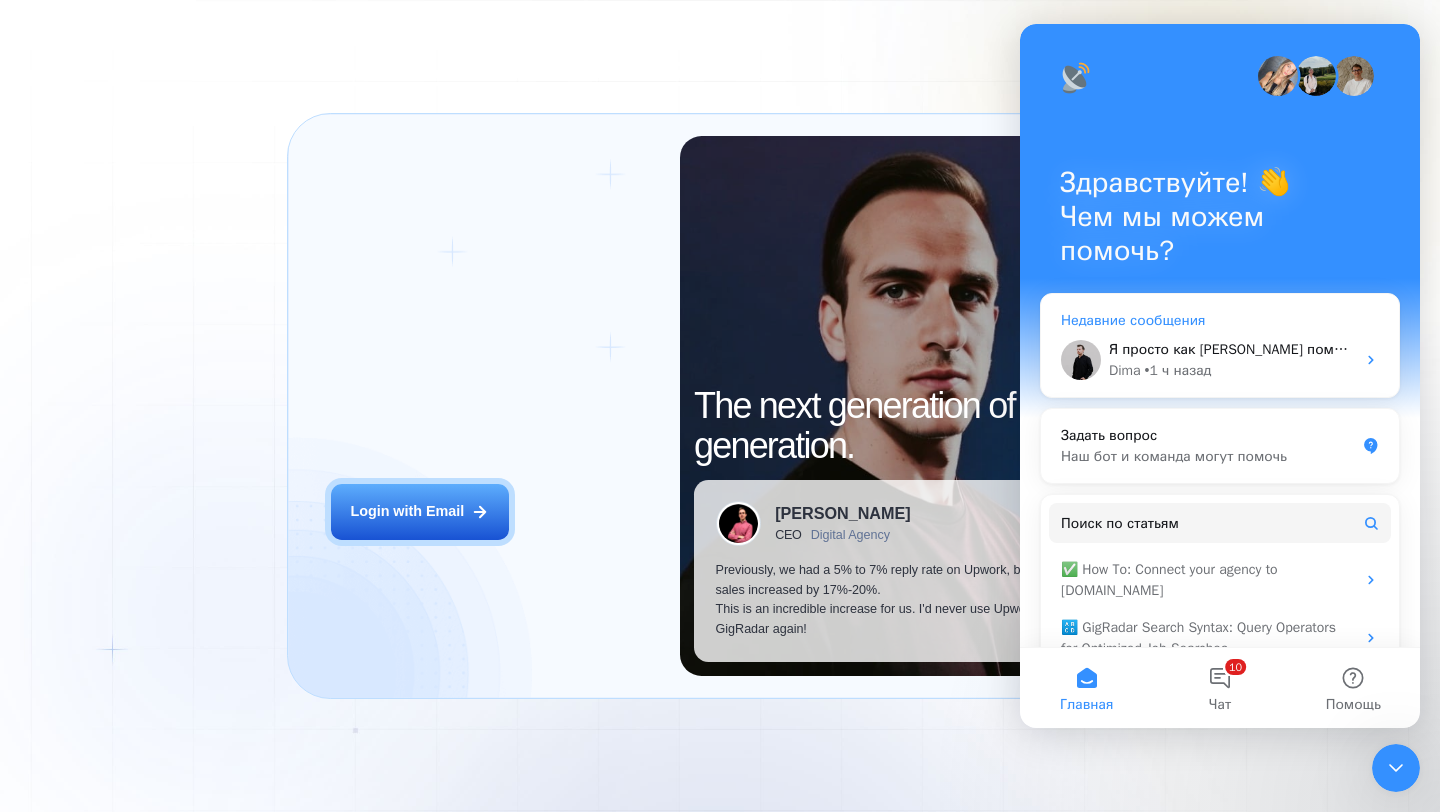 click on "Я просто как [PERSON_NAME] помогаю с [PERSON_NAME] поэтому постоянно набегает кабинетов" at bounding box center (1433, 349) 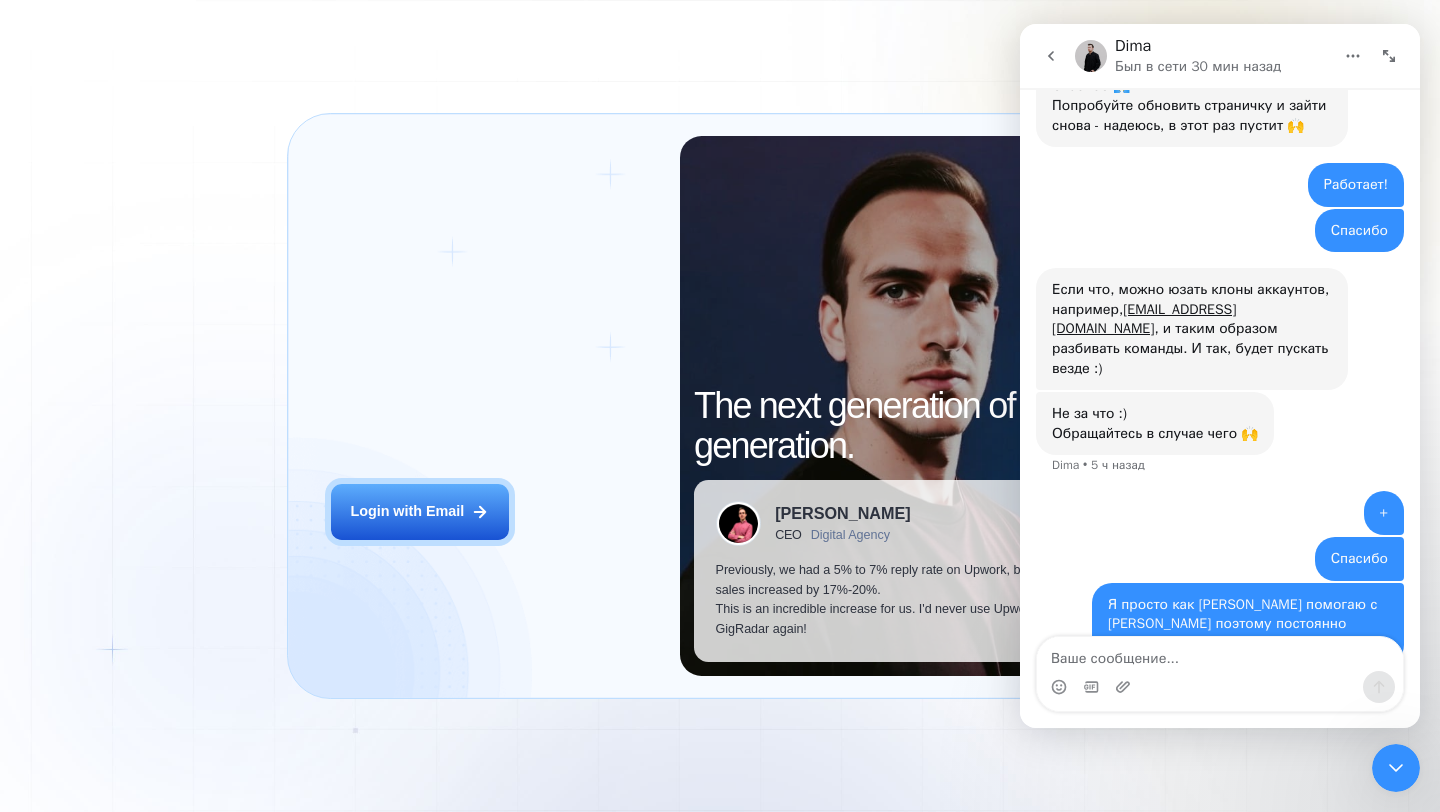 scroll, scrollTop: 1984, scrollLeft: 0, axis: vertical 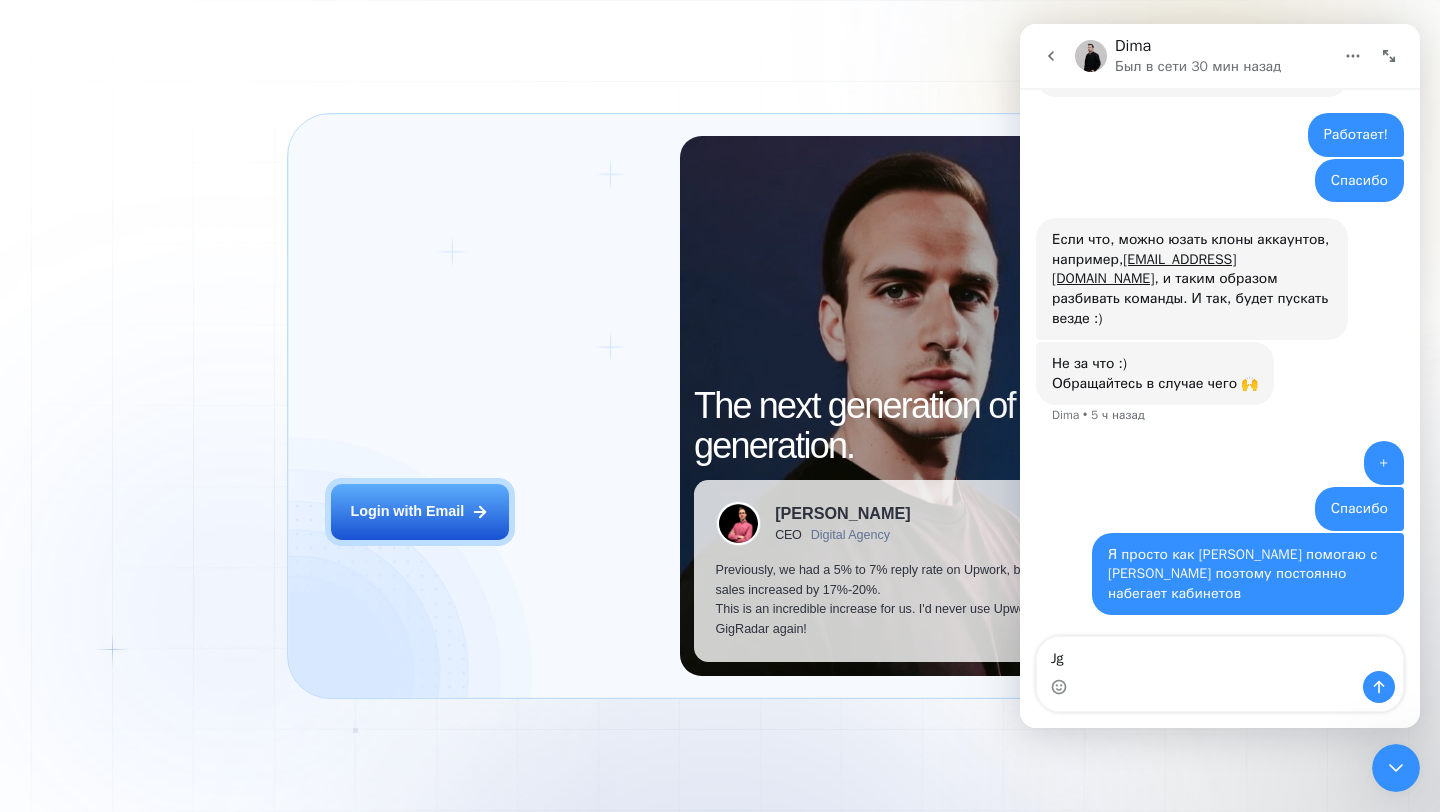 type on "J" 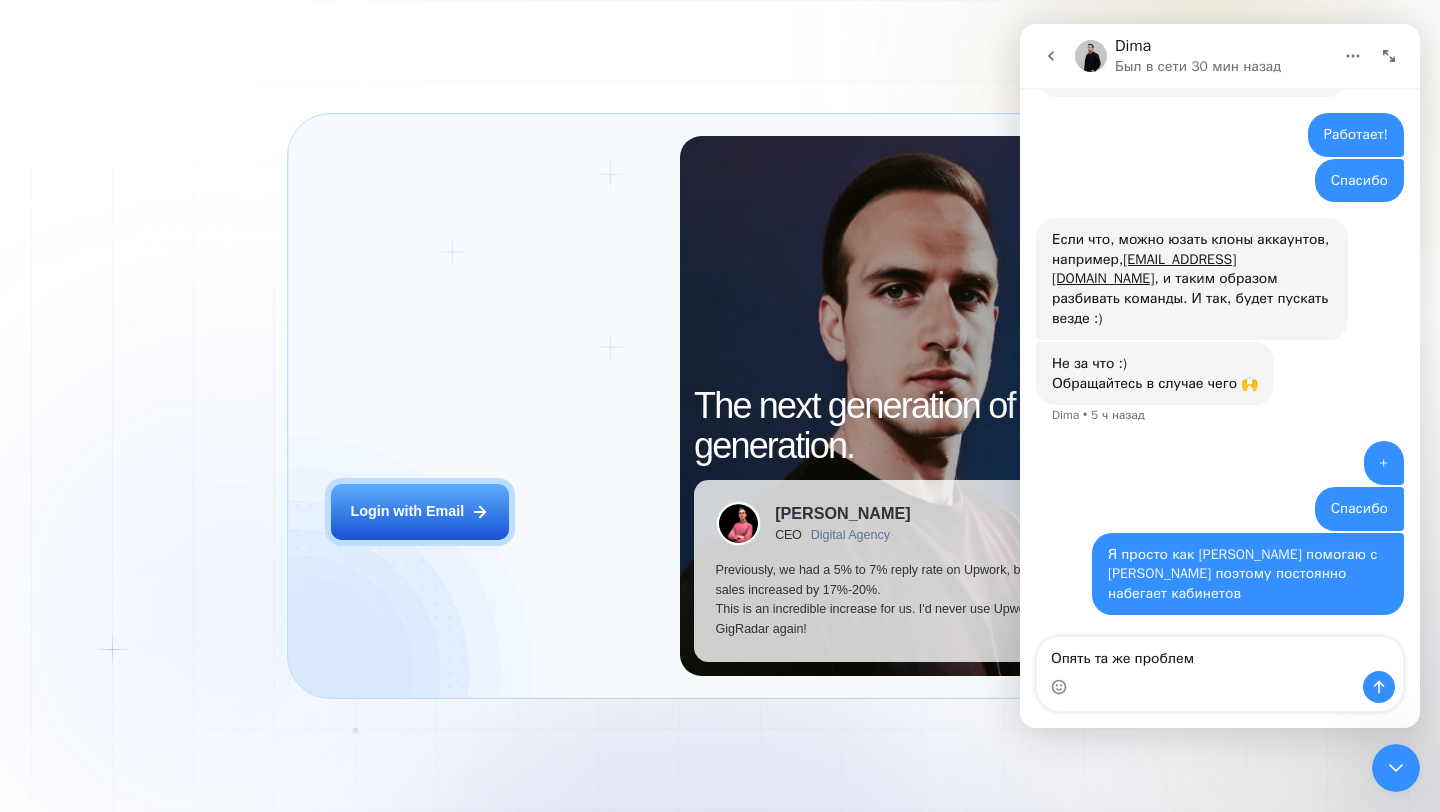type on "Опять та же проблема" 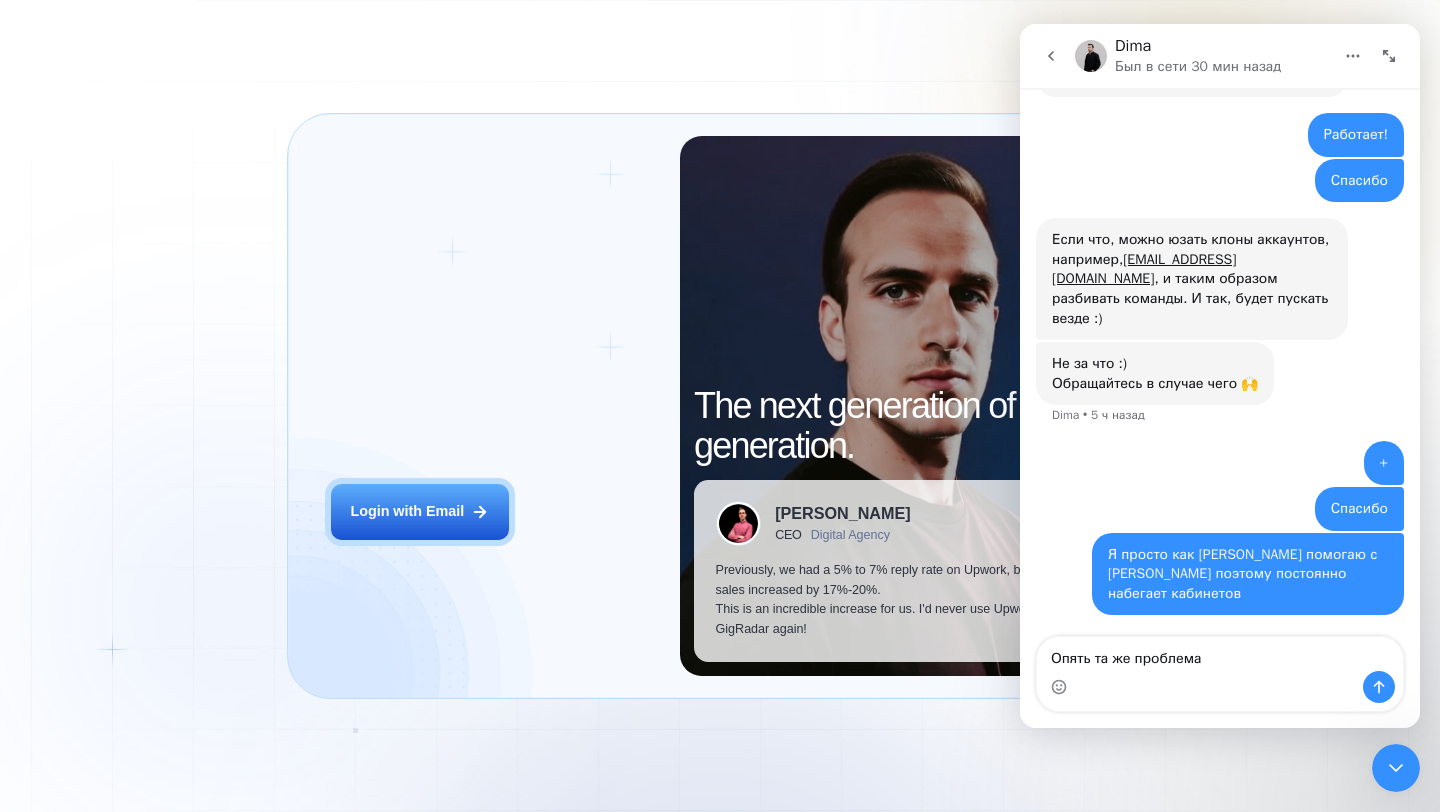 type 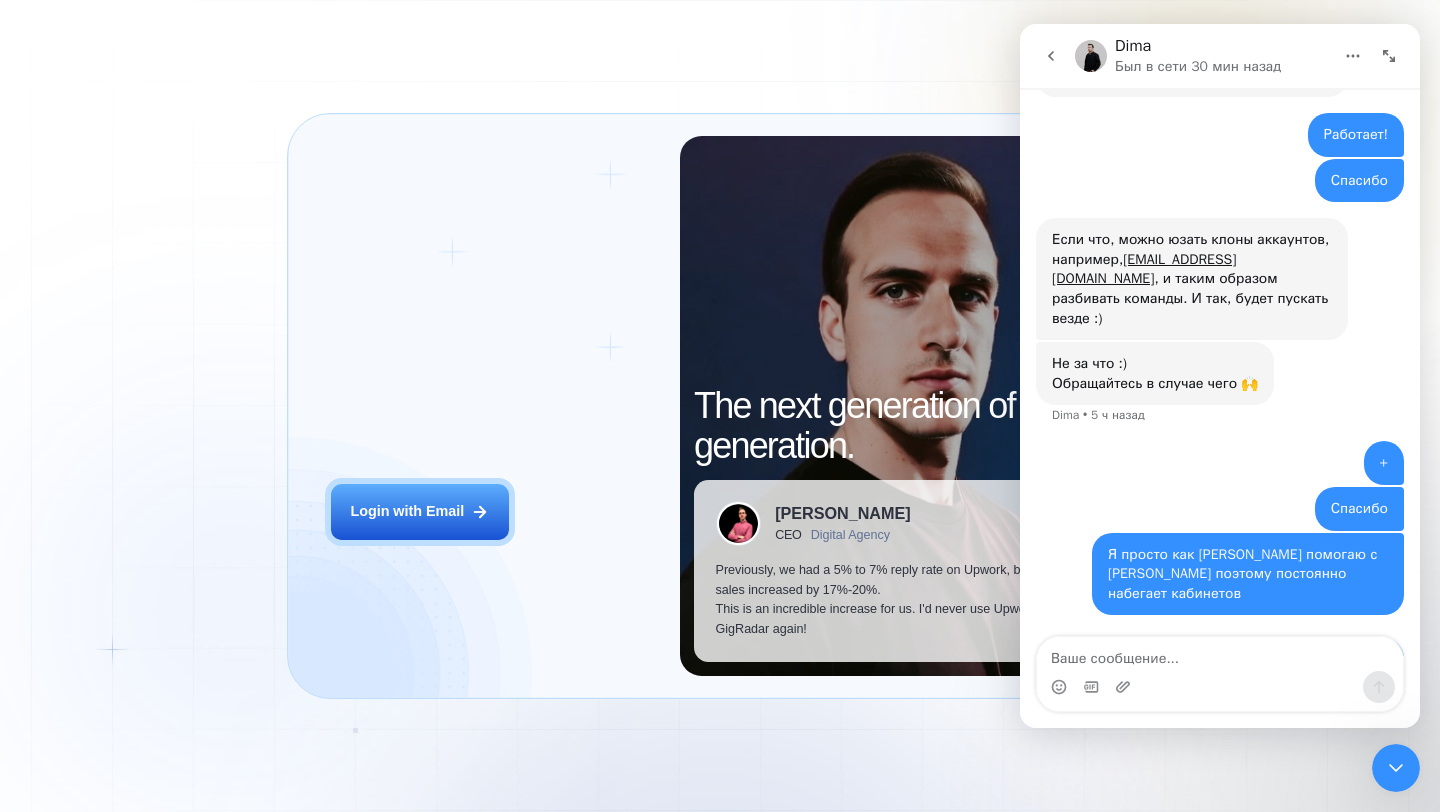 scroll, scrollTop: 2044, scrollLeft: 0, axis: vertical 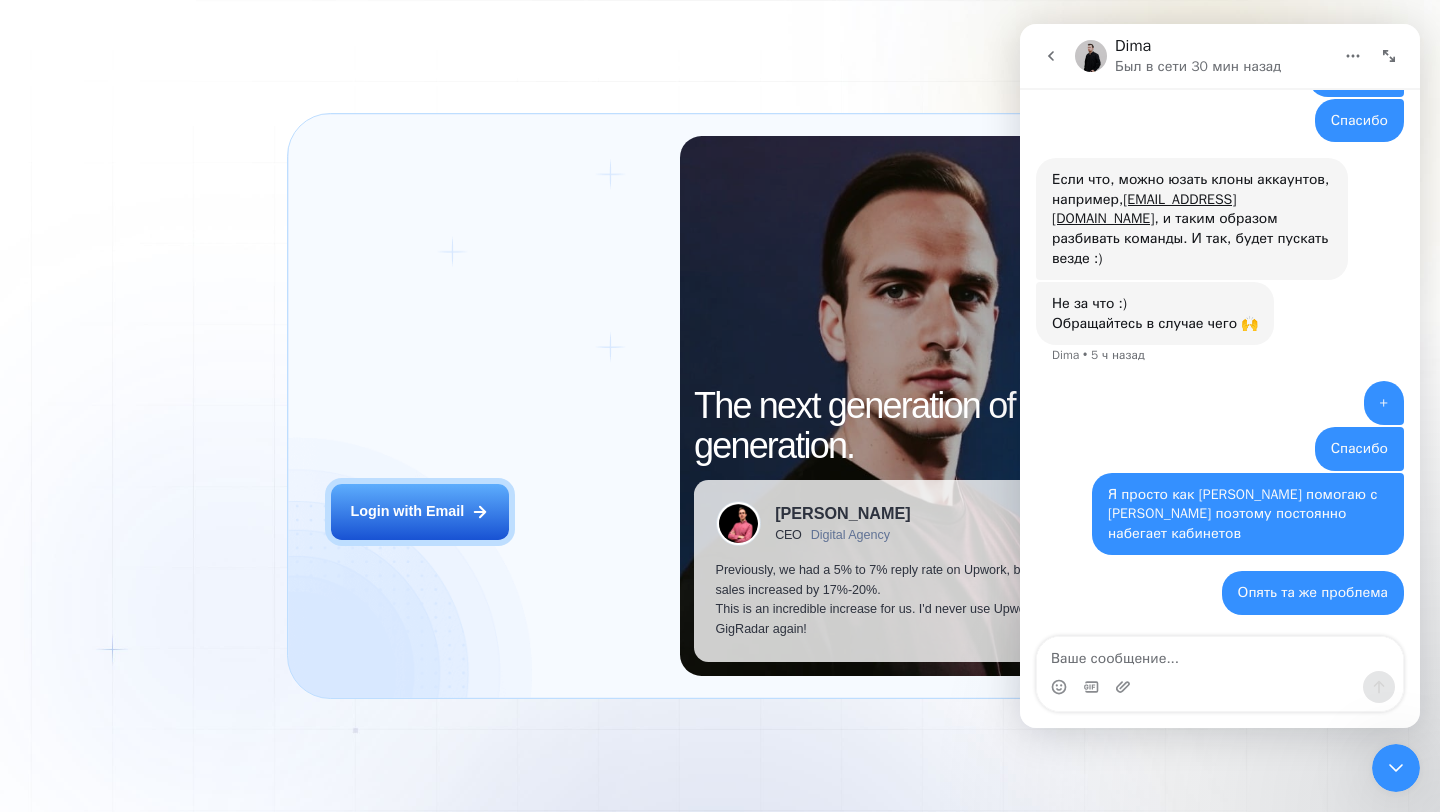 click on "The next generation of lead generation." at bounding box center (905, 425) 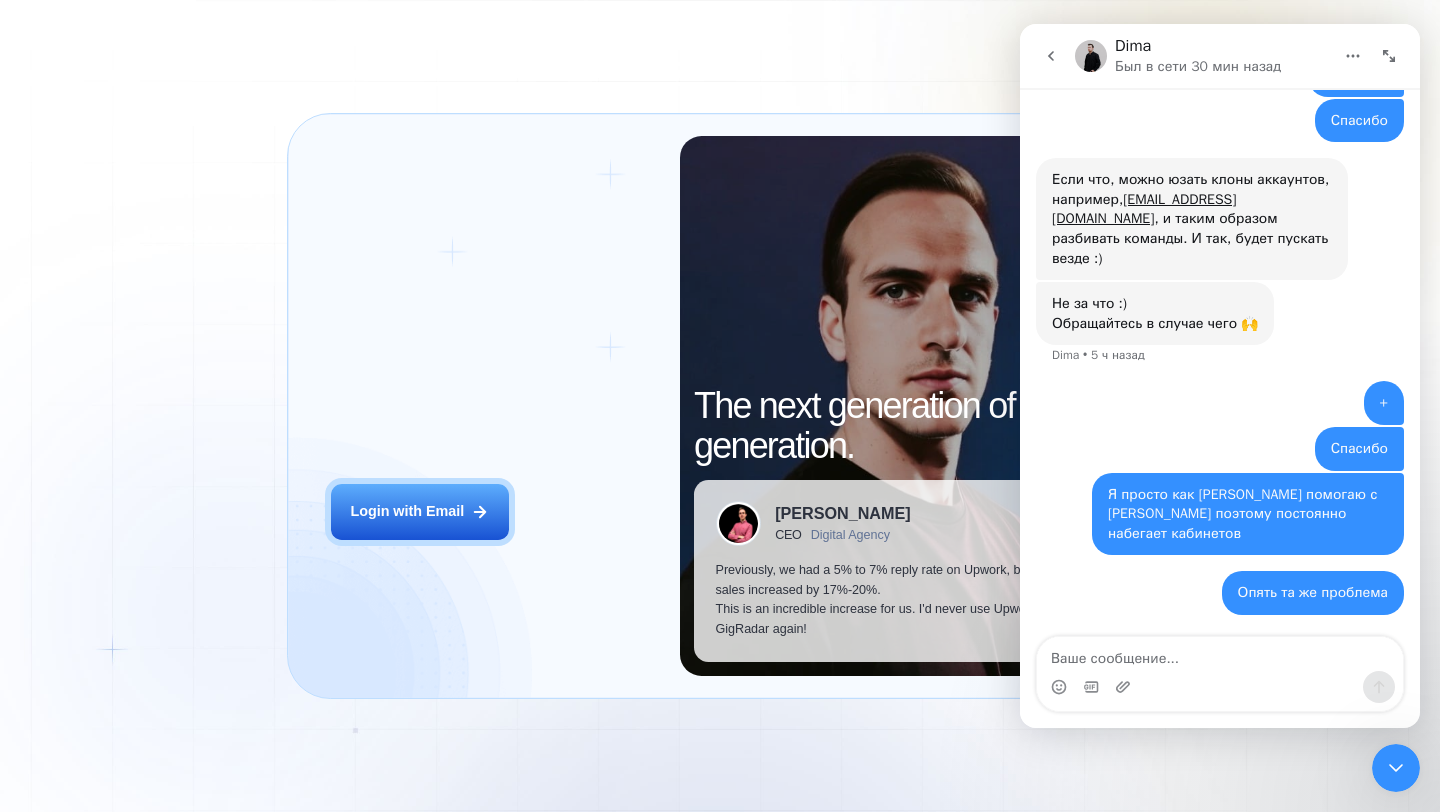 click 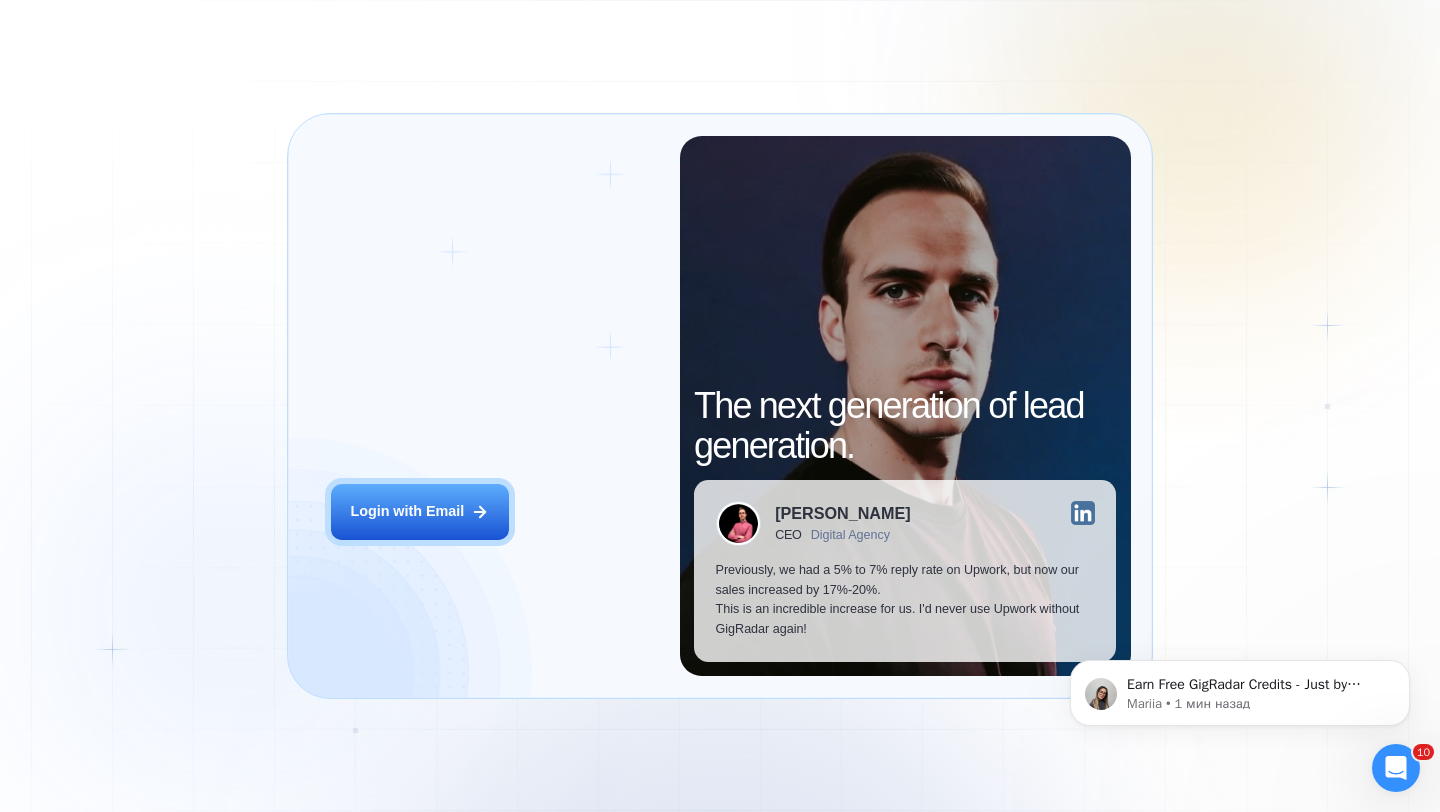 scroll, scrollTop: 0, scrollLeft: 0, axis: both 